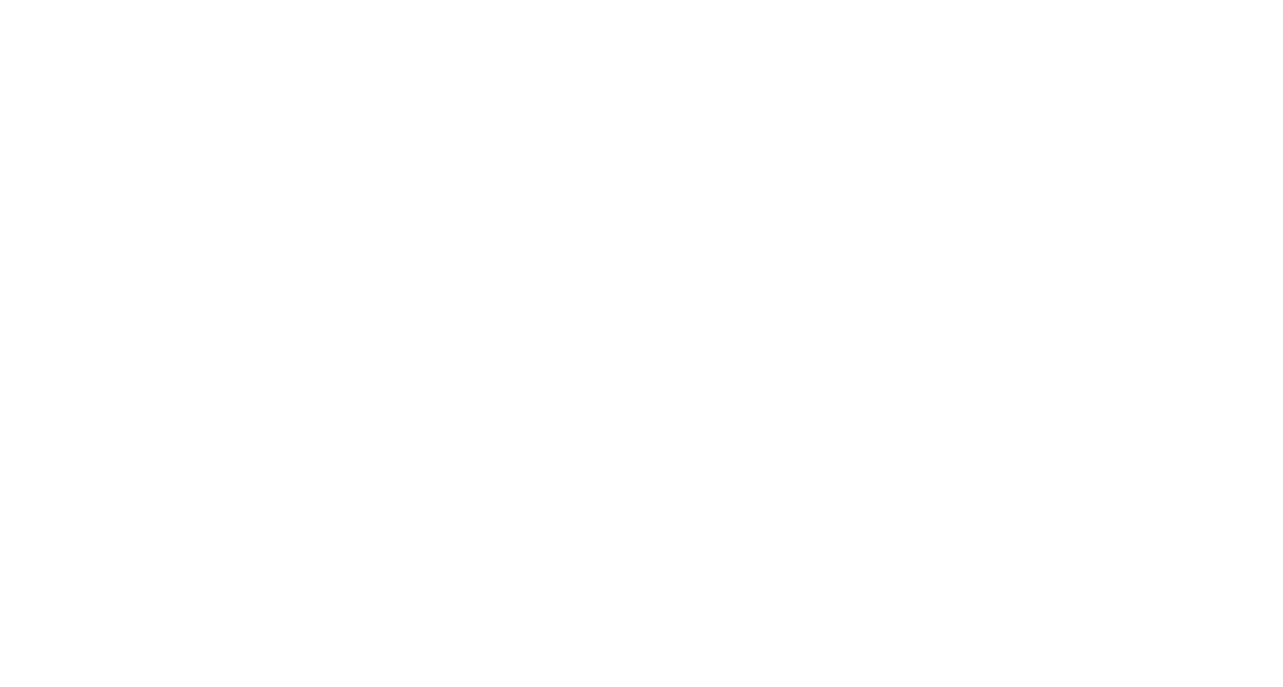 scroll, scrollTop: 0, scrollLeft: 0, axis: both 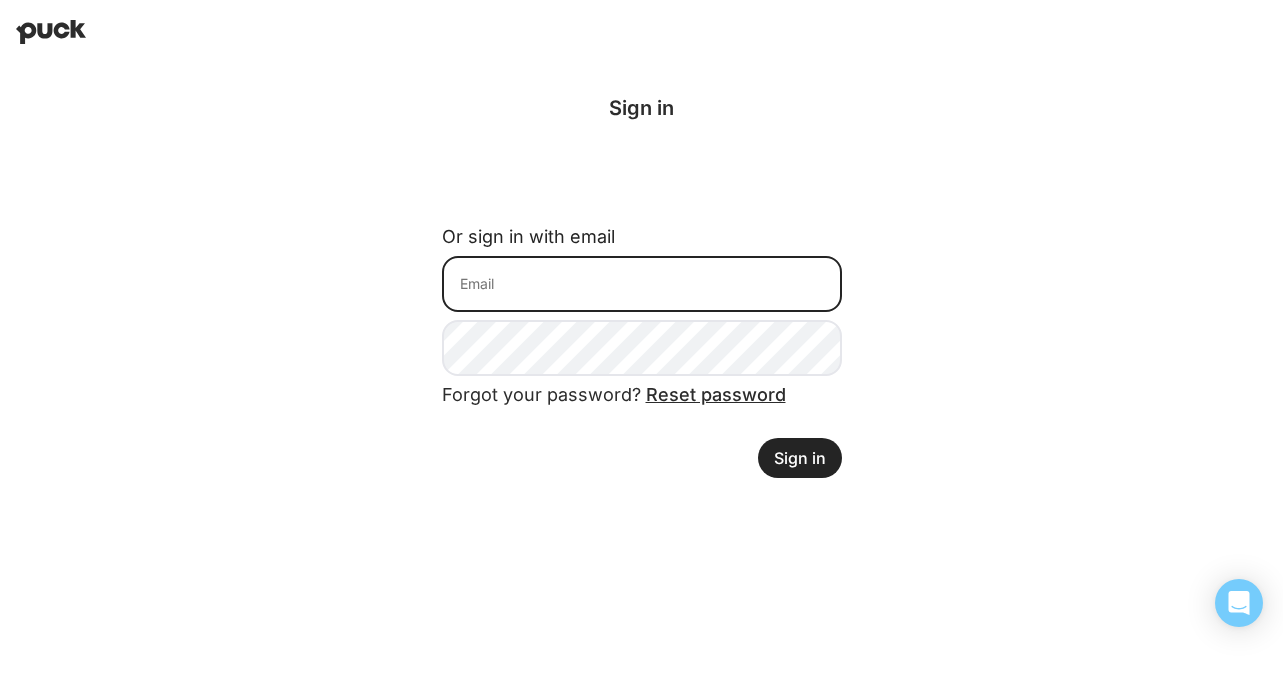 type on "[EMAIL]" 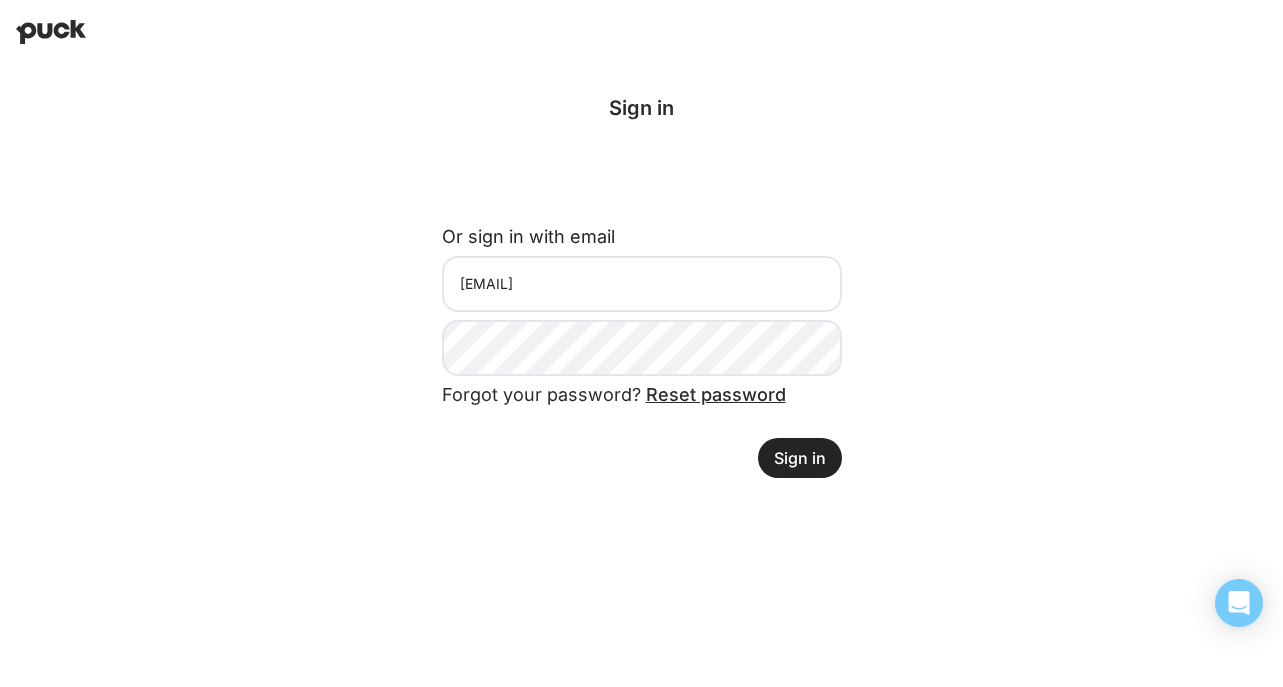 click on "Sign in" at bounding box center (800, 458) 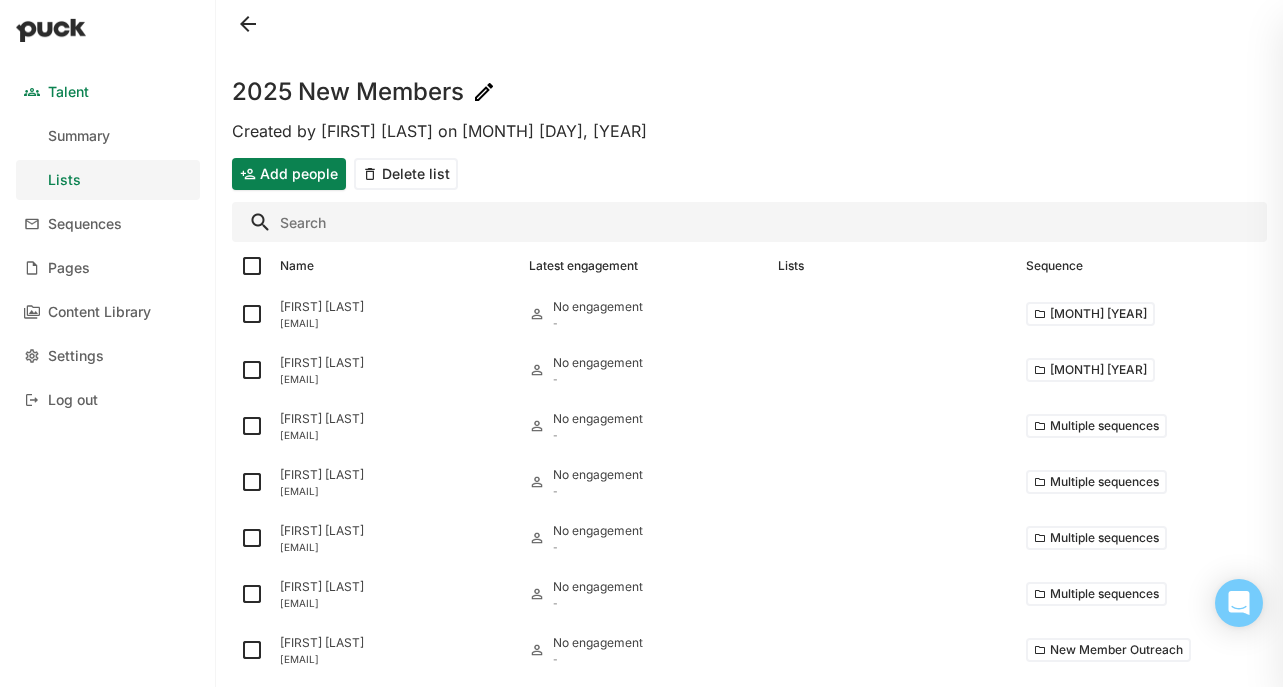click at bounding box center (248, 24) 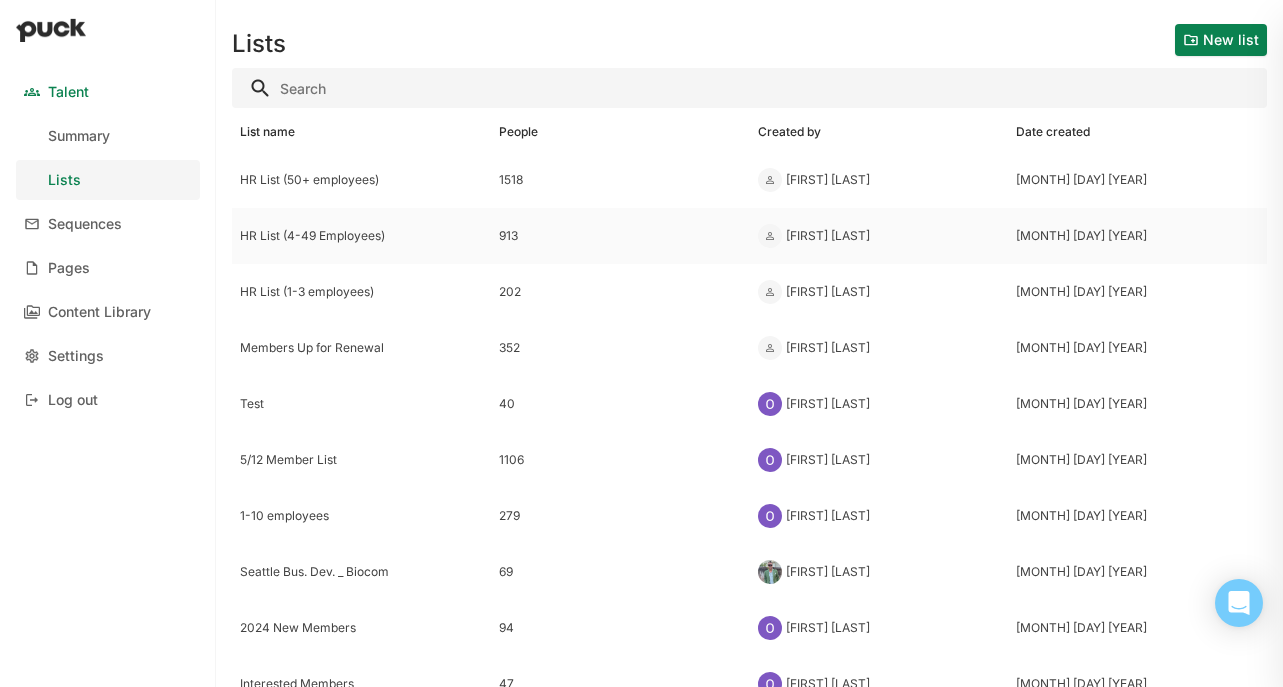 click on "HR List (4-49 Employees)" at bounding box center [361, 180] 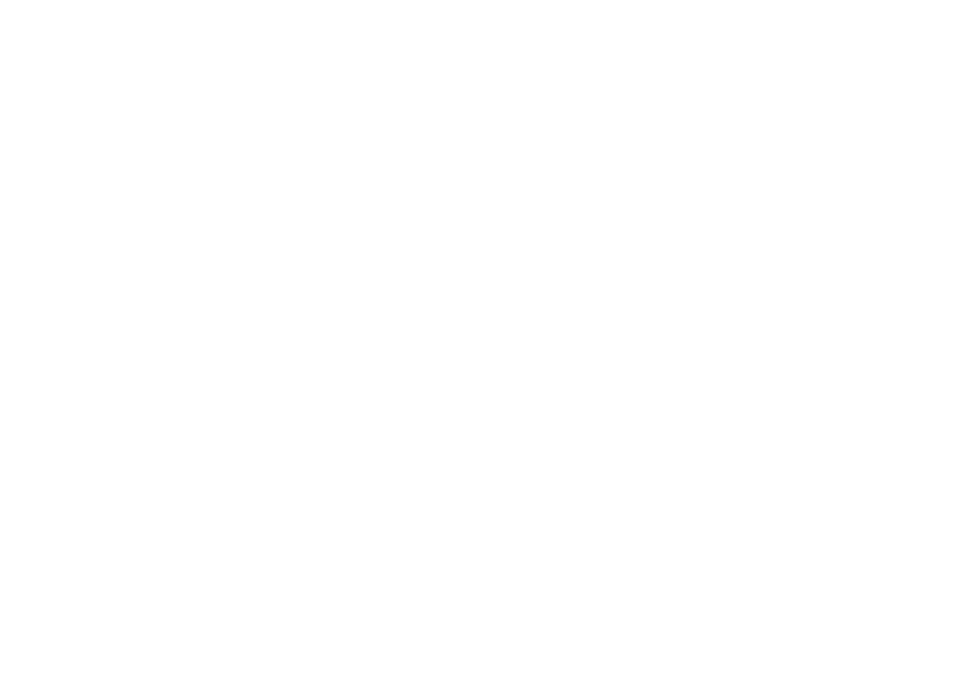 scroll, scrollTop: 0, scrollLeft: 0, axis: both 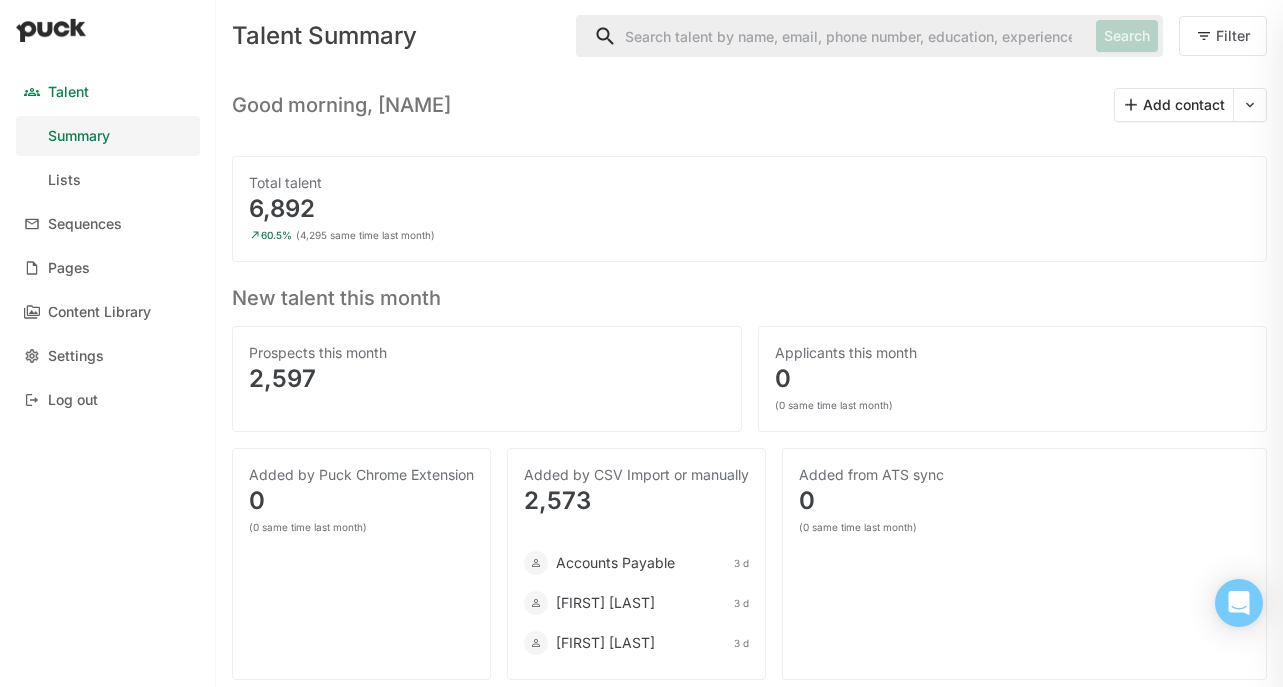 click on "Talent Summary Lists Sequences Pages Content Library Settings Log out" at bounding box center (108, 246) 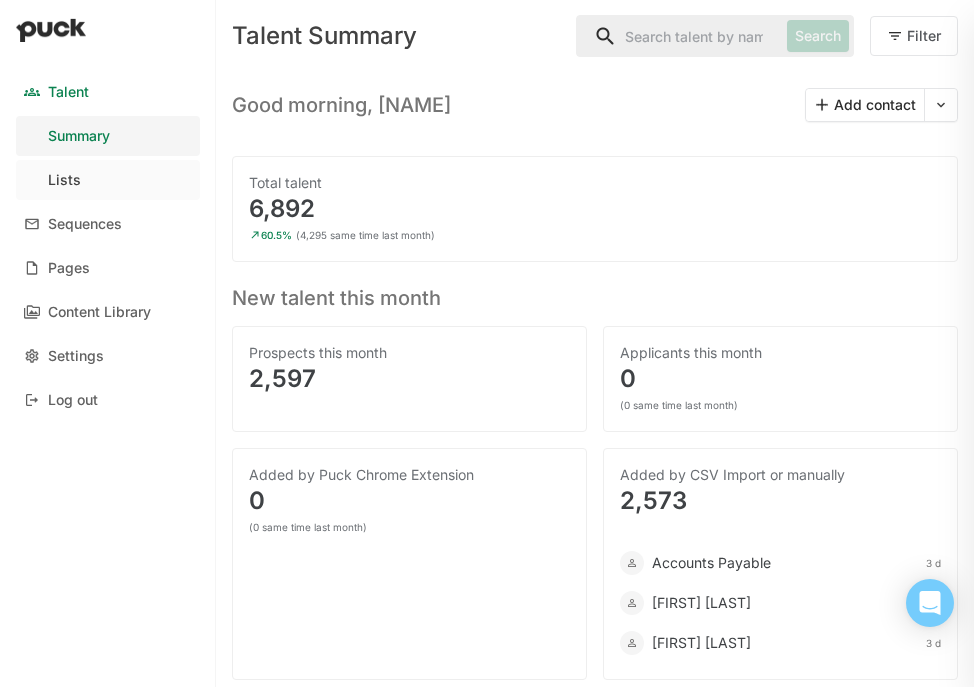 click on "Lists" at bounding box center [64, 180] 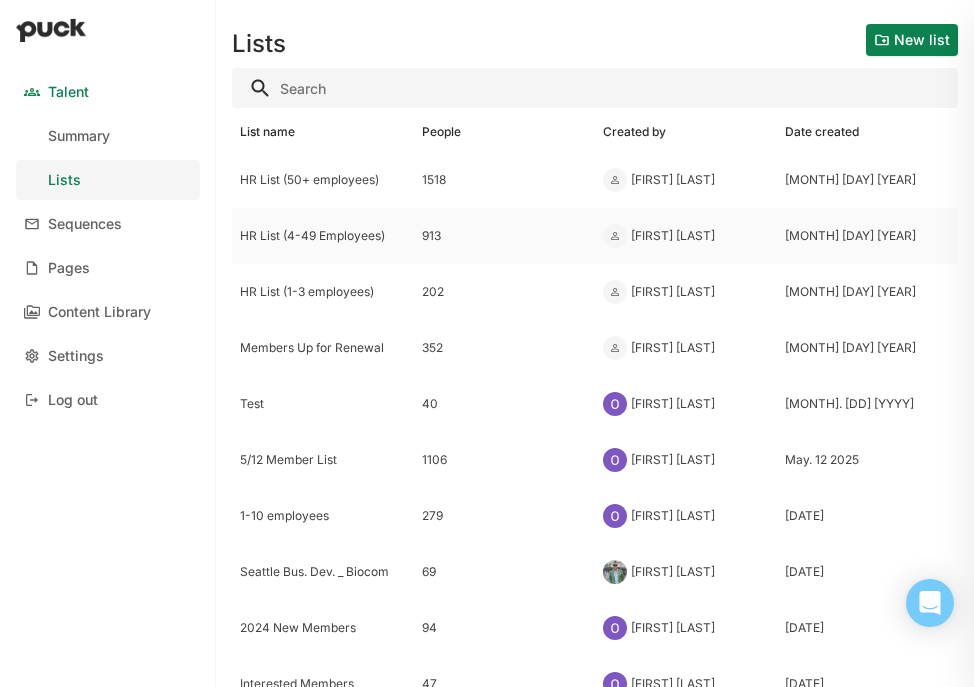click on "HR List (4-49 Employees)" at bounding box center (323, 180) 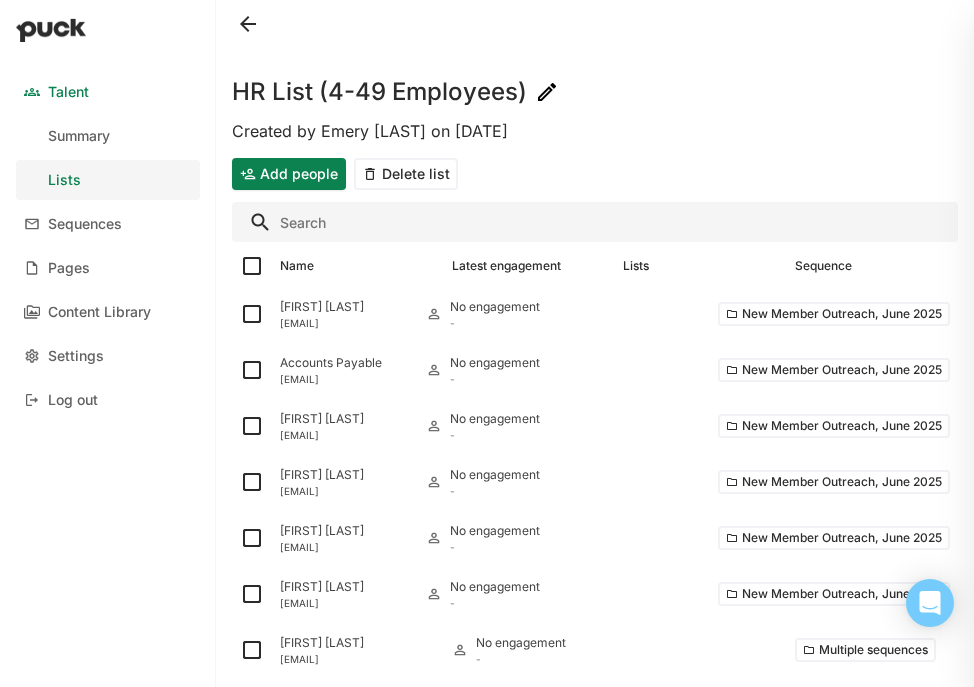 click at bounding box center (595, 222) 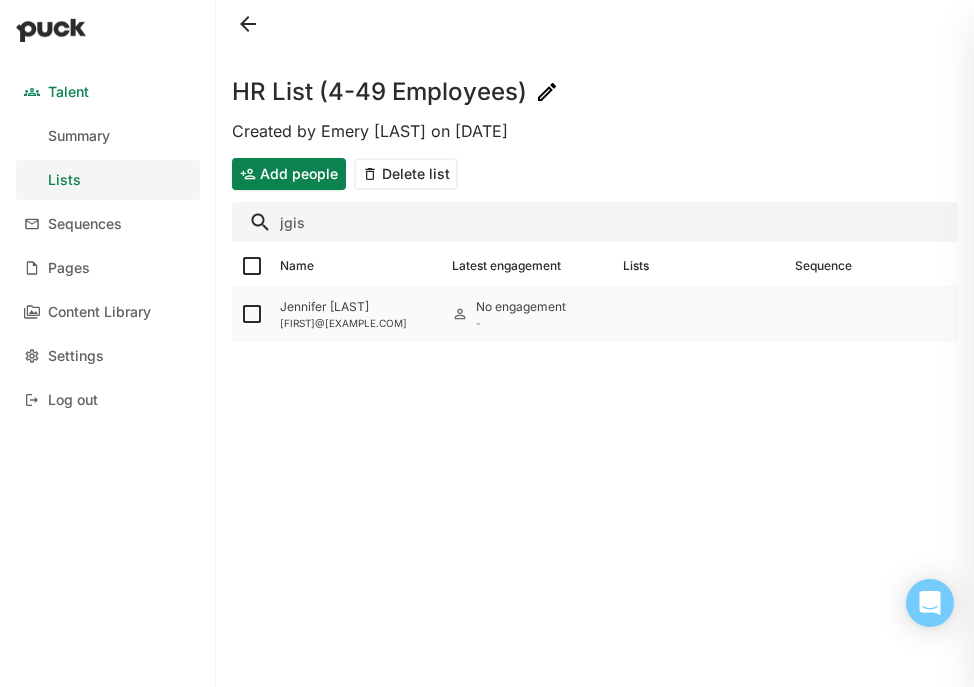 type on "jgis" 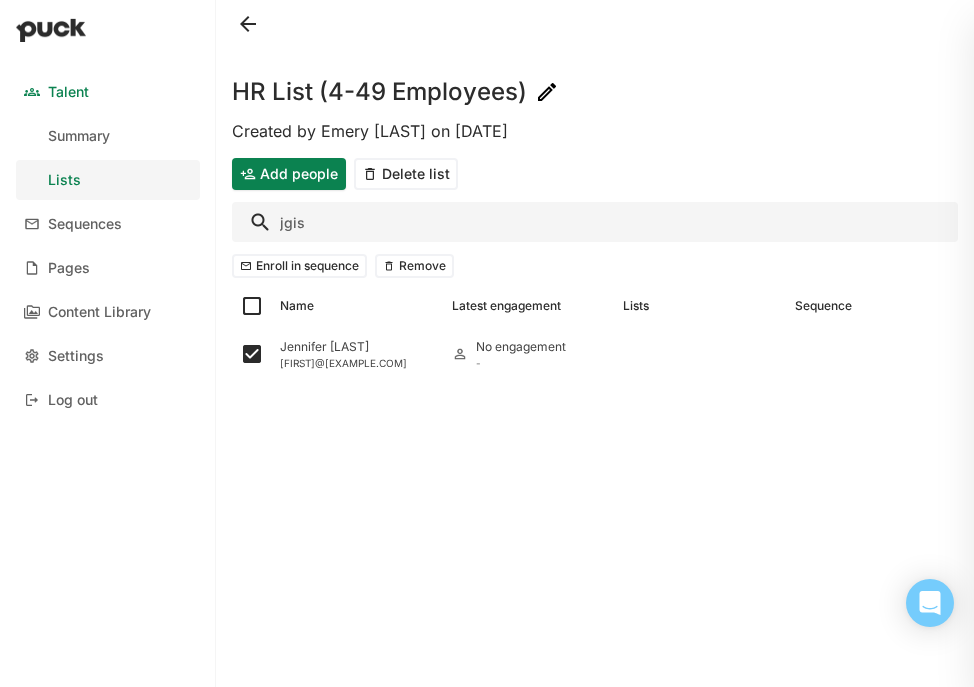 click on "jgis" at bounding box center [595, 222] 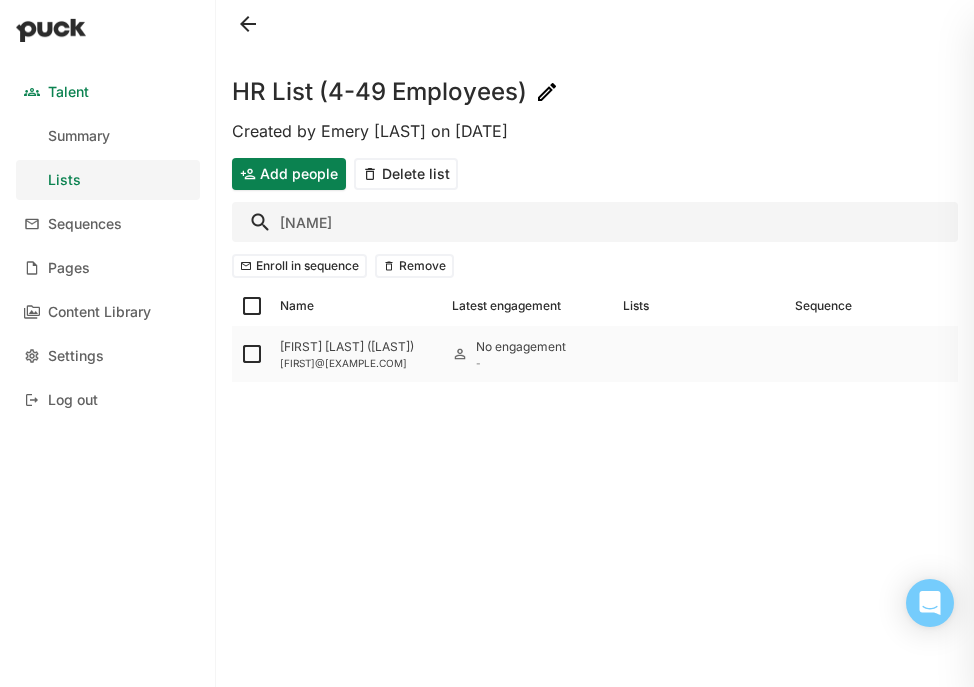 type on "blavell" 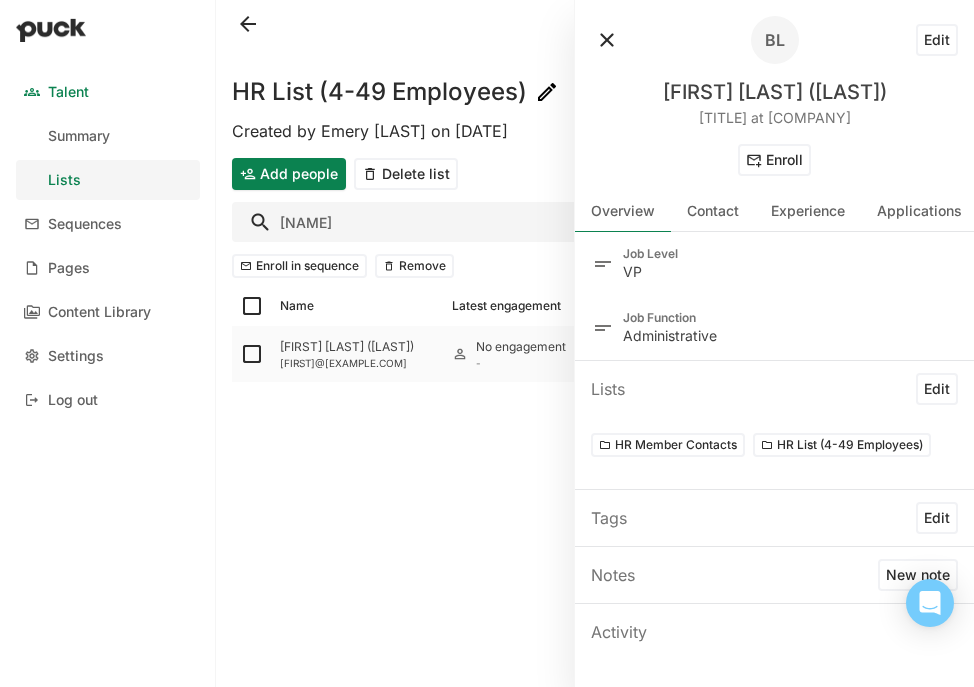 click at bounding box center (252, 354) 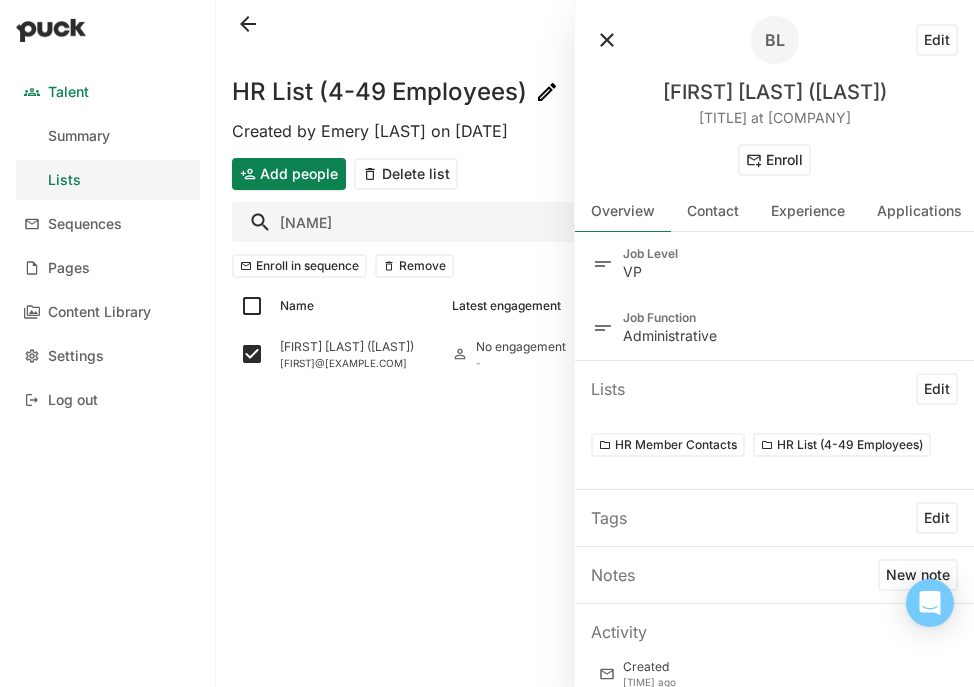 click at bounding box center (607, 40) 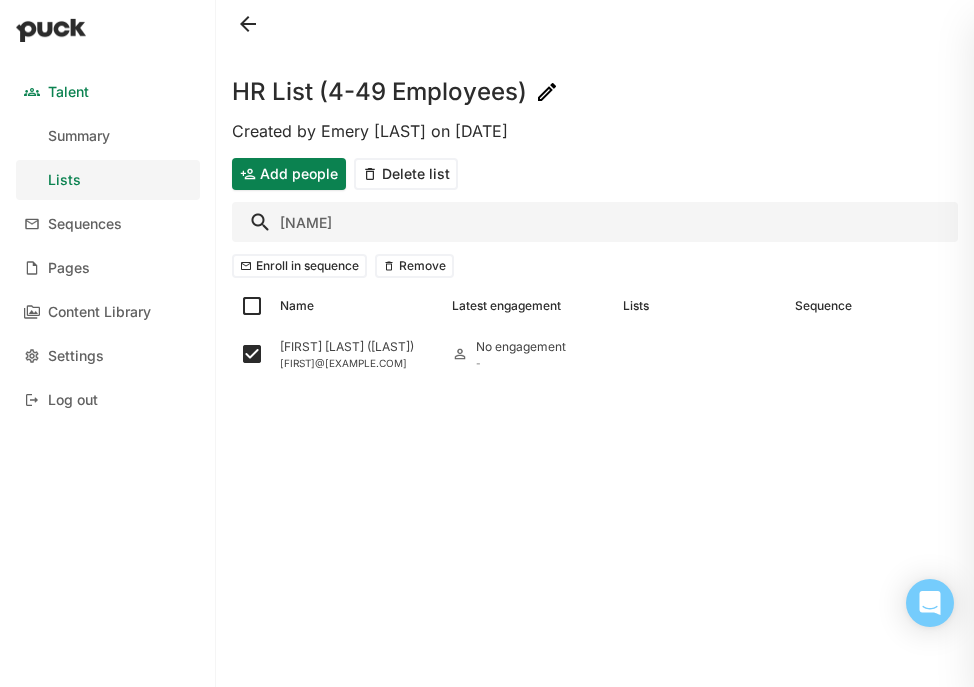 click on "blavell" at bounding box center (595, 222) 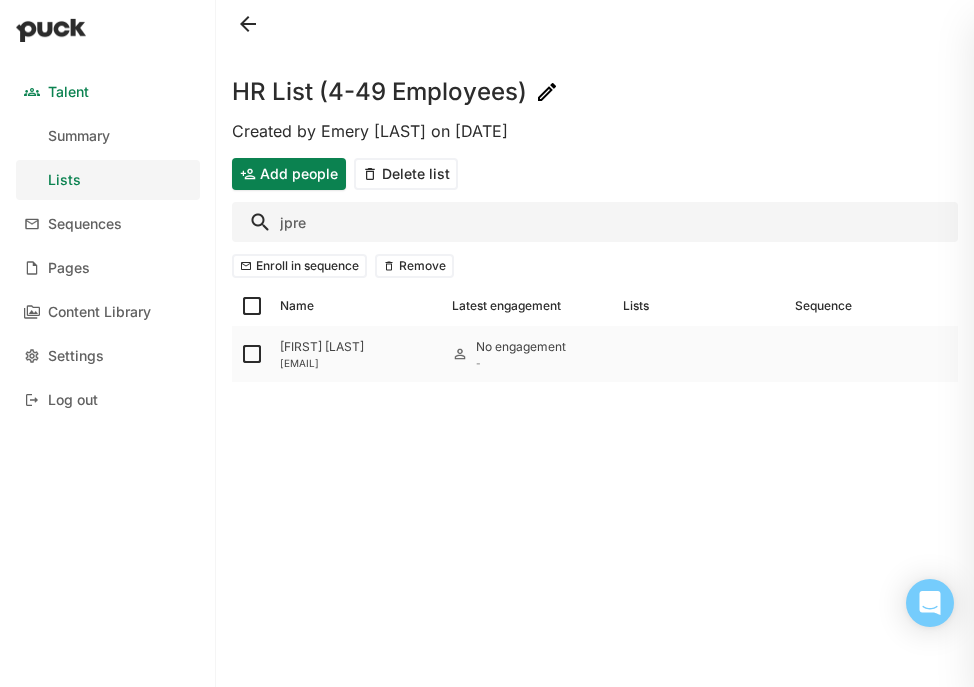 type on "jpre" 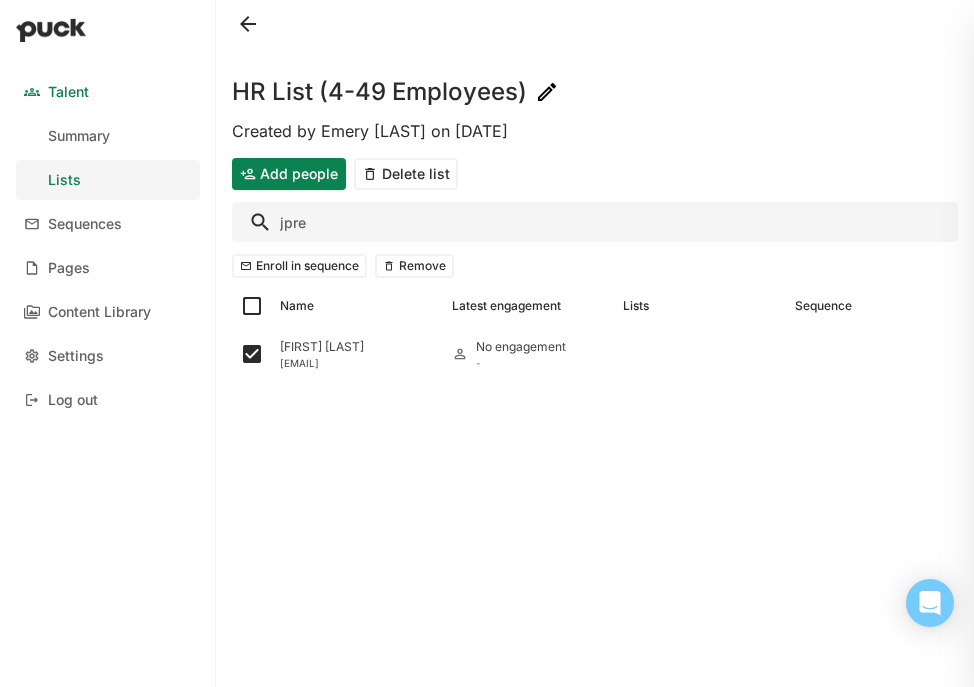 click on "jpre" at bounding box center (595, 222) 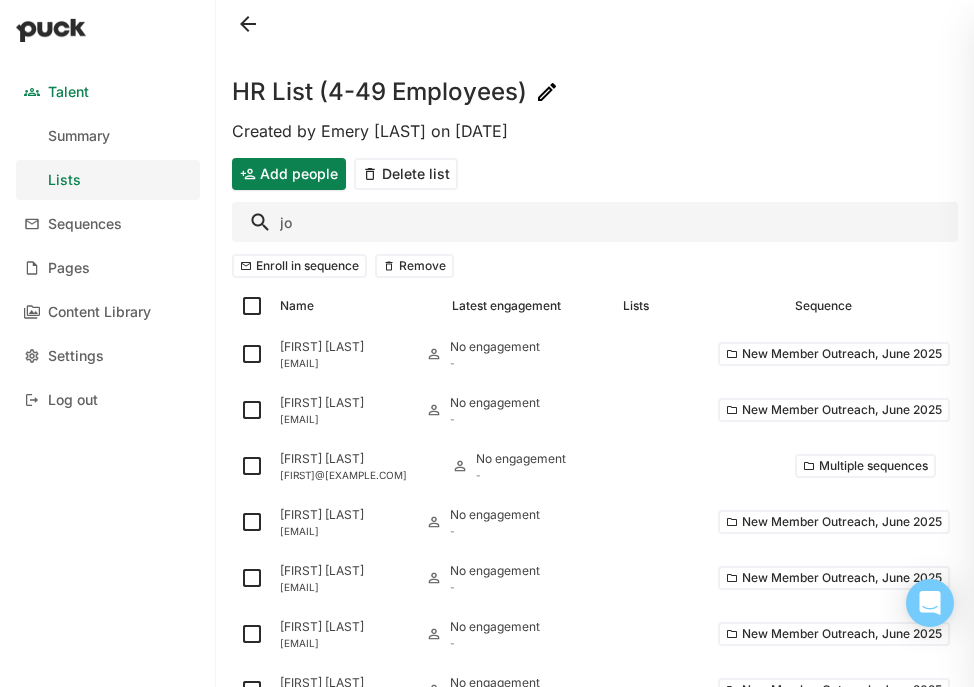 type on "[FIRST]" 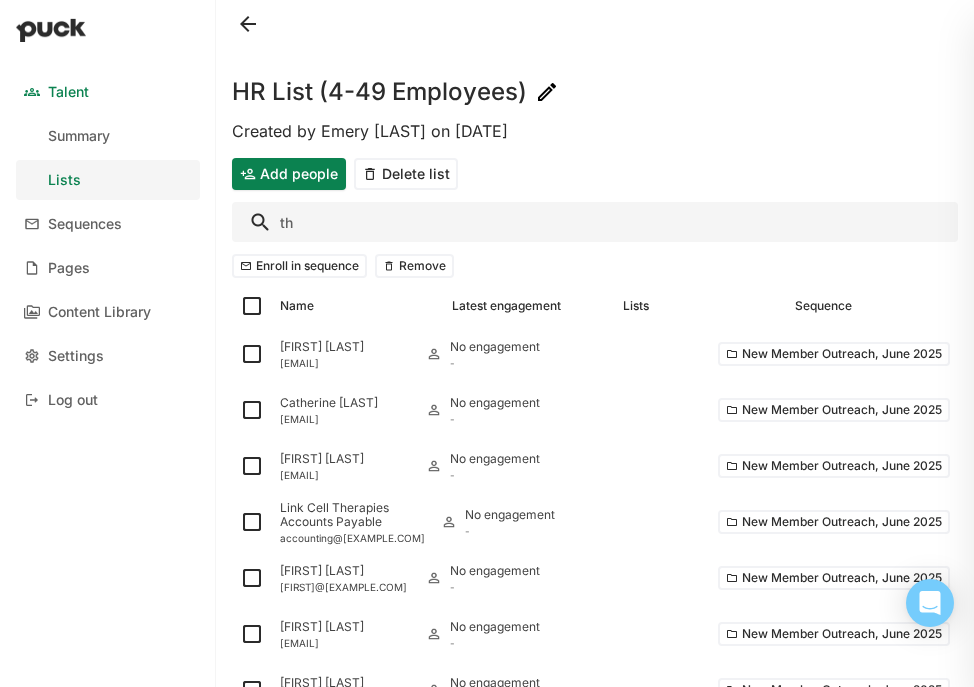 type on "t" 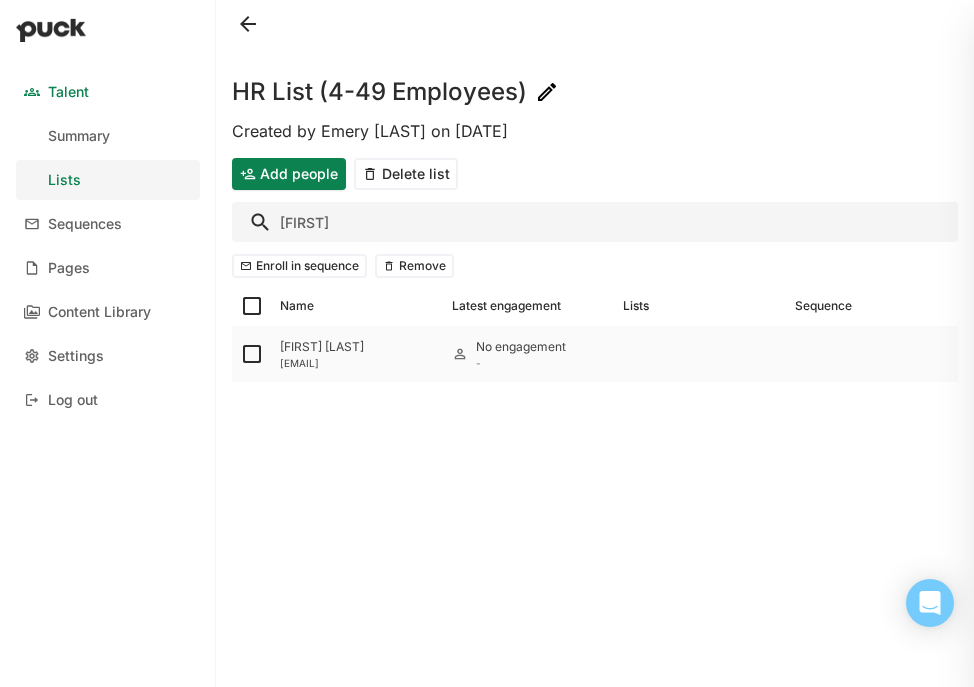 type on "ken.s" 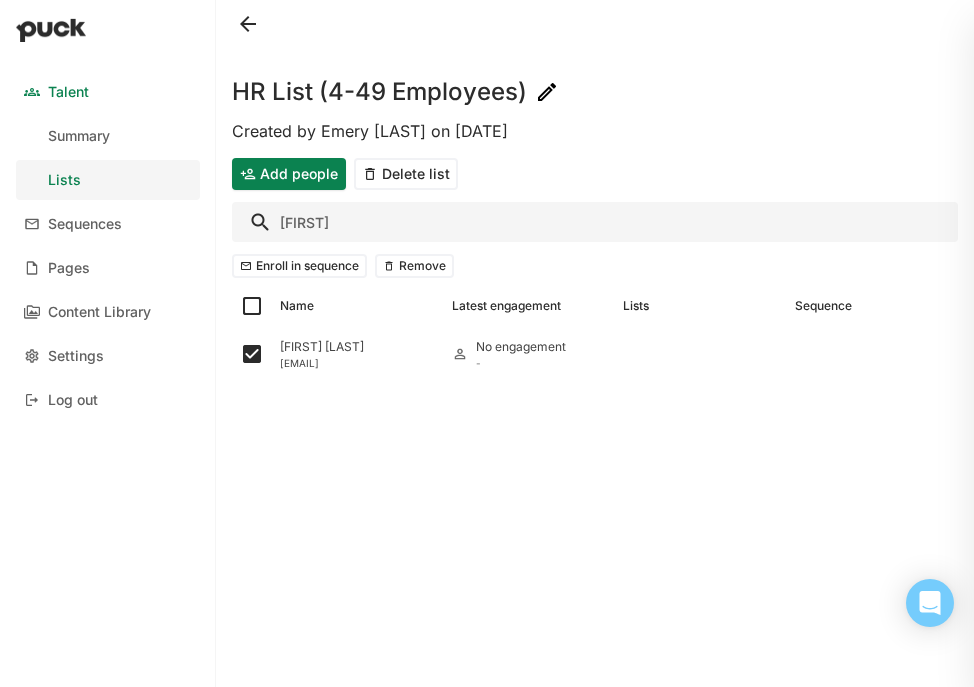click on "ken.s" at bounding box center (595, 222) 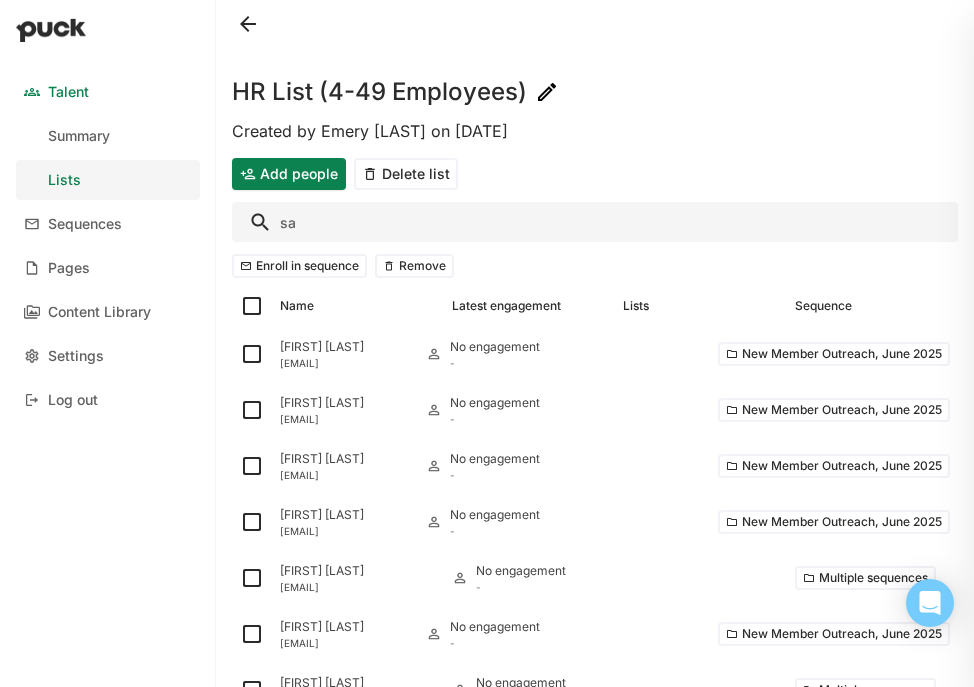 type on "[FIRST]" 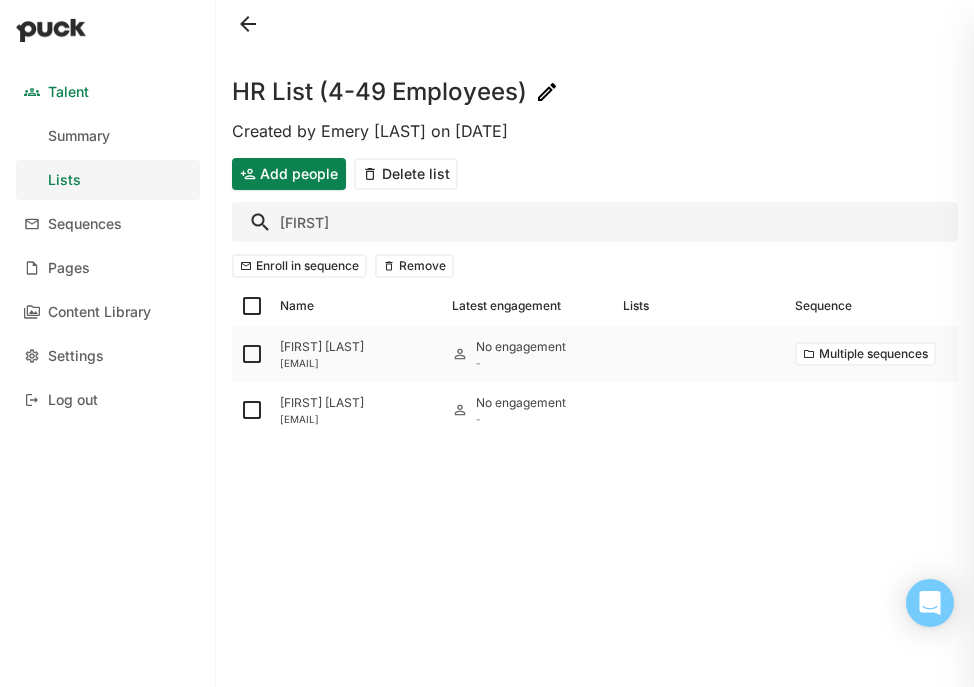 type on "scott.s" 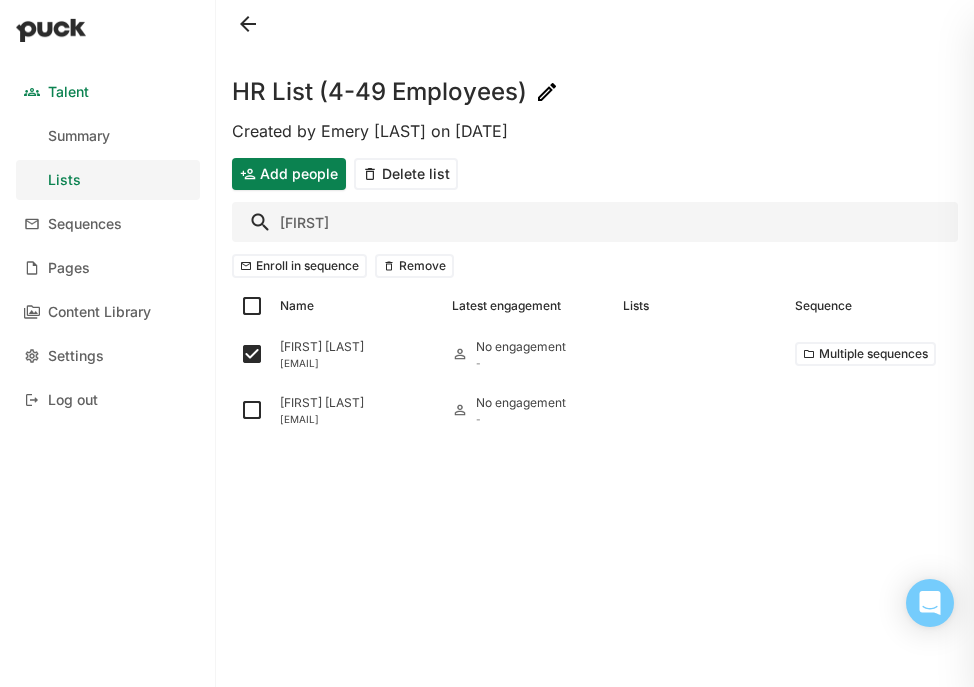 click on "scott.s" at bounding box center [595, 222] 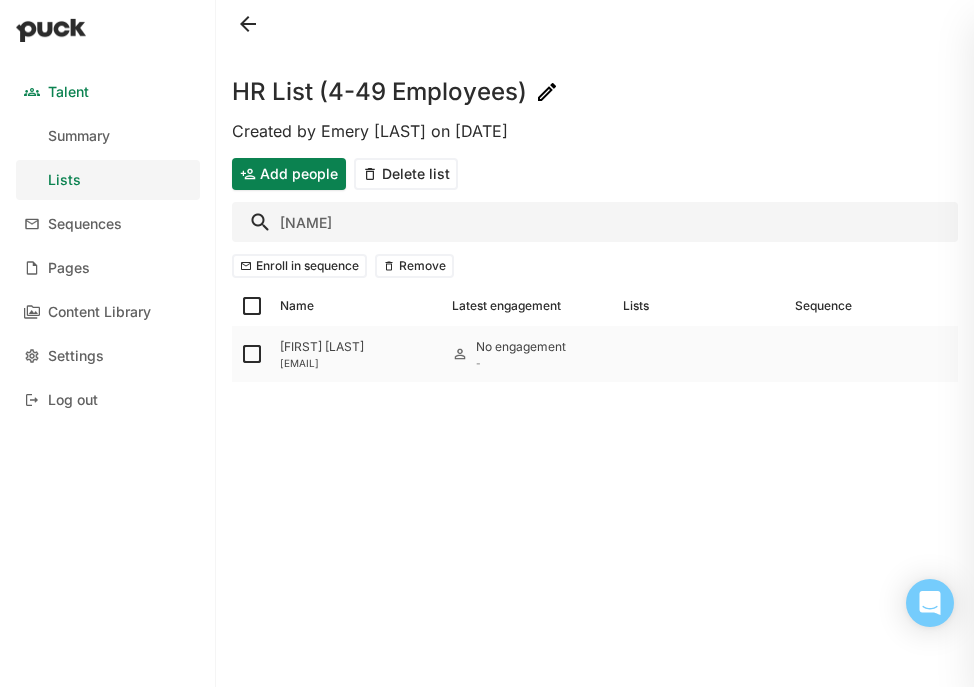 type on "terwin" 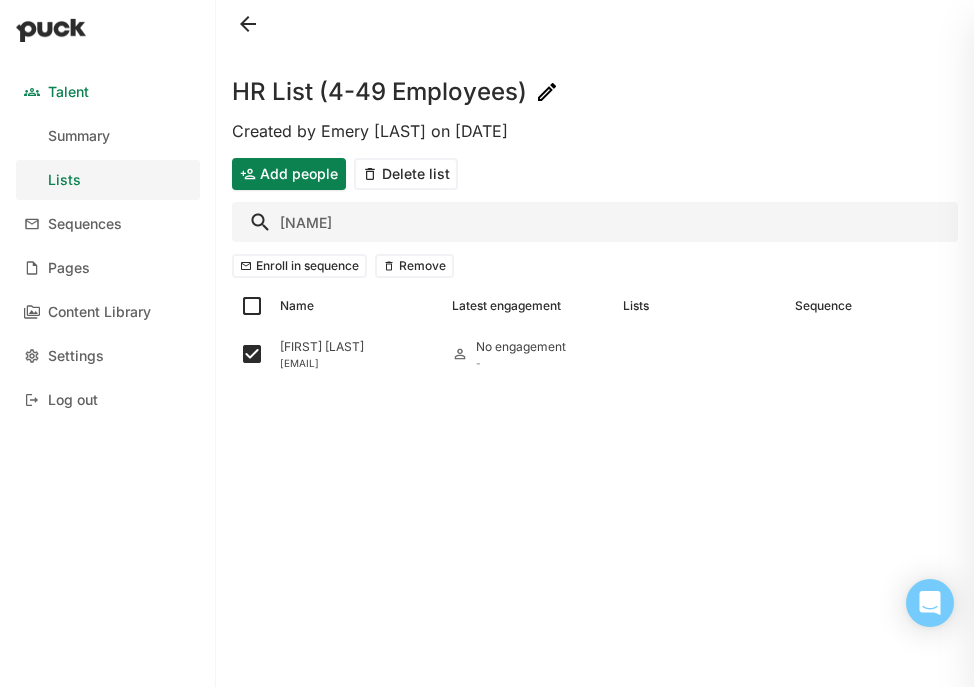 click on "terwin" at bounding box center [595, 222] 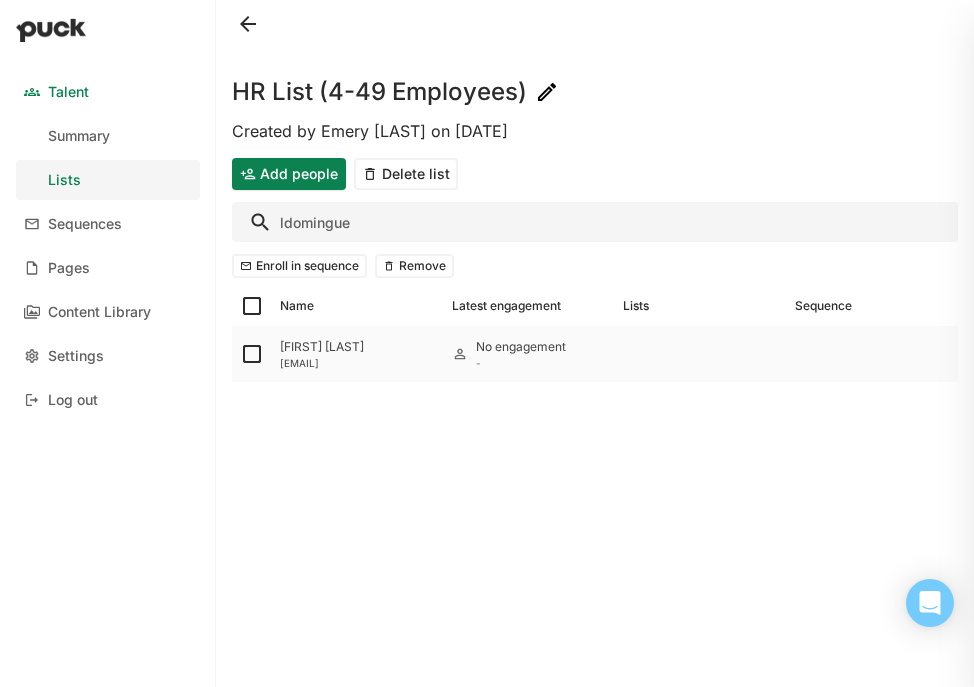 type on "ldomingue" 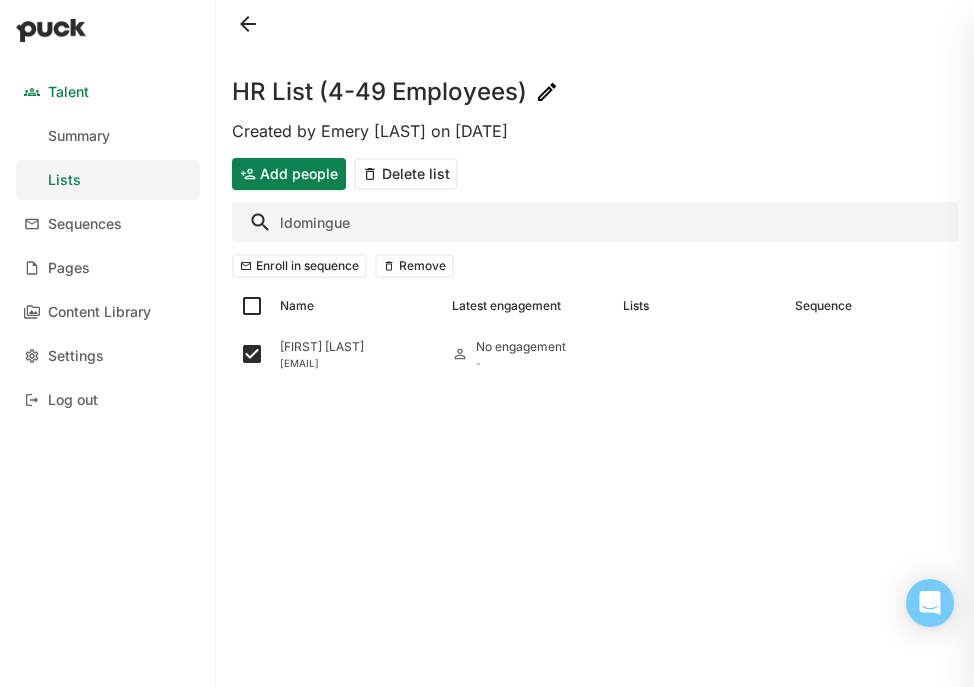 click on "ldomingue" at bounding box center [595, 222] 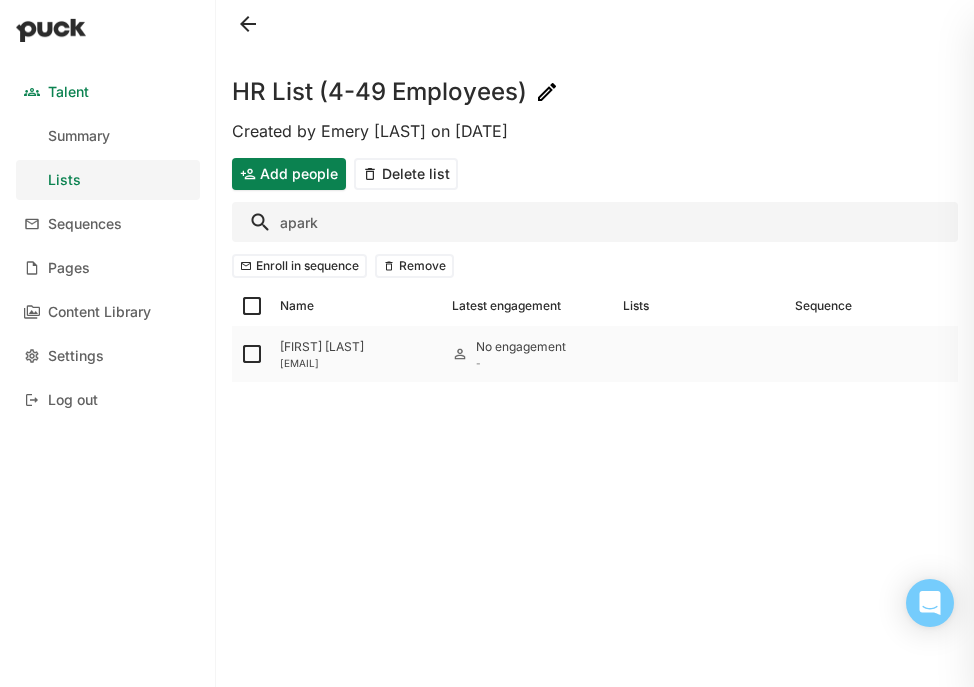 type on "apark" 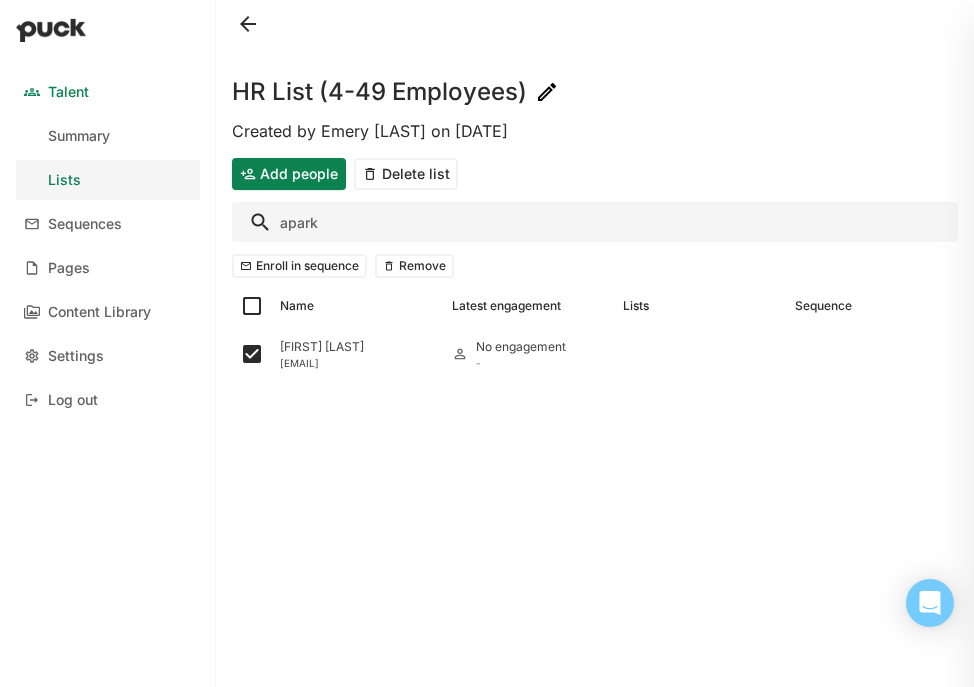 click on "apark" at bounding box center [595, 222] 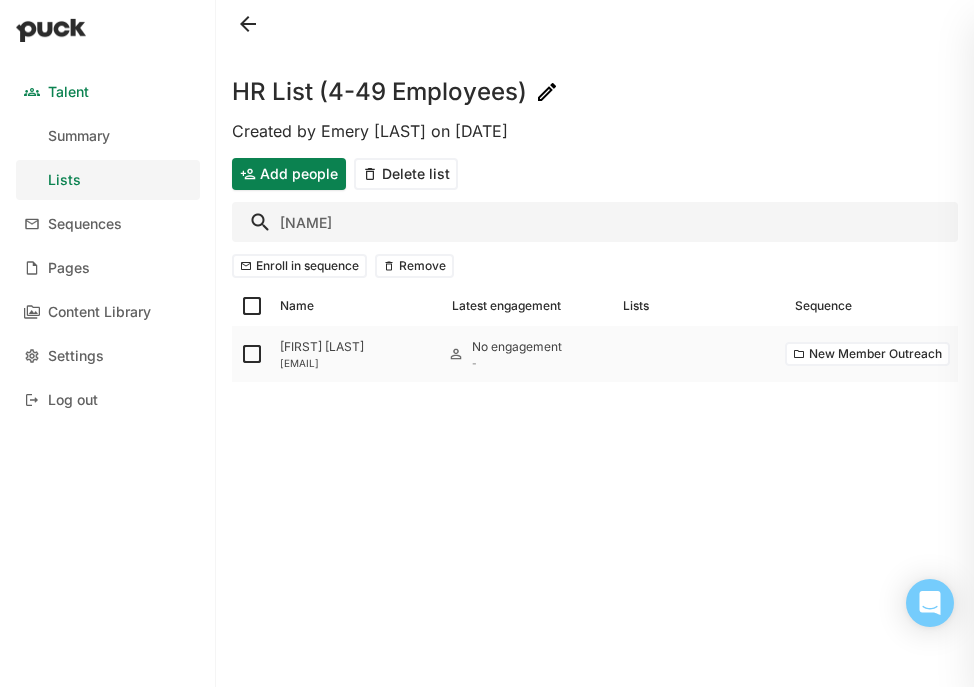 type on "cliber" 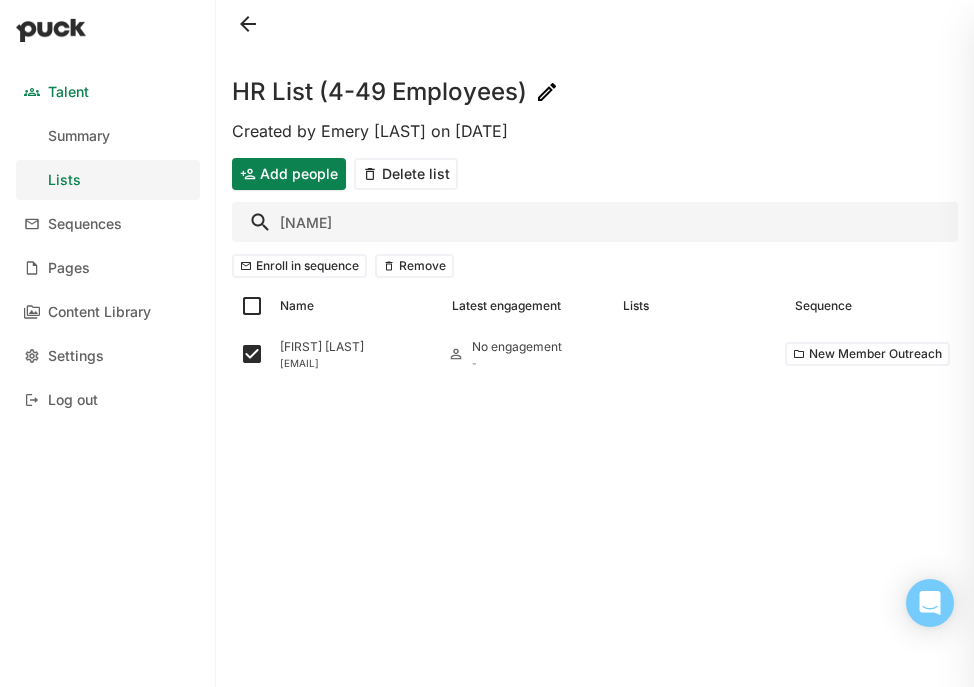 click on "cliber" at bounding box center [595, 222] 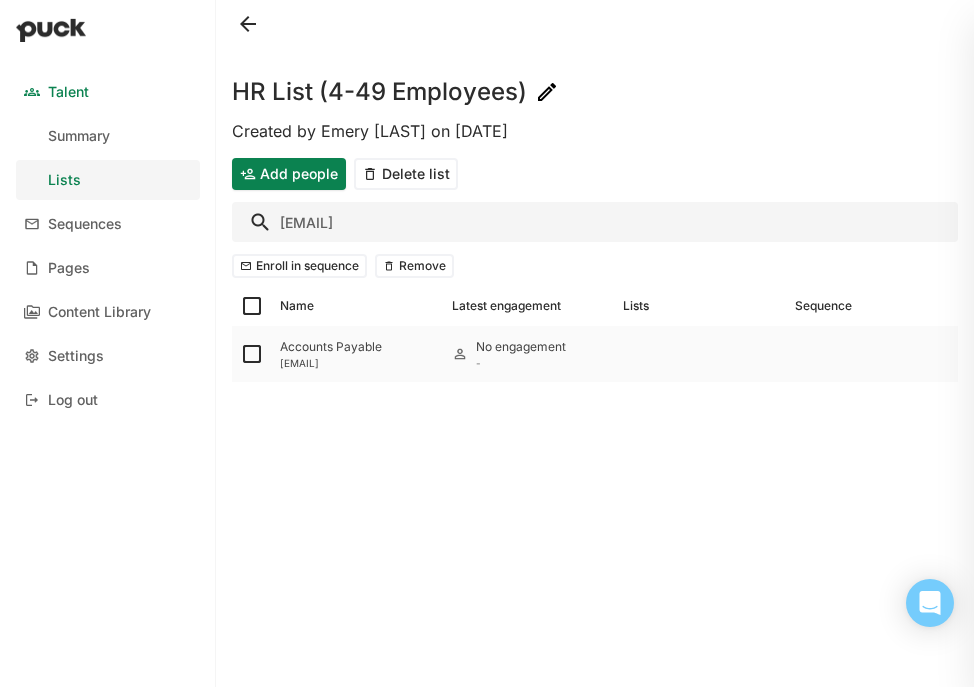 type on "ap@lin" 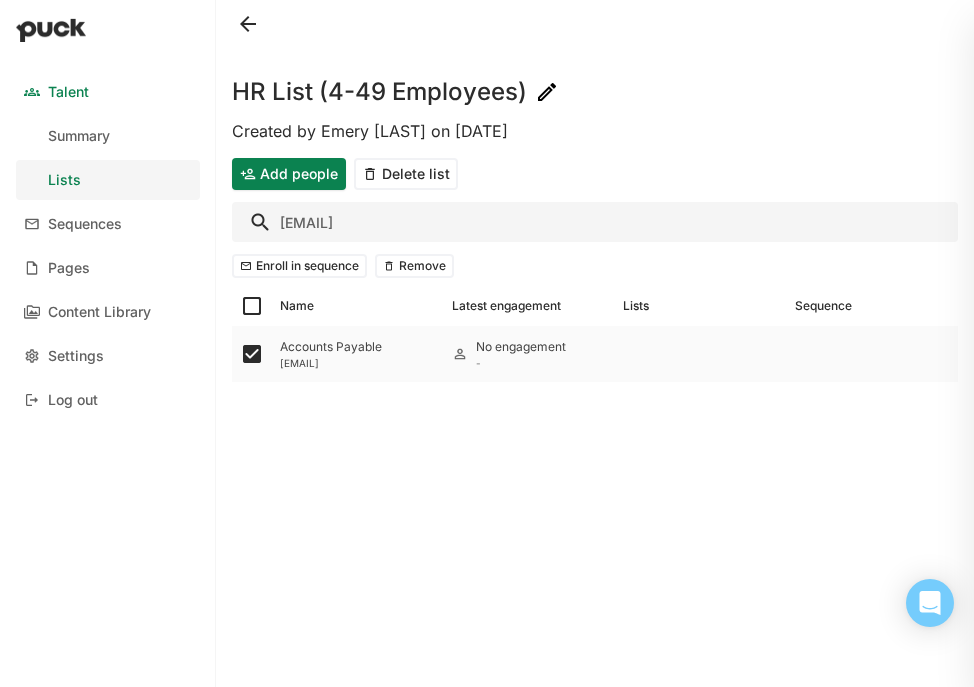 click on "Accounts Payable" at bounding box center [358, 347] 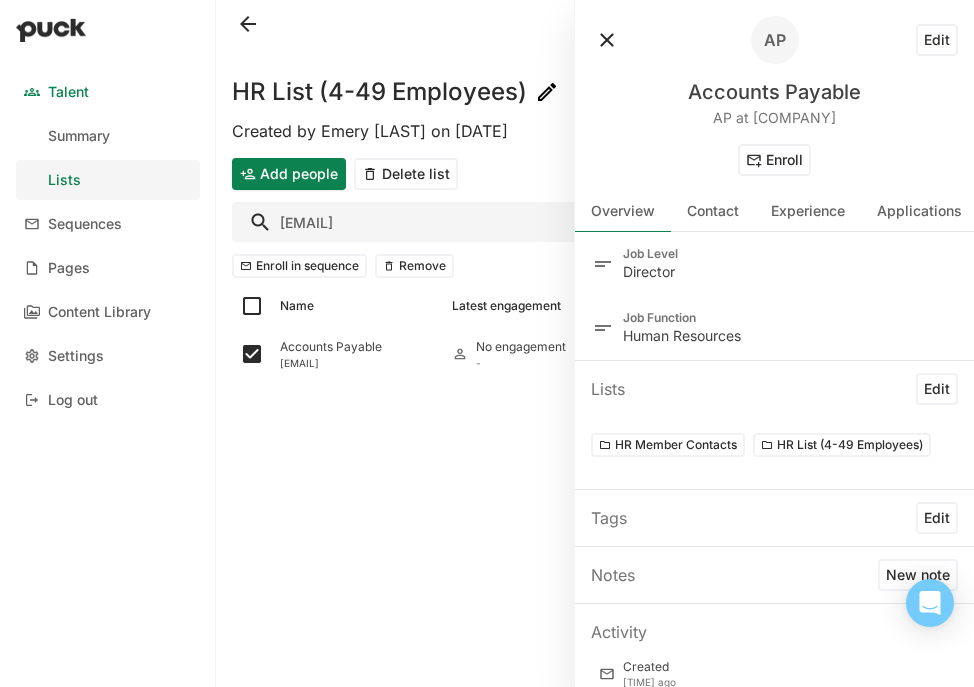click on "Edit" at bounding box center (937, 40) 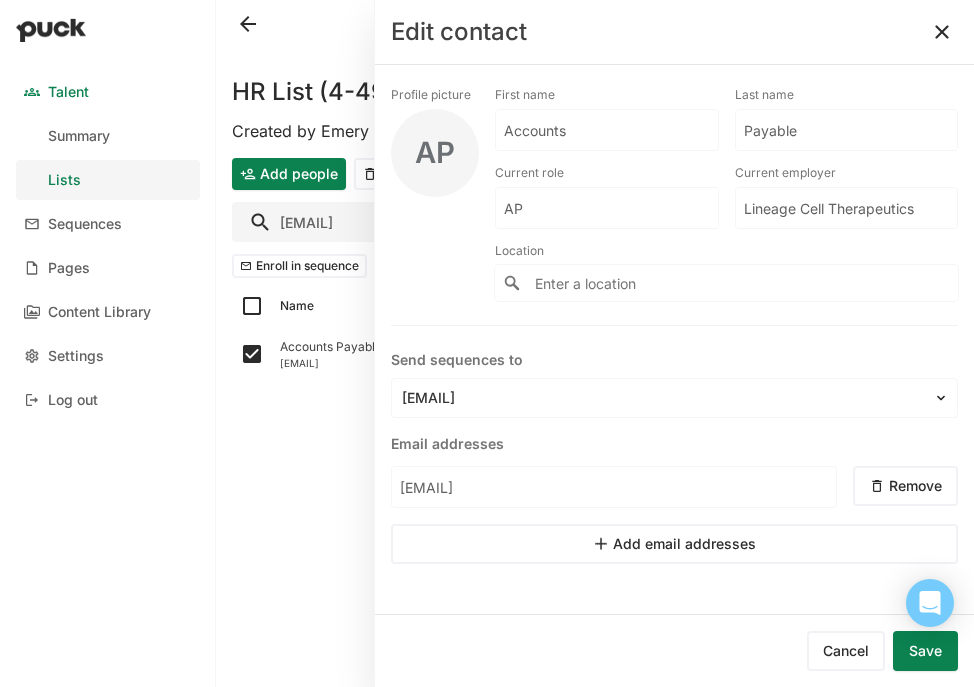 click on "Accounts" at bounding box center [607, 130] 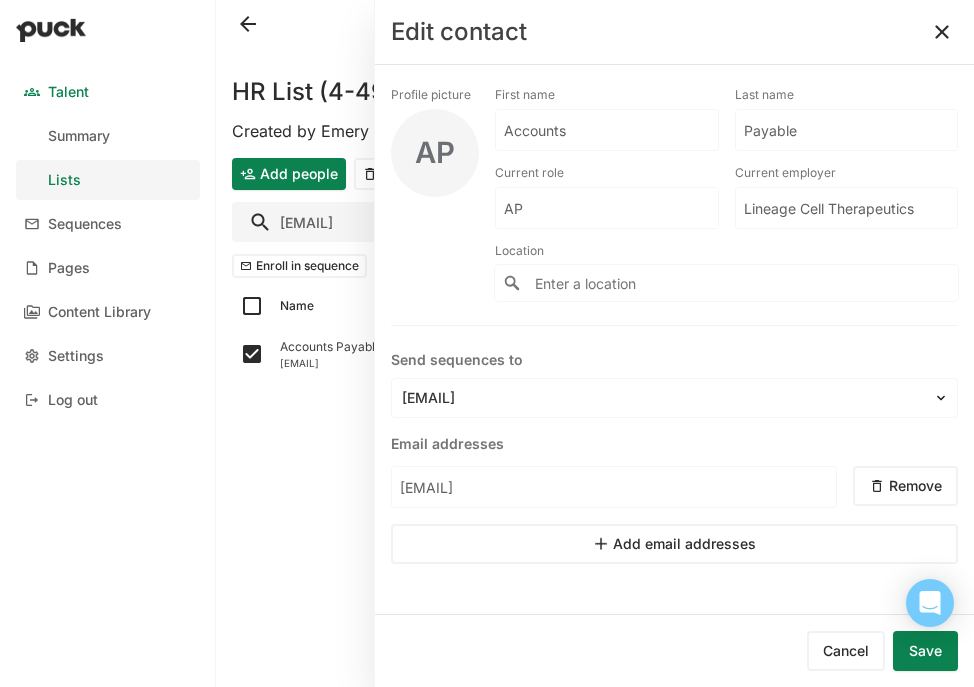 click on "Accounts" at bounding box center (607, 130) 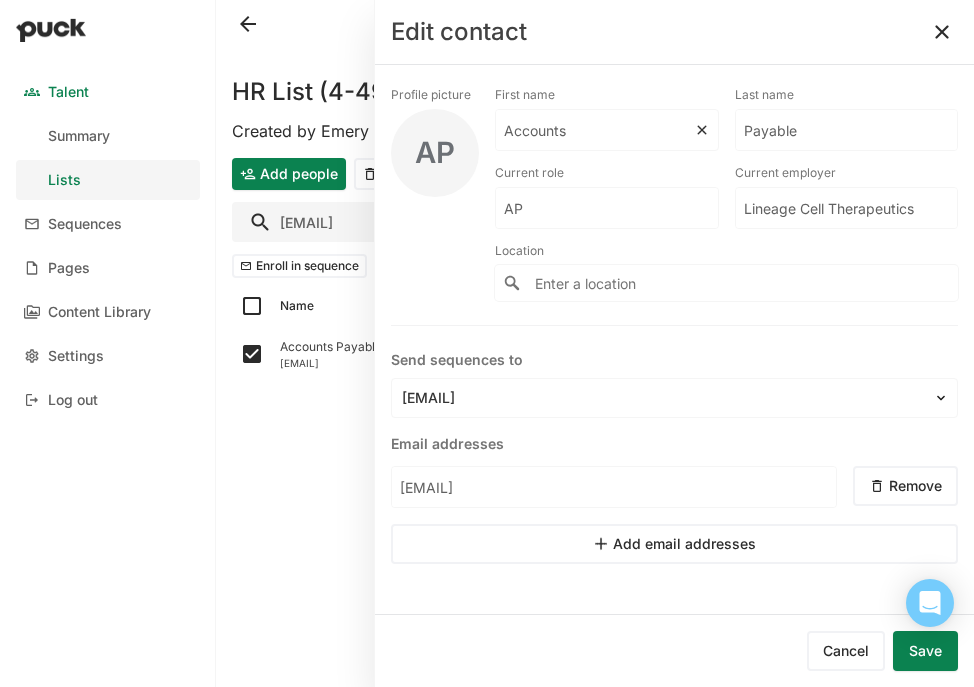 click on "Accounts" at bounding box center (595, 130) 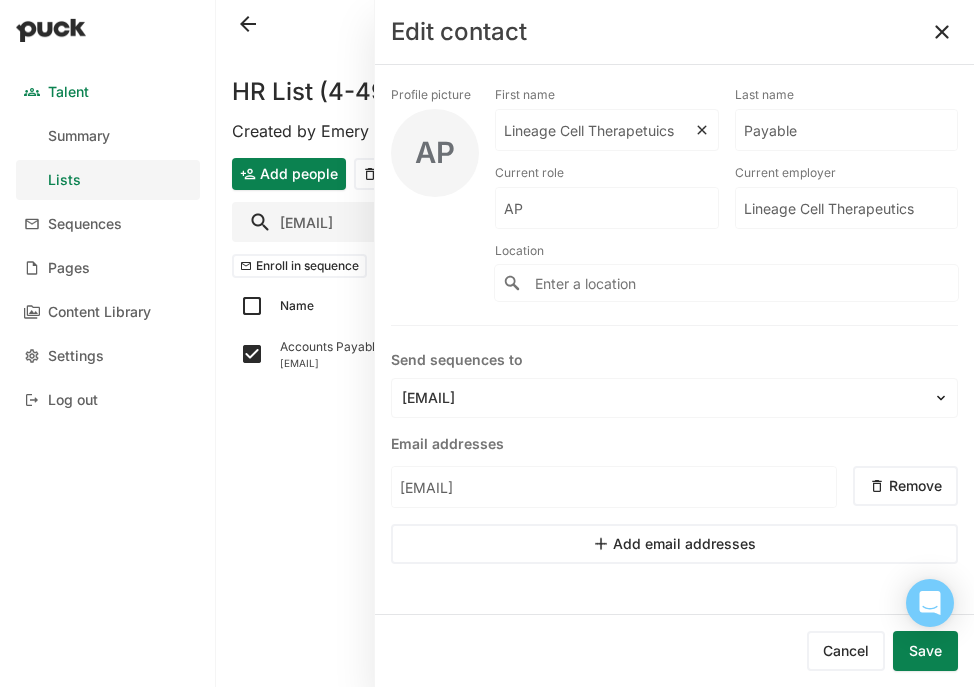 type on "Lineage Cell Therapetuics" 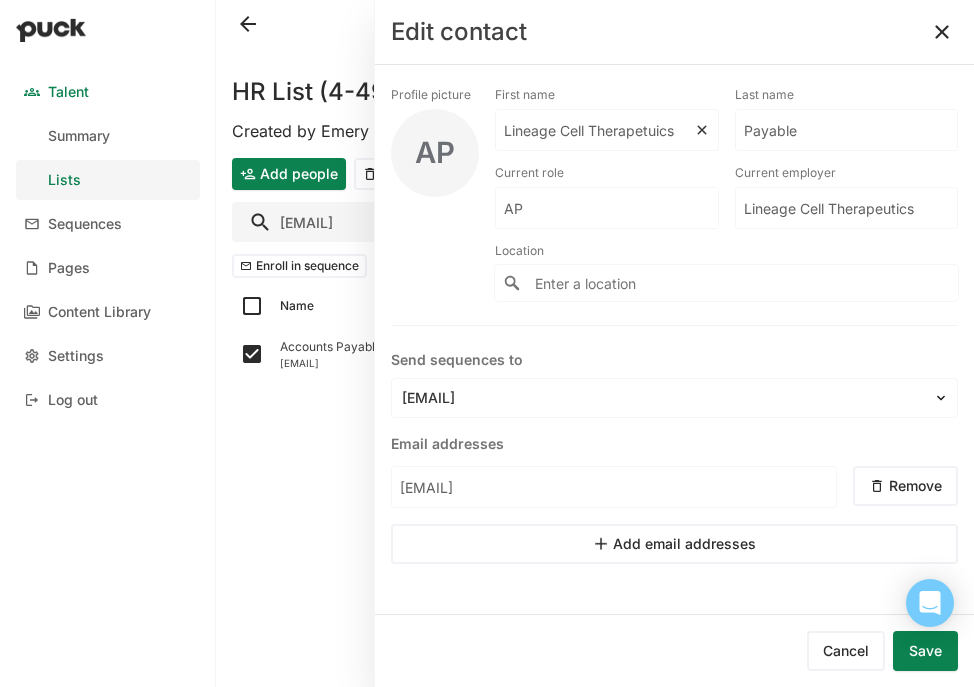 click on "Lineage Cell Therapeutics" at bounding box center (607, 208) 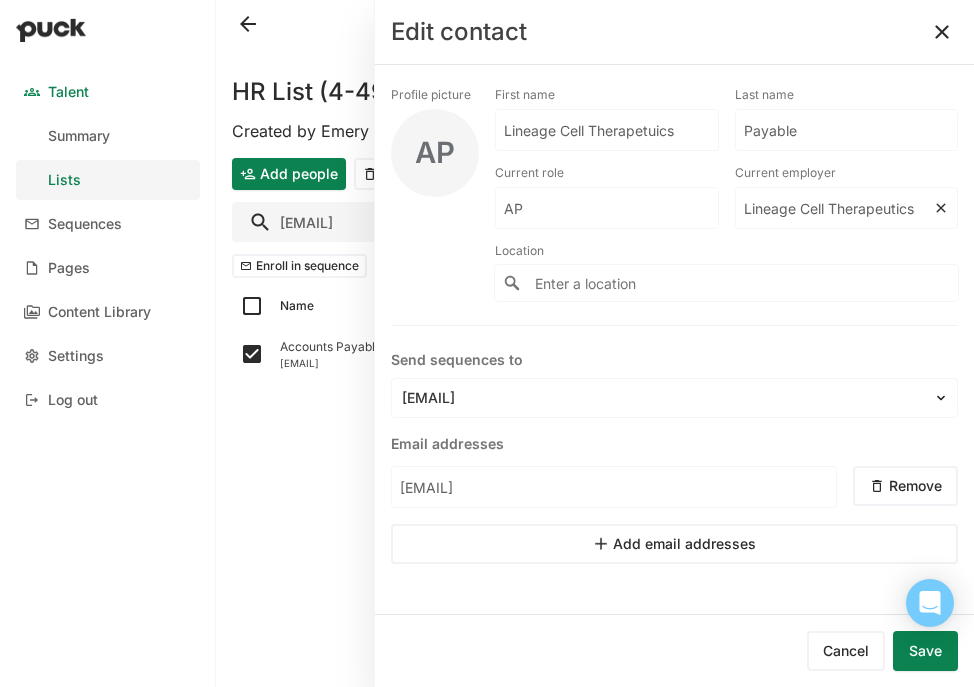 click on "Lineage Cell Therapeutics" at bounding box center (607, 208) 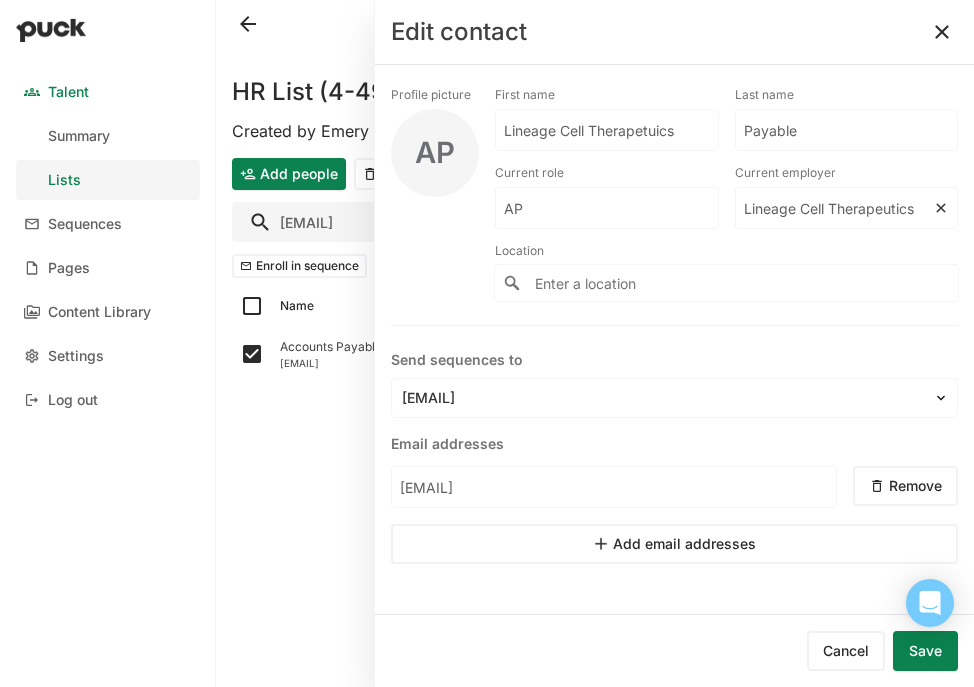 click on "Lineage Cell Therapeutics" at bounding box center (607, 208) 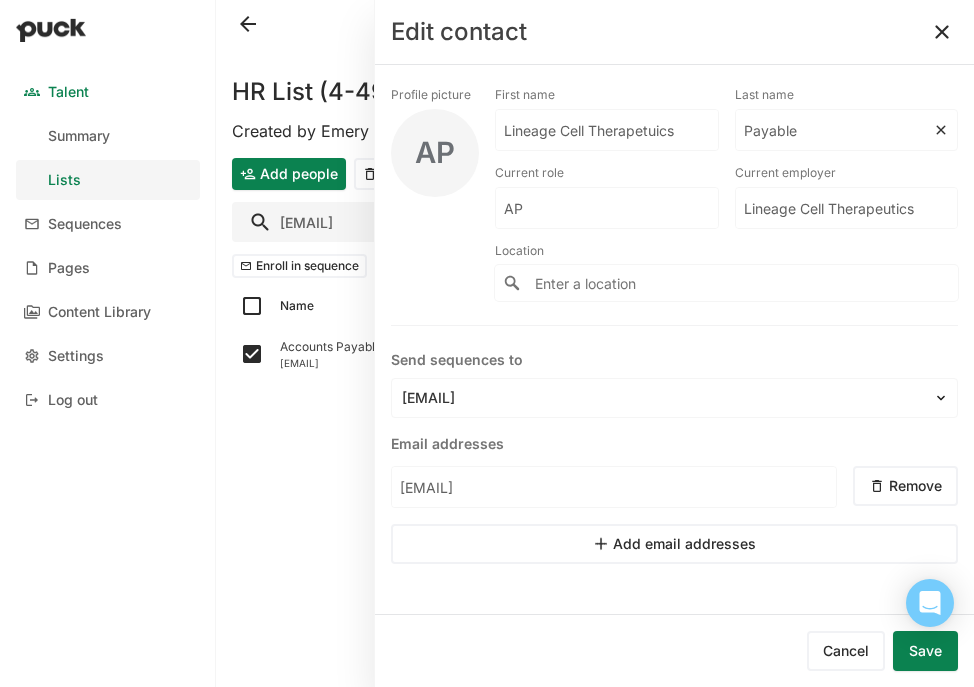 click on "Payable" at bounding box center (607, 130) 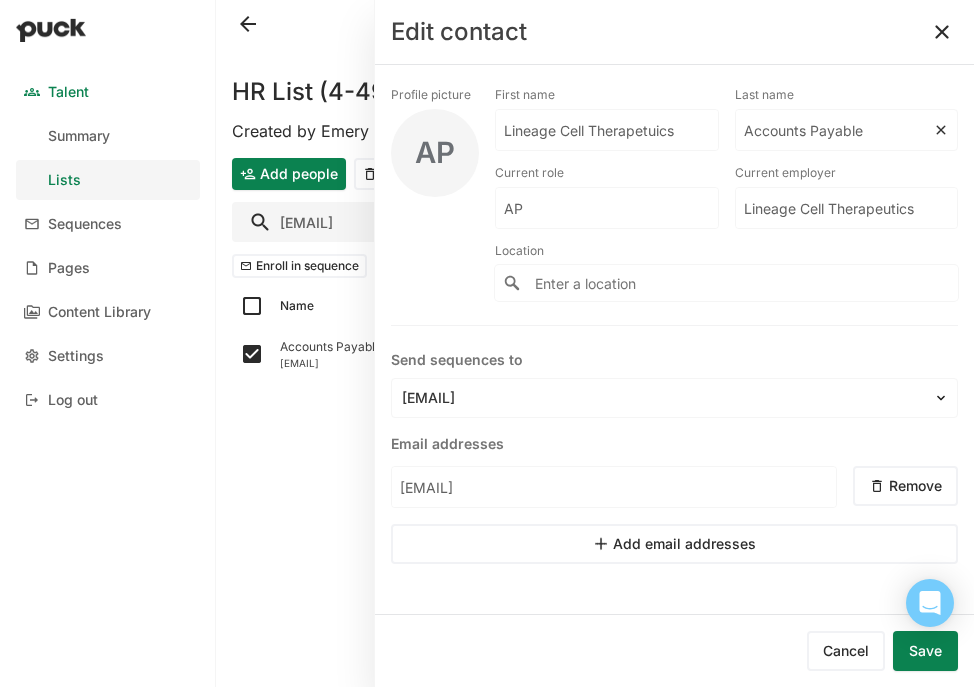 type on "Accounts Payable" 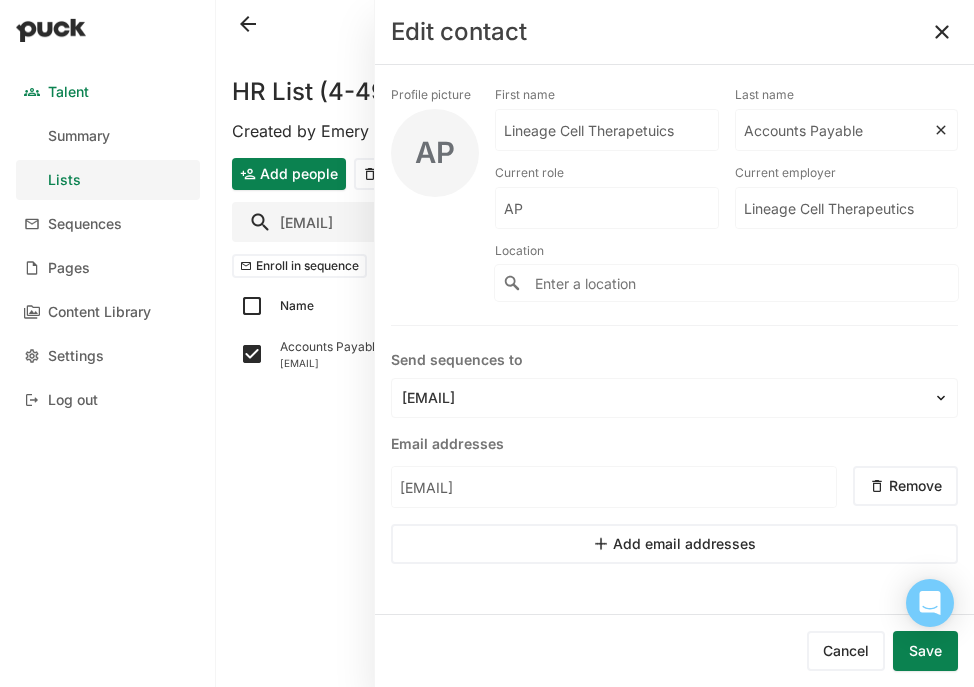 click on "Save" at bounding box center (925, 651) 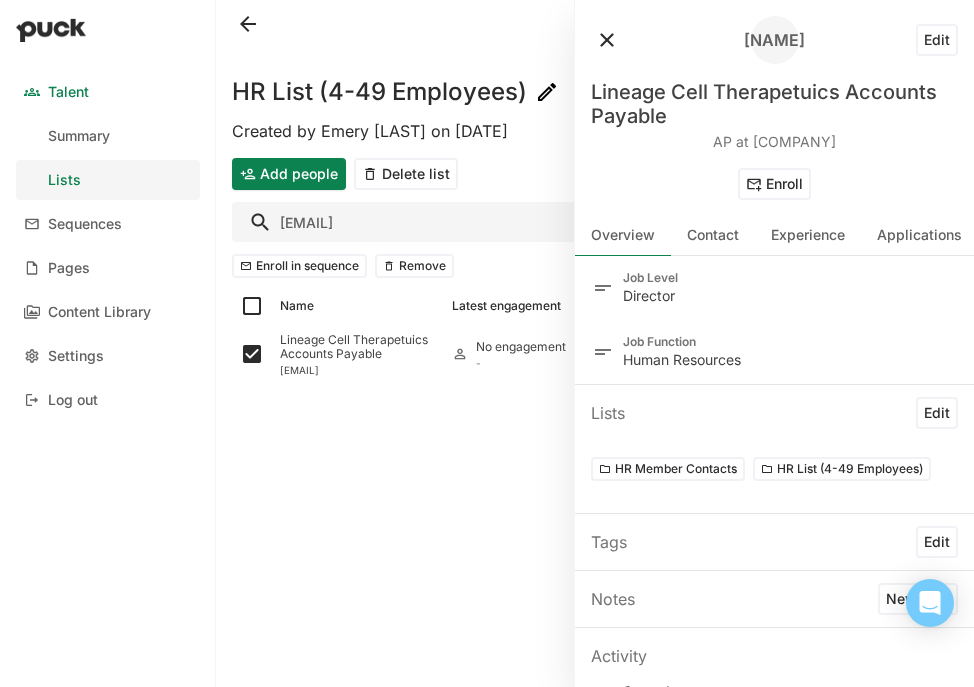 click at bounding box center (607, 40) 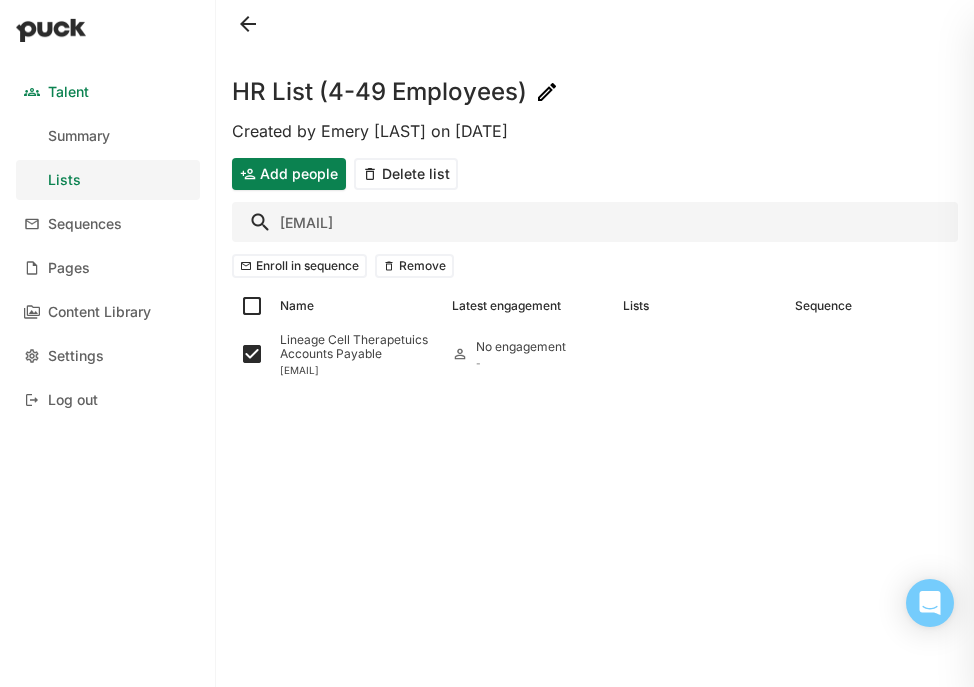 click on "ap@lin" at bounding box center (595, 222) 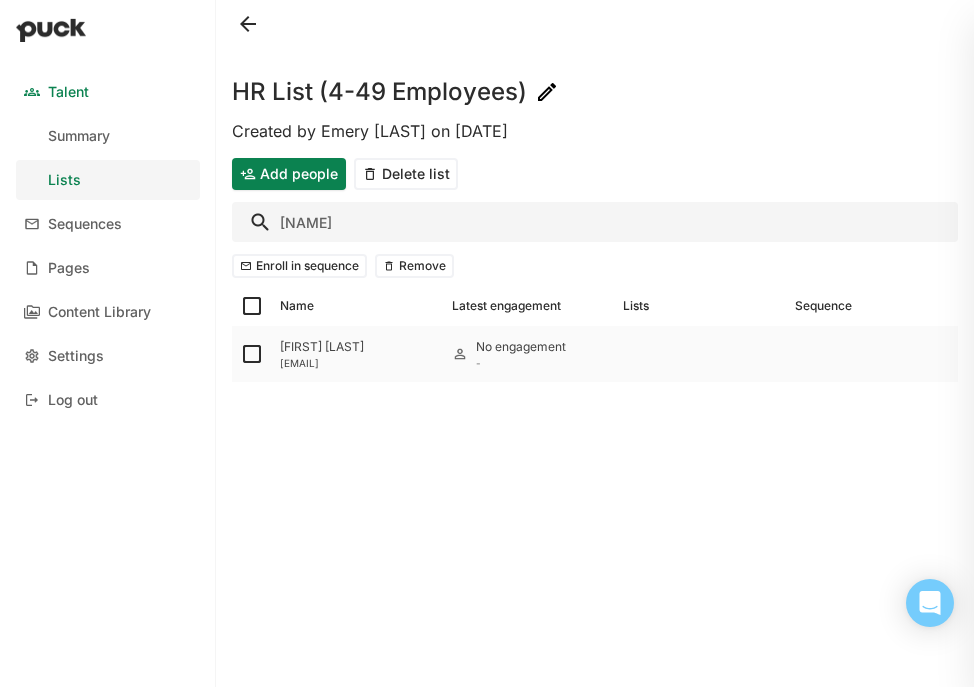 type on "sry" 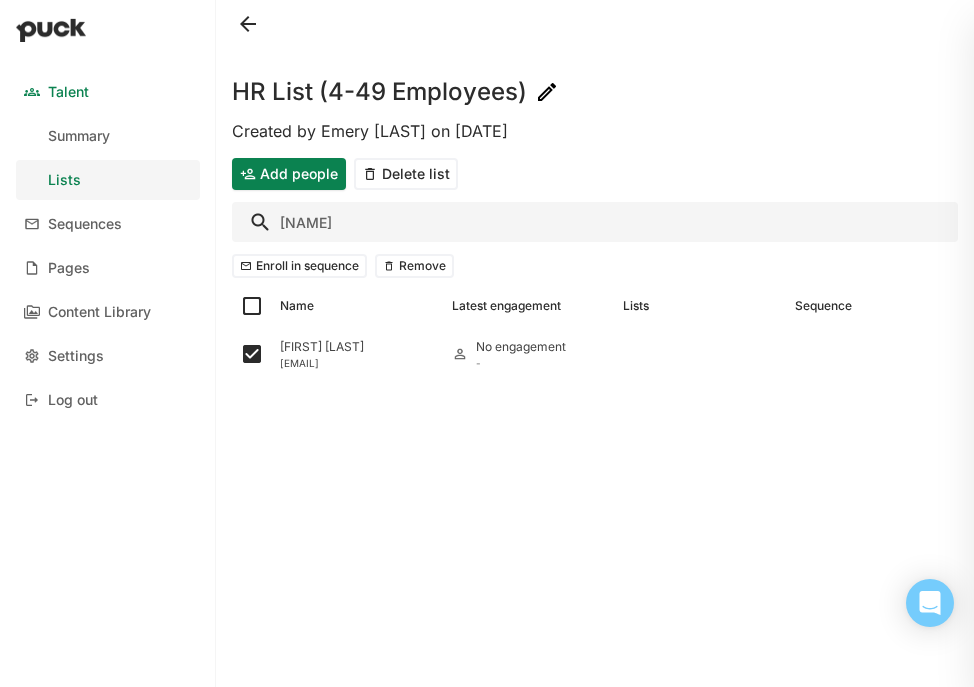 click on "sry" at bounding box center [595, 222] 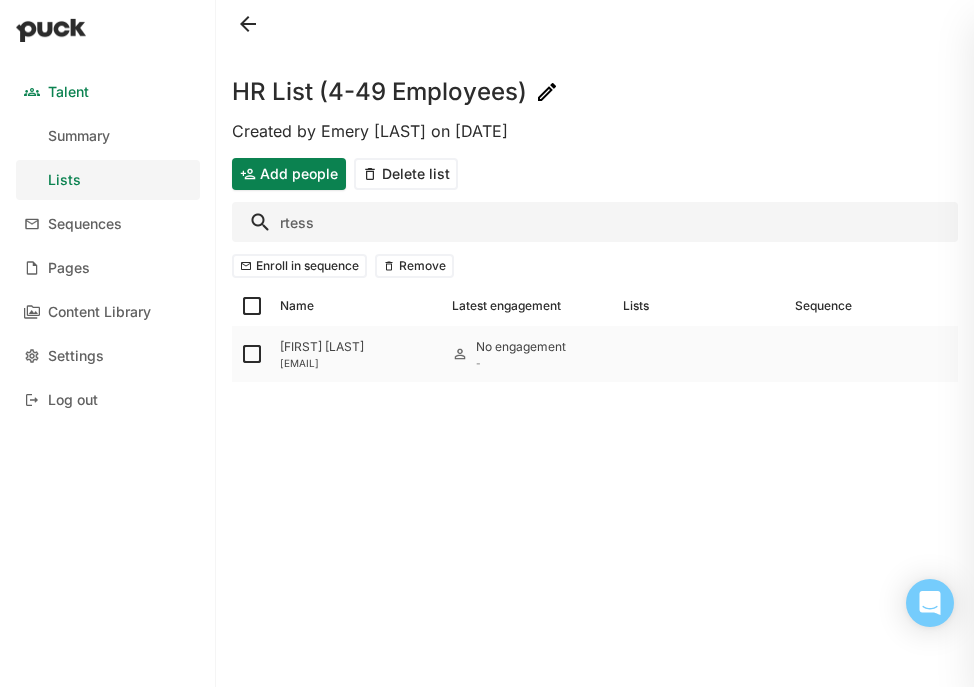 type on "rtess" 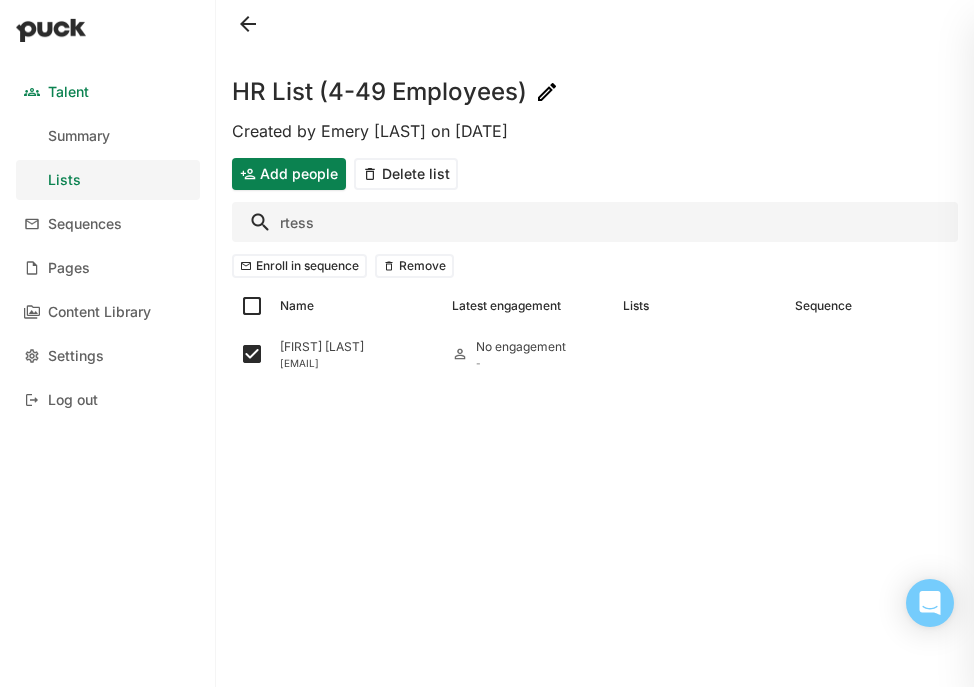 click on "rtess" at bounding box center (595, 222) 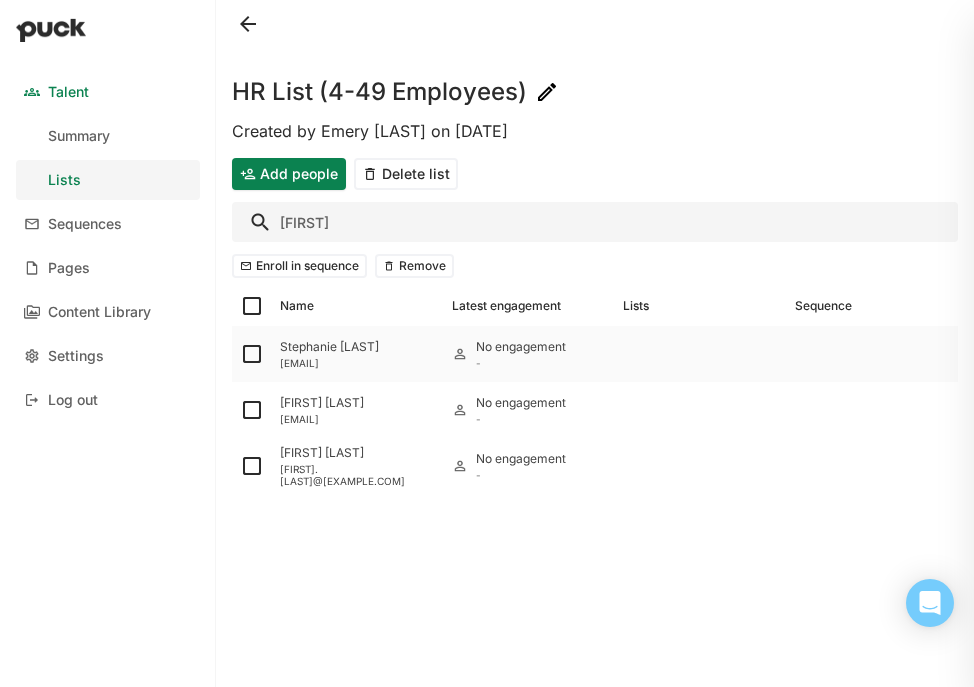 type on "stephanie" 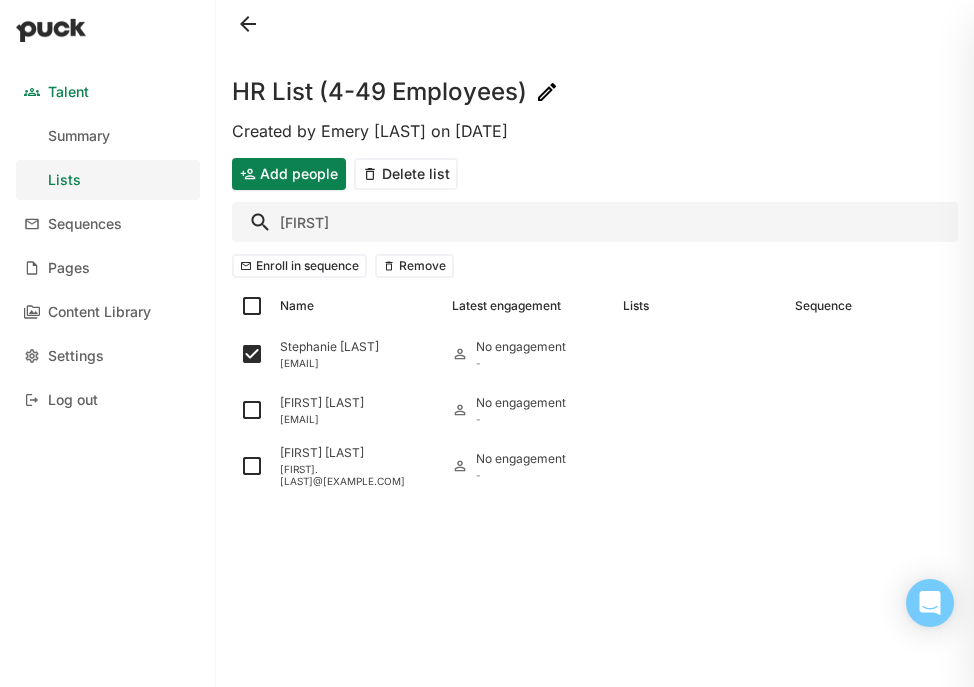 click on "stephanie" at bounding box center (595, 222) 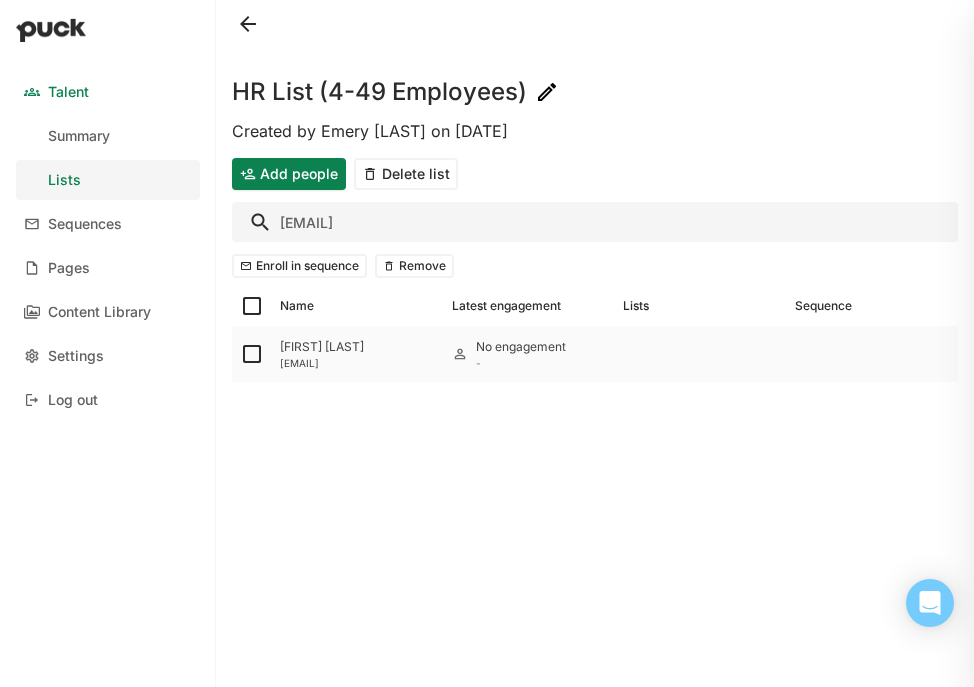 type on "thomas@a" 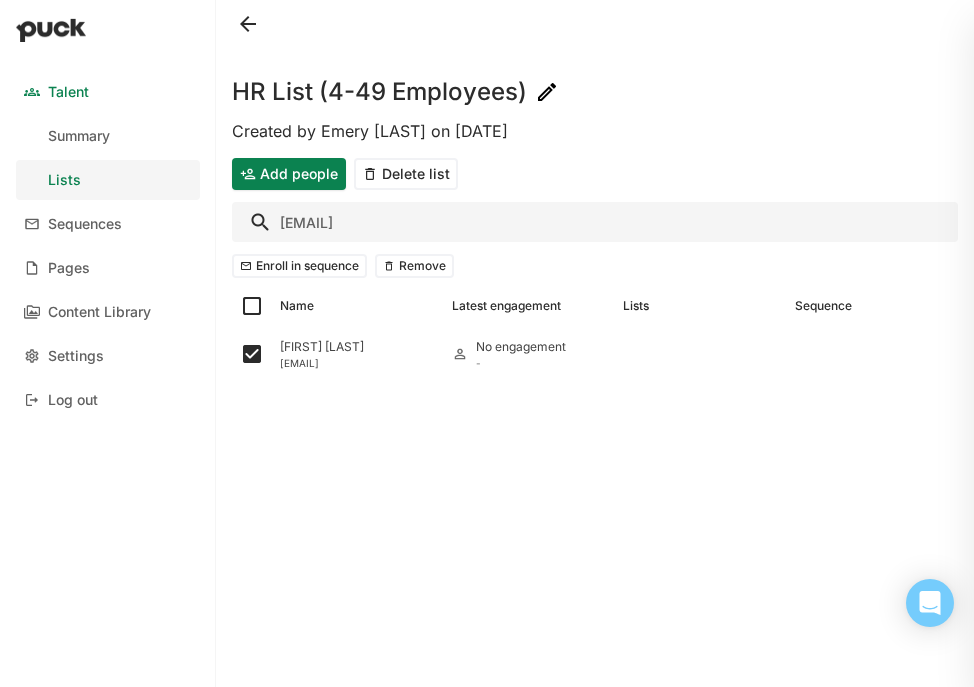 click on "thomas@a" at bounding box center [595, 222] 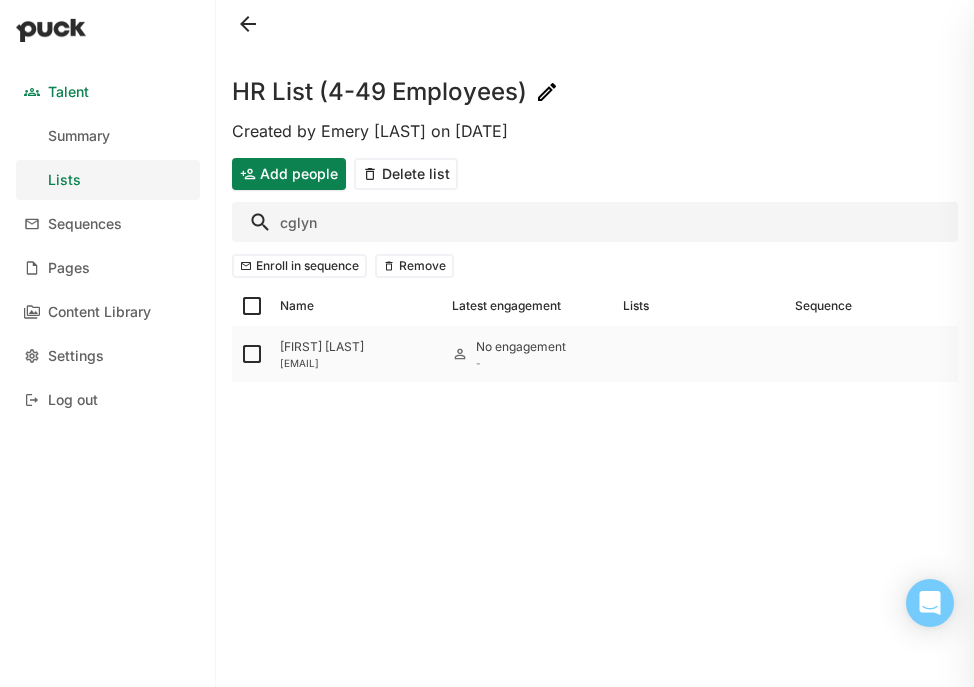 type on "cglyn" 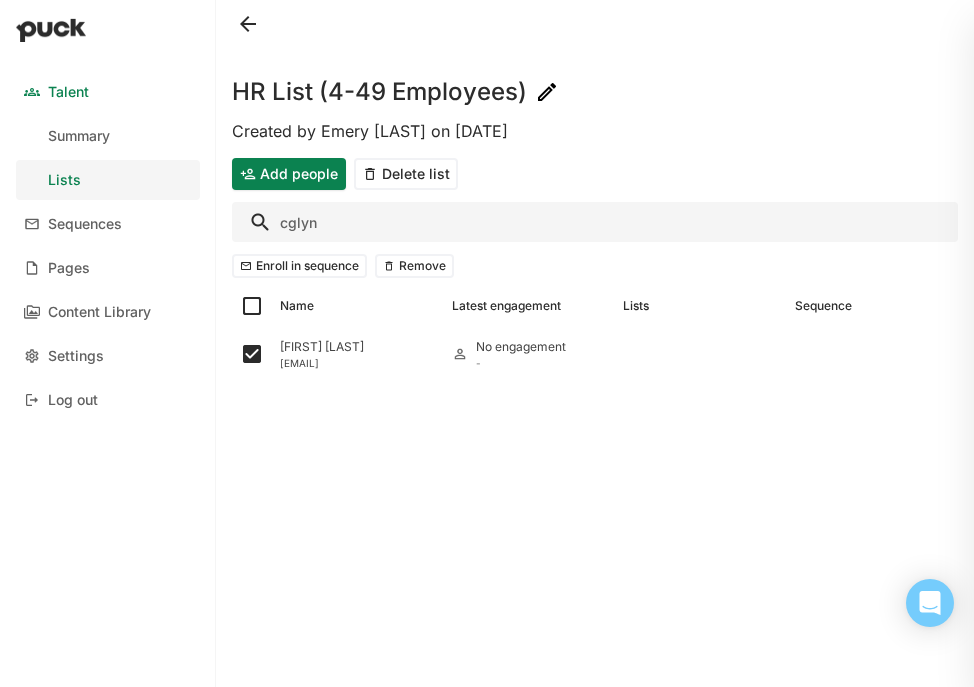 click on "cglyn" at bounding box center (595, 222) 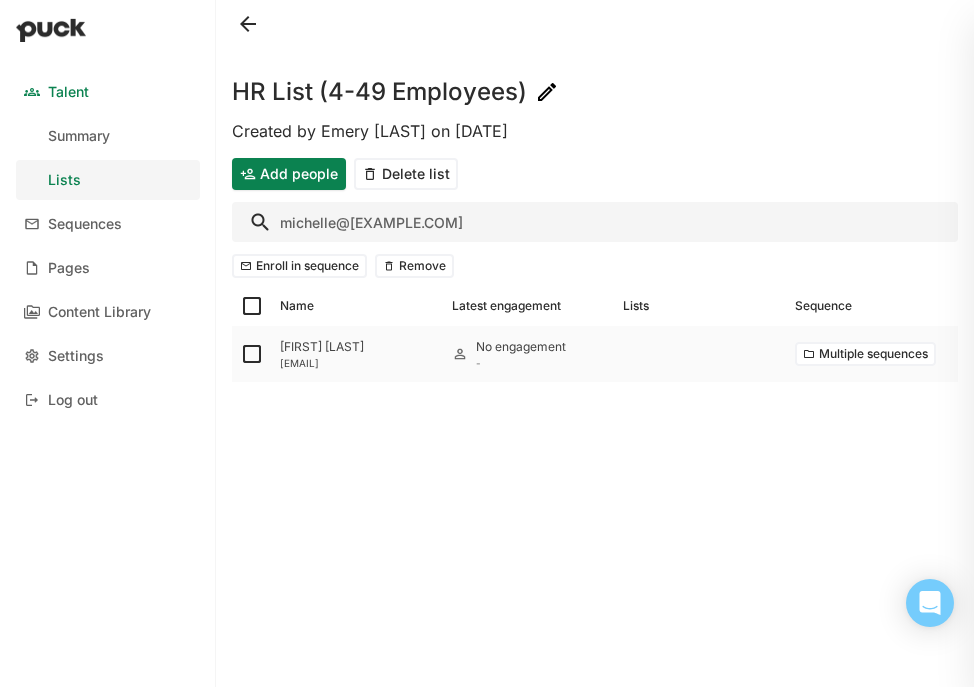 type on "michelle@" 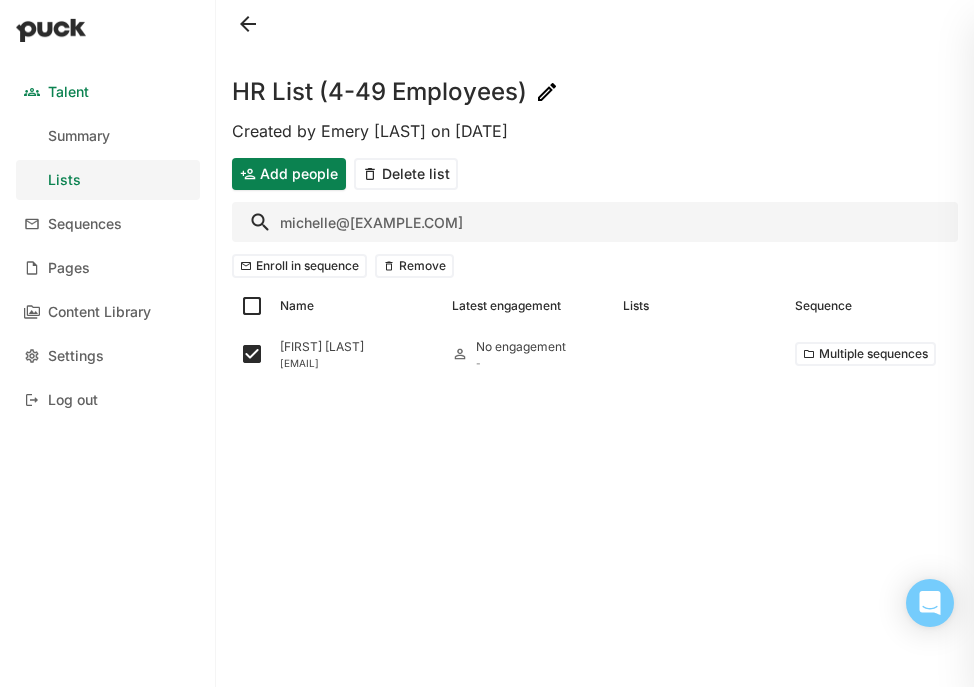 click on "michelle@" at bounding box center [595, 222] 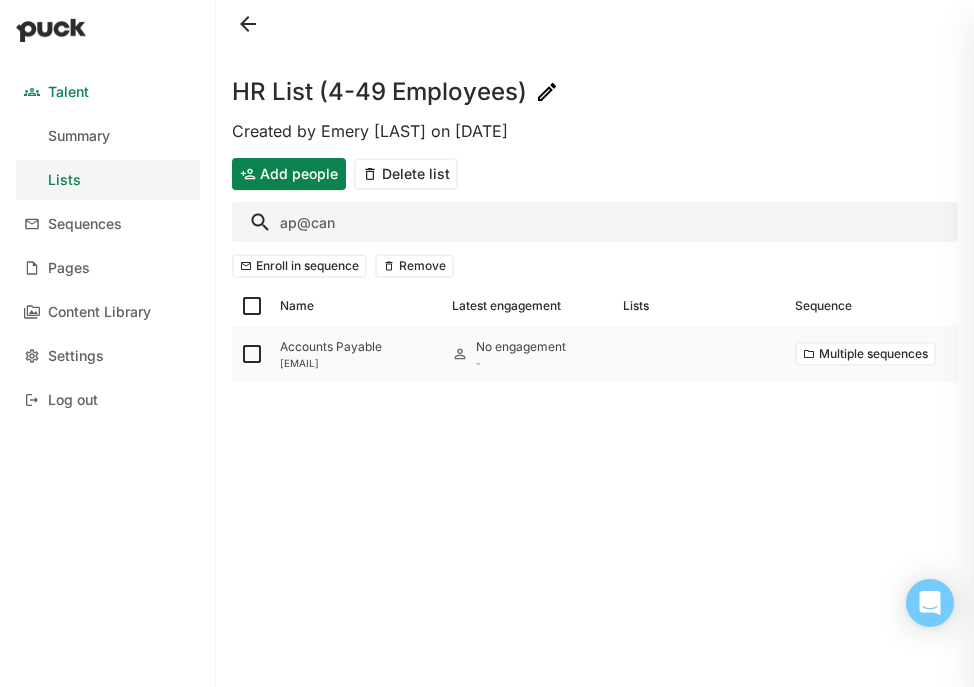 type on "ap@can" 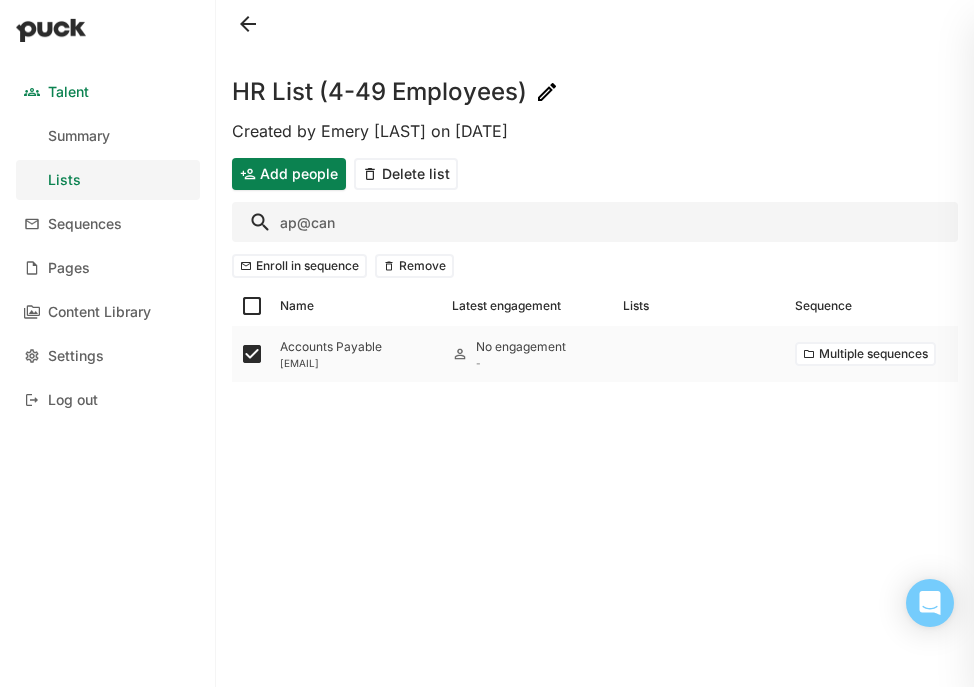 click on "Accounts Payable" at bounding box center [358, 347] 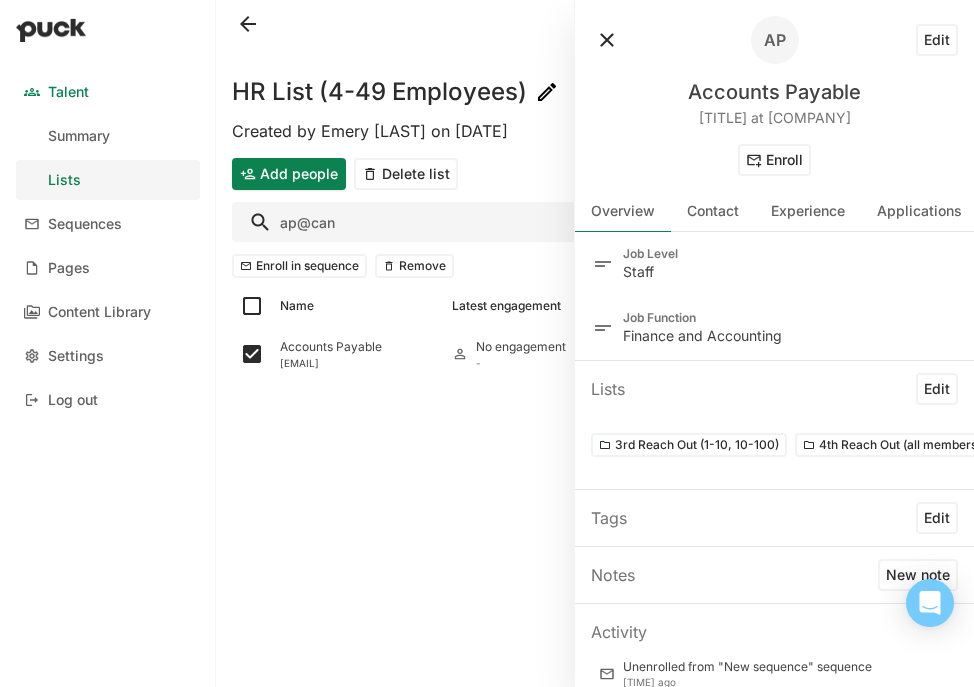click on "Edit" at bounding box center [937, 40] 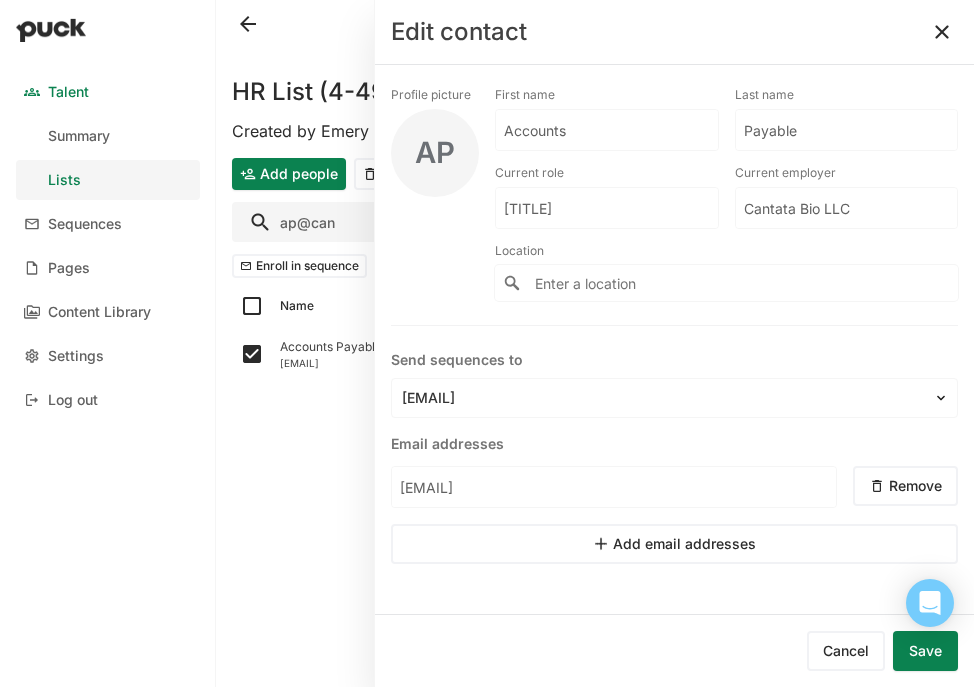 click on "Accounts" at bounding box center [607, 130] 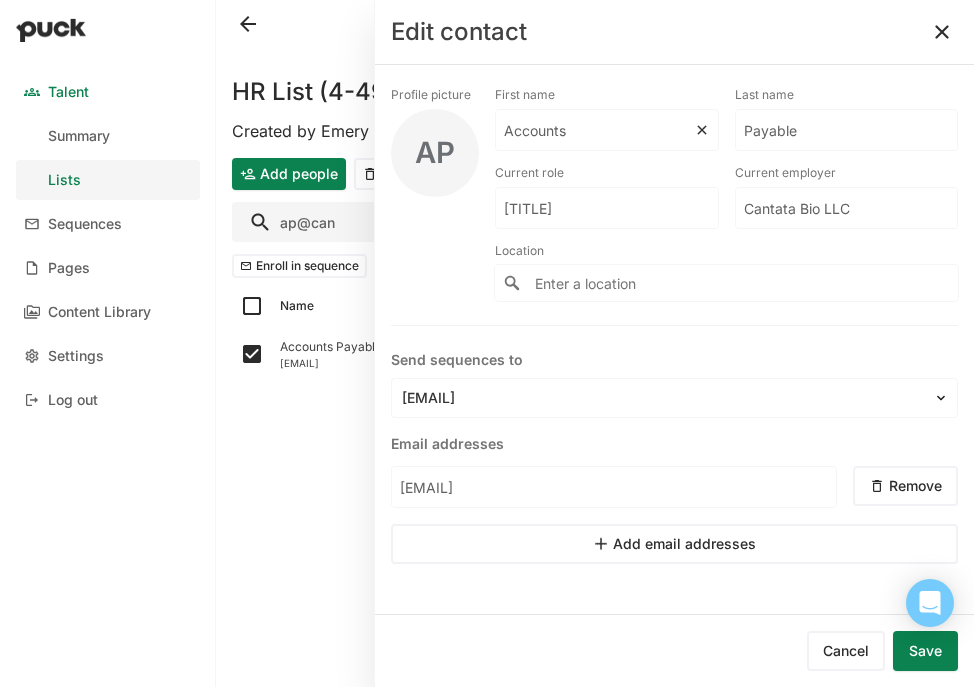 click on "Accounts" at bounding box center (595, 130) 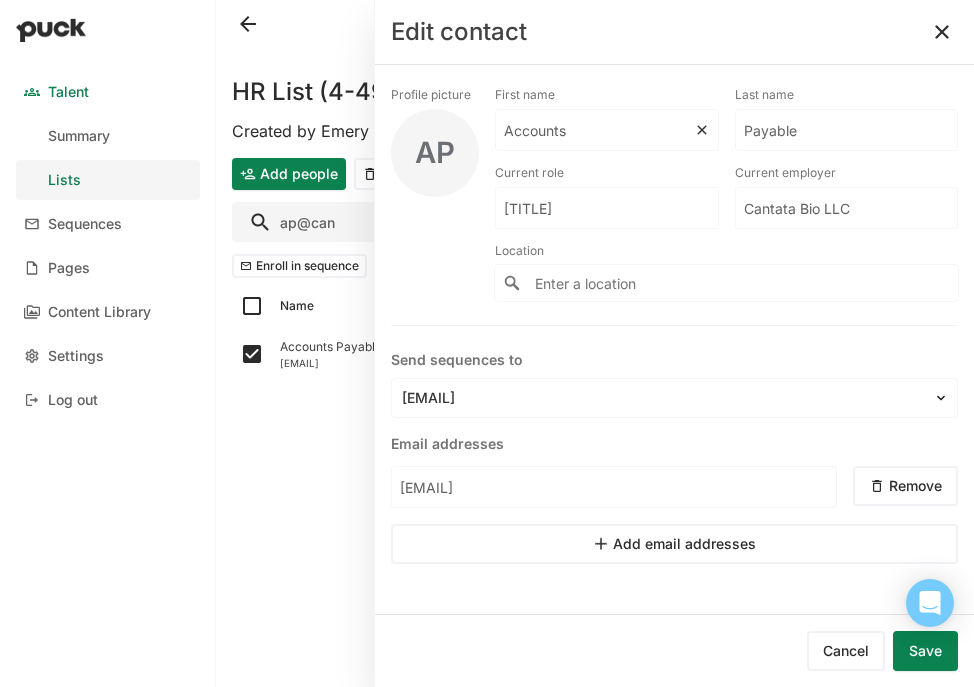 click on "Accounts" at bounding box center [595, 130] 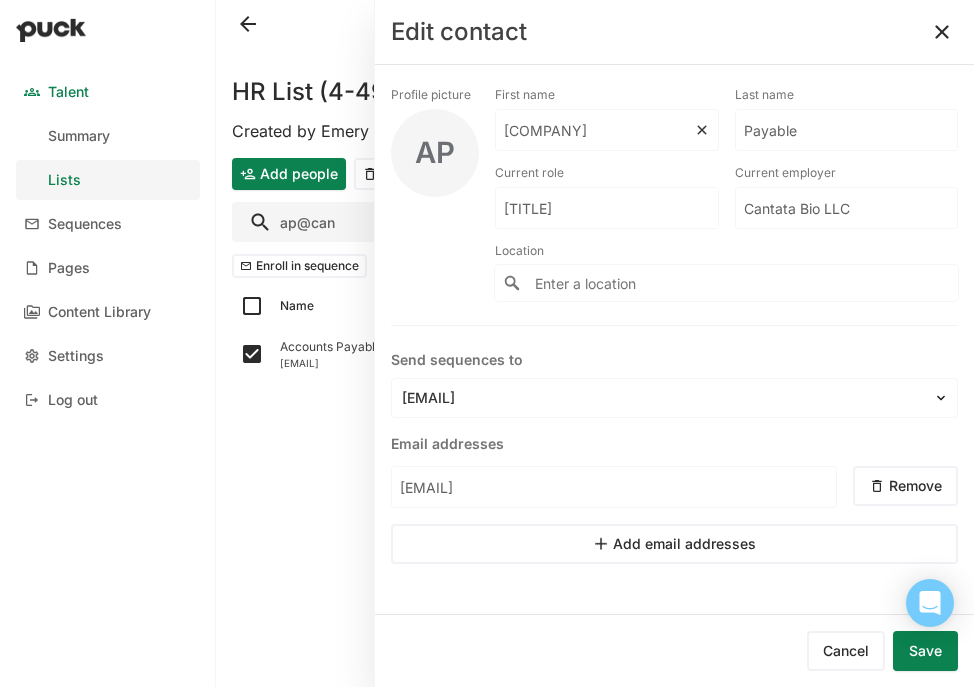 type on "Cantata Bio" 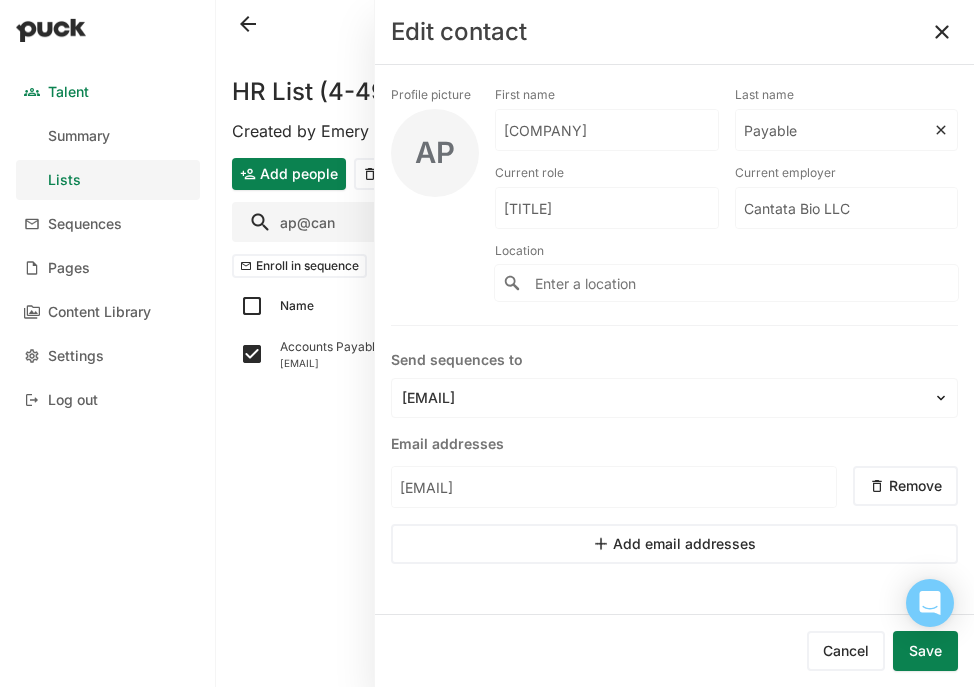 click on "Payable" at bounding box center [607, 130] 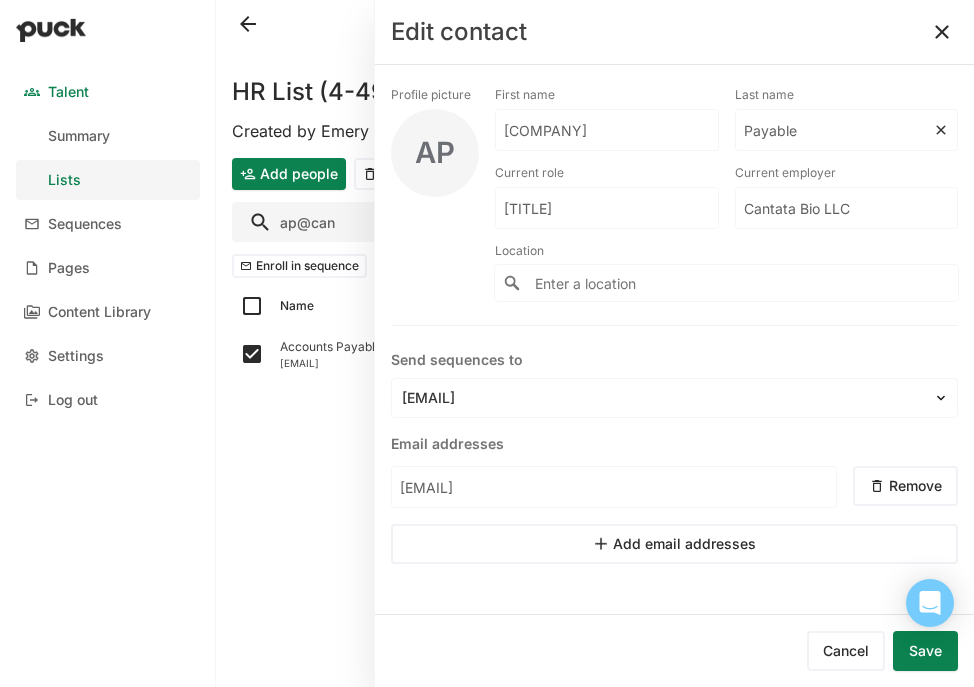 click on "Payable" at bounding box center (607, 130) 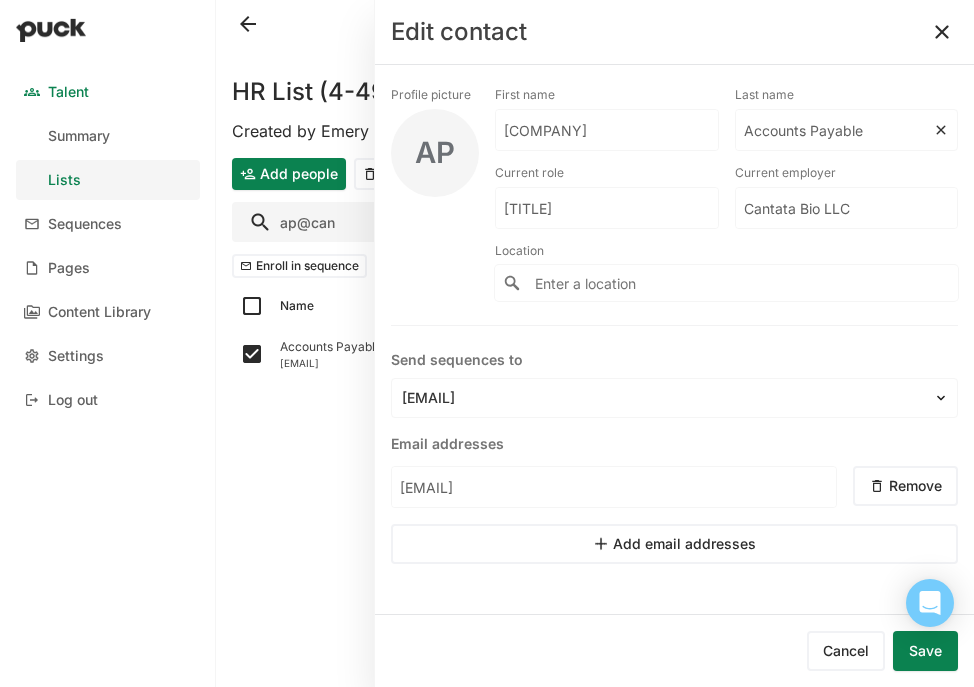 type on "Accounts Payable" 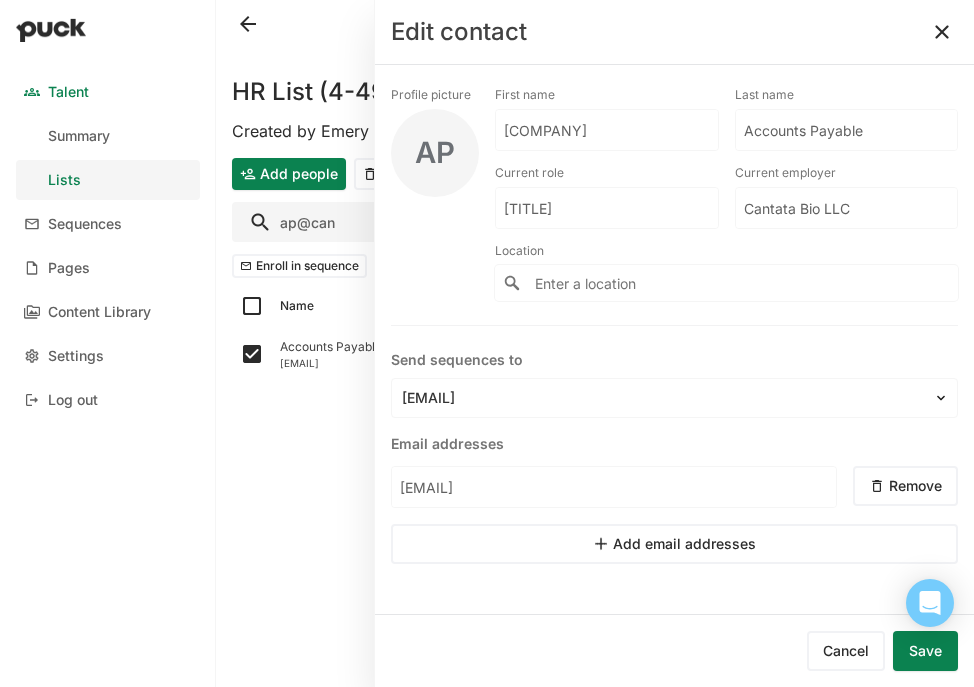 click on "Save" at bounding box center [925, 651] 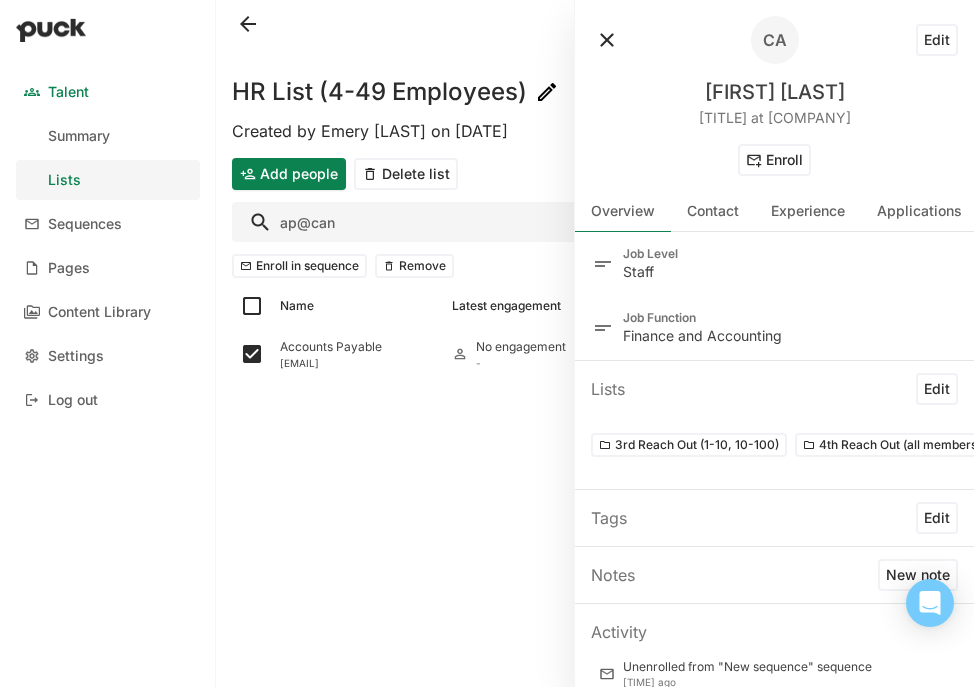 click at bounding box center (607, 40) 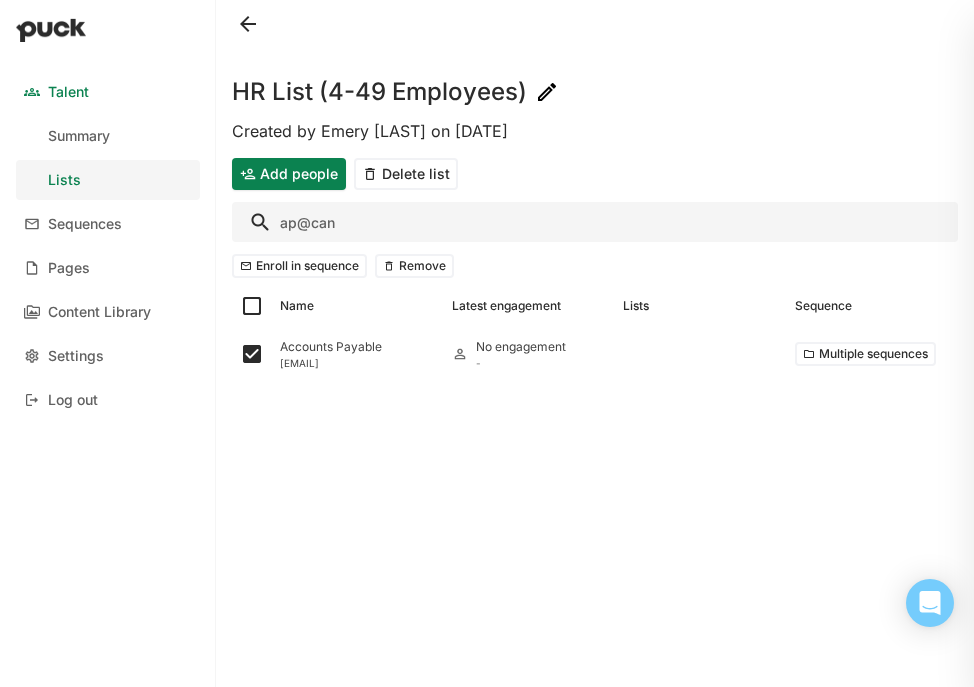 click on "ap@can" at bounding box center [595, 222] 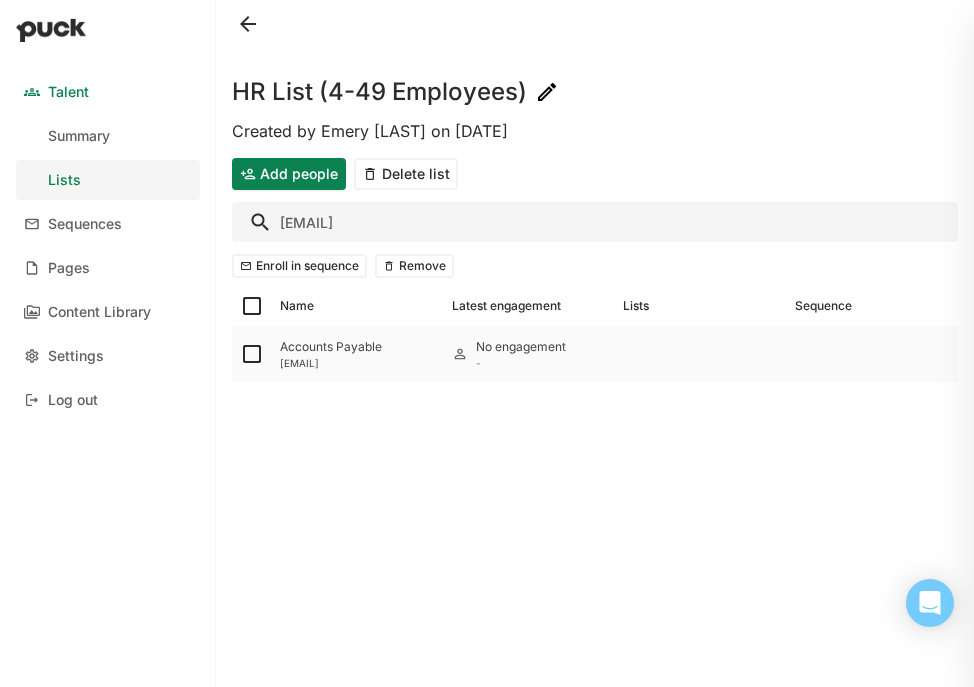 type on "ap@dove" 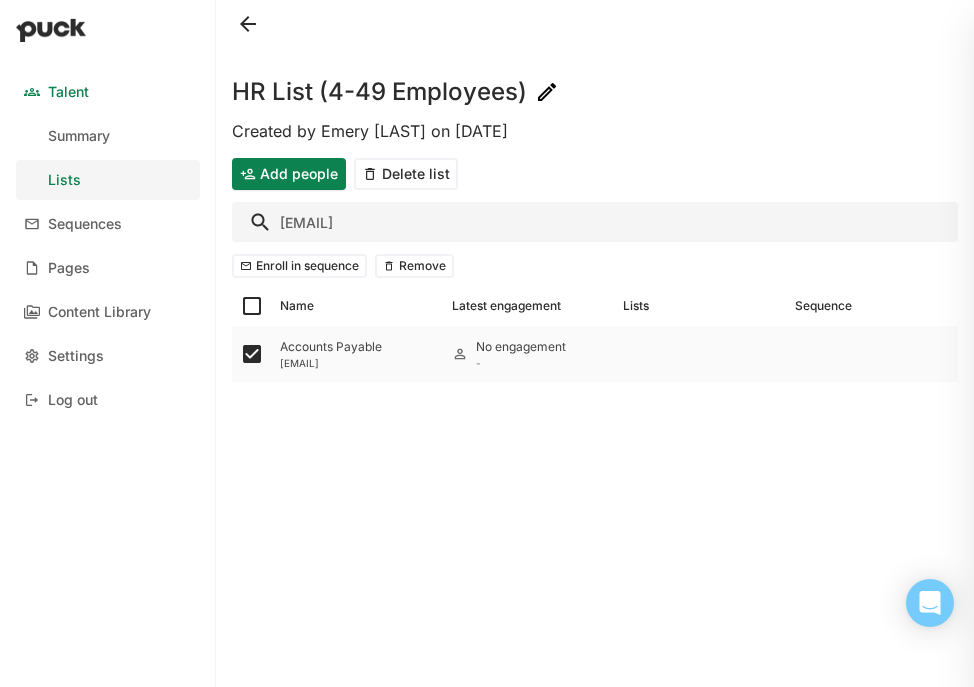 click on "Accounts Payable" at bounding box center (358, 347) 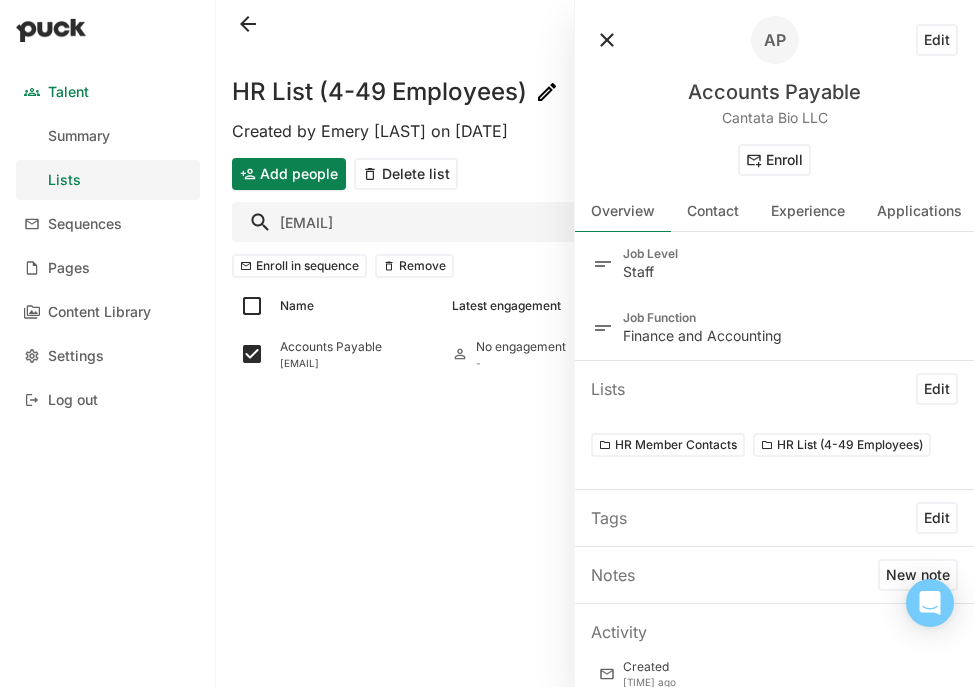 click on "Edit" at bounding box center (937, 40) 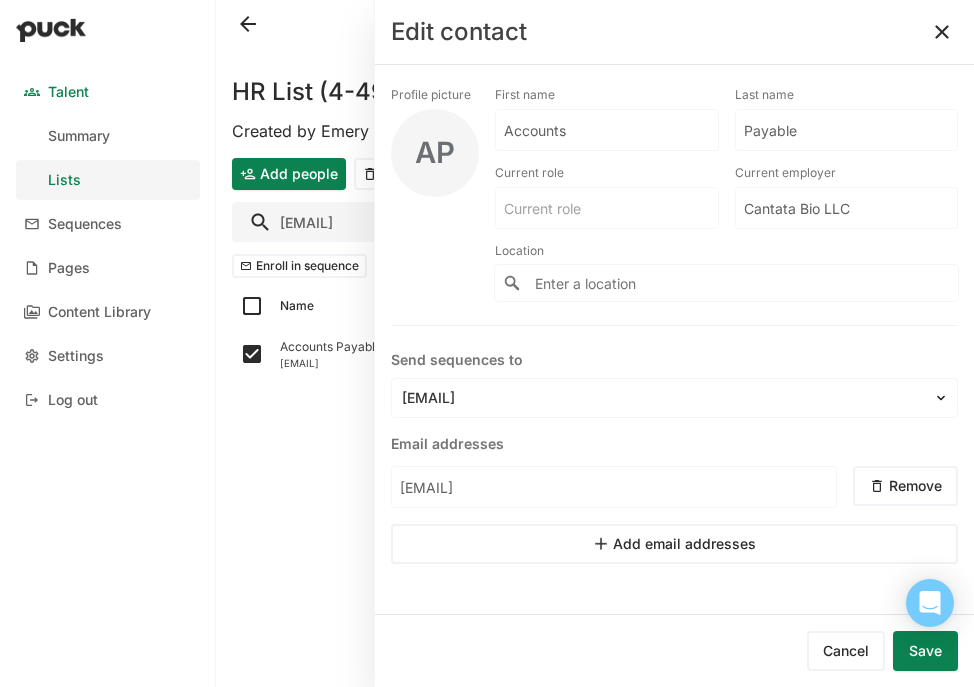 click at bounding box center (942, 32) 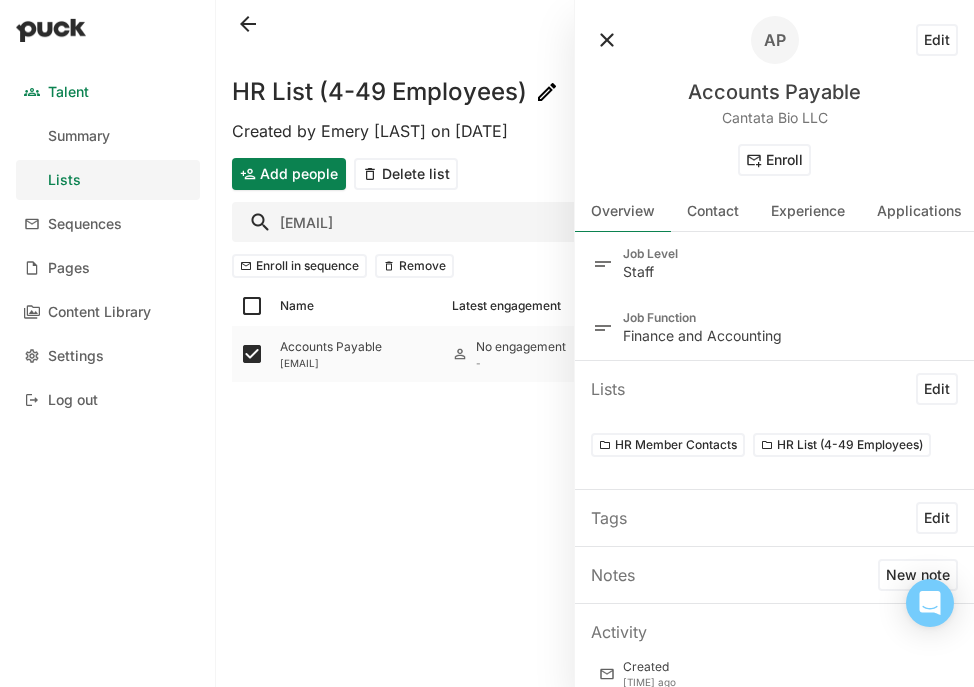 click on "[EMAIL]" at bounding box center (358, 363) 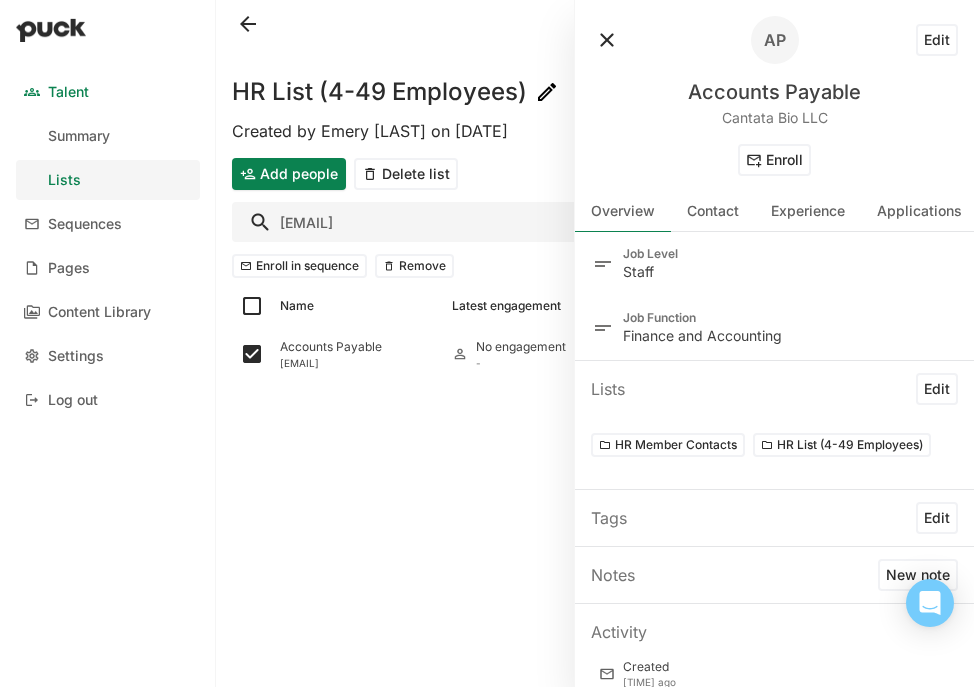 click at bounding box center [607, 40] 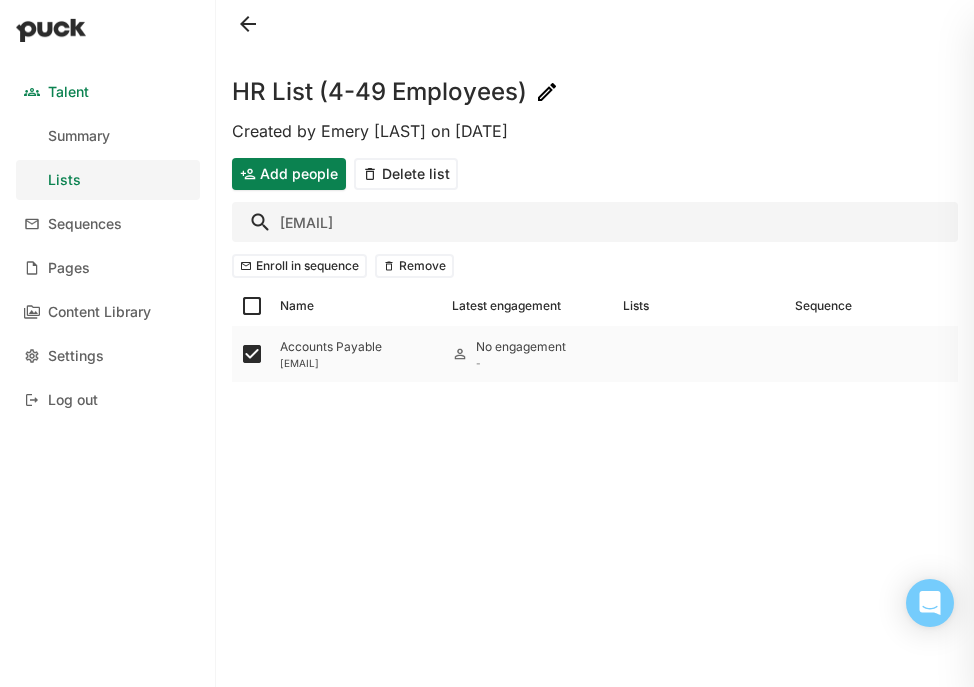 click on "[EMAIL]" at bounding box center (358, 363) 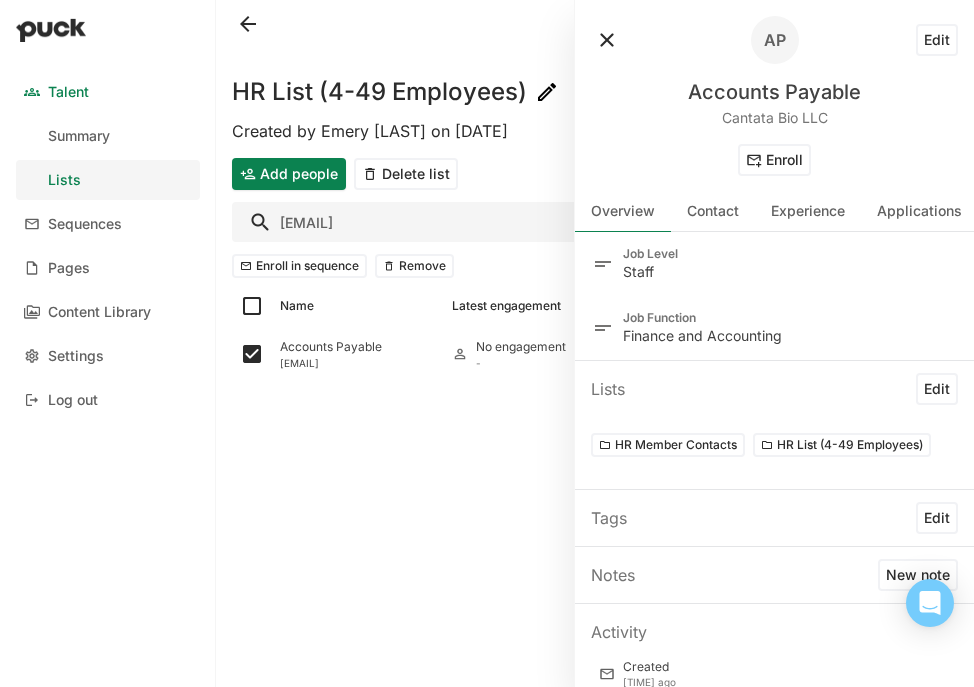 click on "Edit" at bounding box center [937, 40] 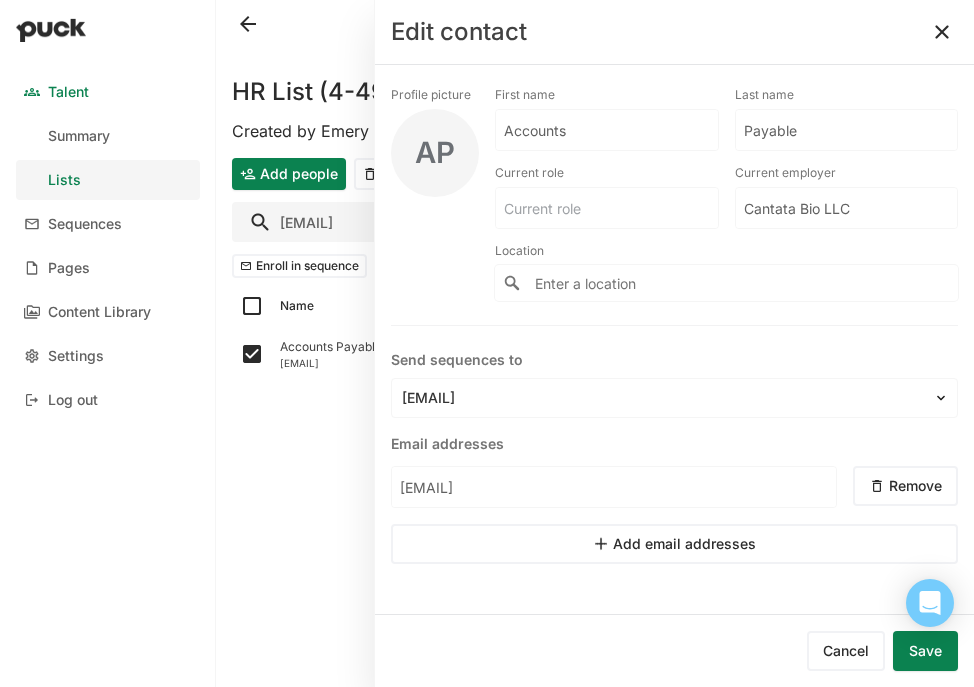 click on "Accounts" at bounding box center [607, 130] 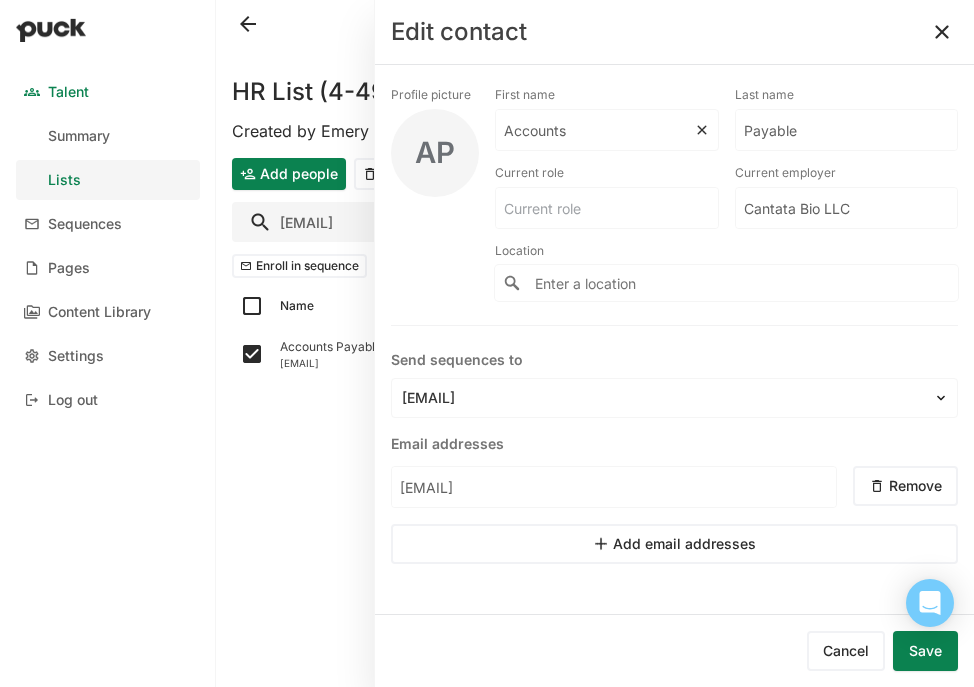 click on "Accounts" at bounding box center [595, 130] 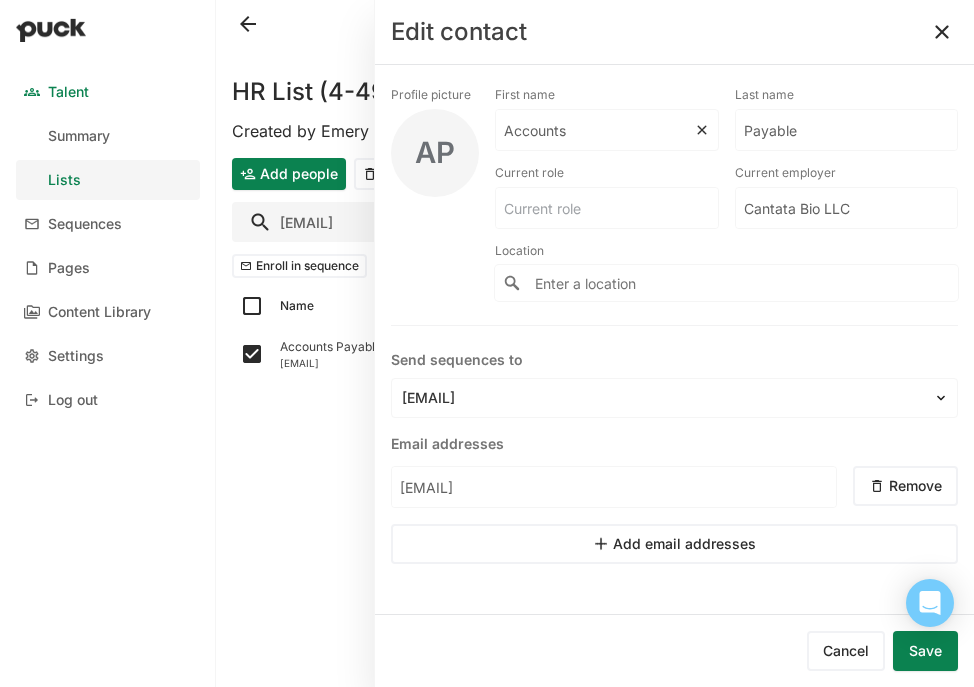 click on "Accounts" at bounding box center (595, 130) 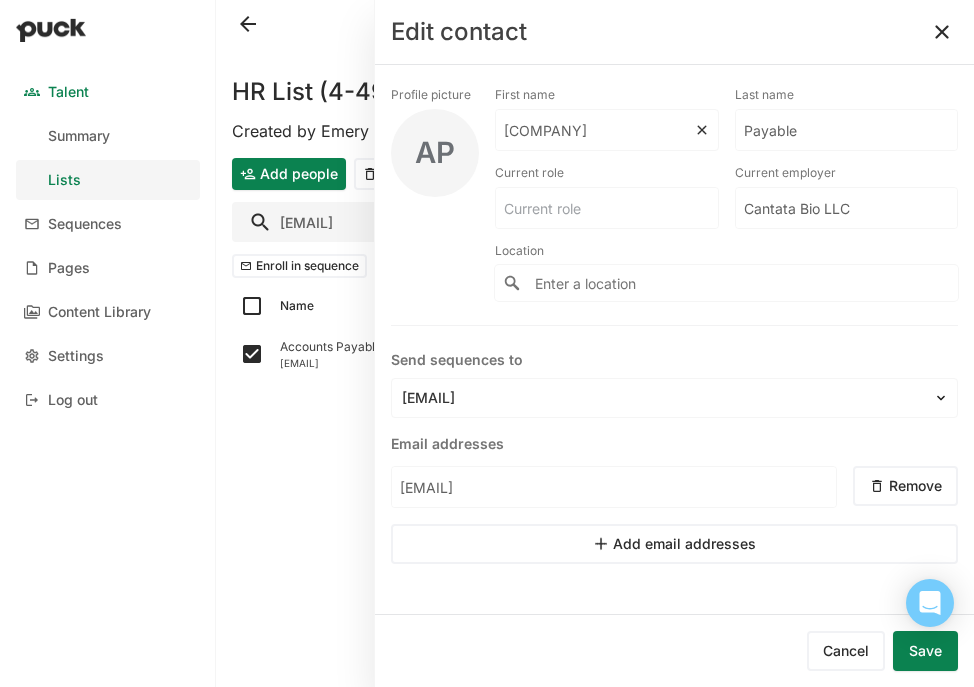 type on "Cantata Bio" 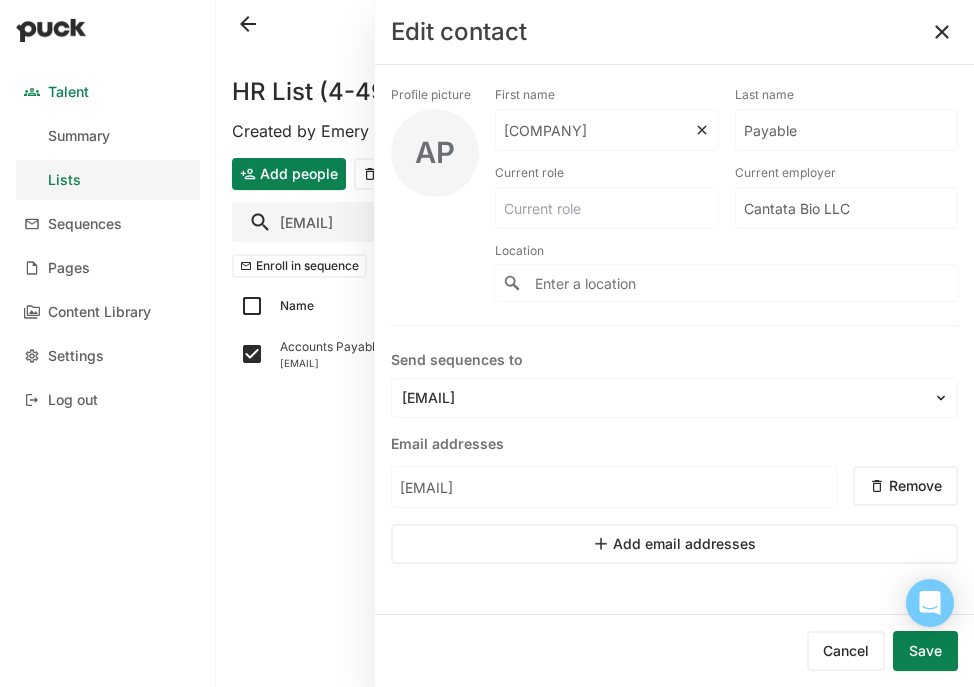 click on "Payable" at bounding box center [595, 130] 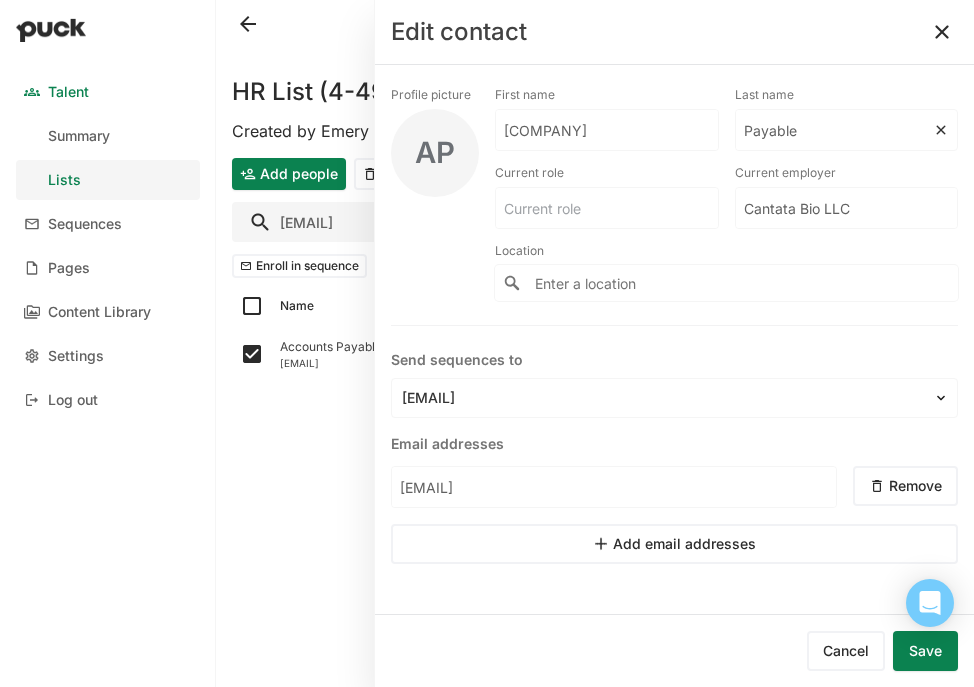 click on "Payable" at bounding box center (607, 130) 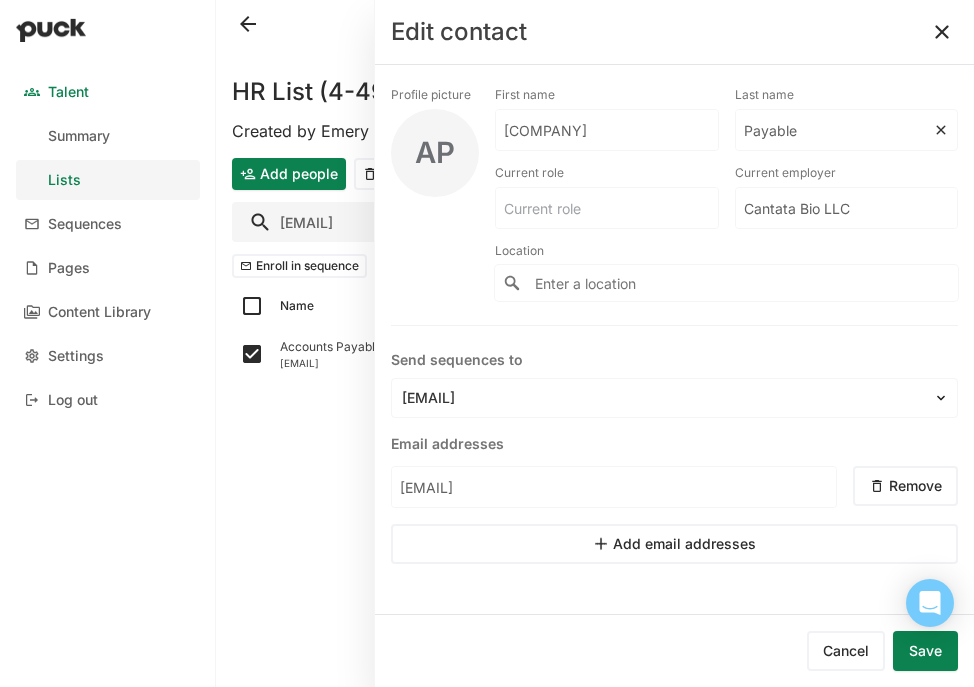 click on "Payable" at bounding box center [607, 130] 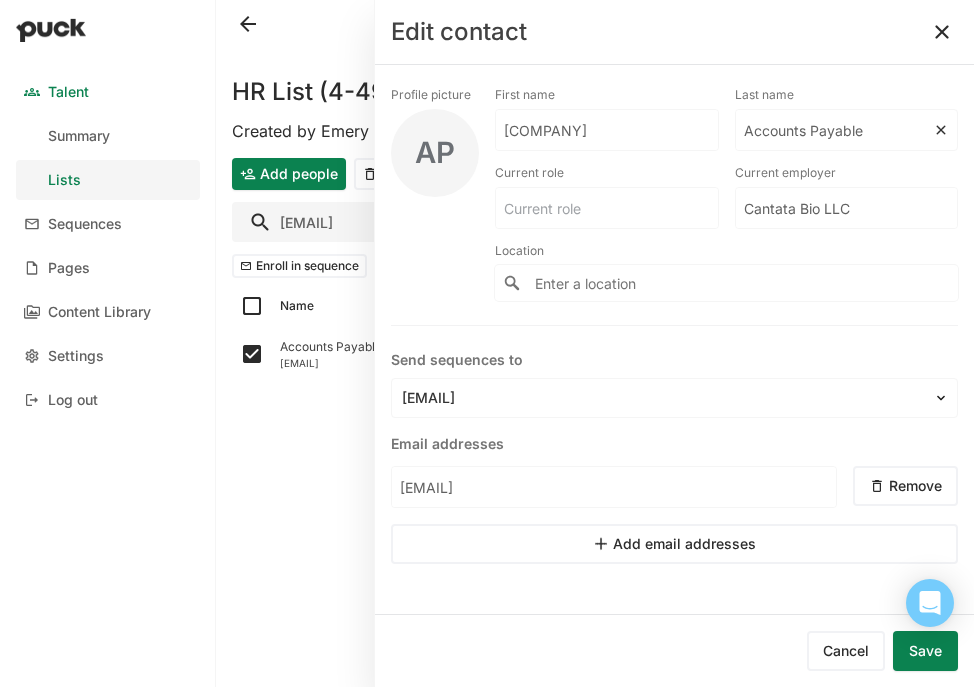 type on "Accounts Payable" 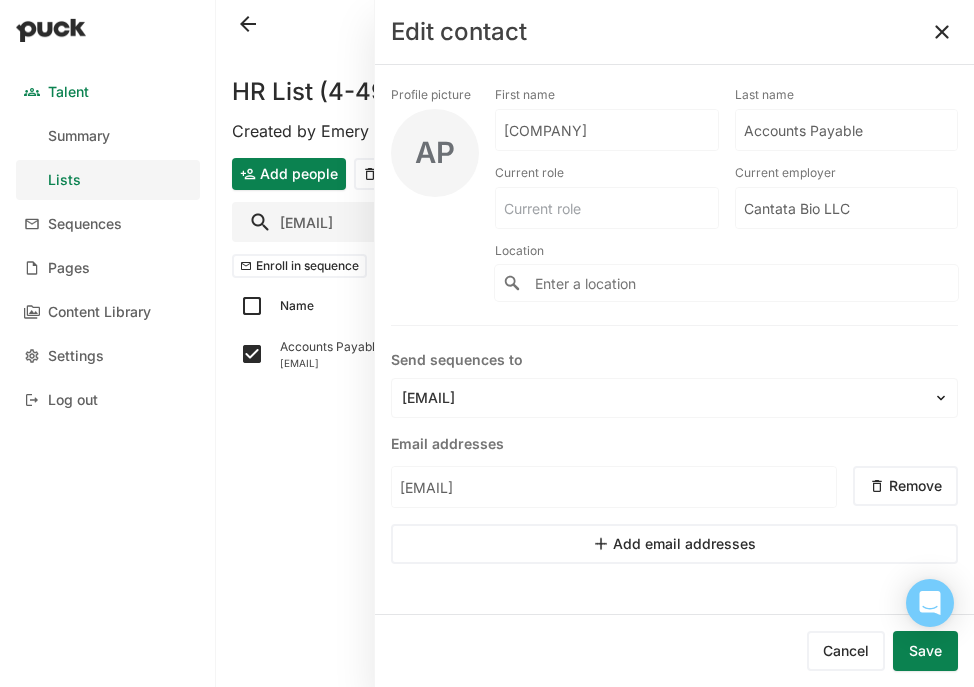 click on "Save" at bounding box center [925, 651] 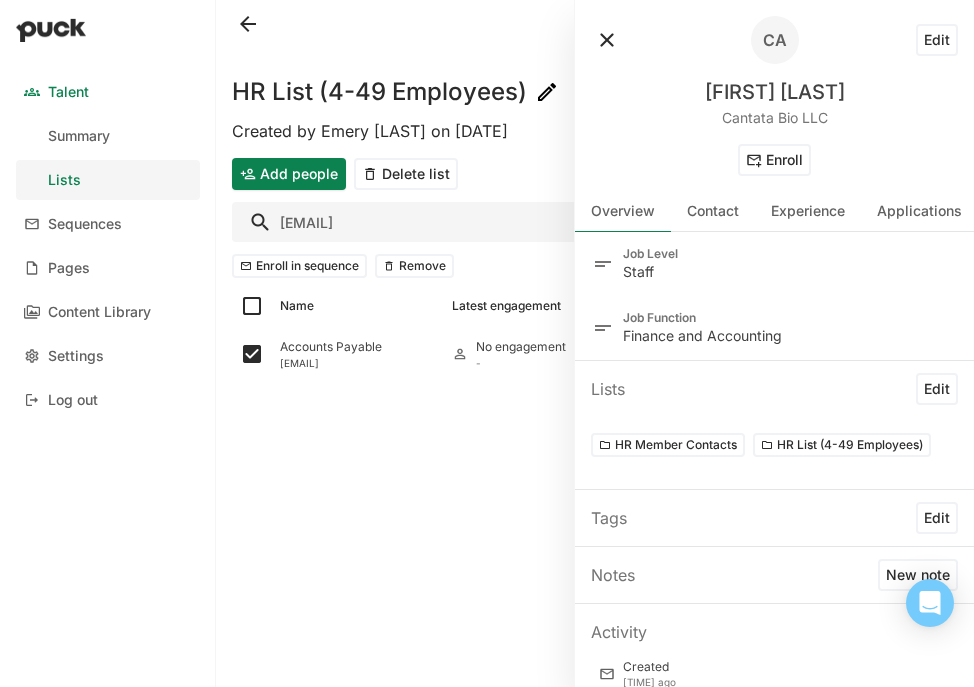 click at bounding box center (607, 40) 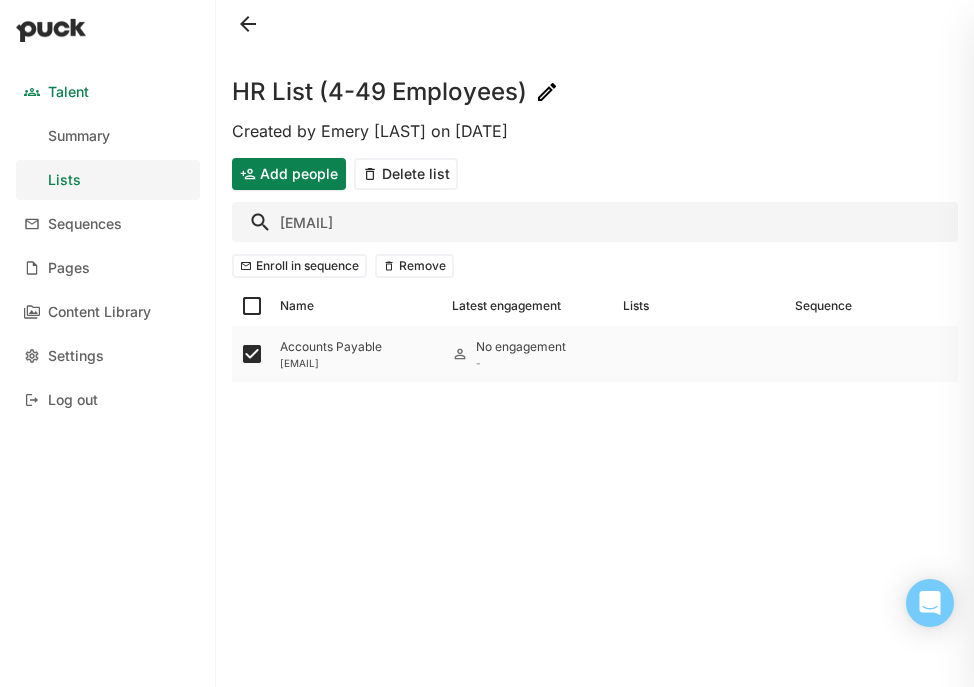click on "Accounts Payable" at bounding box center [358, 347] 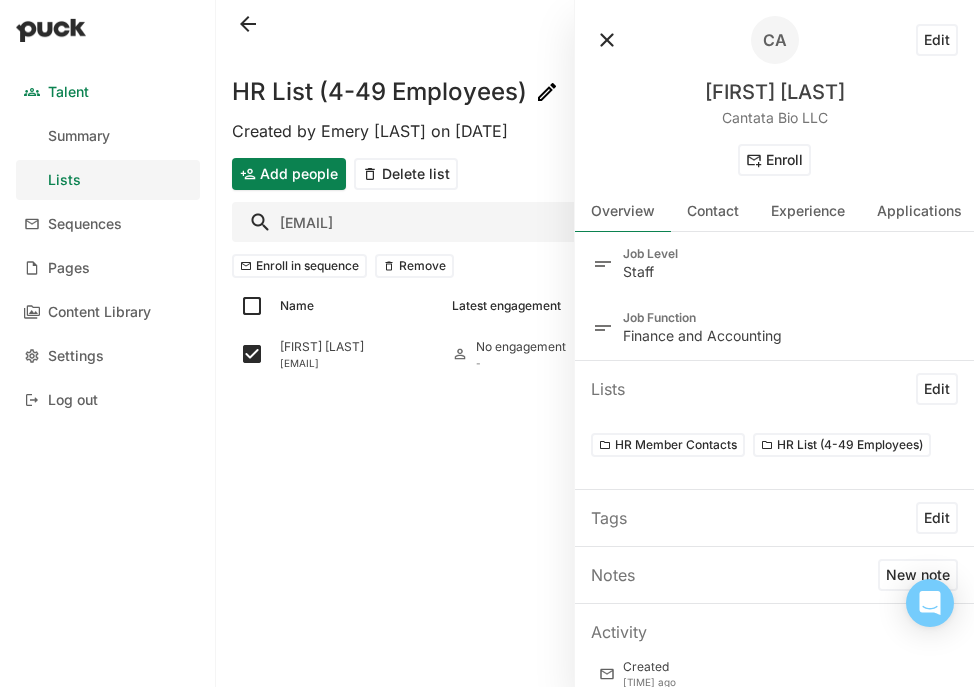 click on "Edit" at bounding box center (937, 40) 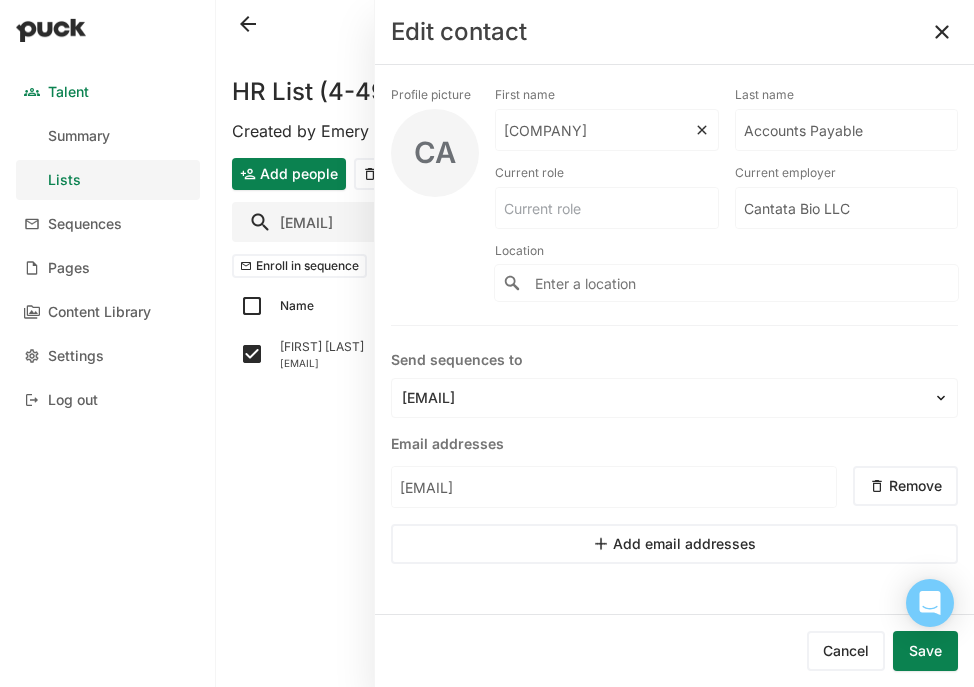 drag, startPoint x: 605, startPoint y: 138, endPoint x: 445, endPoint y: 138, distance: 160 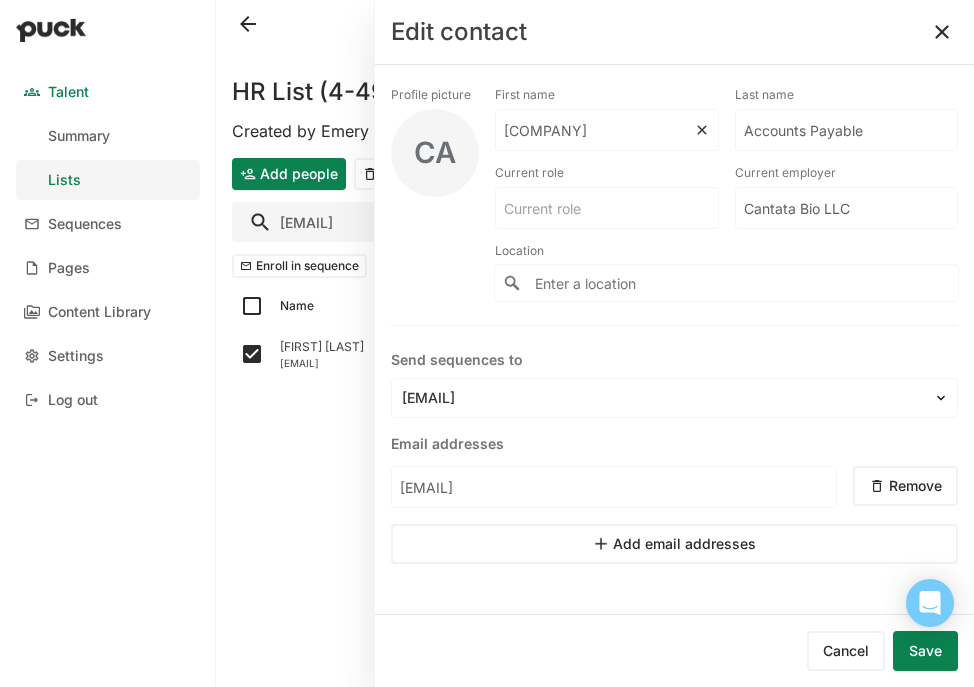 click on "Profile picture CA First name Cantata Bio Last name Accounts Payable Current role Current employer Cantata Bio LLC Location
Powered by Mapbox" at bounding box center [674, 199] 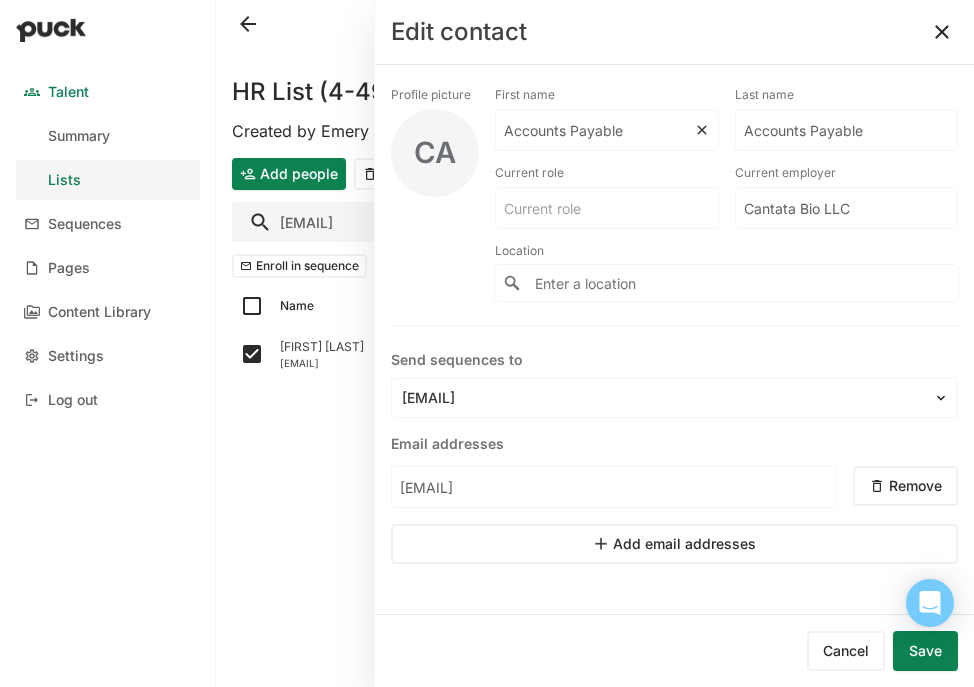 type on "Accounts Payable" 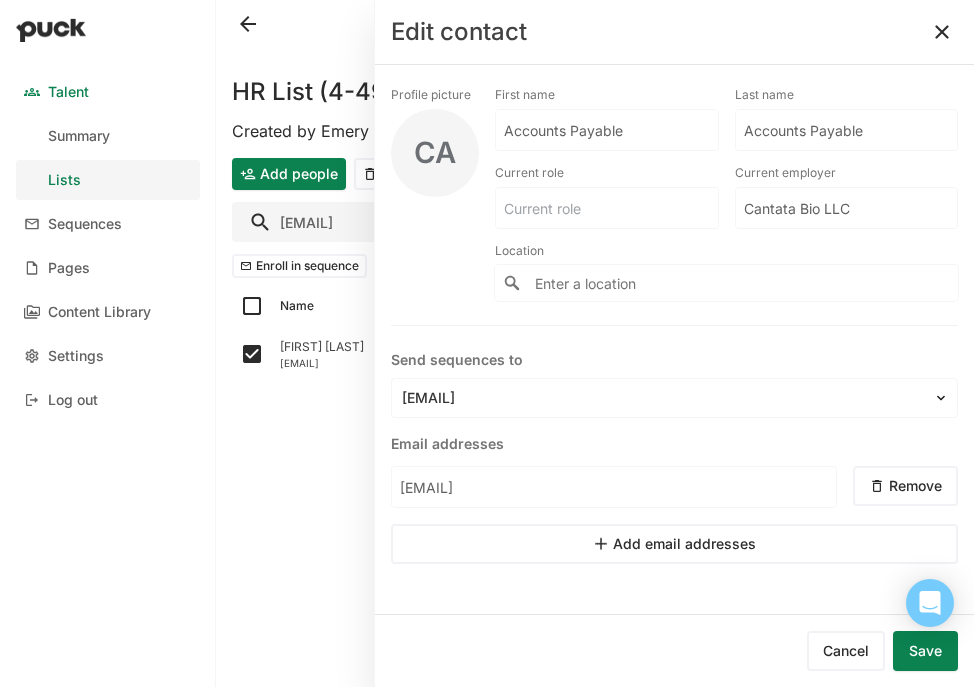 click at bounding box center [942, 32] 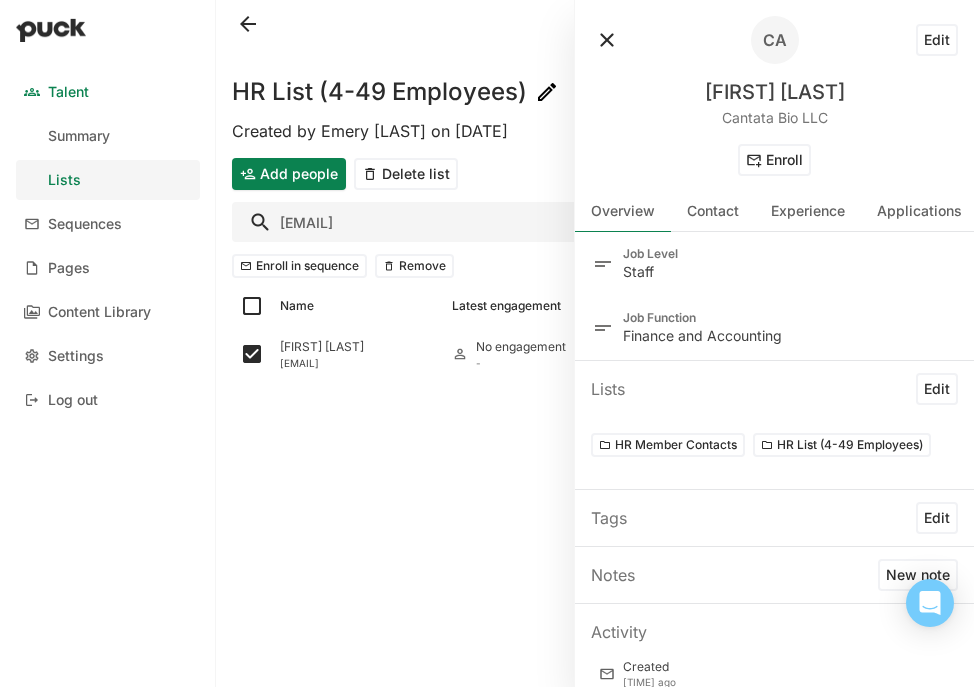 click at bounding box center [607, 40] 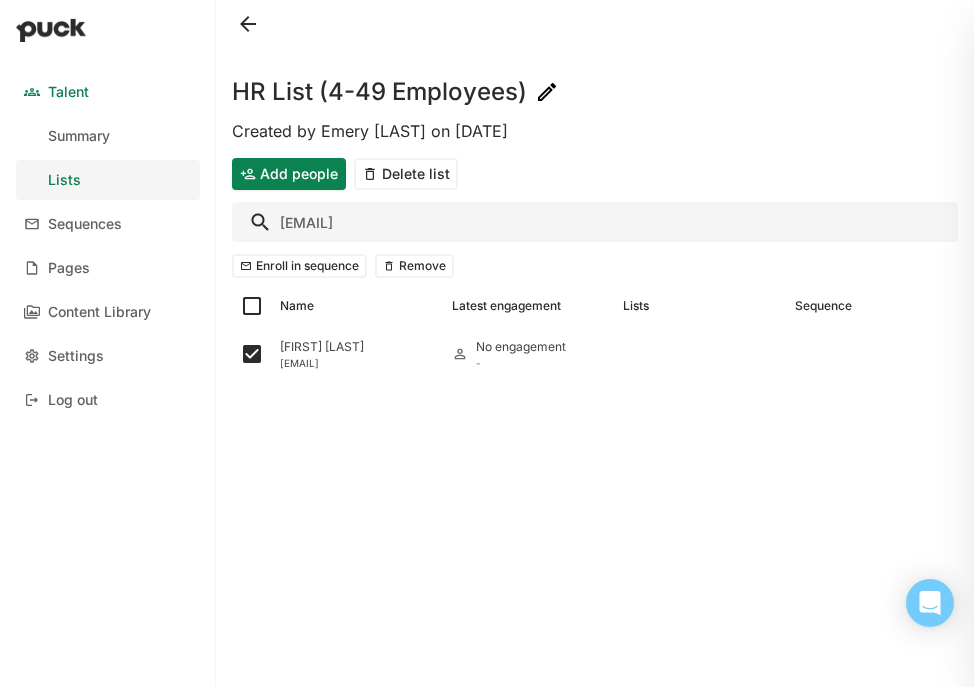 click on "HR List (4-49 Employees) Created by Emery Mann on Mon Jun. 30, 2025 Add people Delete list ap@dove Enroll in sequence Remove Name Latest engagement Lists Sequence Cantata Bio Accounts Payable ap@dovetail-genomics.com No engagement -" at bounding box center [595, 343] 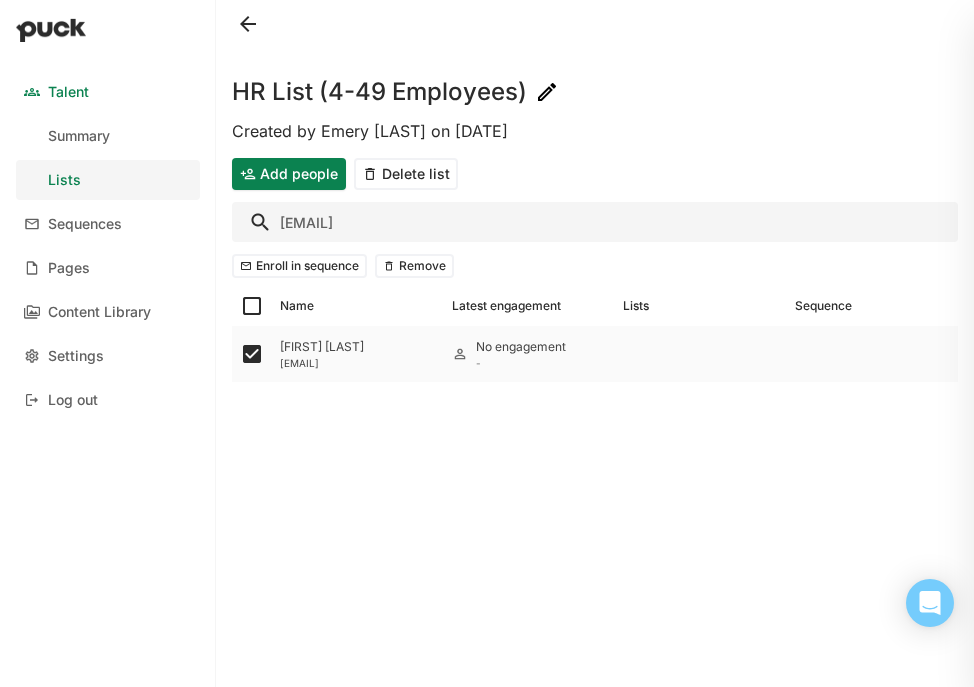 click on "[COMPANY] Accounts Payable" at bounding box center [358, 347] 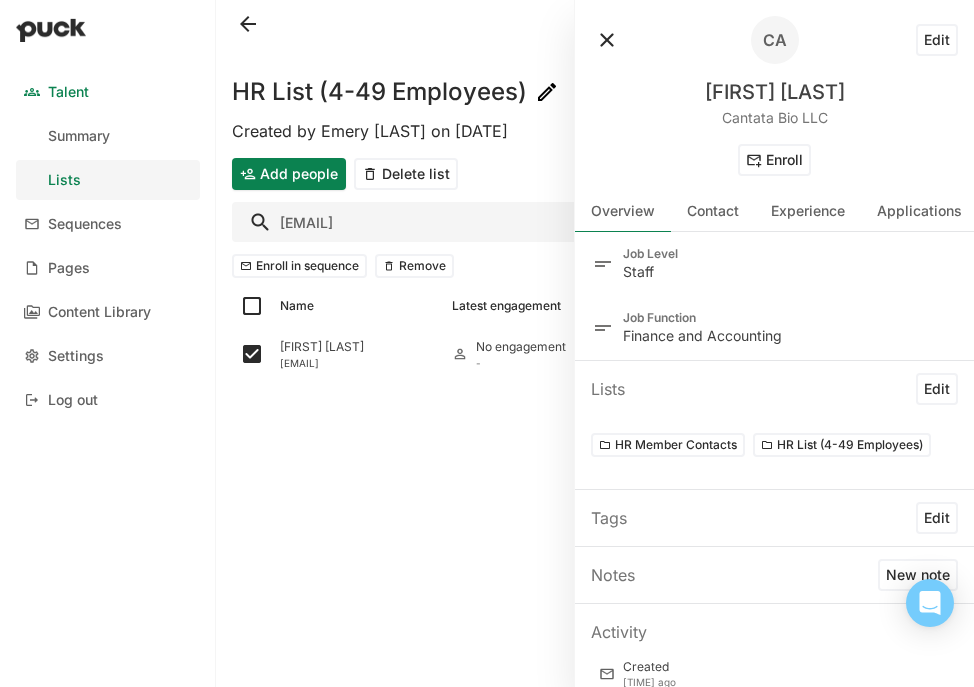 click on "Edit" at bounding box center (937, 40) 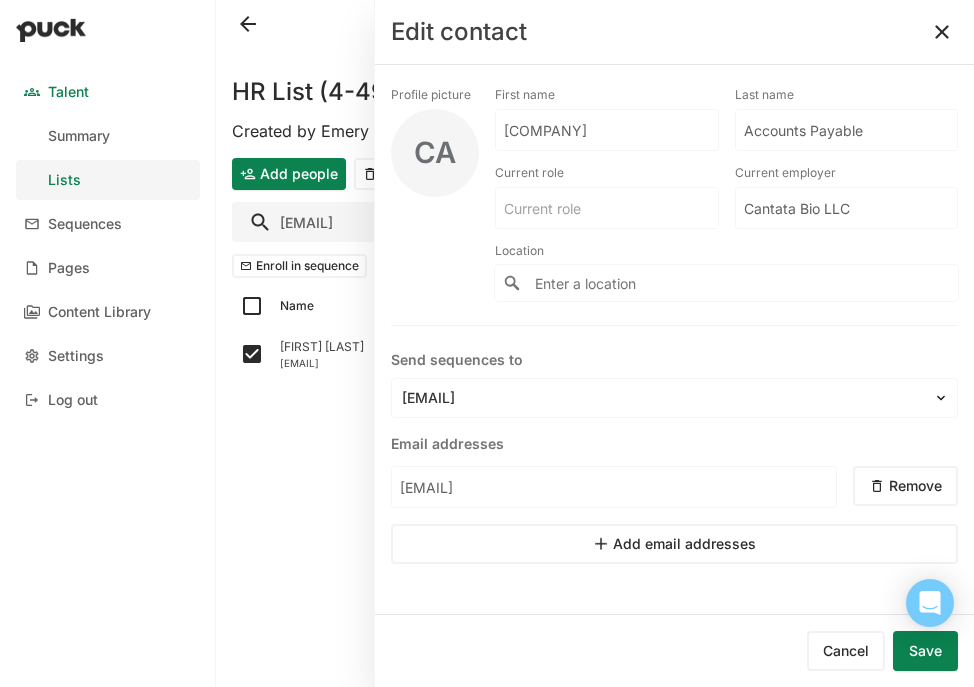 click on "Cantata Bio" at bounding box center (607, 130) 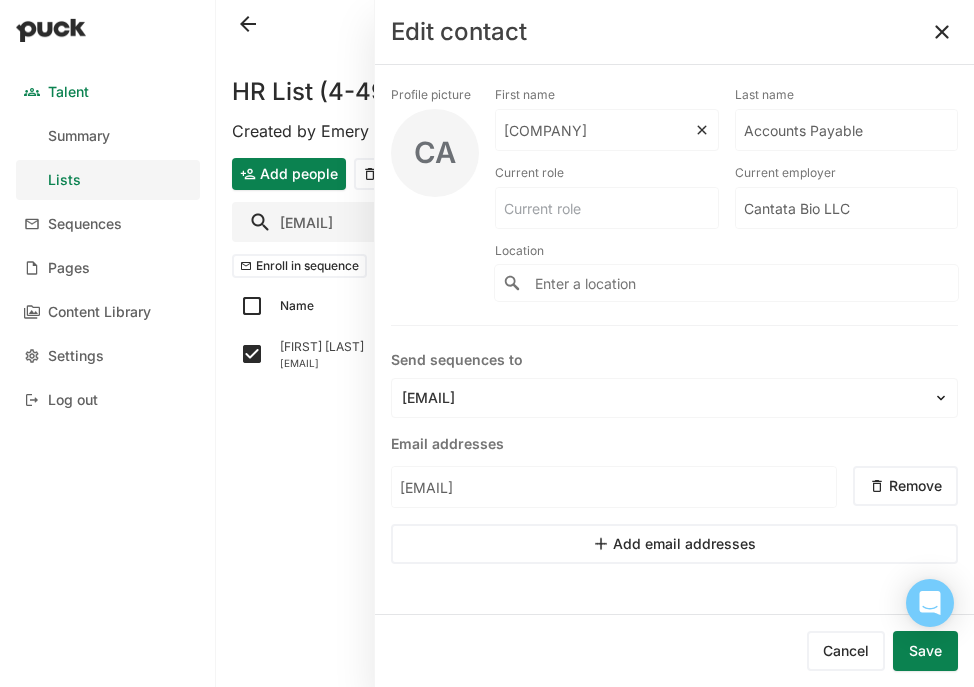 click on "Cantata Bio" at bounding box center (595, 130) 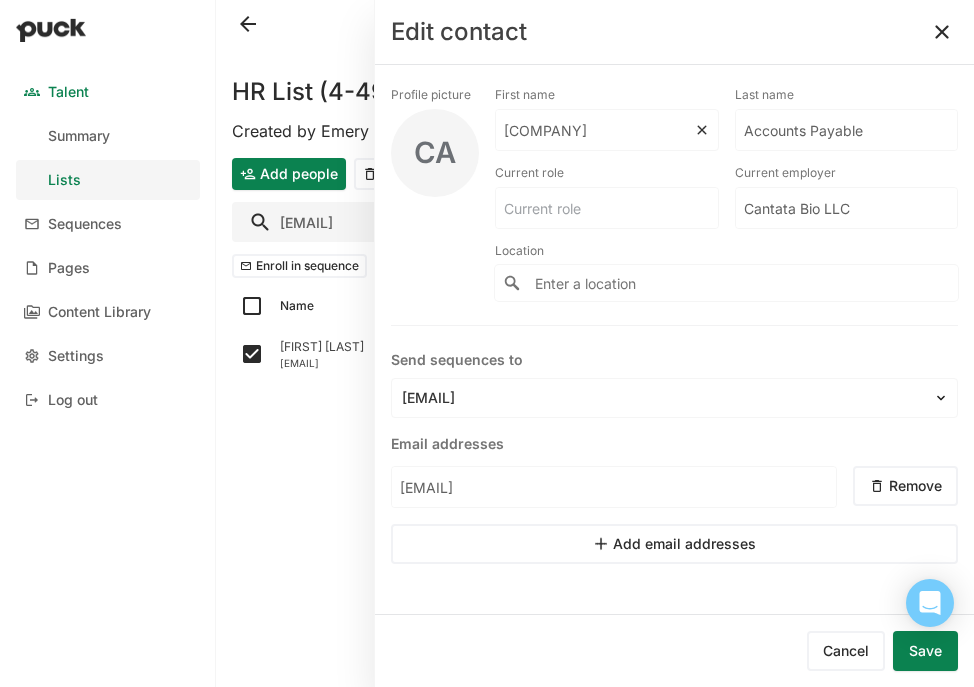click on "Cantata Bio" at bounding box center [595, 130] 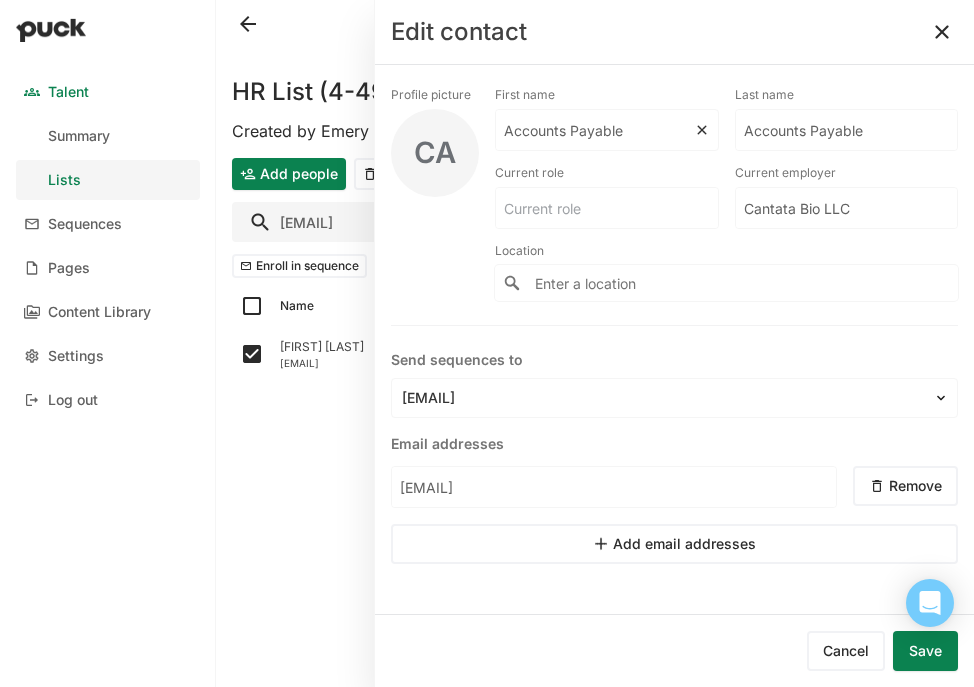 type on "Accounts Payable" 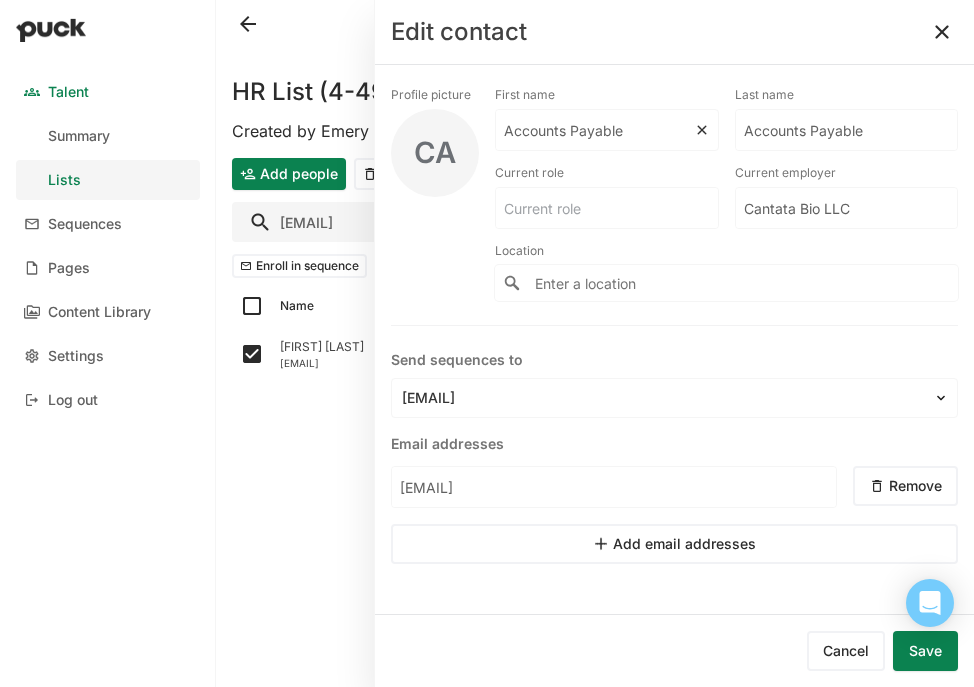 click on "Accounts Payable" at bounding box center (595, 130) 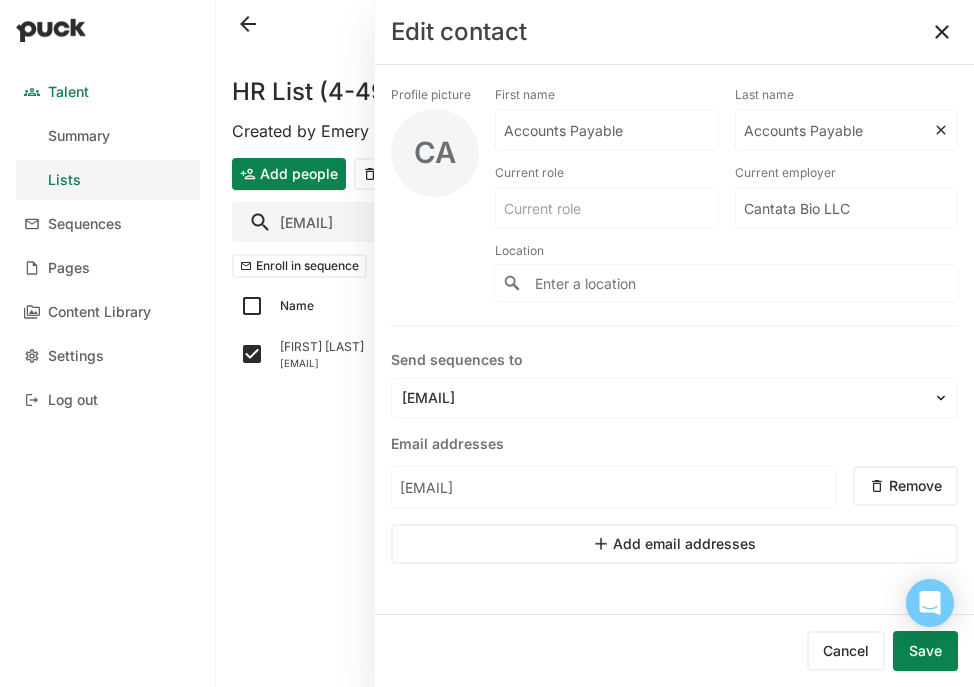 click on "Accounts Payable" at bounding box center [607, 130] 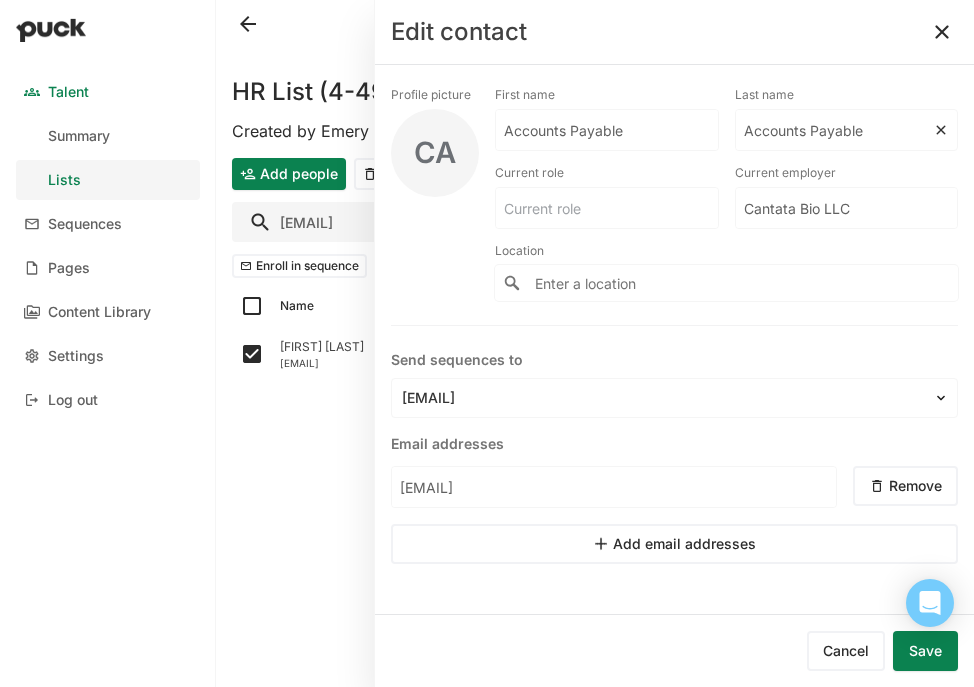 click on "Accounts Payable" at bounding box center (607, 130) 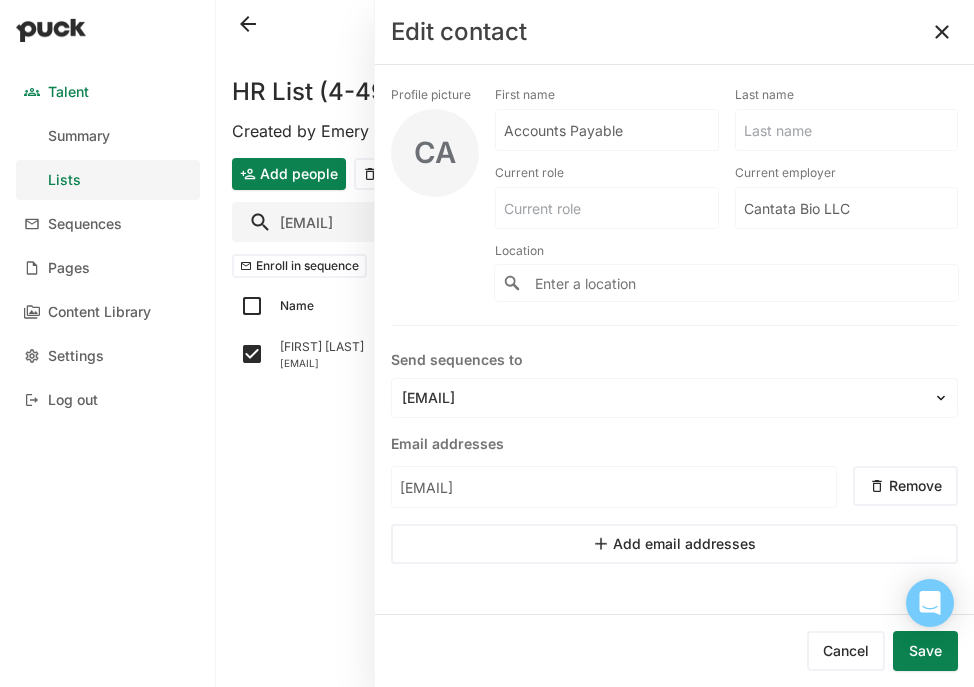 type 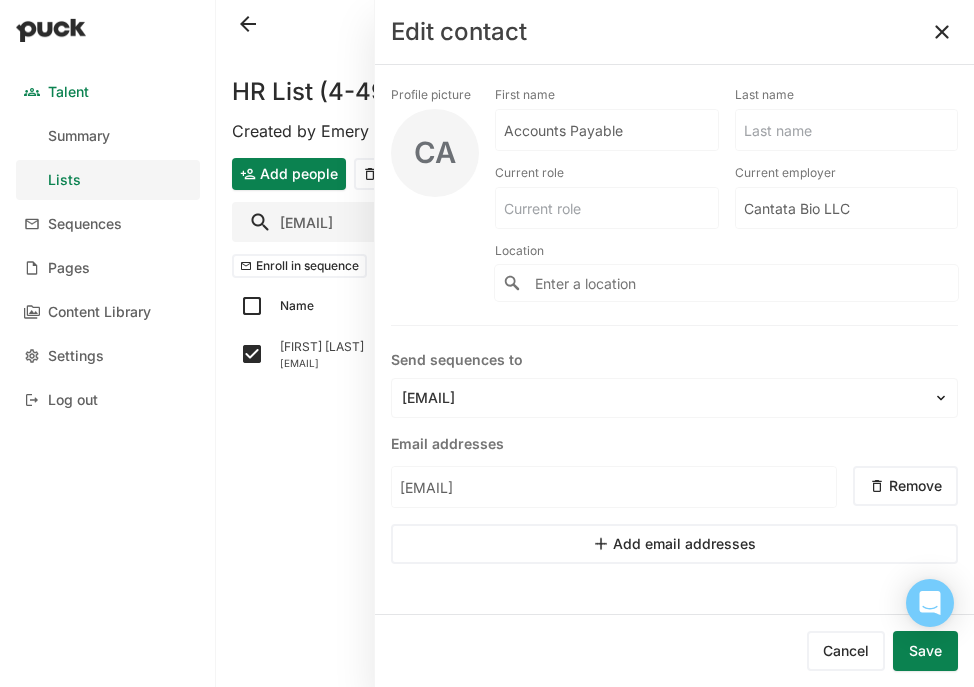 click on "Save" at bounding box center (925, 651) 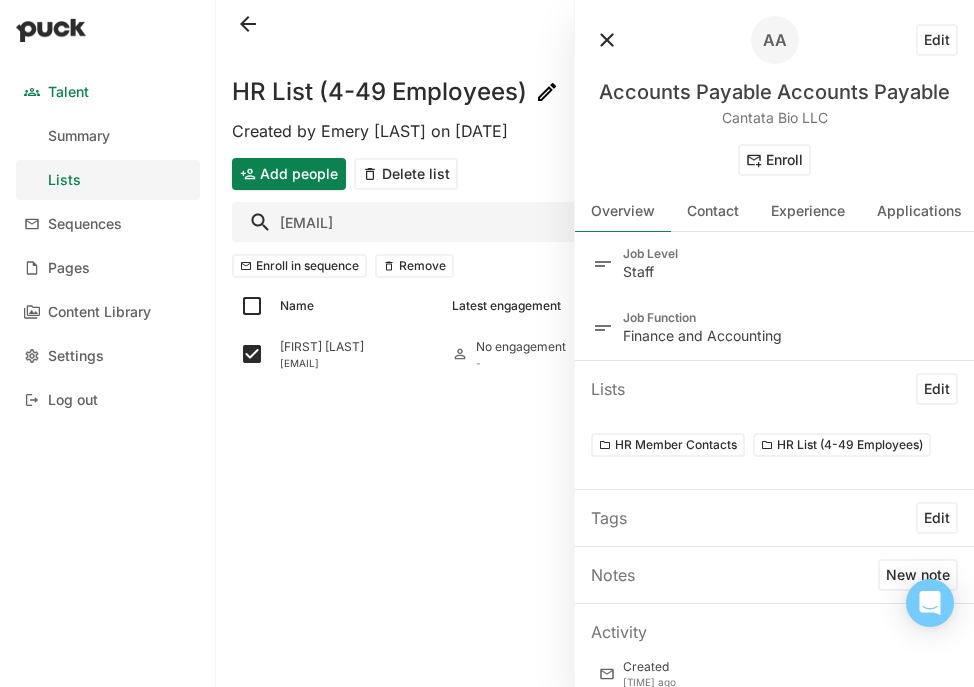 click on "HR List (4-49 Employees) Created by Emery Mann on Mon Jun. 30, 2025 Add people Delete list ap@dove Enroll in sequence Remove Name Latest engagement Lists Sequence Cantata Bio Accounts Payable ap@dovetail-genomics.com No engagement -" at bounding box center (595, 343) 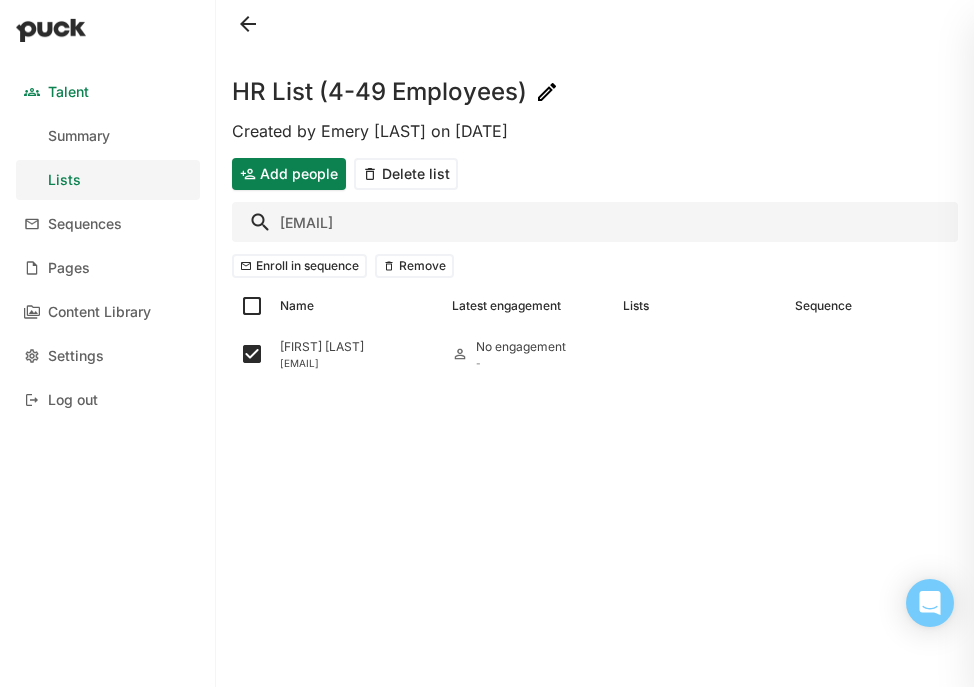 click on "ap@dove" at bounding box center (595, 222) 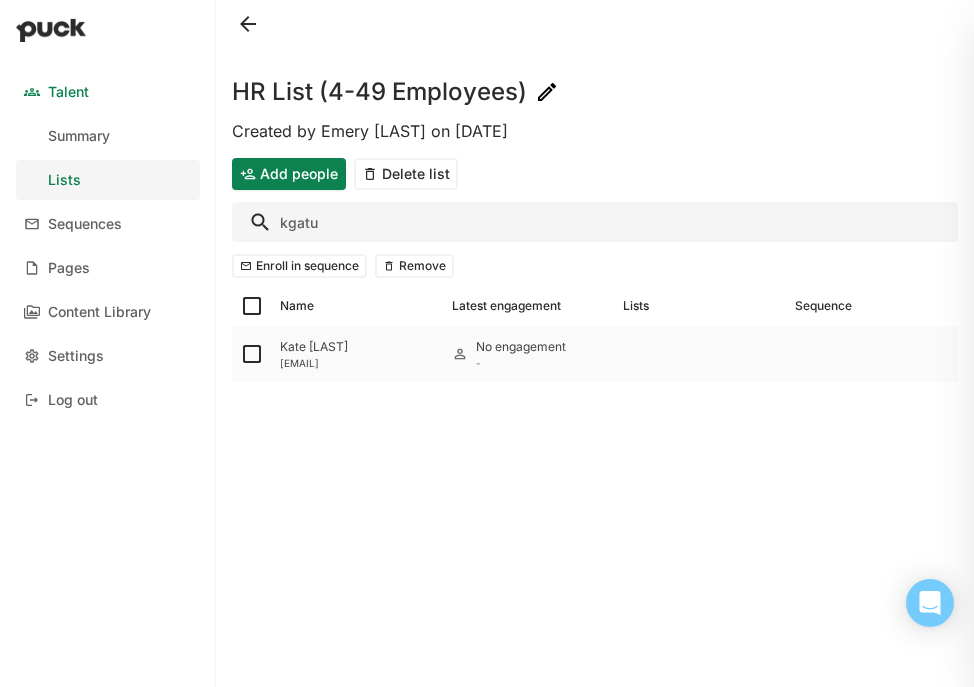 type on "kgatu" 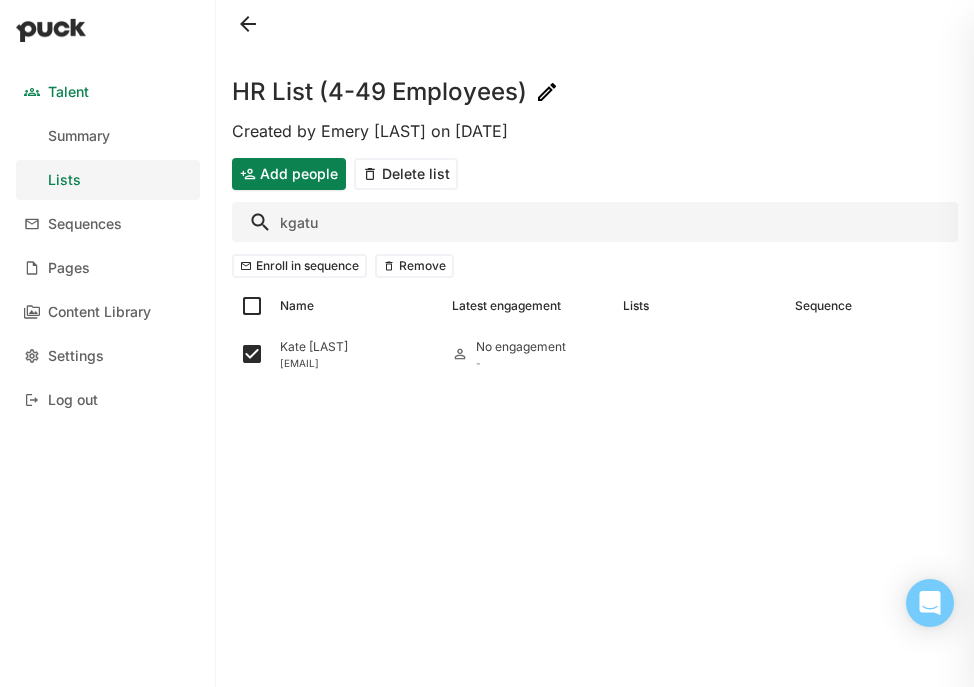 click on "kgatu" at bounding box center [595, 222] 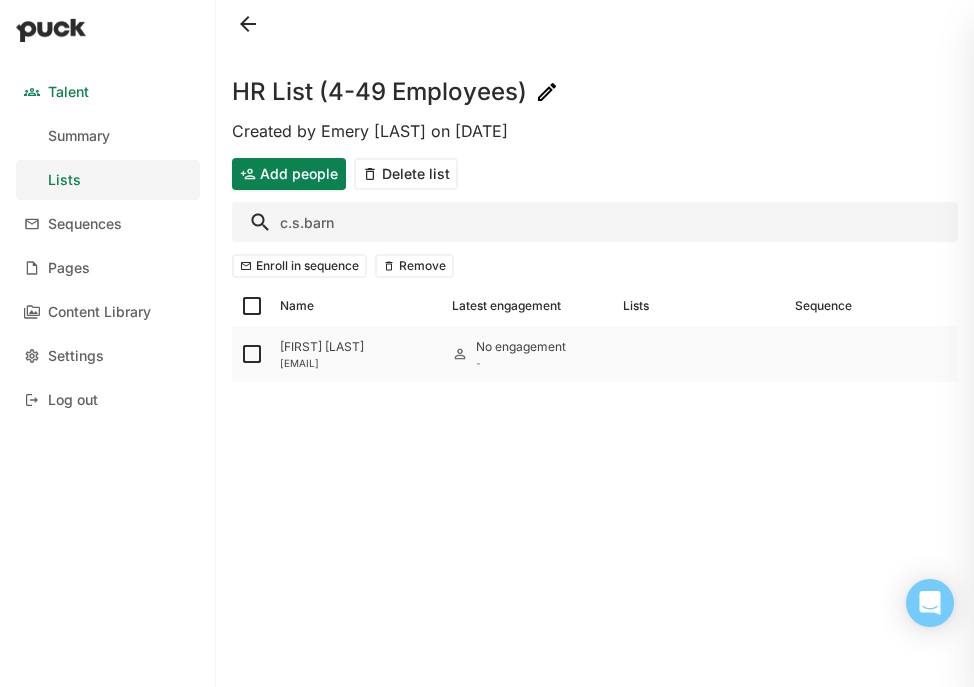 type on "c.s.barn" 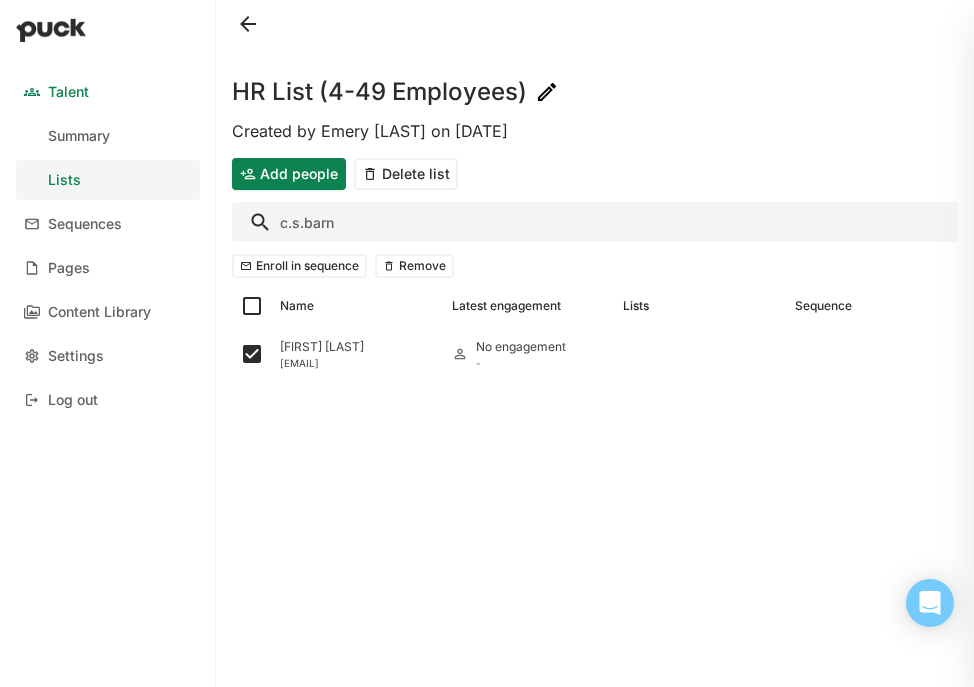 click on "c.s.barn" at bounding box center [595, 222] 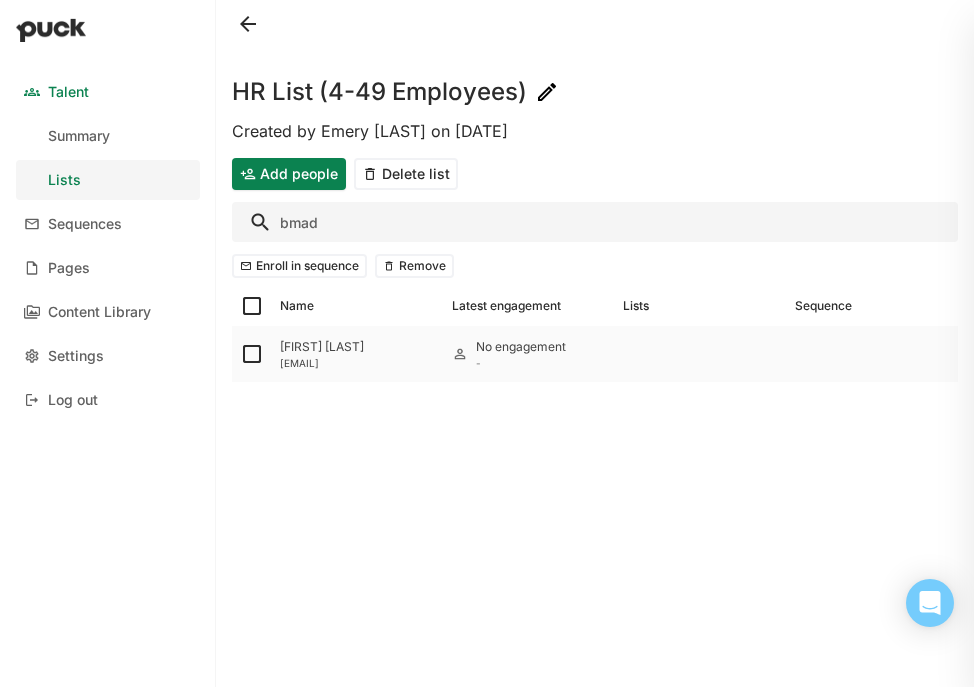 type on "bmad" 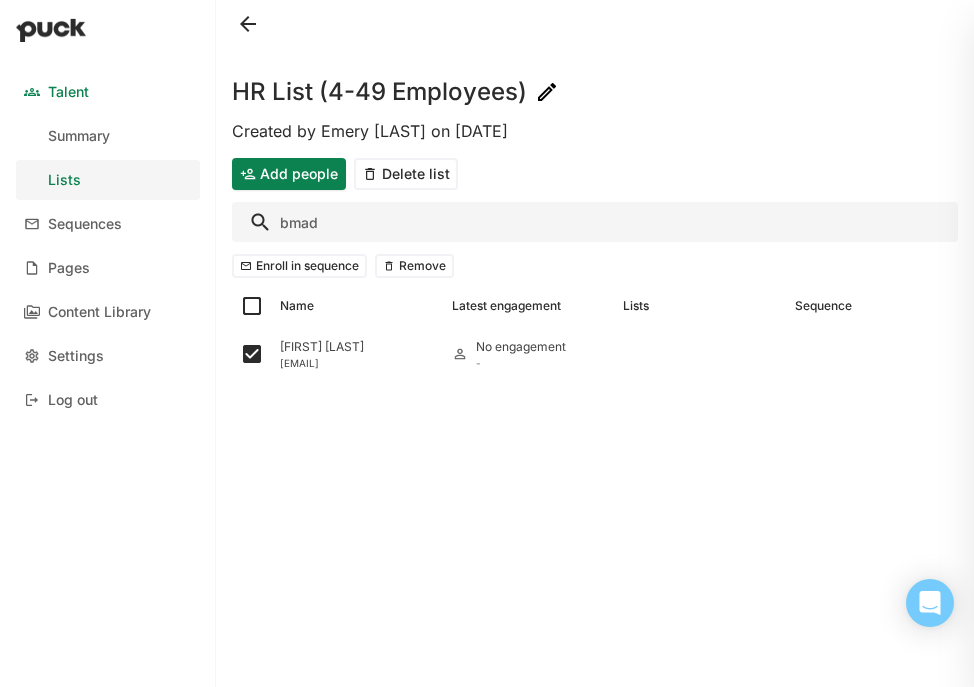 click on "bmad" at bounding box center [595, 222] 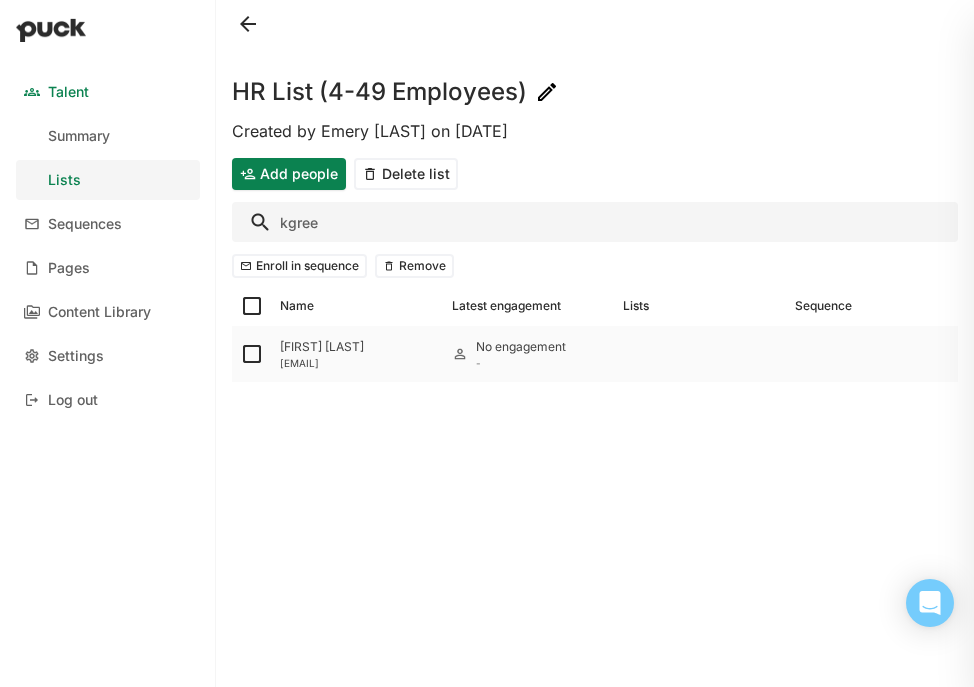 type on "kgree" 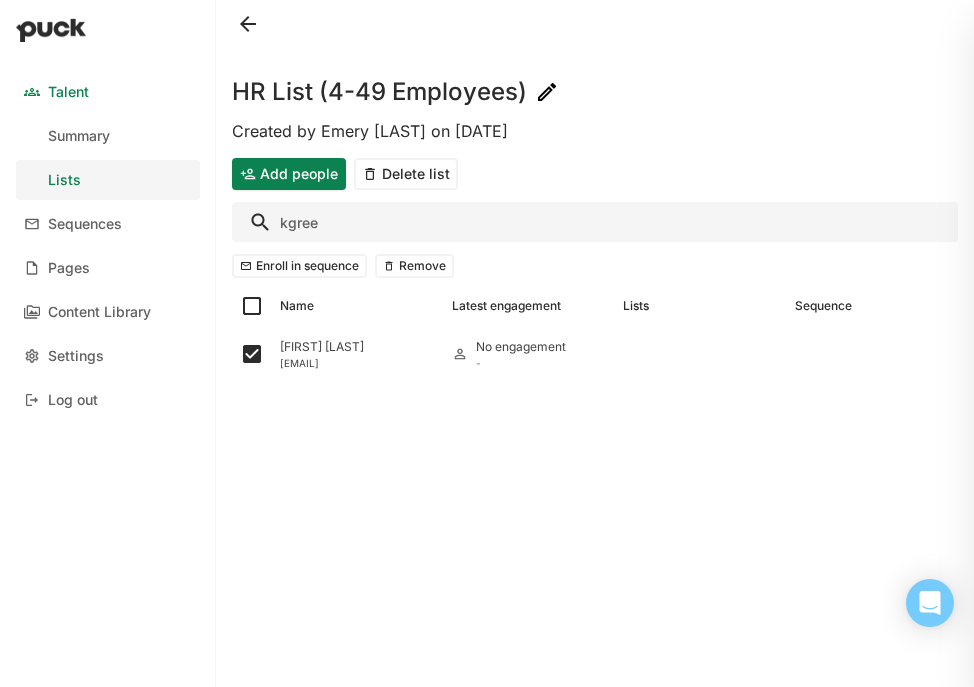 click on "kgree" at bounding box center (595, 222) 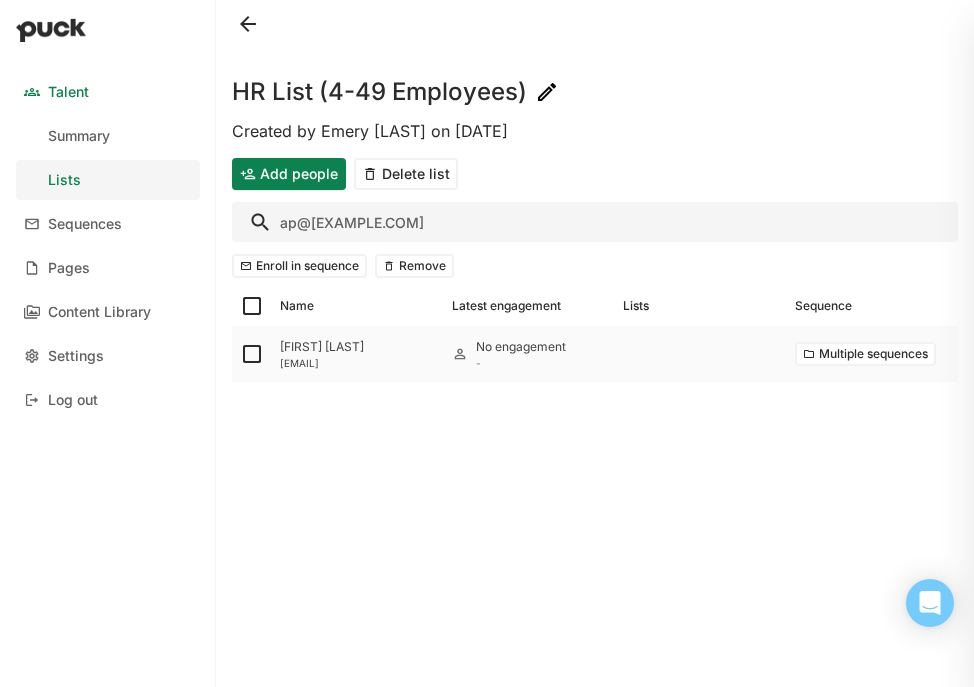 type on "ap@8f" 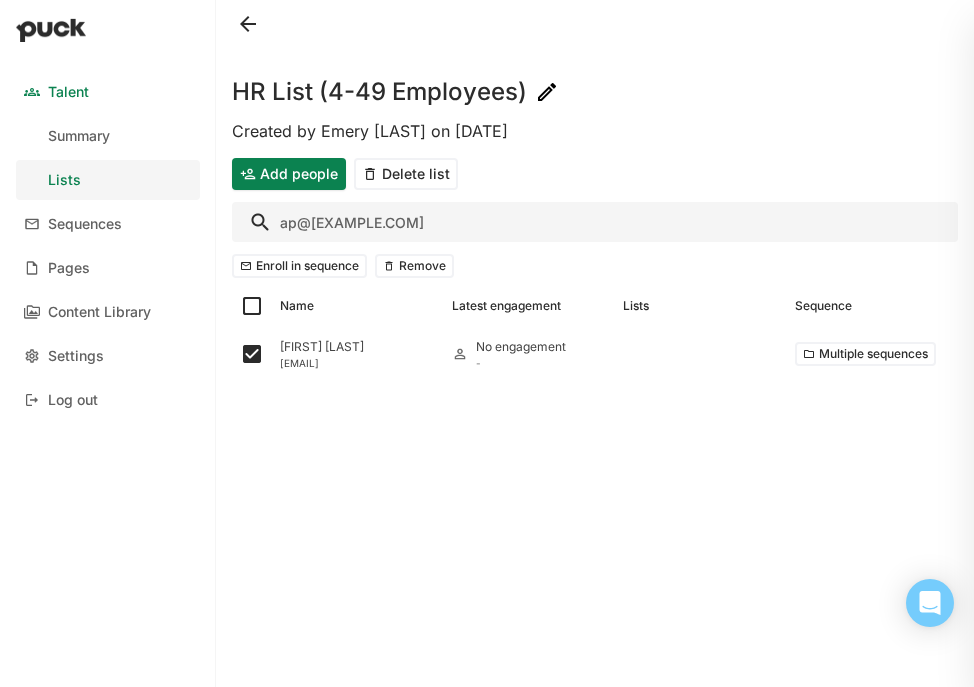 click on "ap@8f" at bounding box center (595, 222) 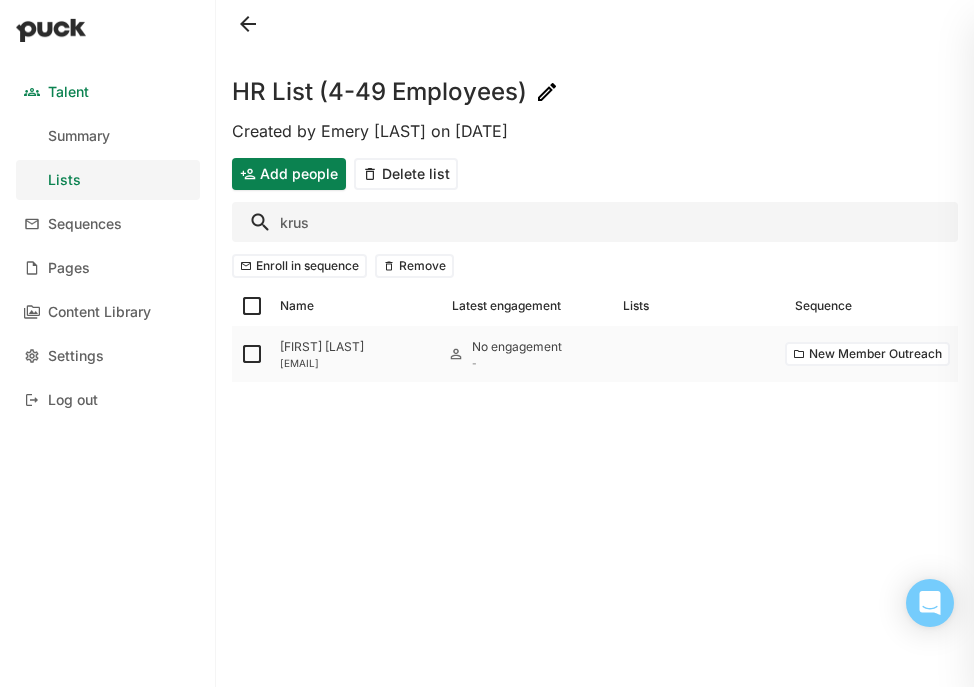 type on "krus" 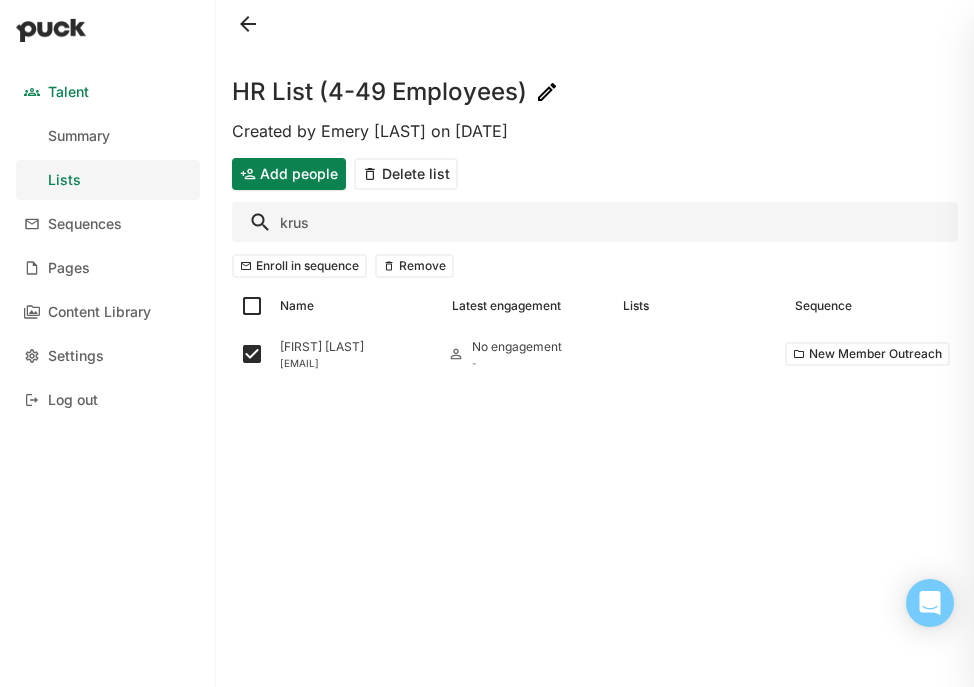 click on "krus" at bounding box center (595, 222) 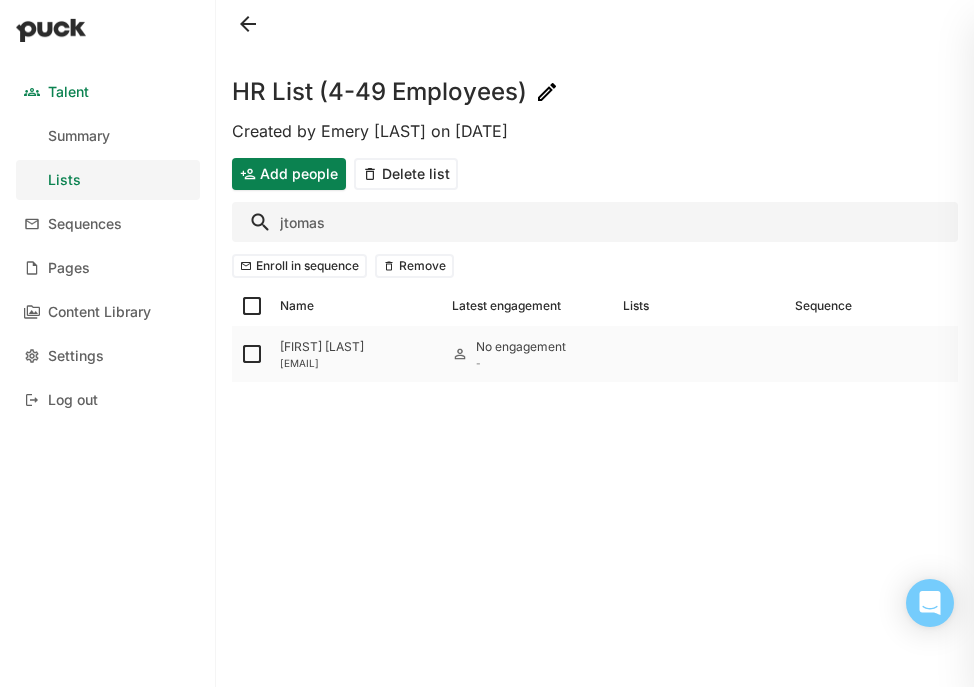 type on "jtomas" 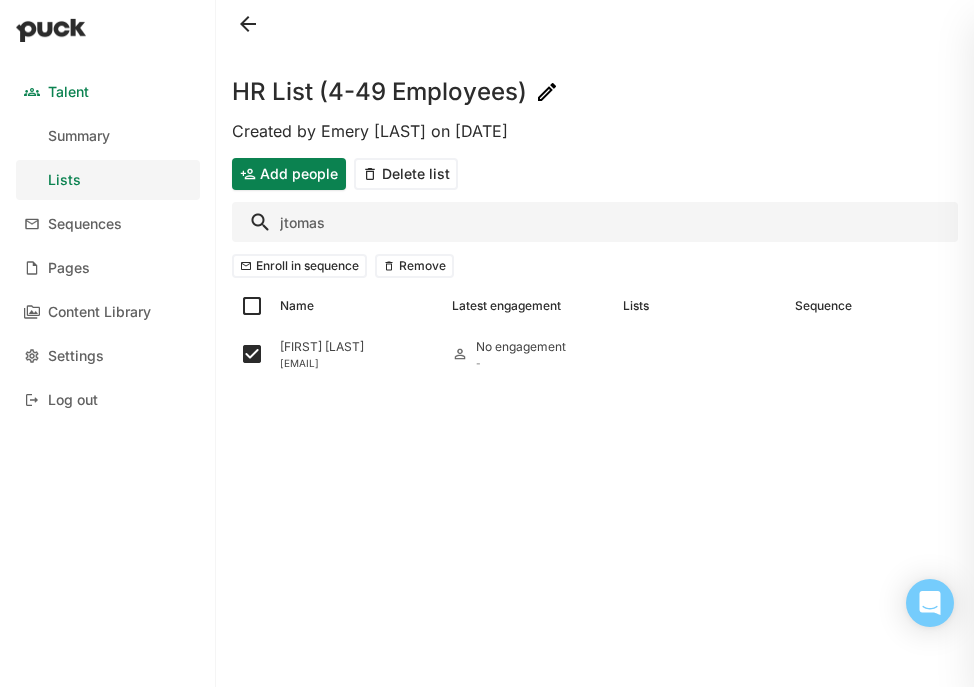 click on "jtomas" at bounding box center (595, 222) 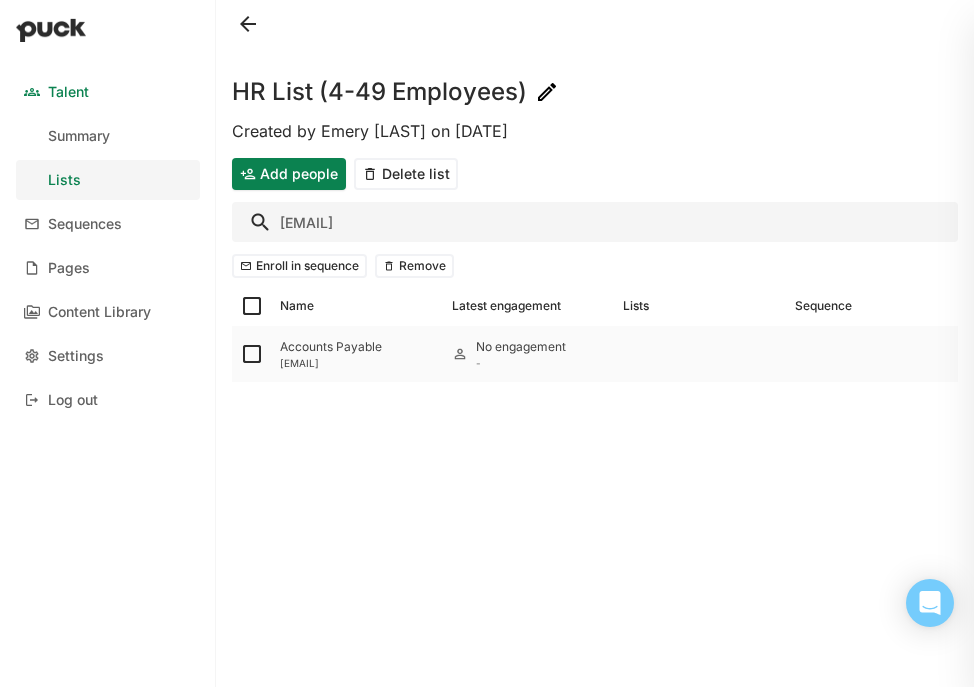 type on "ap@men" 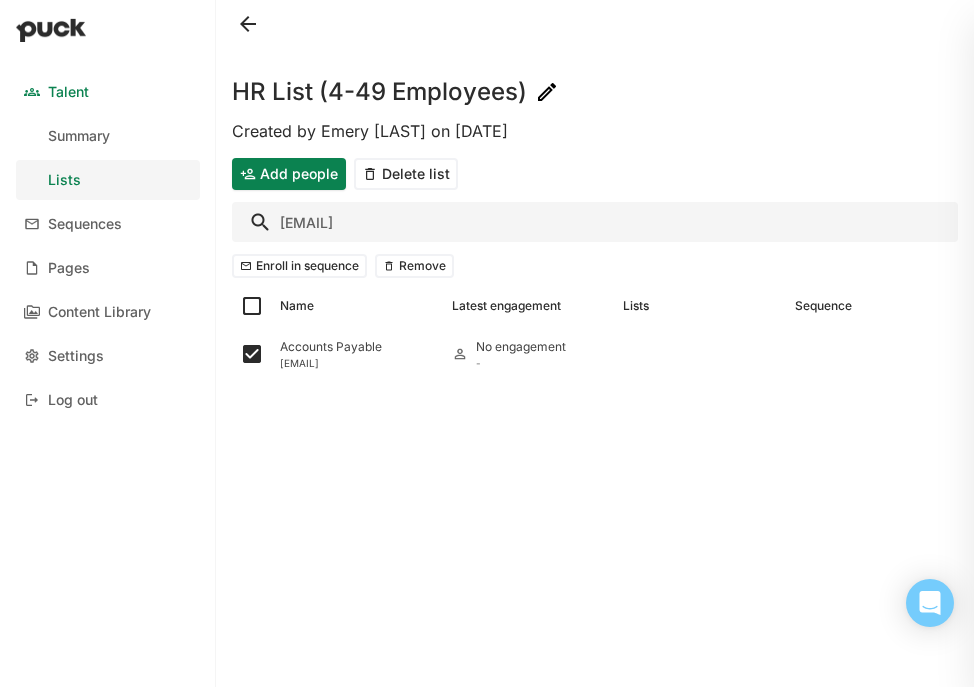 click on "ap@men" at bounding box center [595, 222] 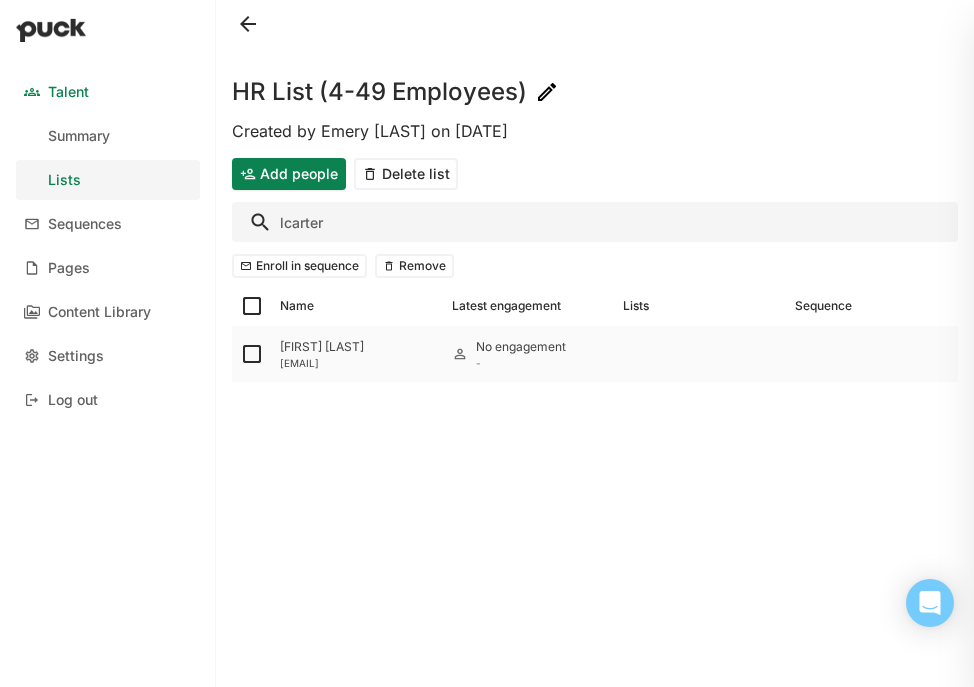 type on "lcarter" 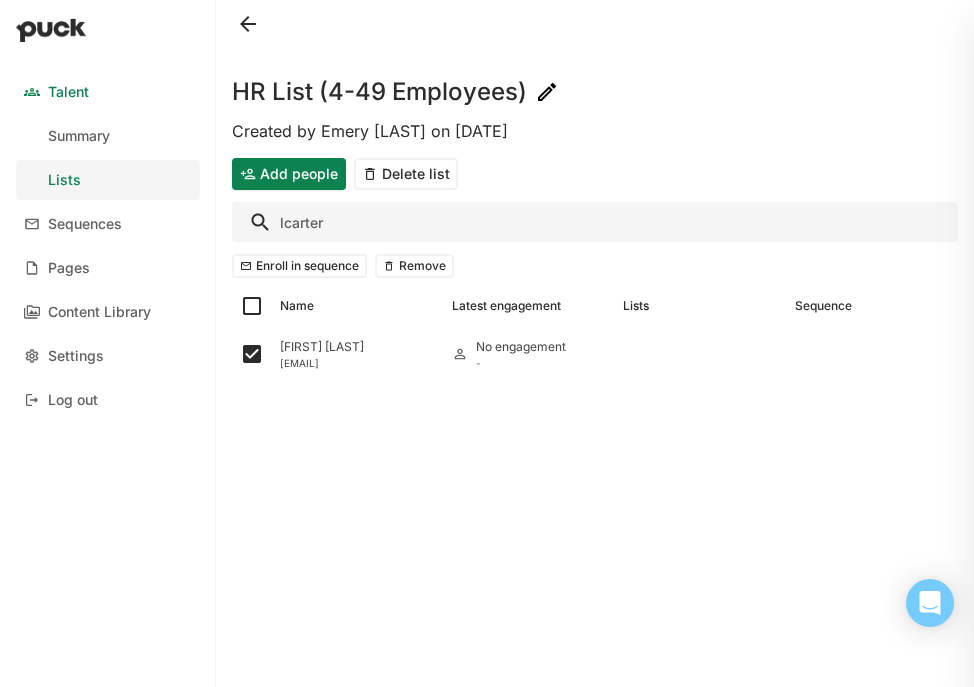 click on "lcarter" at bounding box center [595, 222] 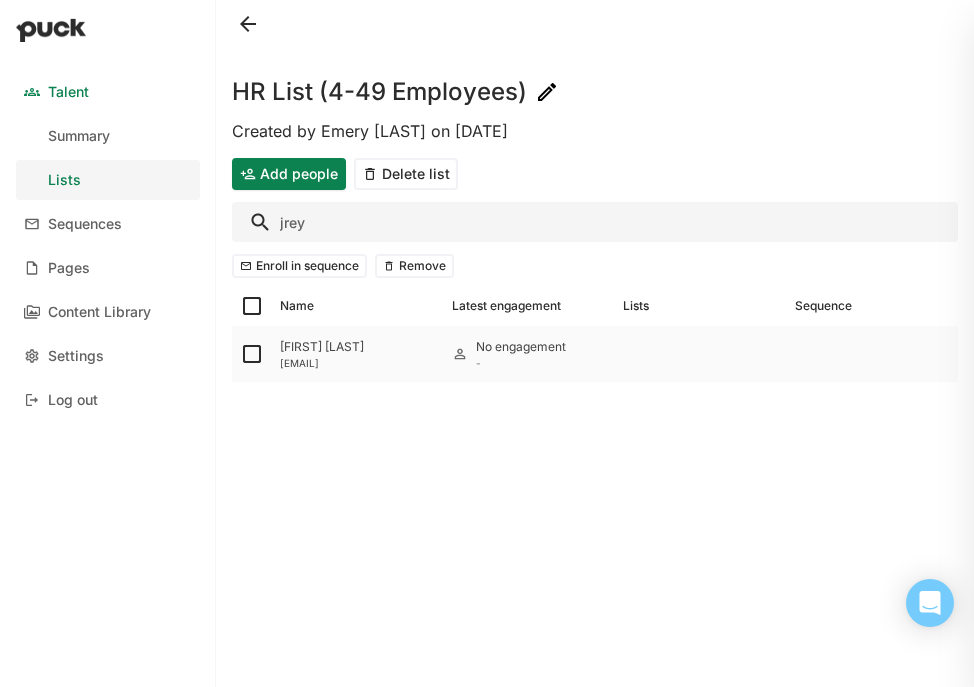 type on "jrey" 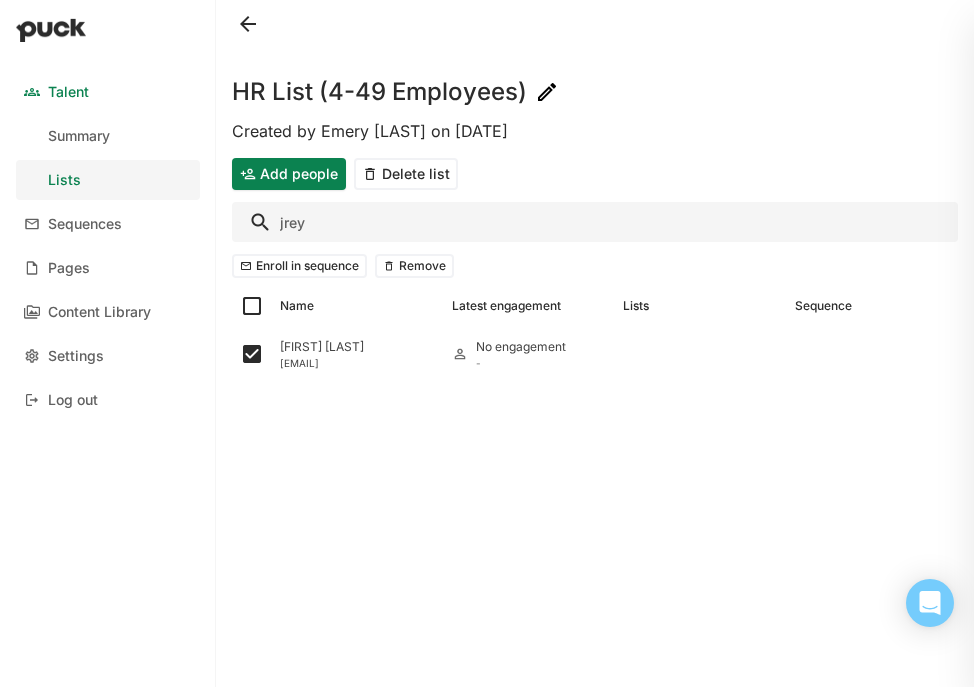 click on "jrey" at bounding box center (595, 222) 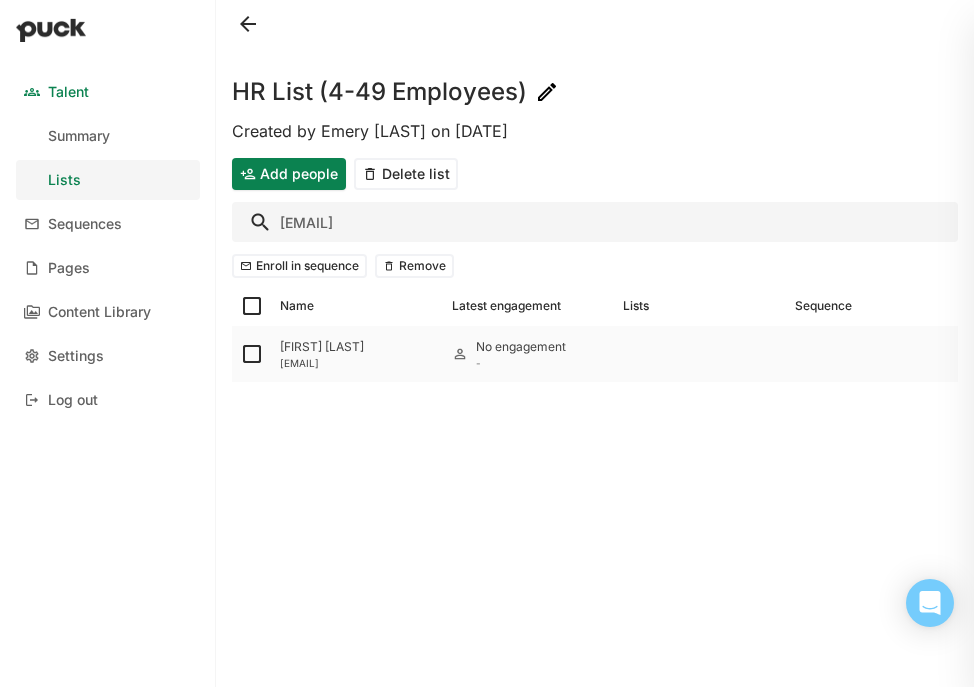 type on "mreyn" 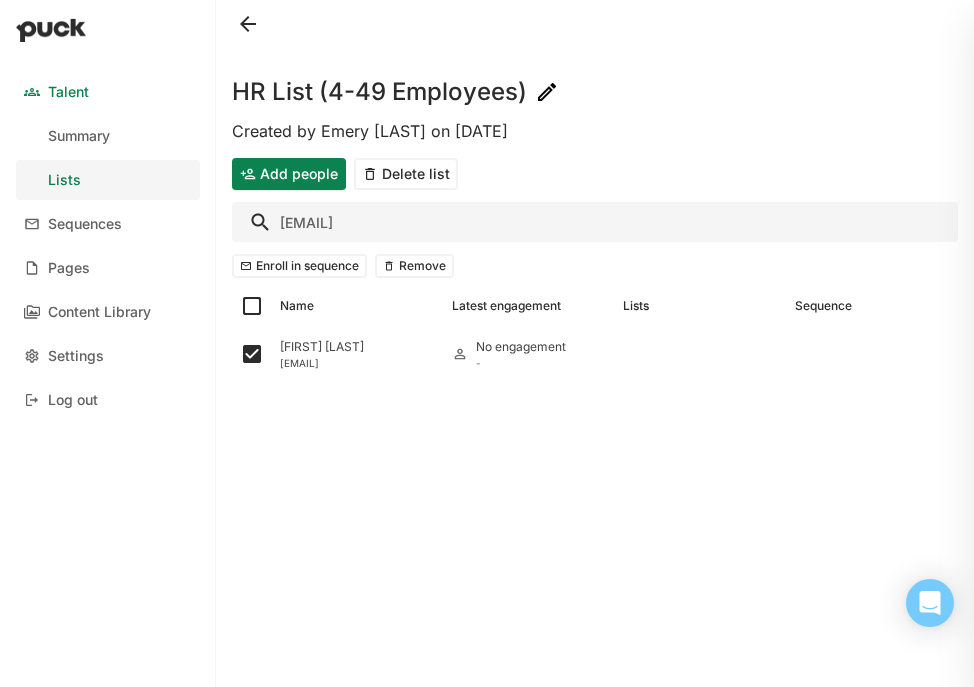 click on "mreyn" at bounding box center (595, 222) 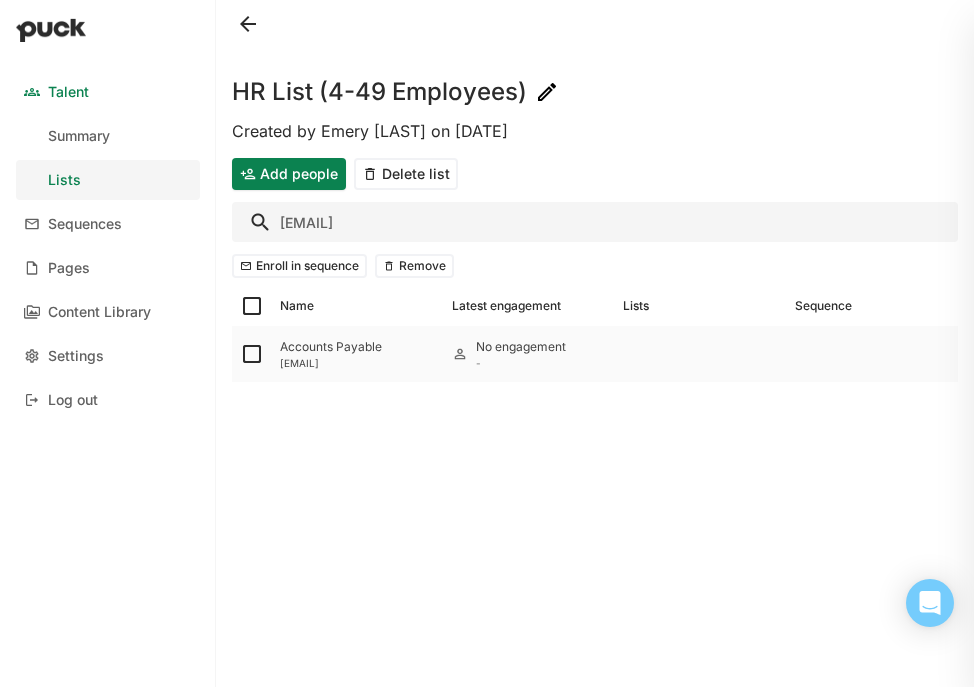 type on "accountspayable@acu" 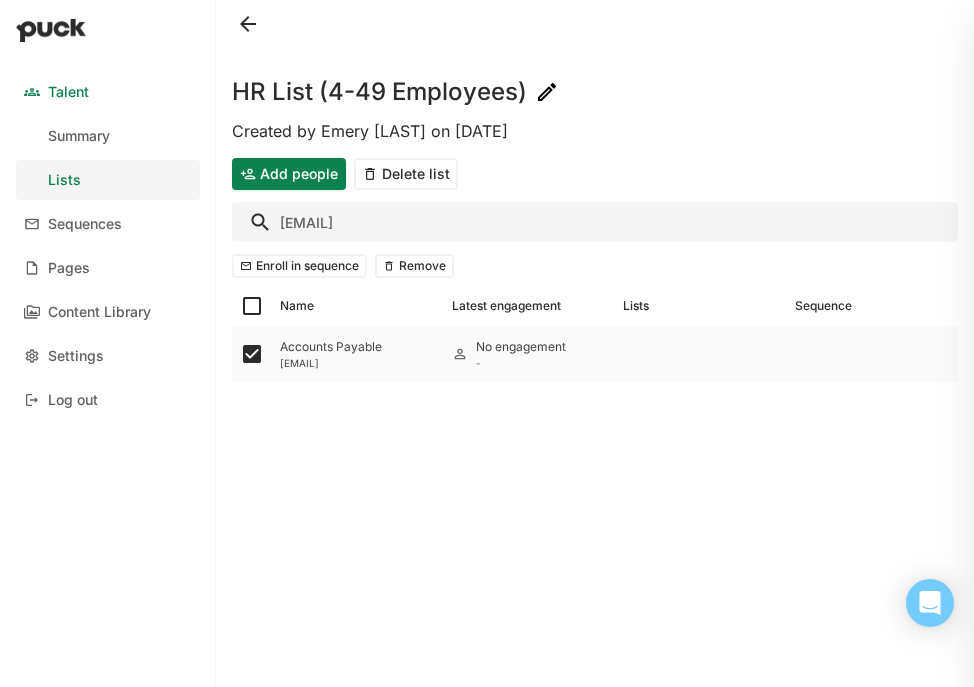click on "[EMAIL]" at bounding box center [358, 363] 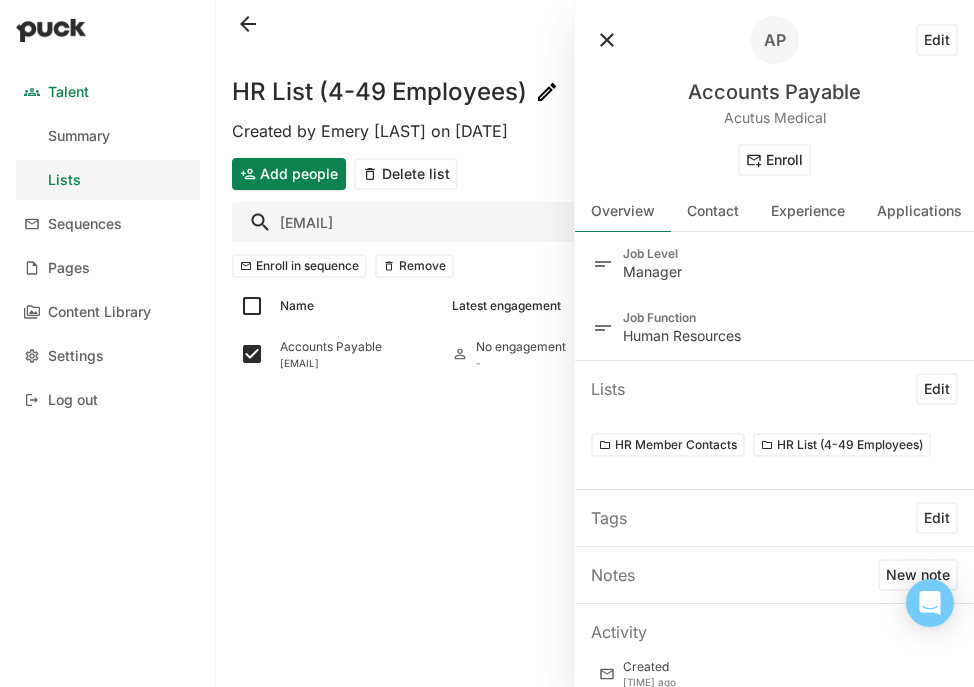 click on "Edit" at bounding box center (937, 40) 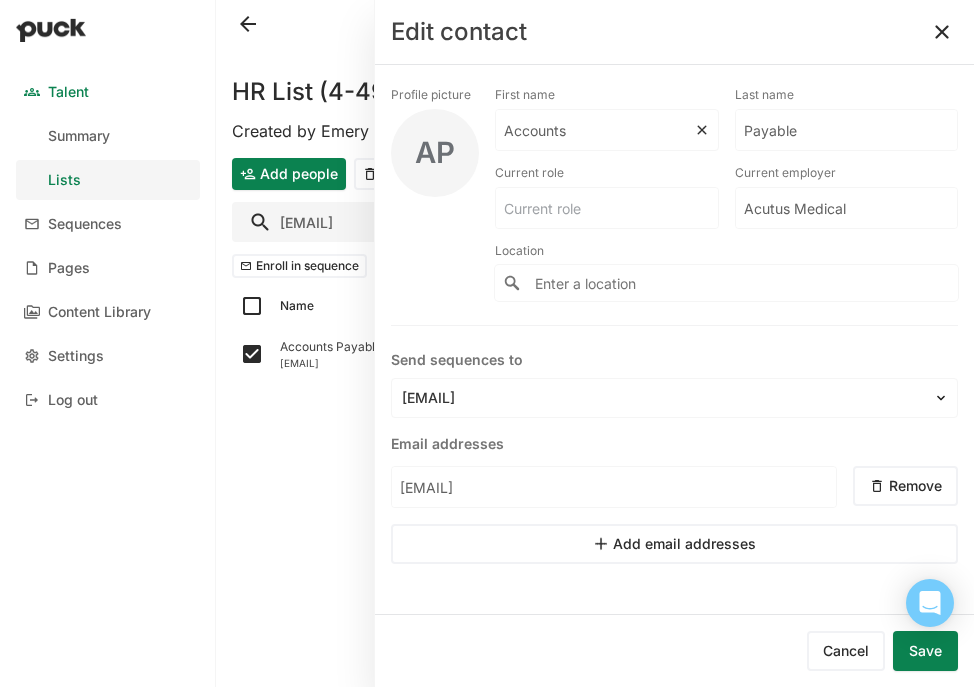 click on "Accounts" at bounding box center [595, 130] 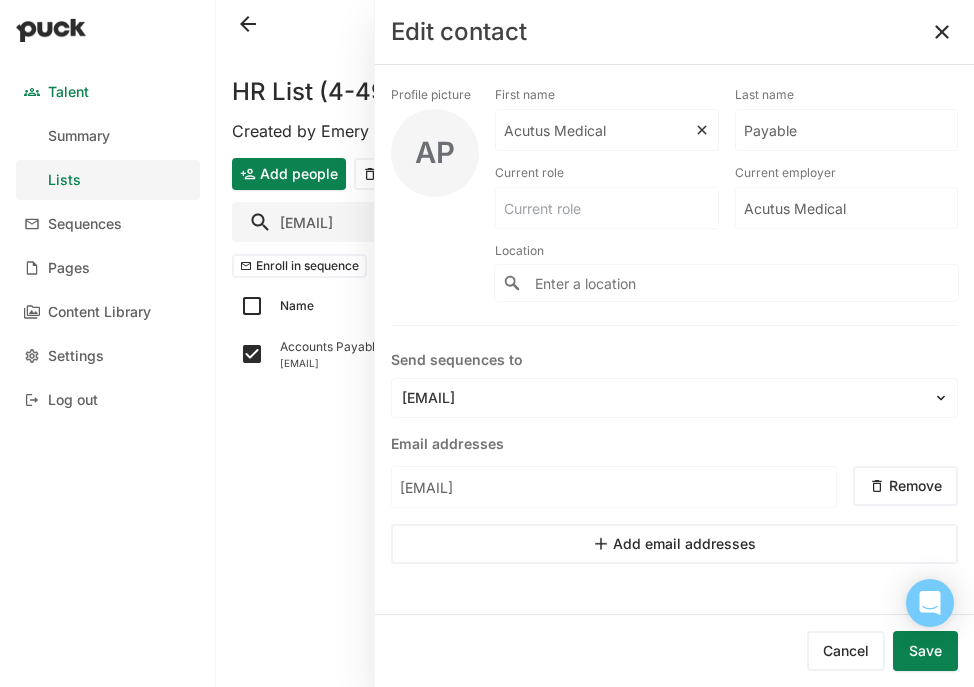 type on "Acutus Medical" 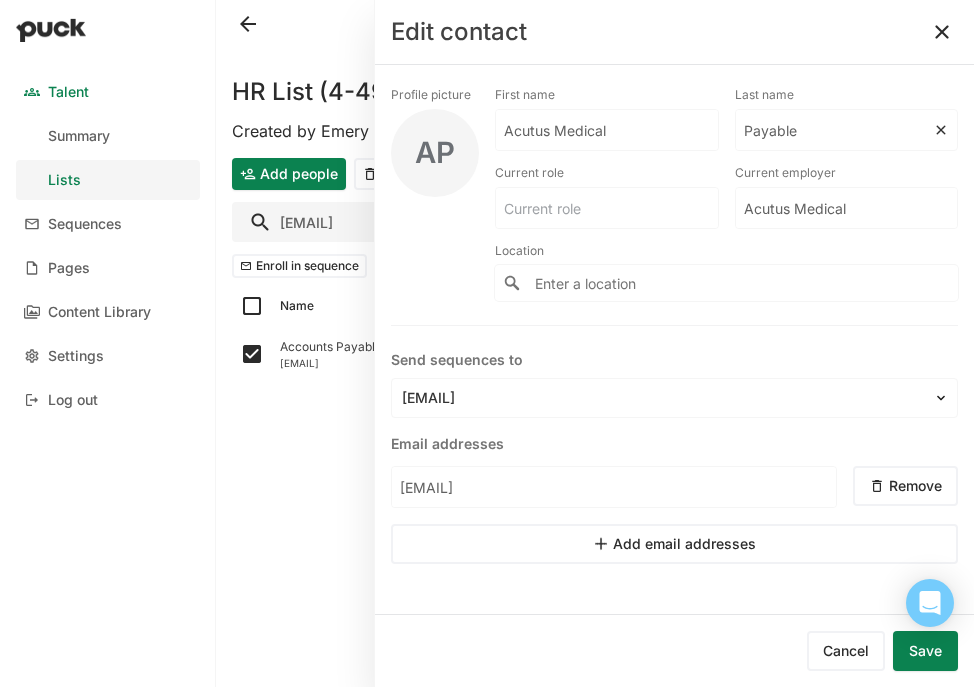 click on "Payable" at bounding box center [607, 130] 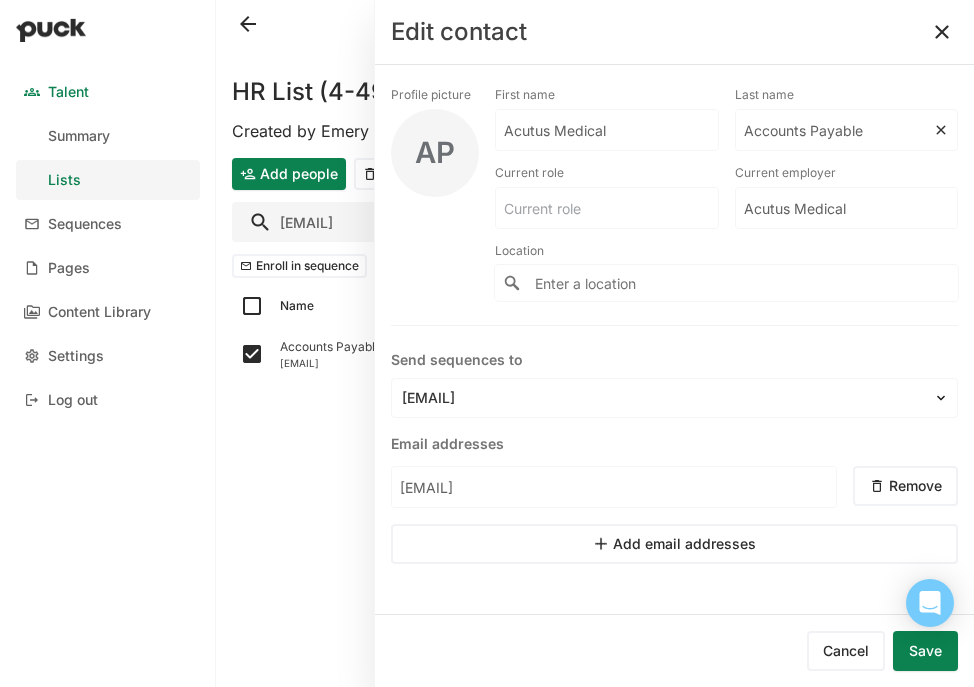 type on "Accounts Payable" 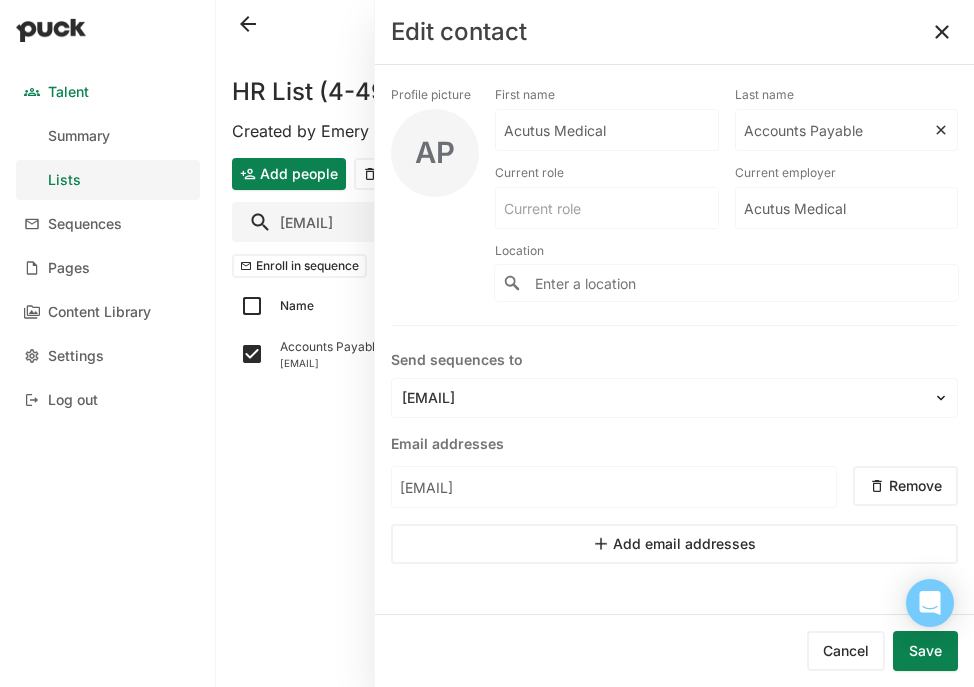 click on "Save" at bounding box center [925, 651] 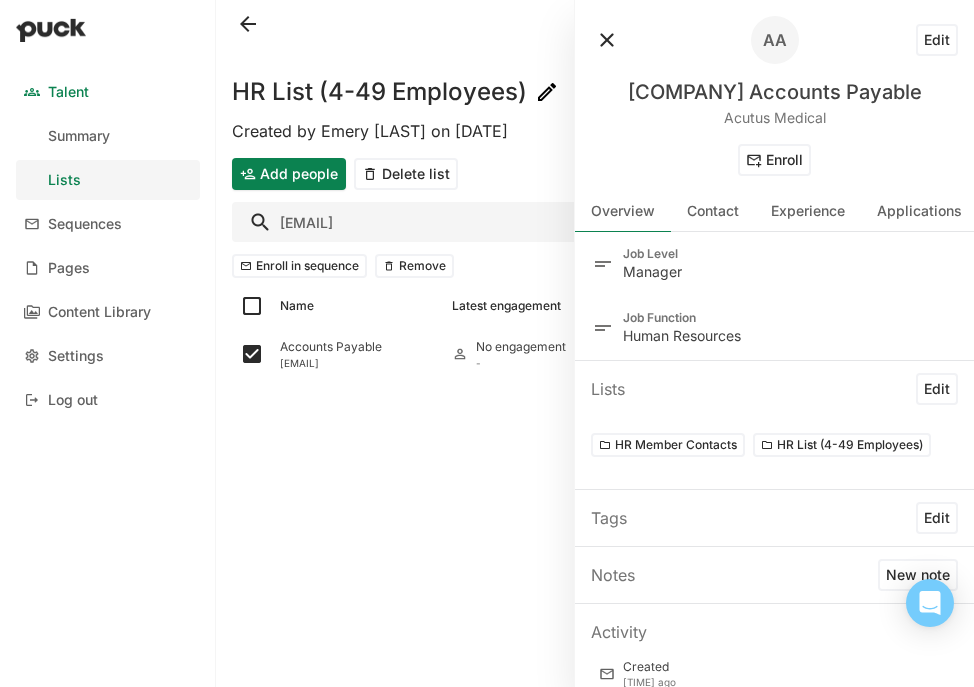 click on "HR List (4-49 Employees) Created by Emery Mann on Mon Jun. 30, 2025 Add people Delete list accountspayable@acu Enroll in sequence Remove Name Latest engagement Lists Sequence Accounts Payable accountspayable@acutus.com No engagement -" at bounding box center [595, 343] 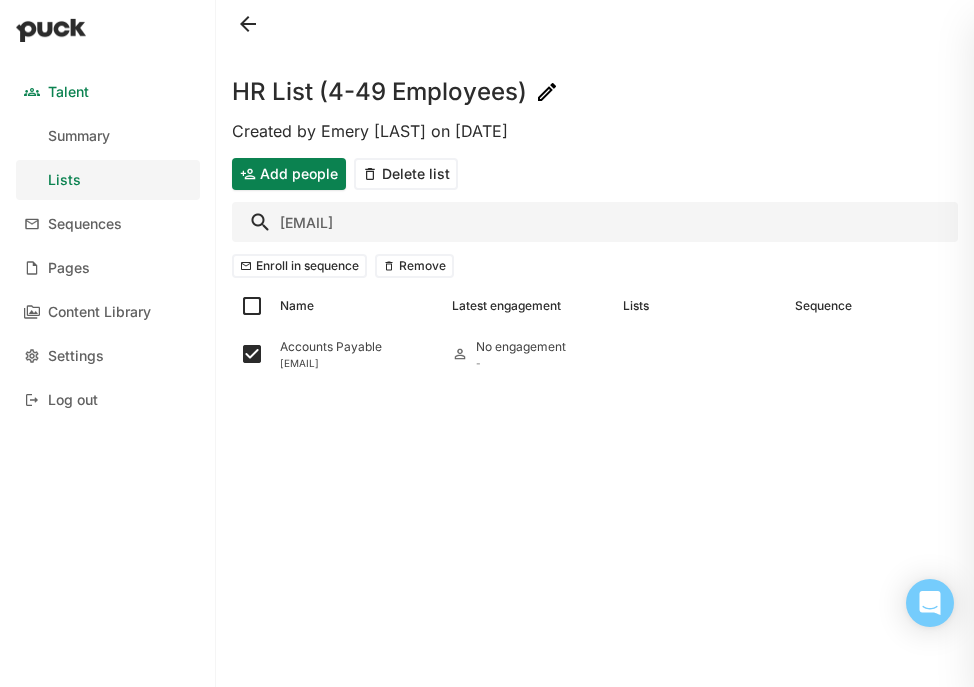 click on "HR List (4-49 Employees) Created by Emery Mann on Mon Jun. 30, 2025 Add people Delete list accountspayable@acu Enroll in sequence Remove Name Latest engagement Lists Sequence Accounts Payable accountspayable@acutus.com No engagement -" at bounding box center [595, 343] 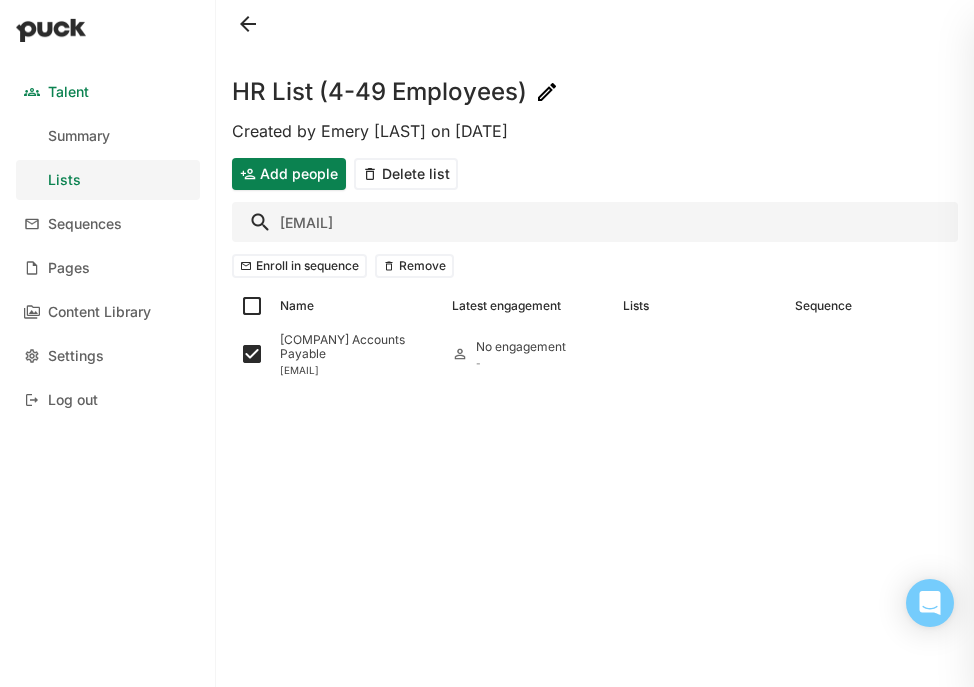 click on "accountspayable@acu" at bounding box center [595, 222] 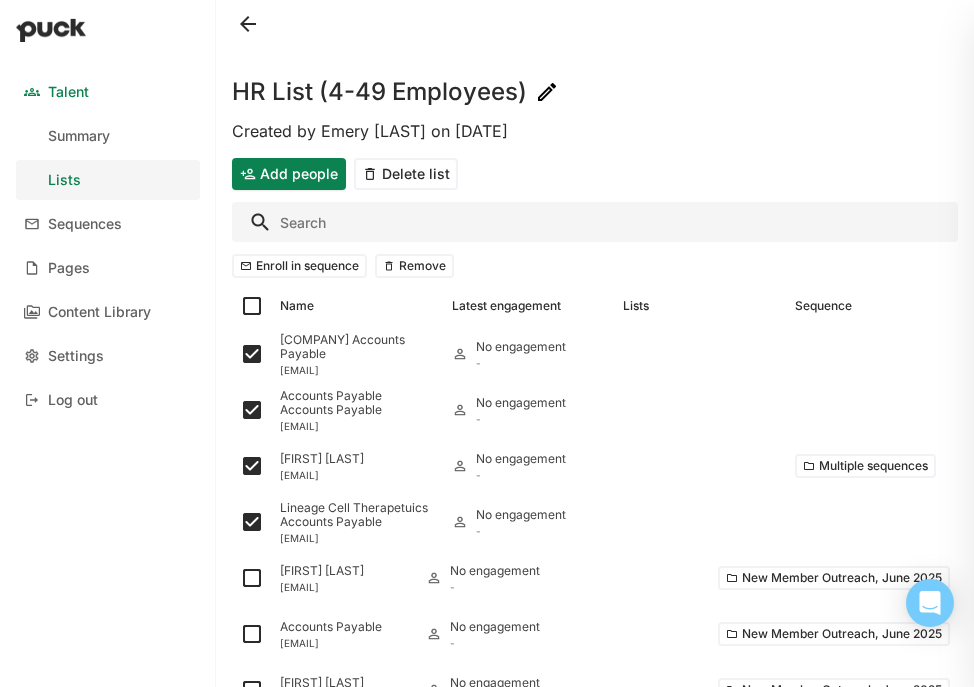 click at bounding box center (595, 222) 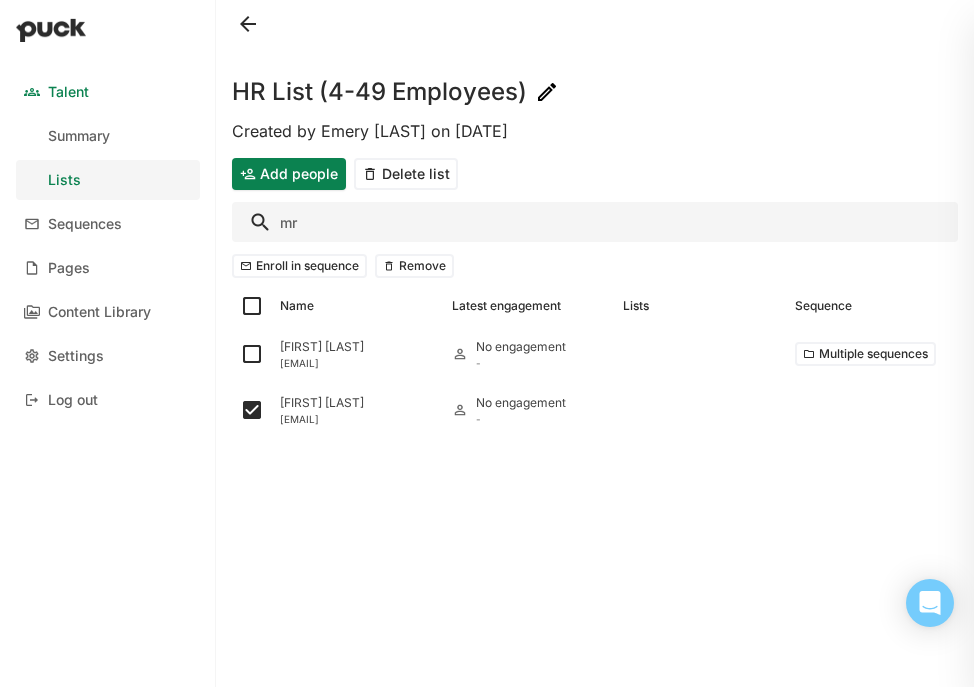 type on "m" 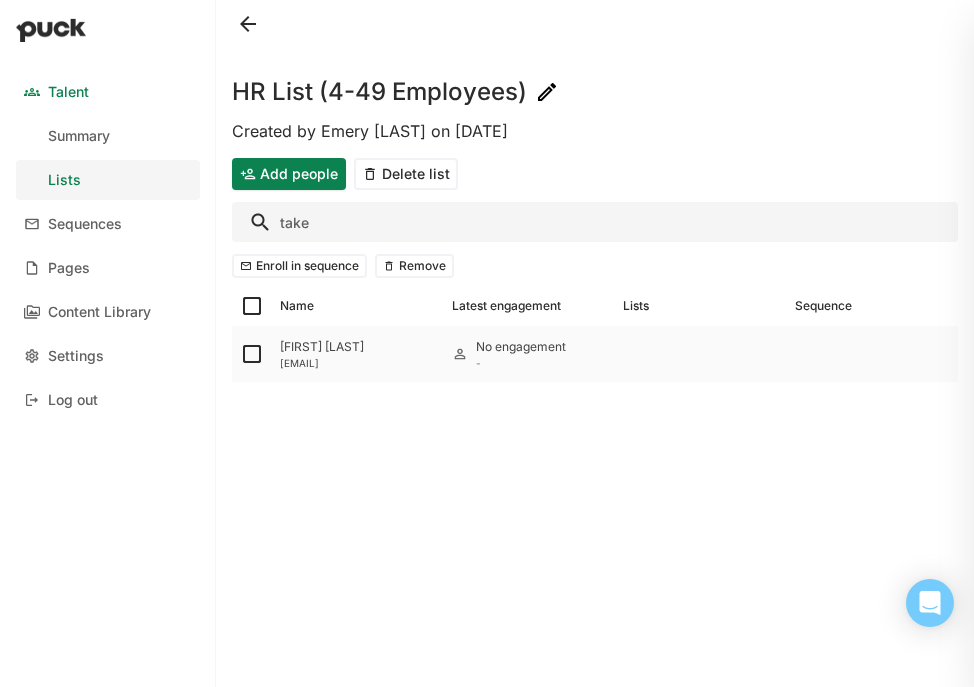 type on "take" 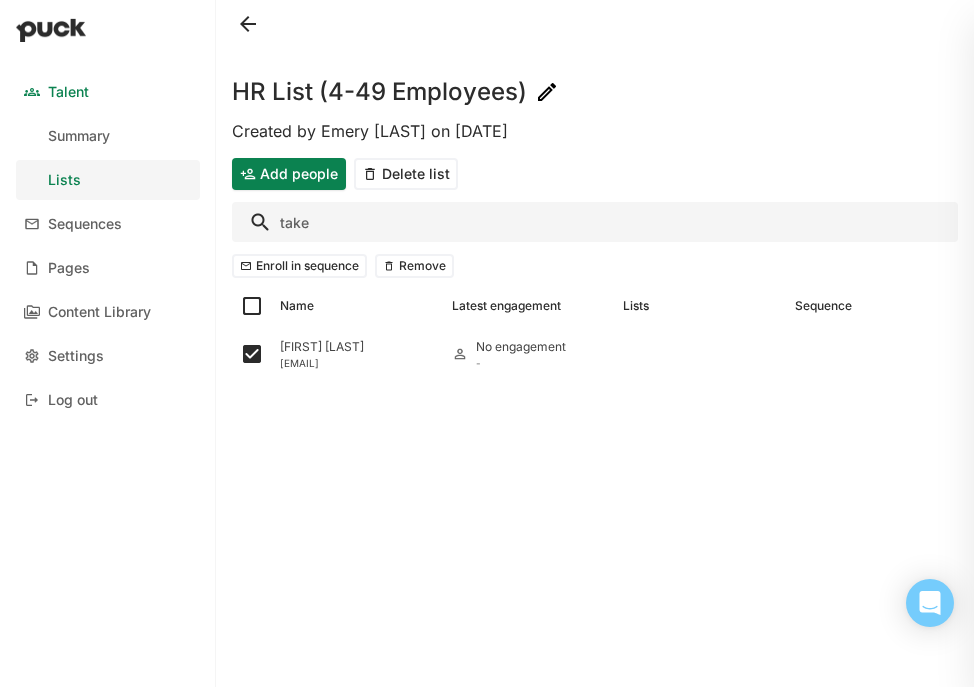 click on "take" at bounding box center (595, 222) 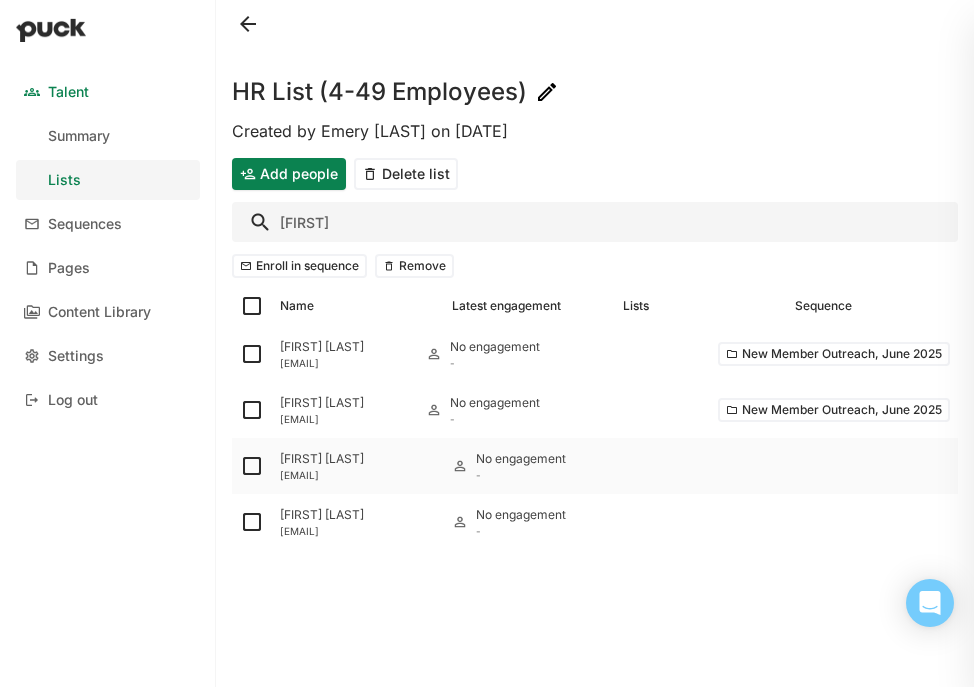 type on "julie" 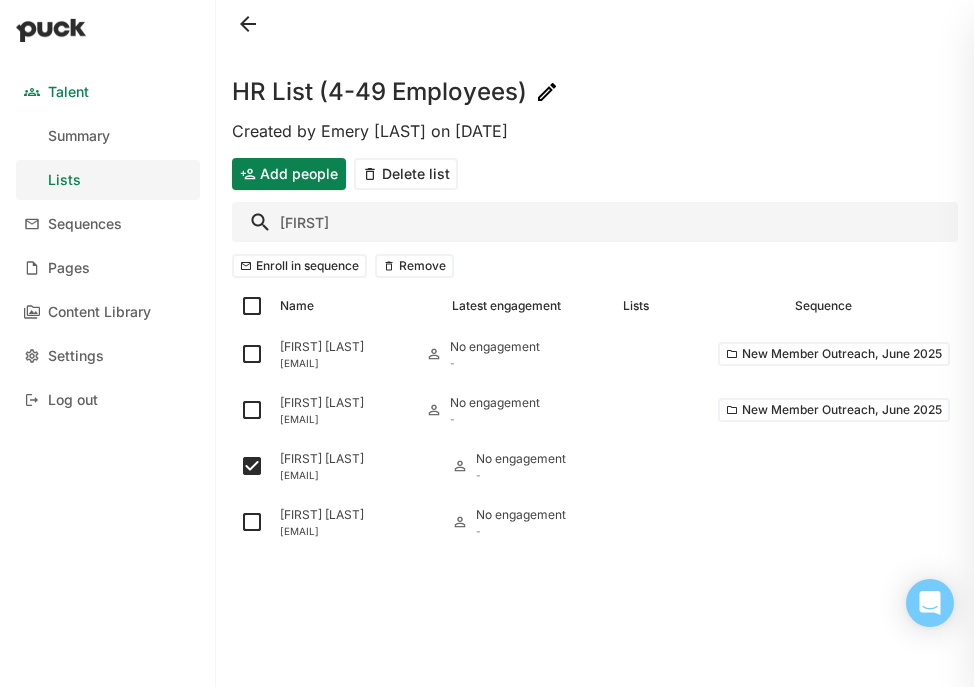 click on "julie" at bounding box center [595, 222] 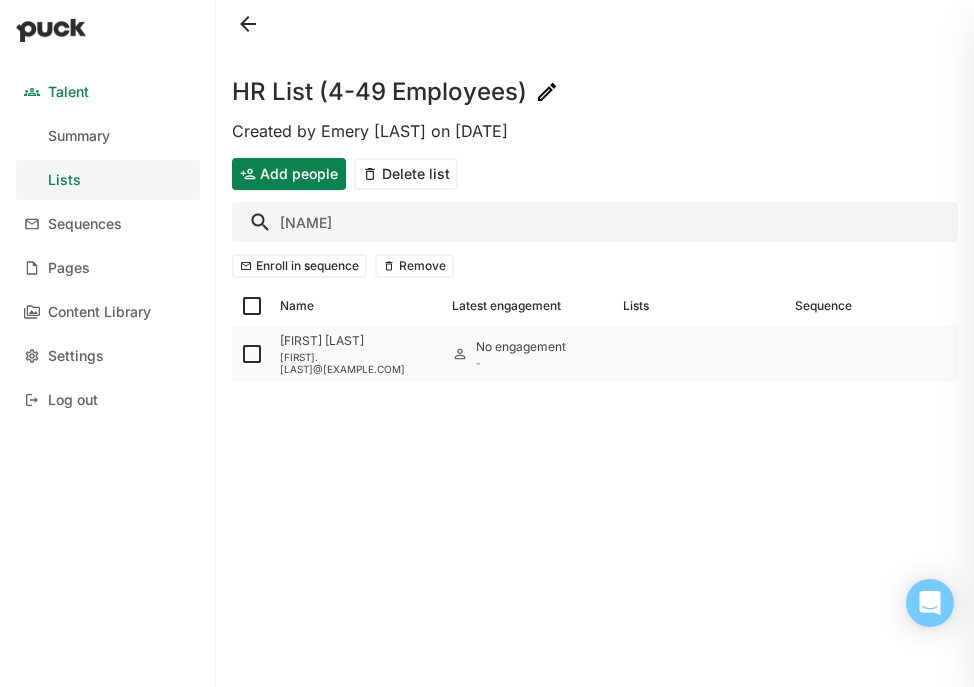 type on "joana" 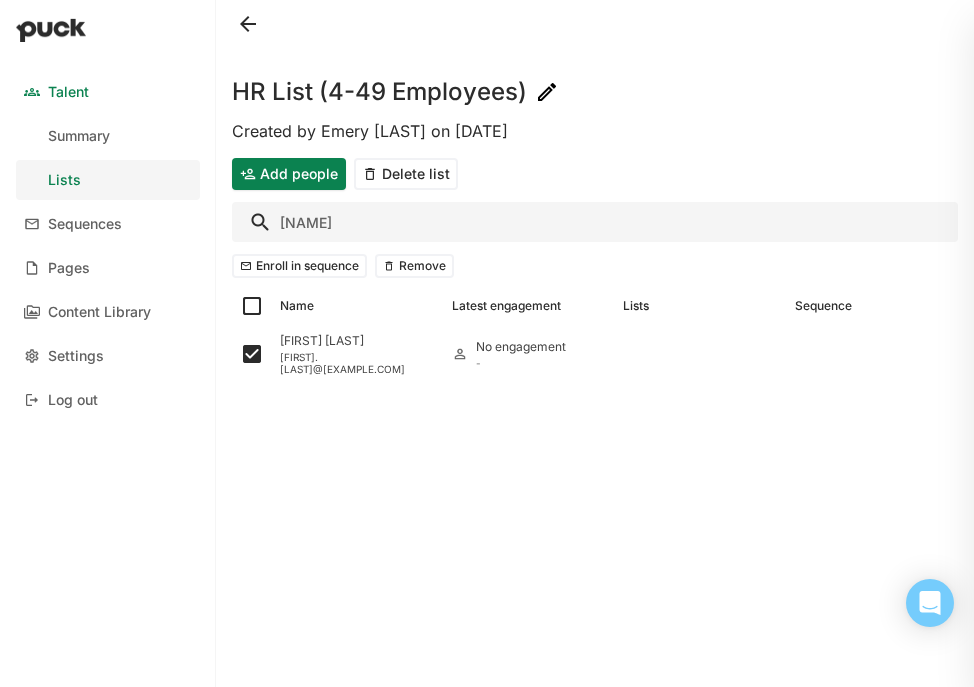 click on "joana" at bounding box center [595, 222] 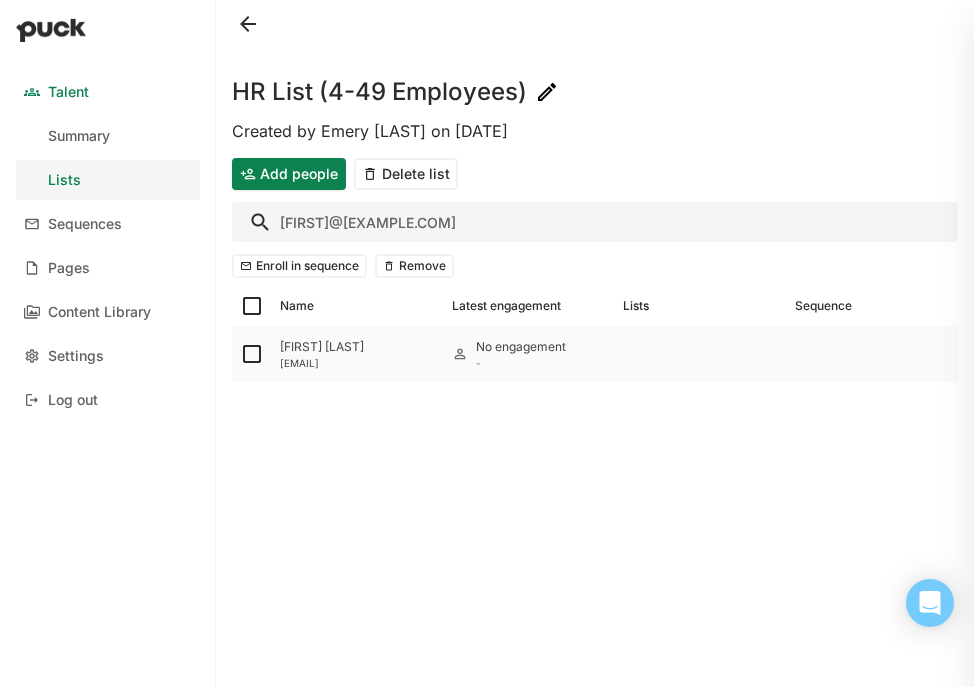 type on "heather@" 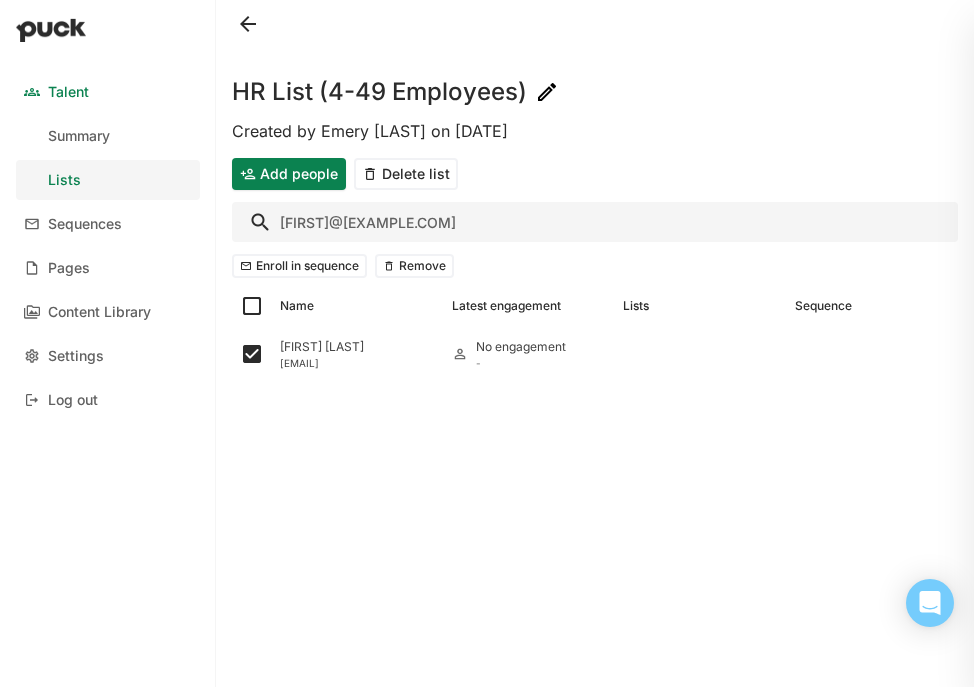 click on "heather@" at bounding box center [595, 222] 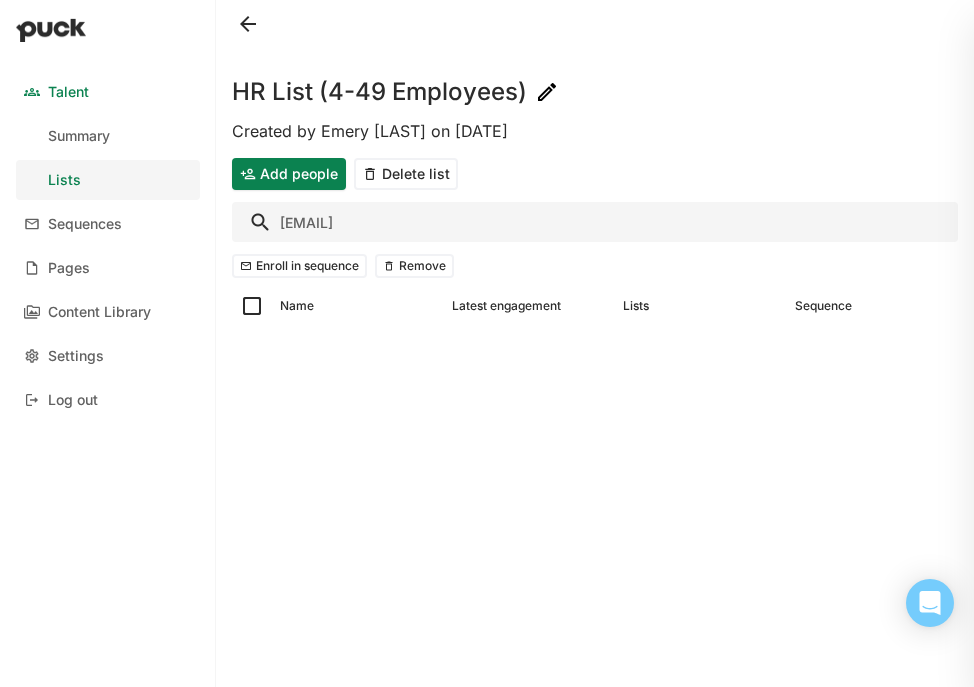 click on "payables@e" at bounding box center (595, 222) 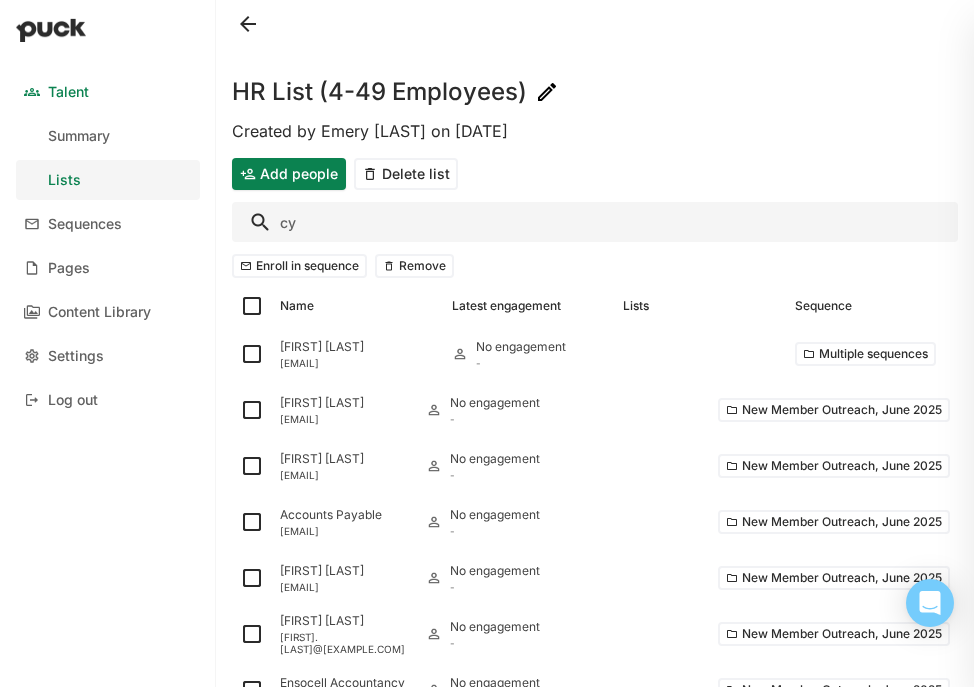 type on "c" 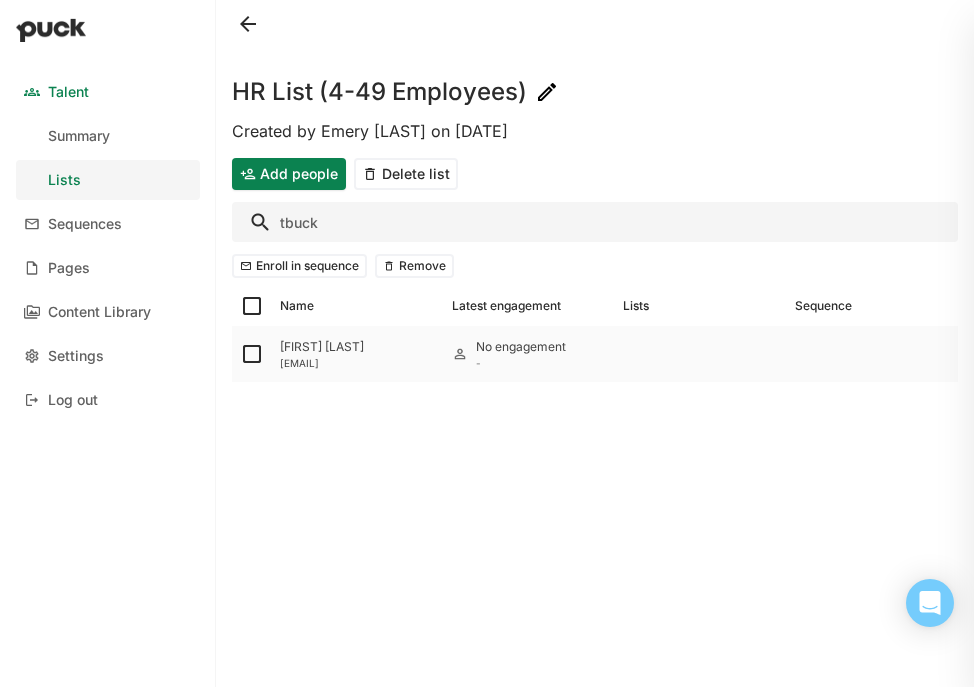 type on "tbuck" 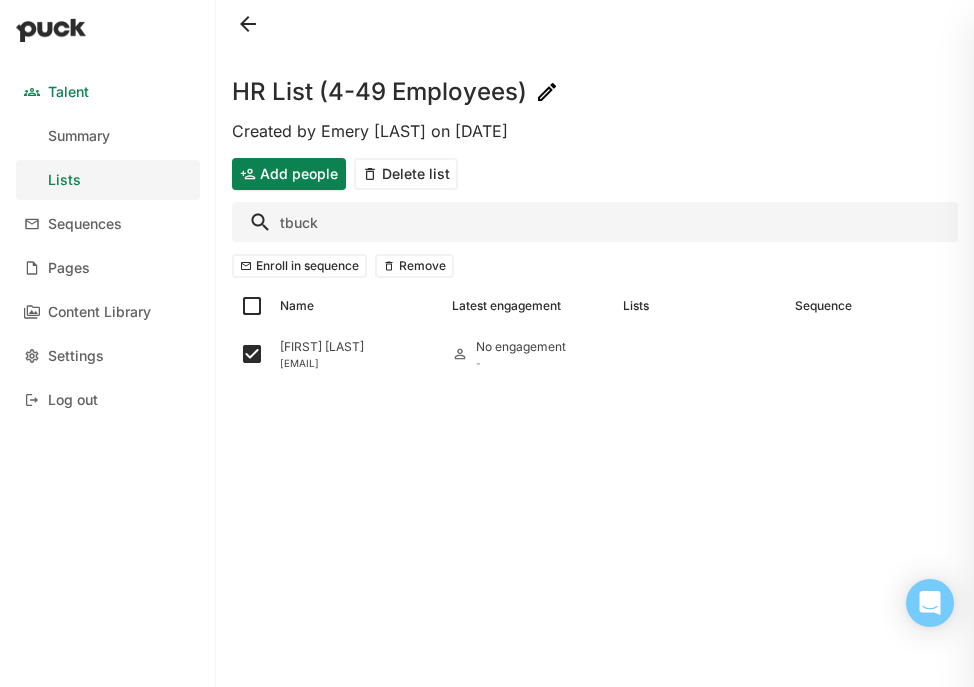 click on "tbuck" at bounding box center (595, 222) 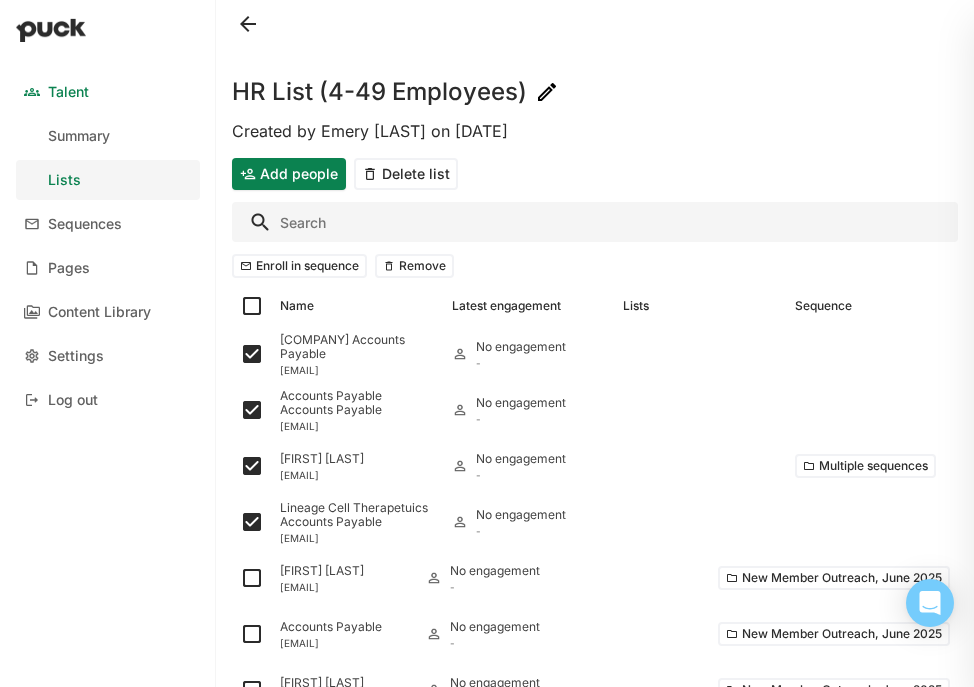 paste on "cynthia_peng@encodia.com" 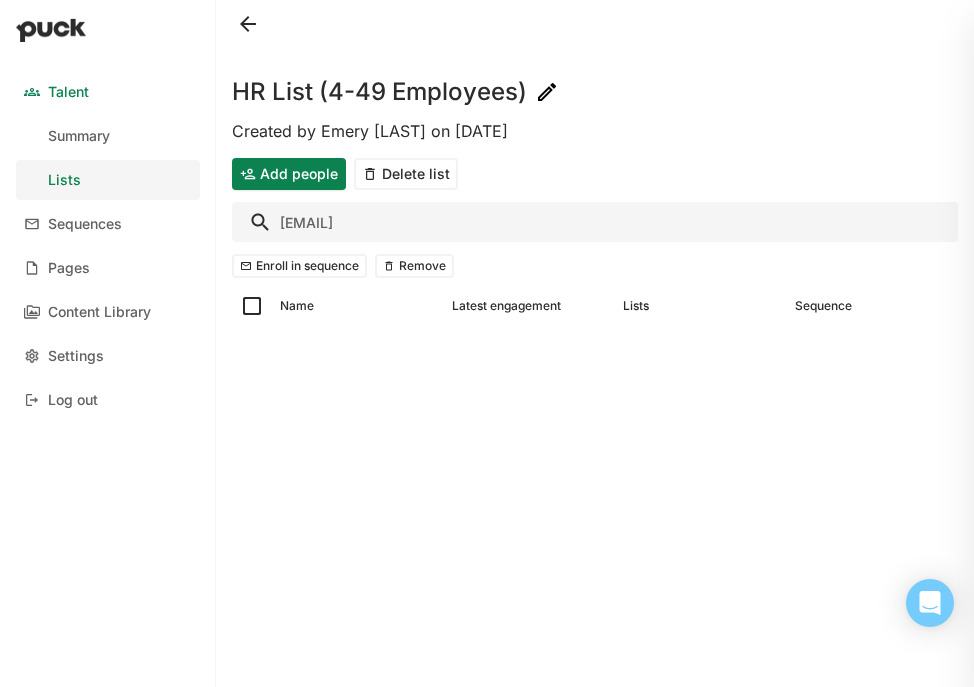 drag, startPoint x: 553, startPoint y: 223, endPoint x: 298, endPoint y: 222, distance: 255.00197 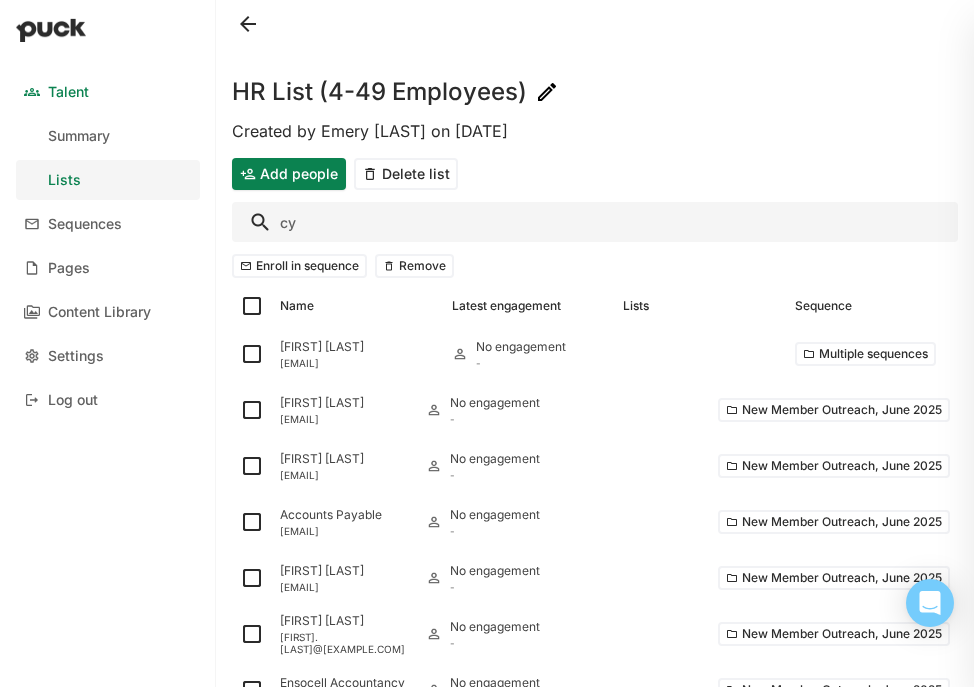 type on "c" 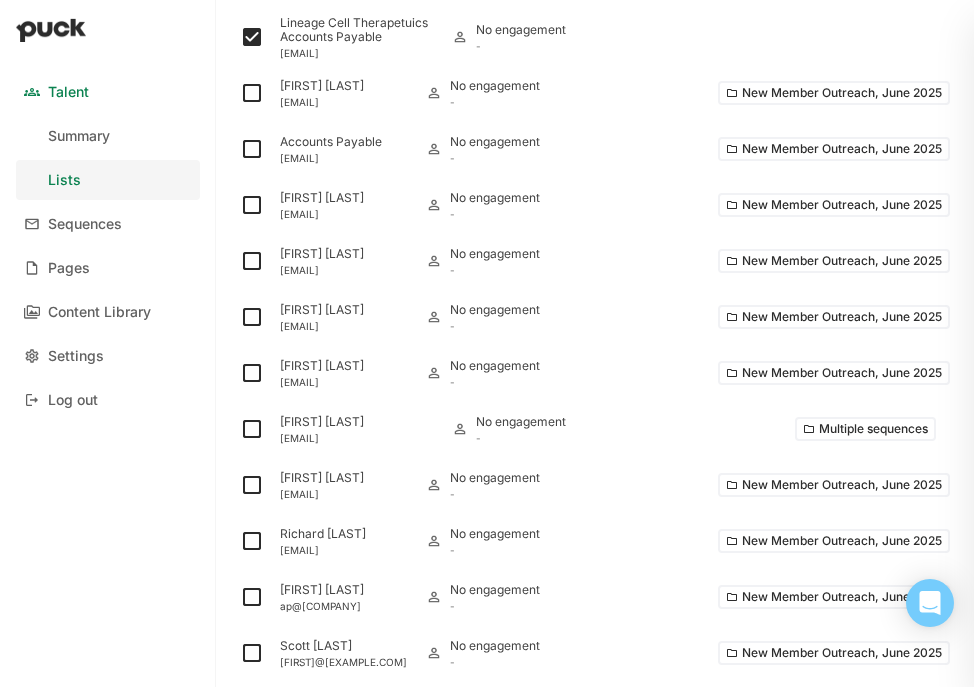 scroll, scrollTop: 0, scrollLeft: 0, axis: both 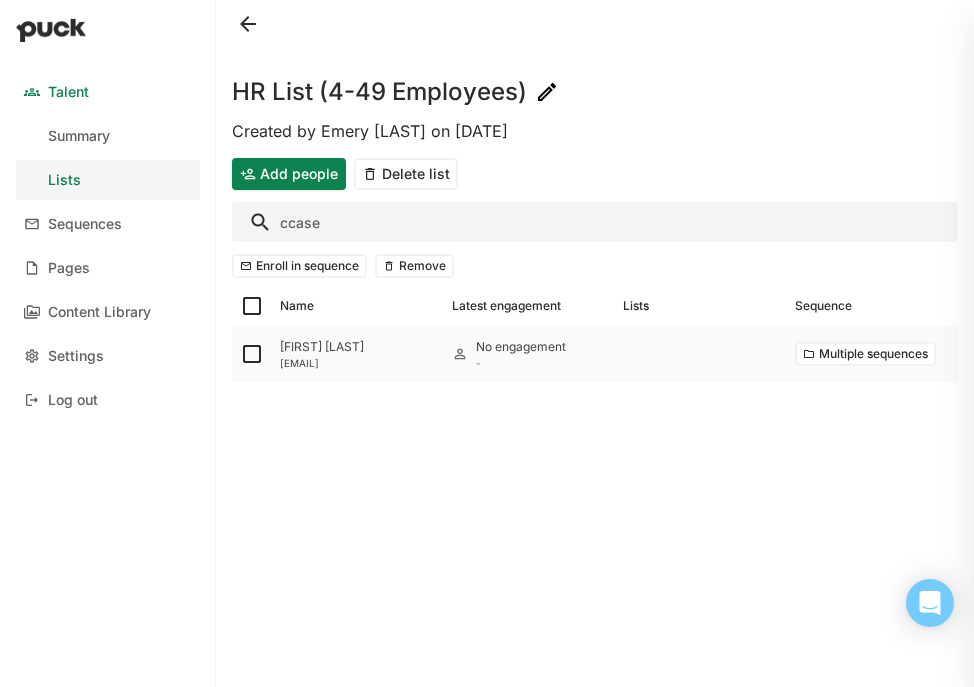 type on "ccase" 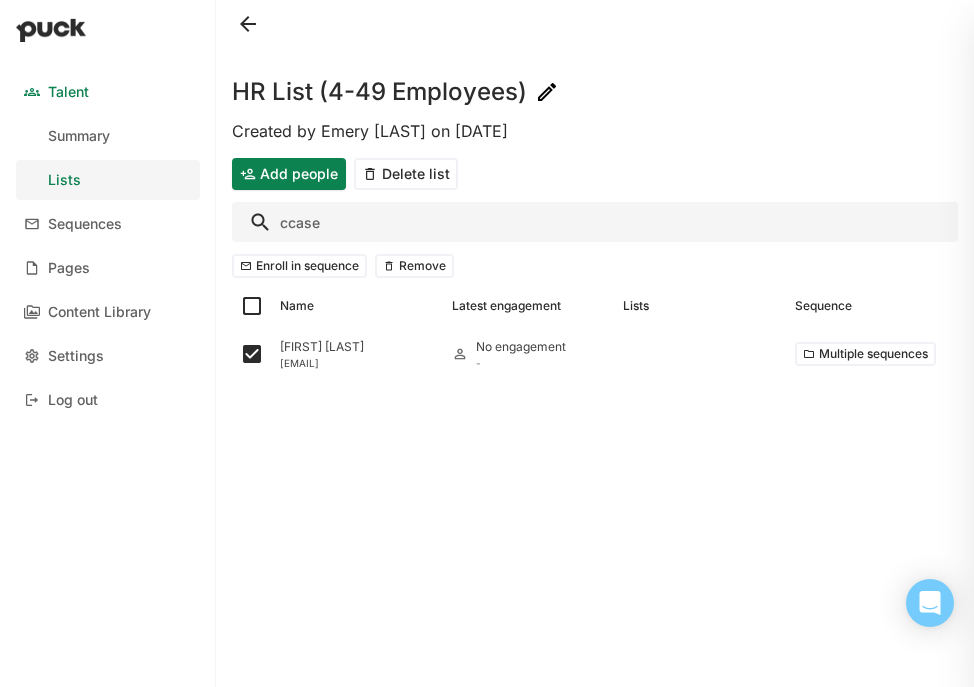 click on "ccase" at bounding box center (595, 222) 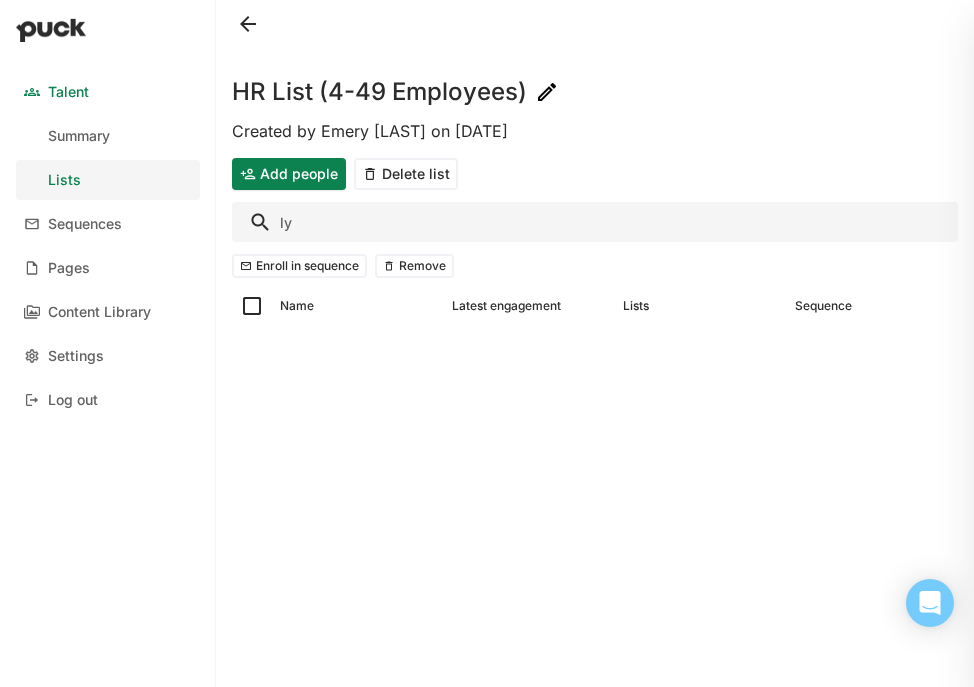 type on "l" 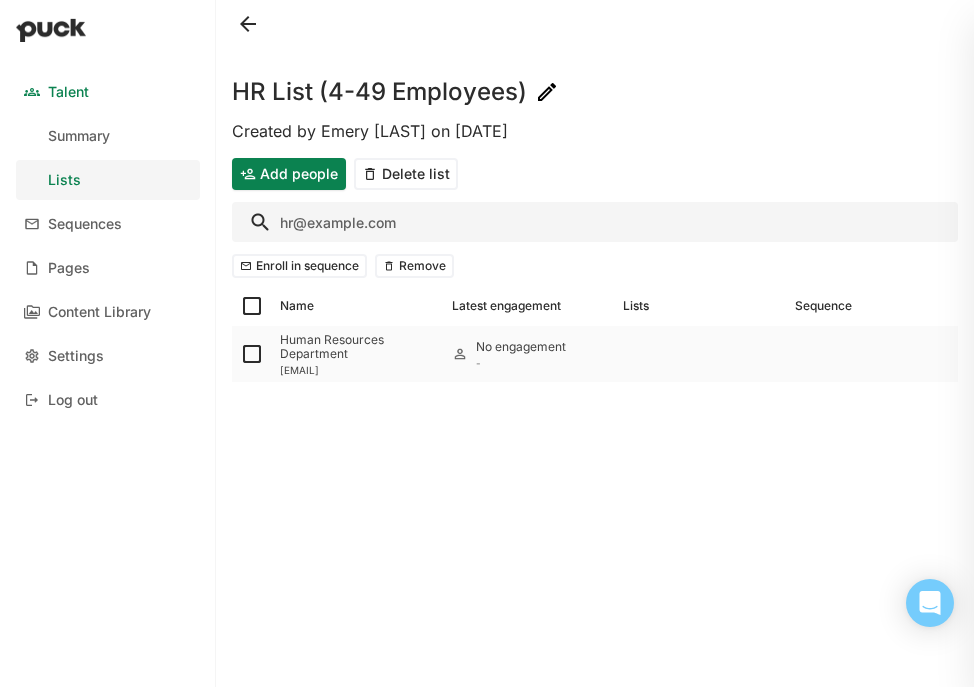 type on "hr@en" 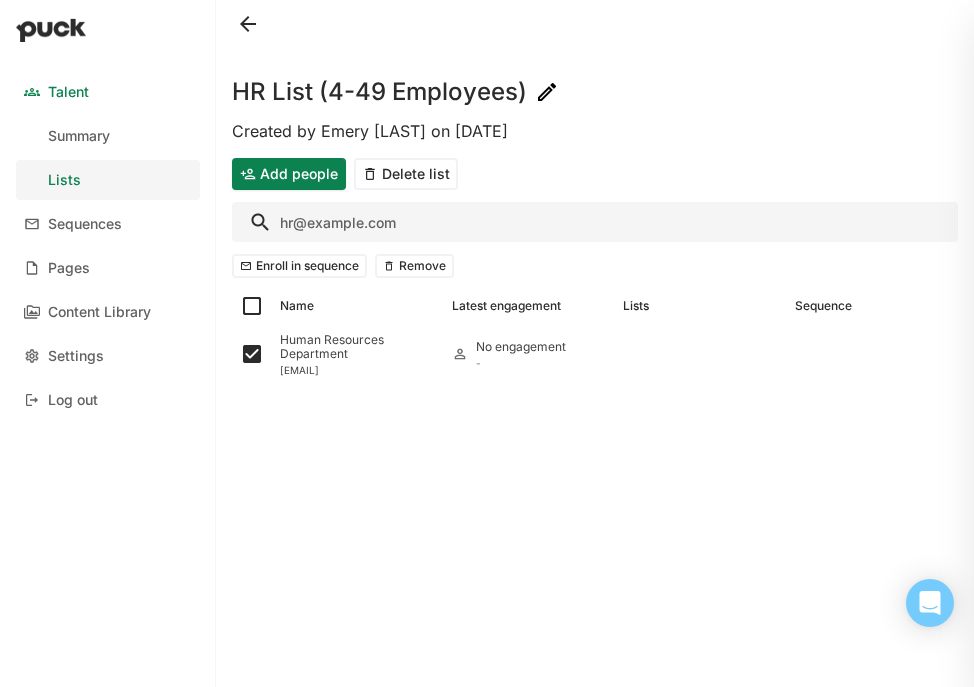 click on "hr@en" at bounding box center [595, 222] 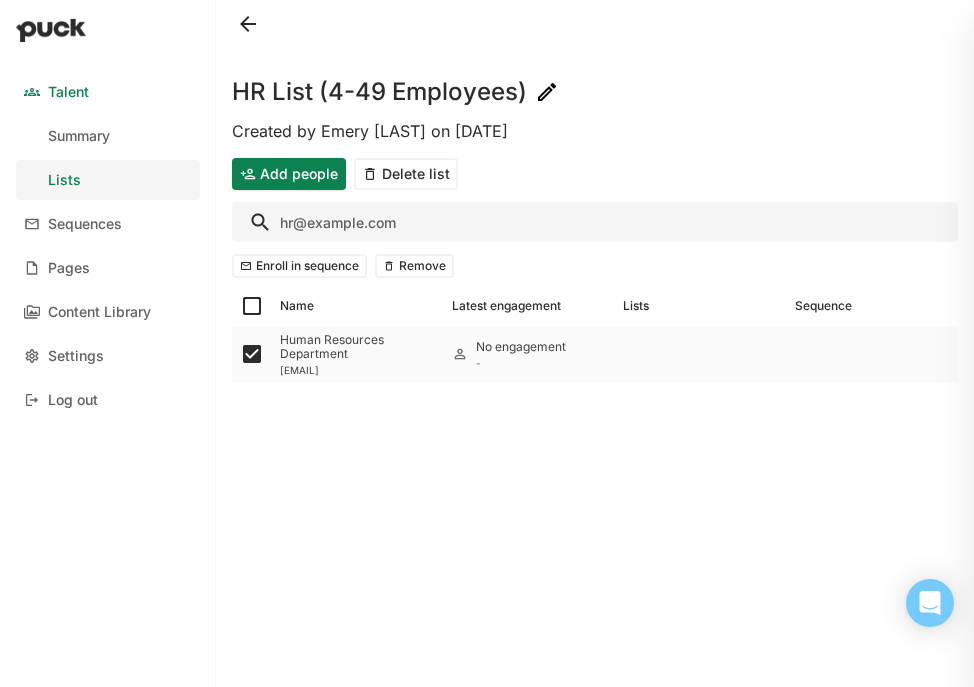 click on "[EMAIL]" at bounding box center [358, 370] 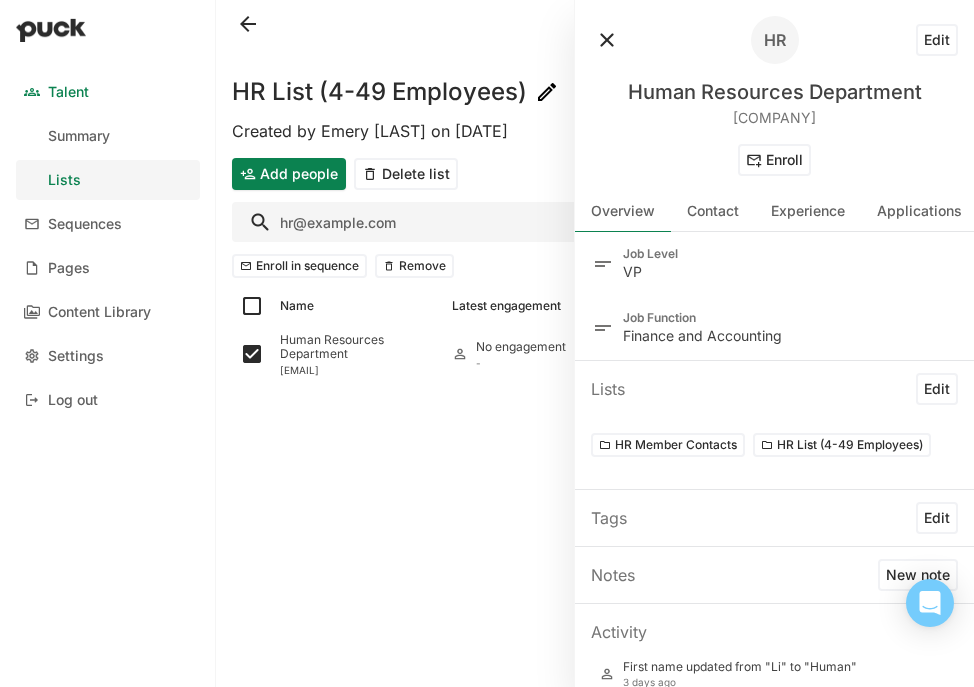 click on "Edit" at bounding box center [937, 40] 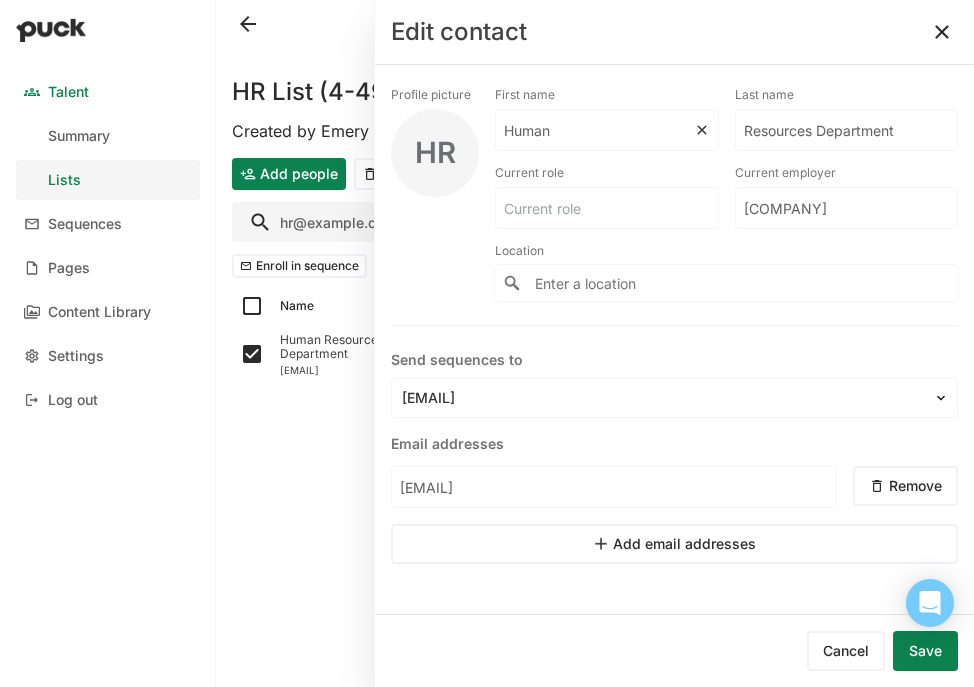 click on "Human" at bounding box center (595, 130) 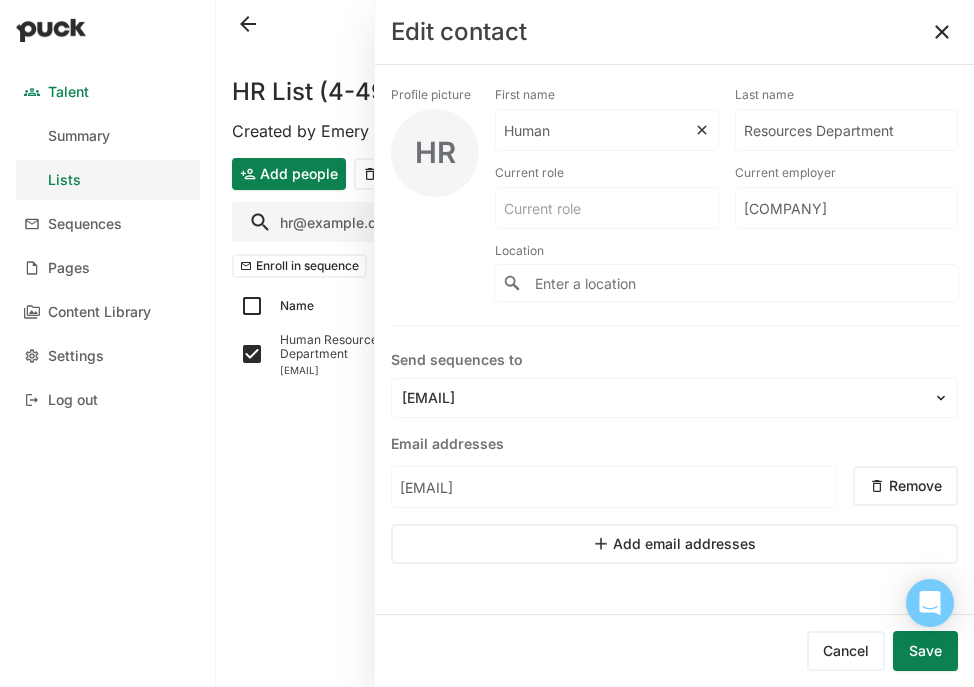 click on "Human" at bounding box center (595, 130) 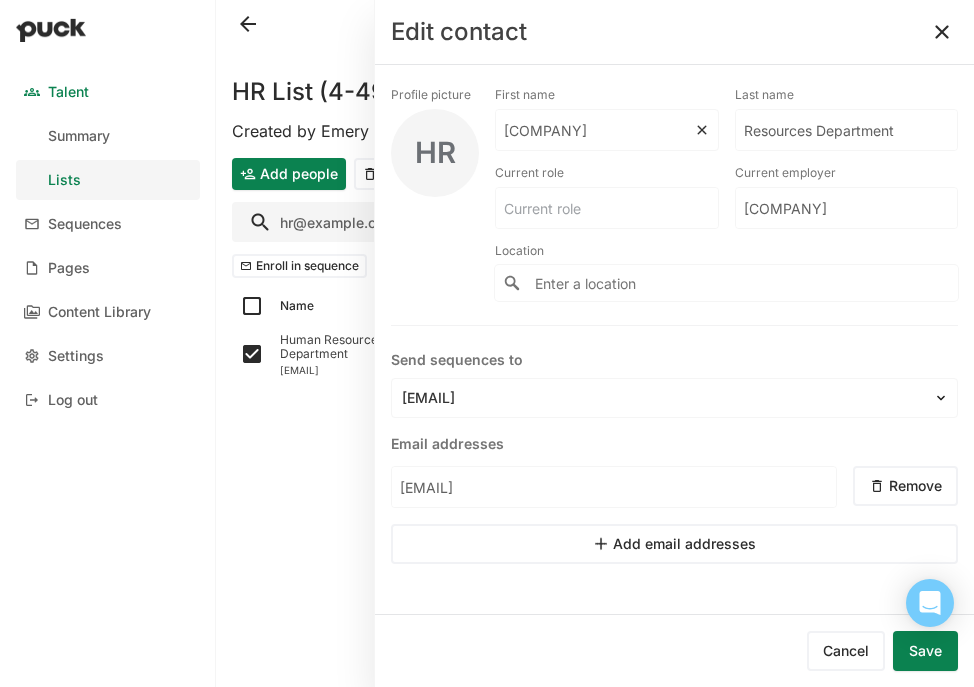 type on "Encodia, Inc." 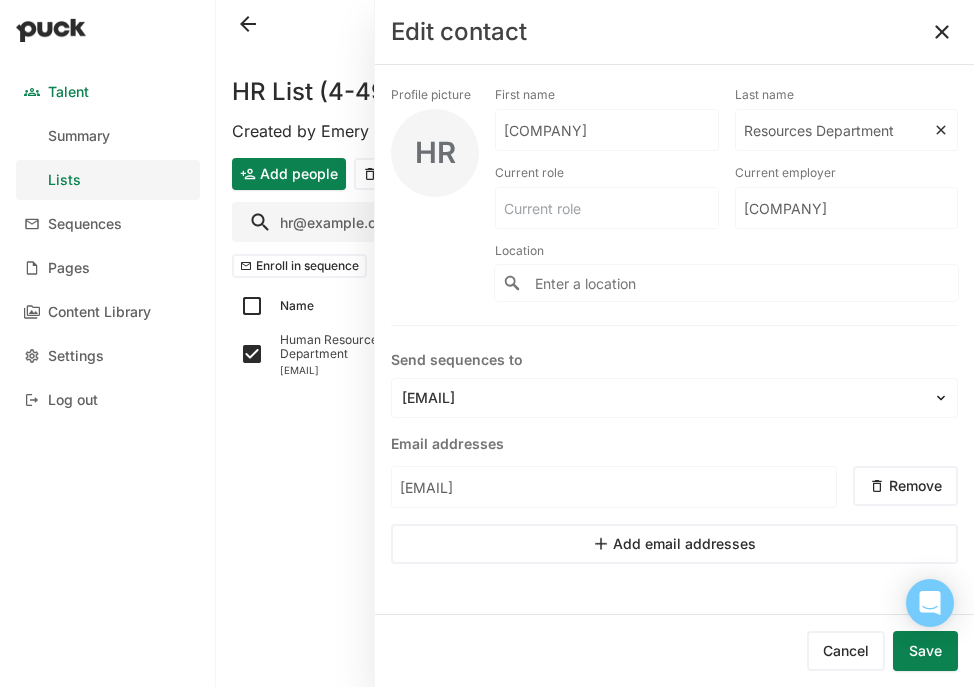 click on "Resources Department" at bounding box center (607, 130) 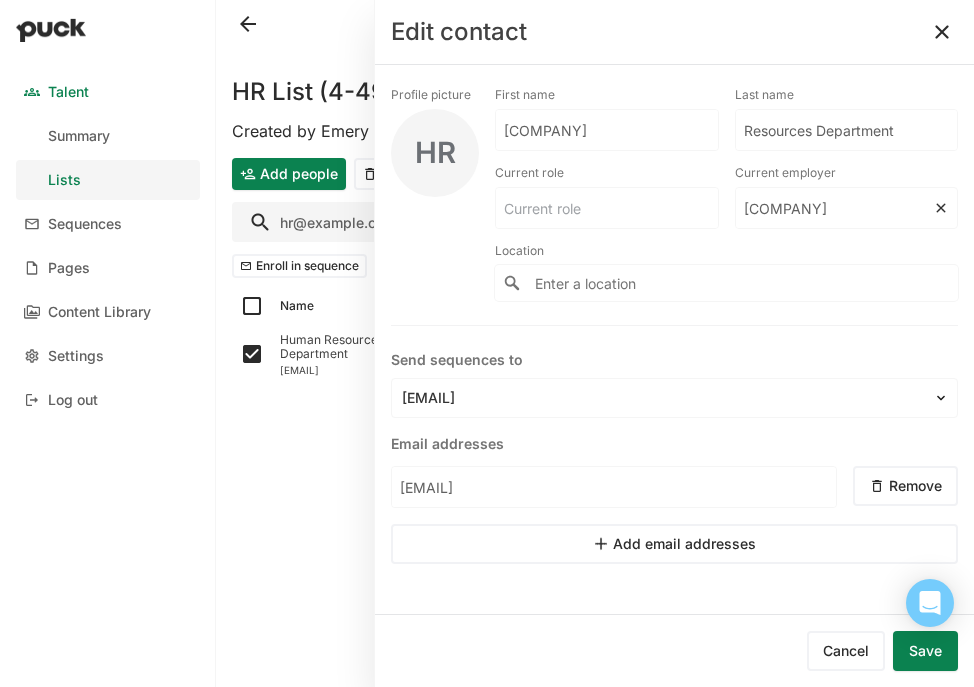 click on "Encodia, Inc." at bounding box center [607, 208] 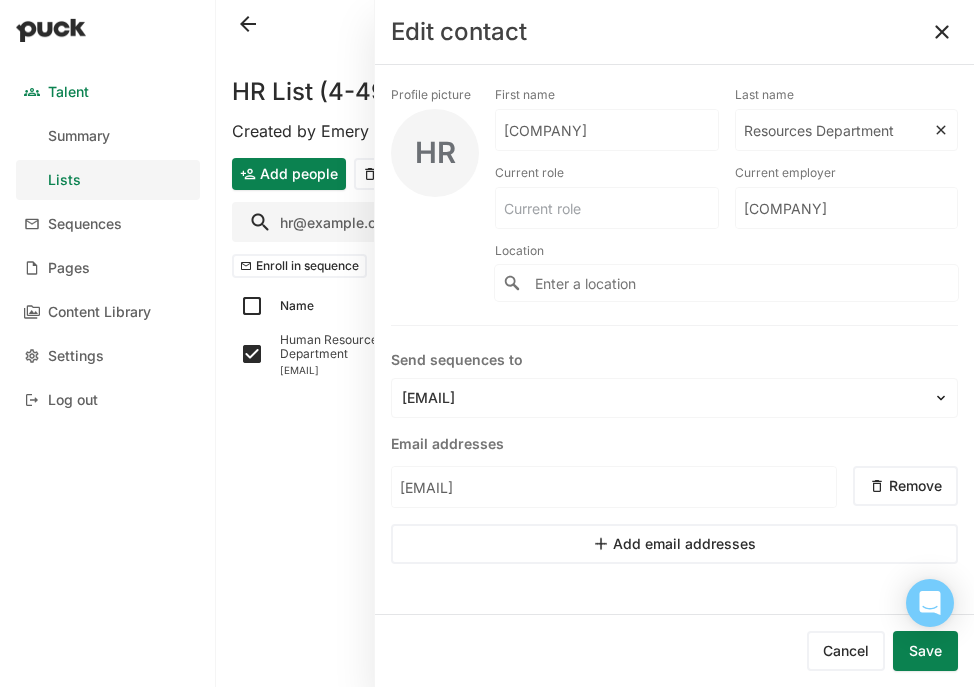 click on "Resources Department" at bounding box center (607, 130) 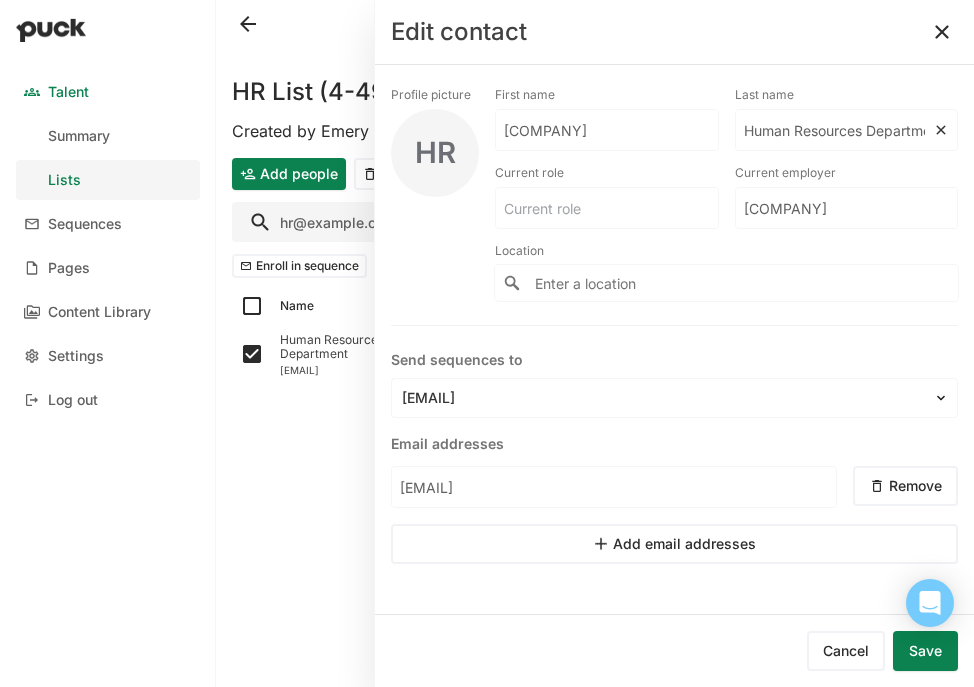 type on "Human Resources Department" 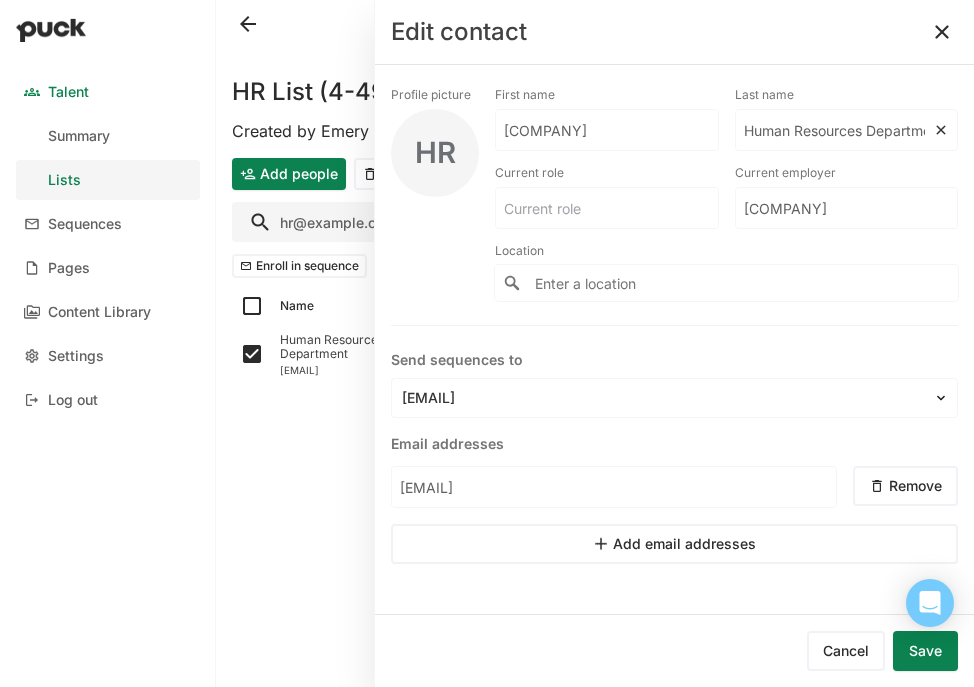 click on "Save" at bounding box center (925, 651) 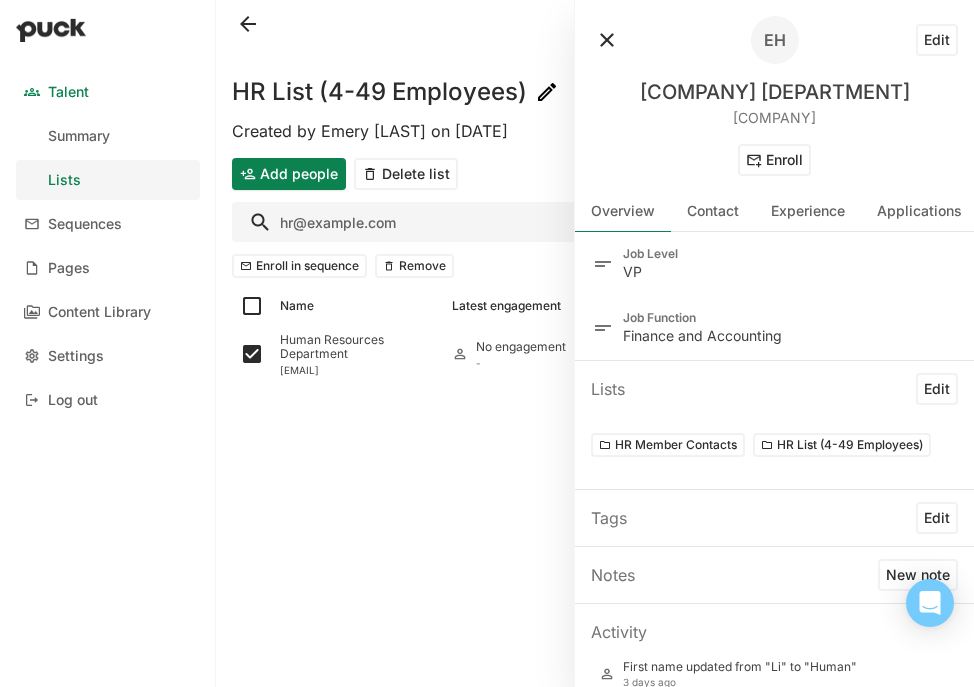 click on "HR List (4-49 Employees) Created by Emery Mann on Mon Jun. 30, 2025 Add people Delete list hr@en Enroll in sequence Remove Name Latest engagement Lists Sequence Human Resources Department hr@encodia.com No engagement -" at bounding box center [595, 343] 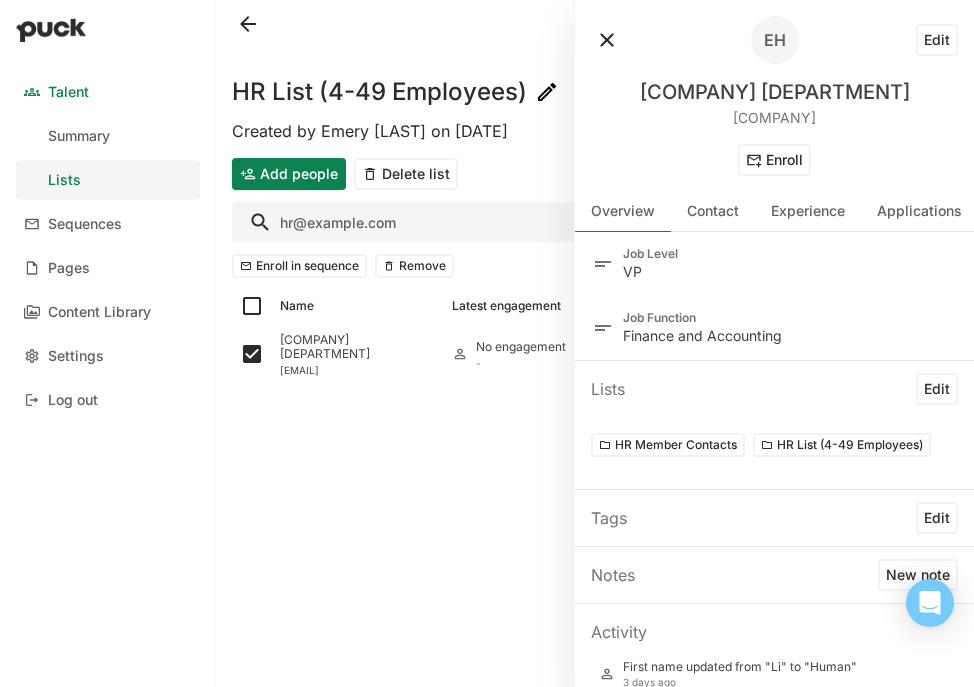 click at bounding box center [607, 40] 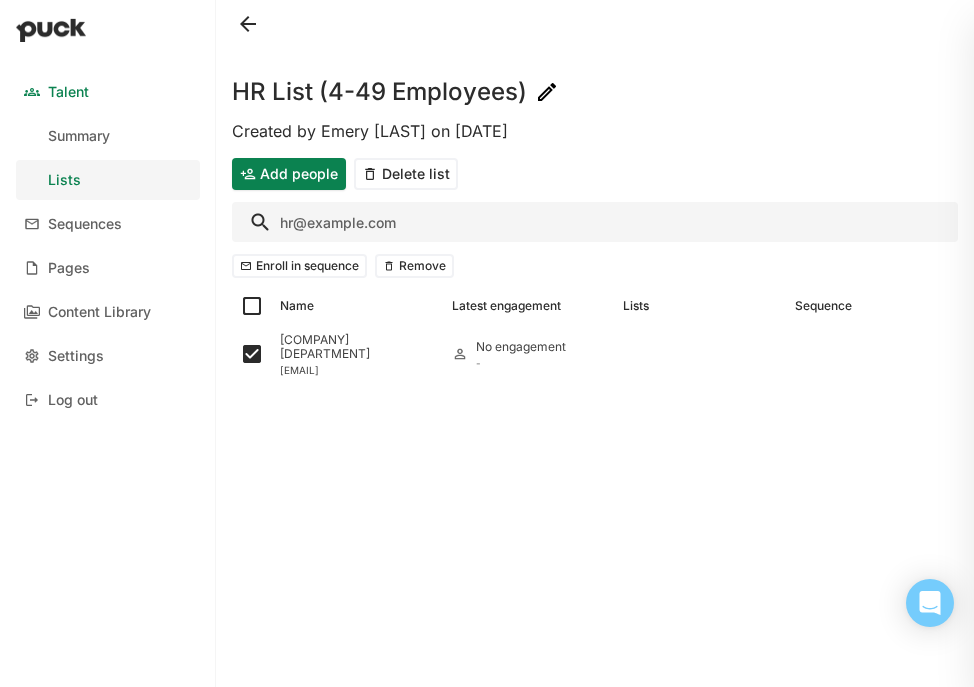 click on "hr@en" at bounding box center [595, 222] 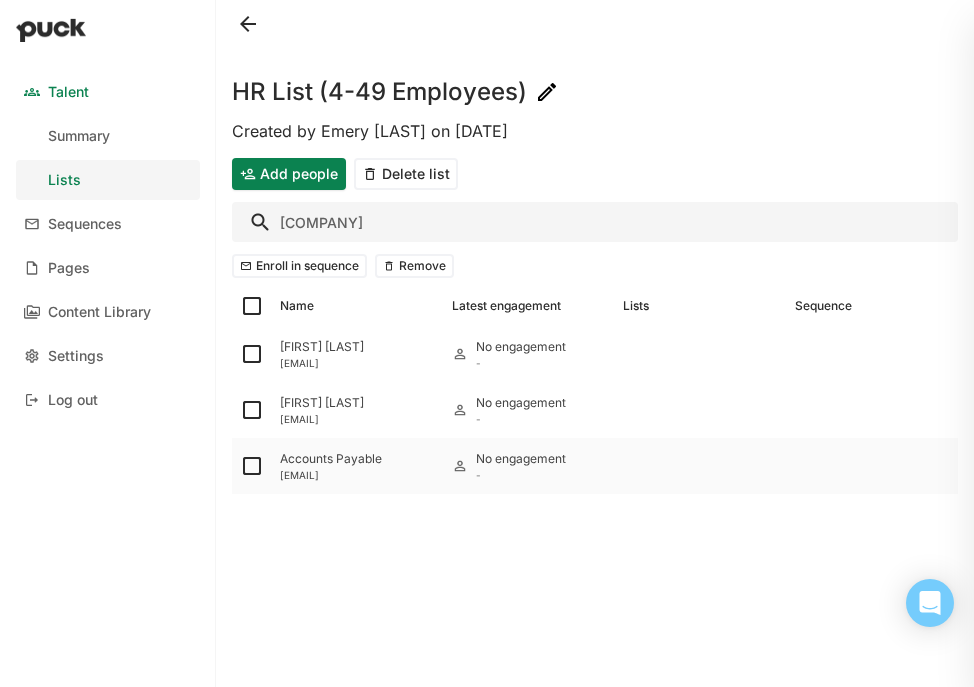 type on "3tbio" 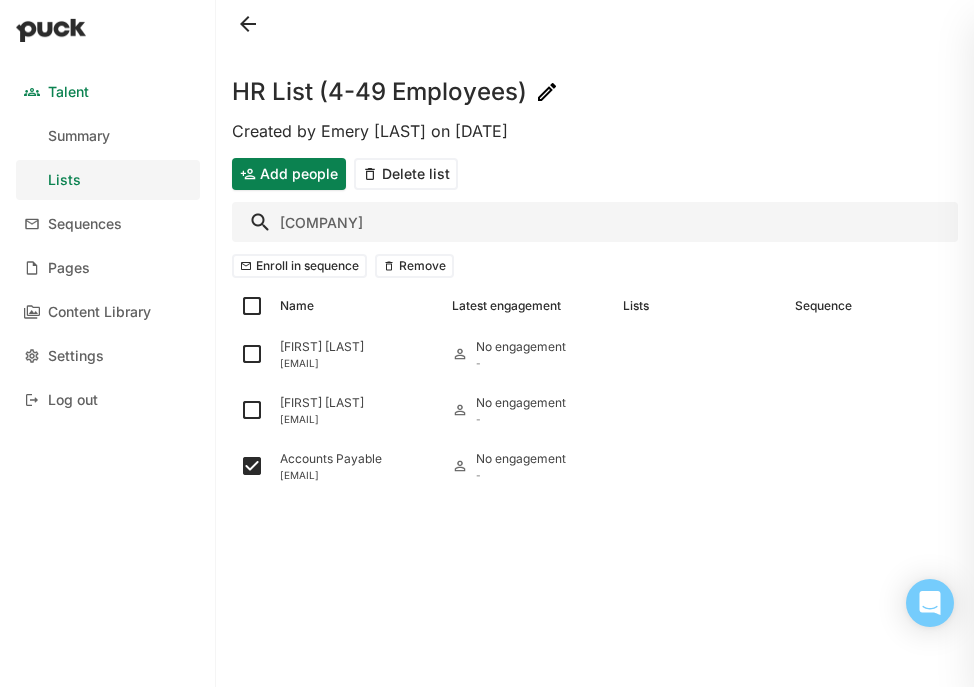 click on "3tbio" at bounding box center (595, 222) 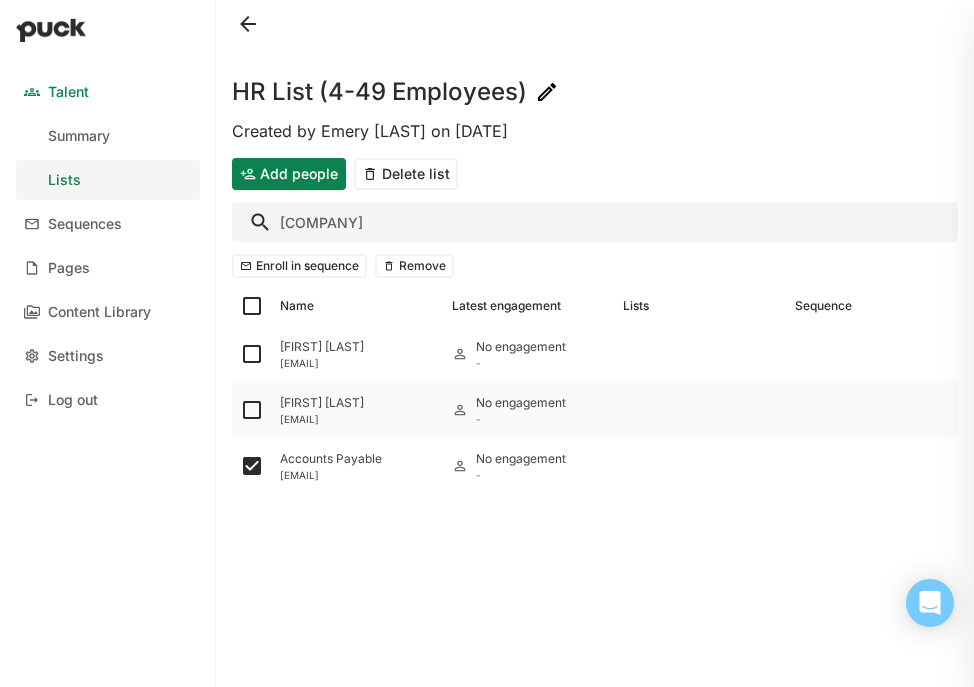 click at bounding box center (252, 354) 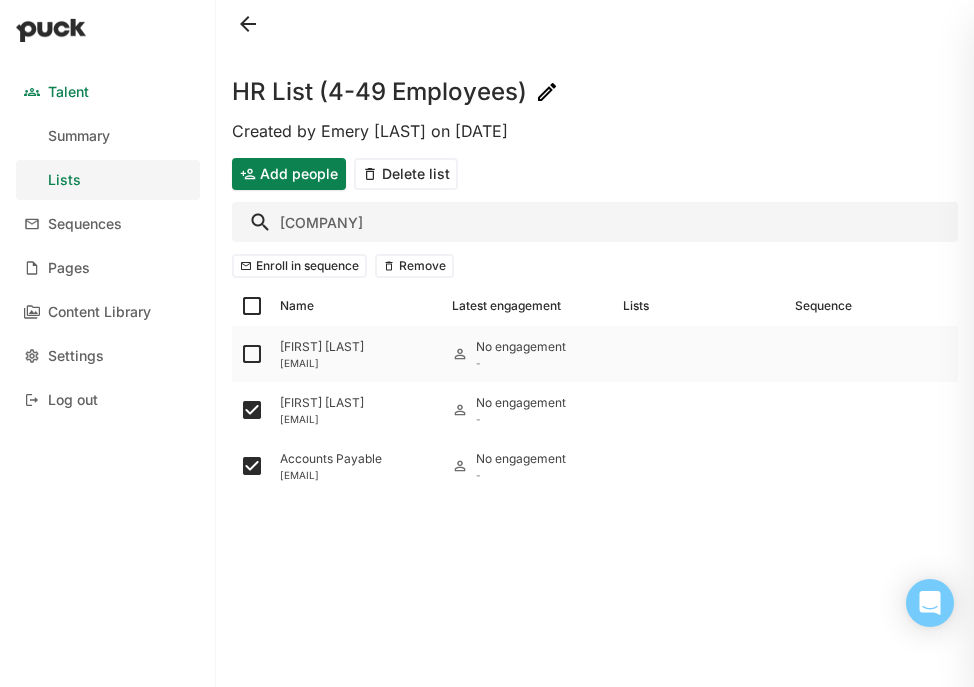 click at bounding box center (252, 354) 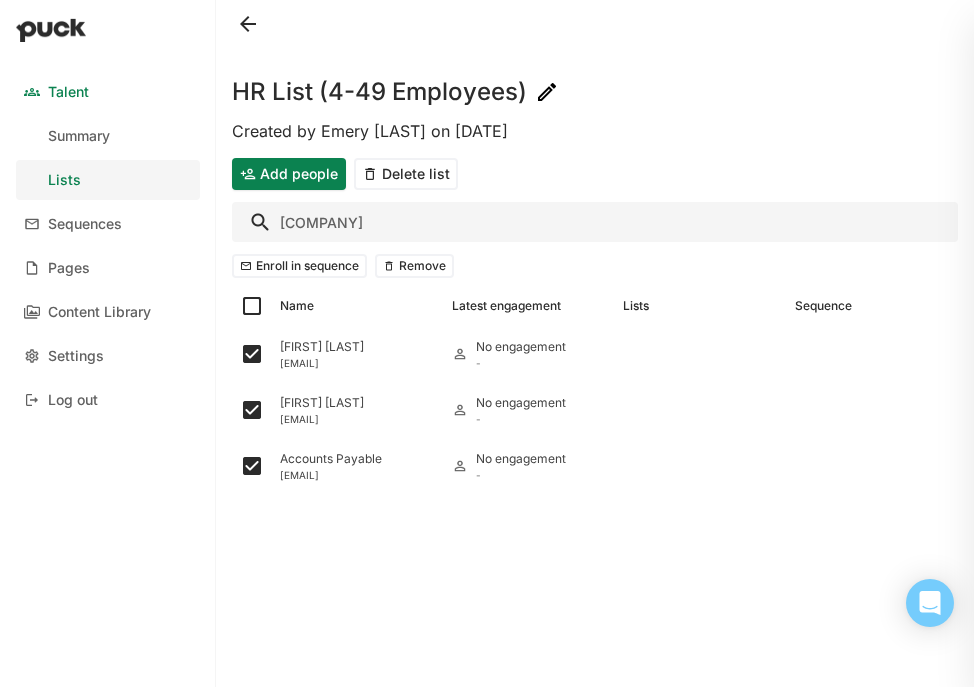 click on "3tbio" at bounding box center (595, 222) 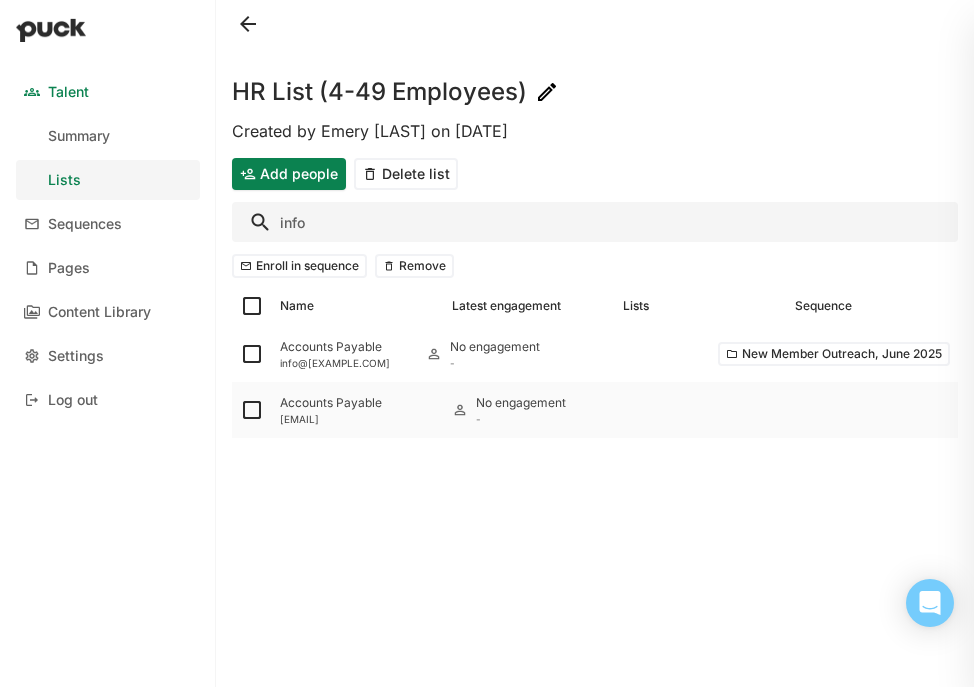 type on "info" 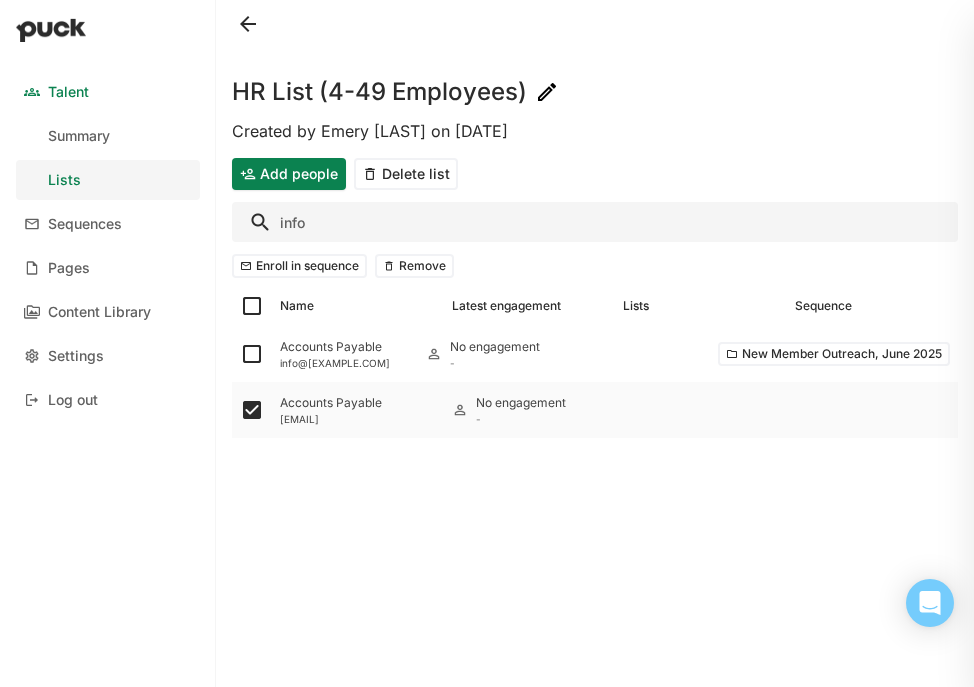 click on "[EMAIL]" at bounding box center (345, 363) 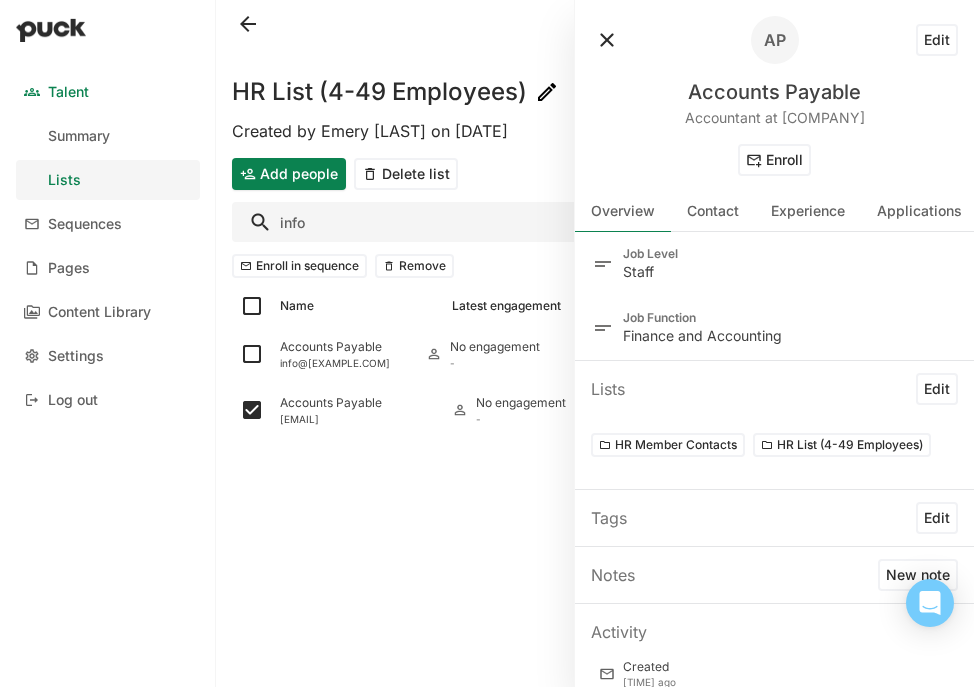 click on "Edit" at bounding box center [937, 40] 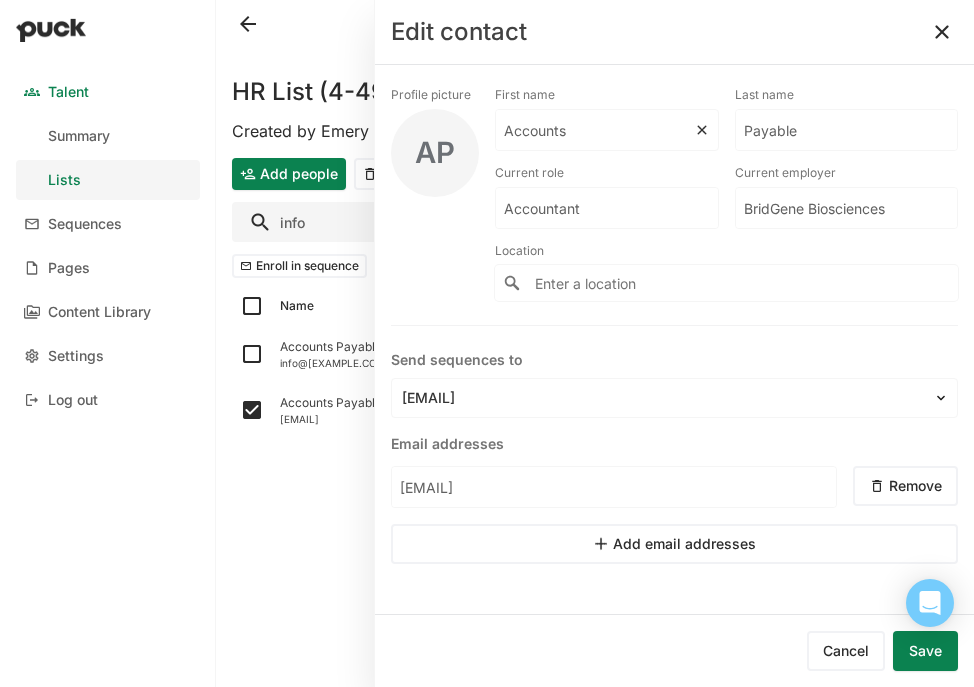 click on "Accounts" at bounding box center (595, 130) 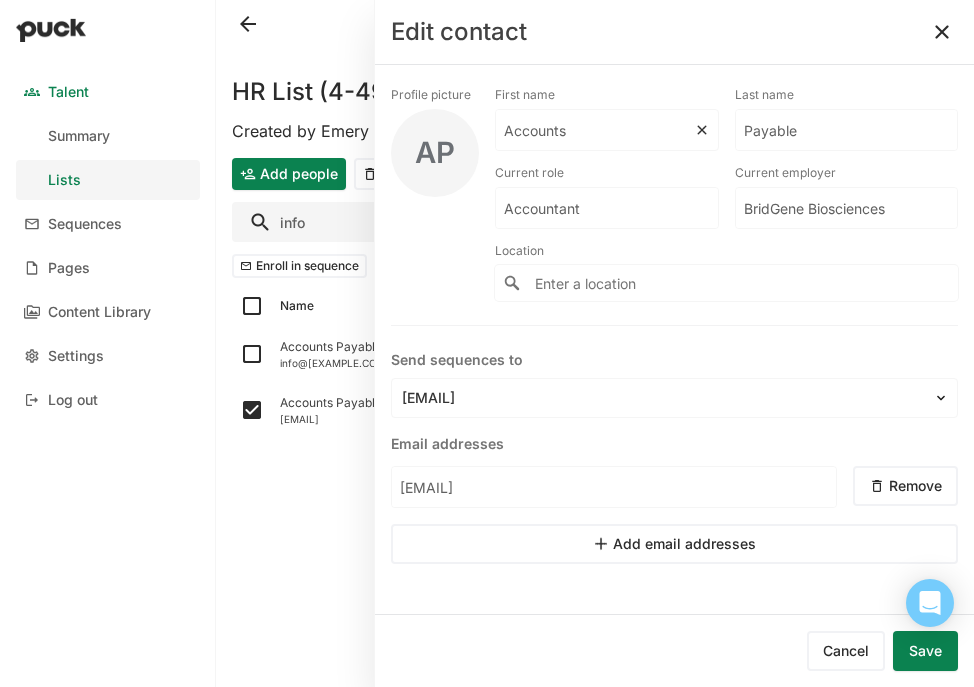 click on "Accounts" at bounding box center (595, 130) 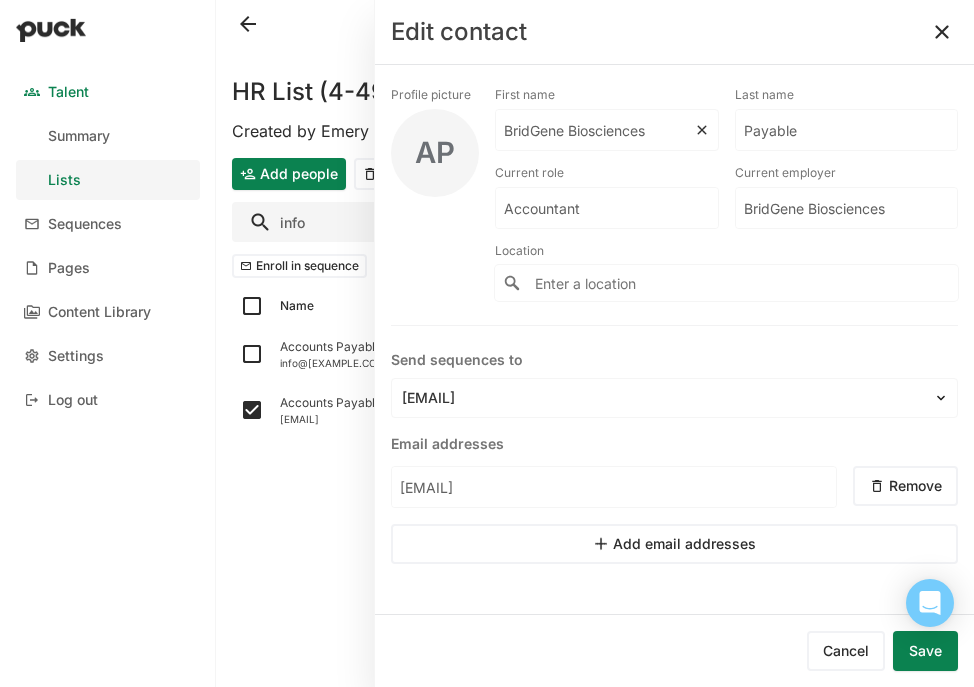 type on "BridGene Biosciences" 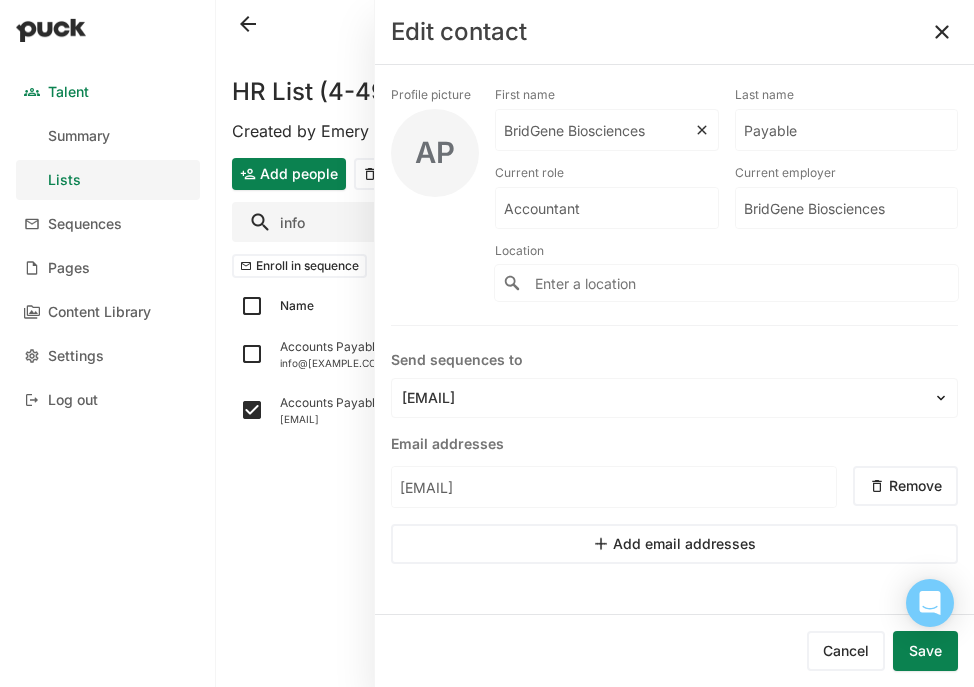 click on "Payable" at bounding box center (595, 130) 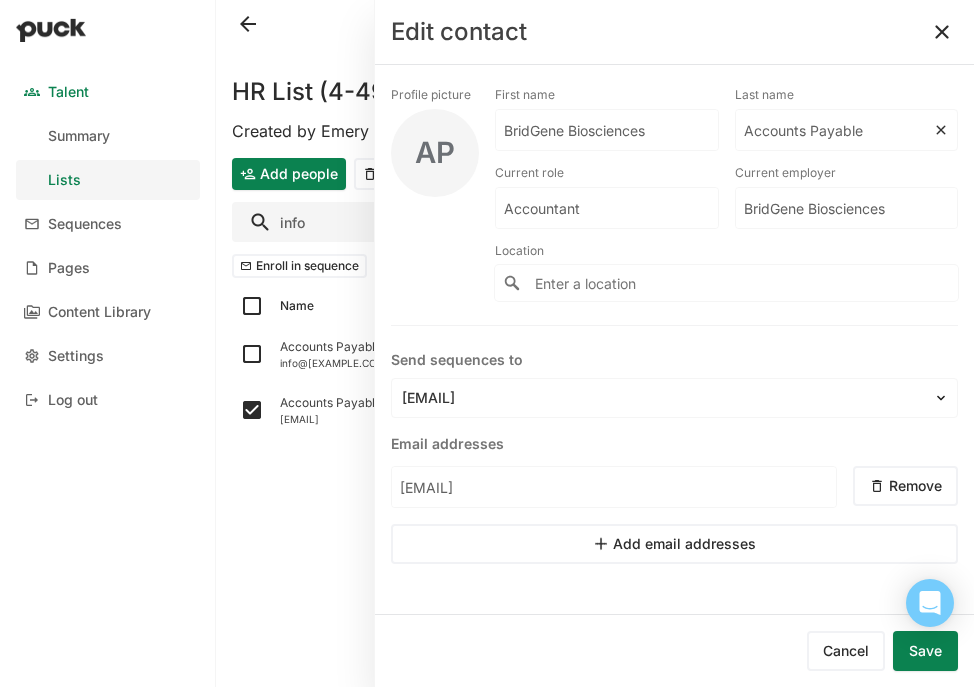 type on "Accounts Payable" 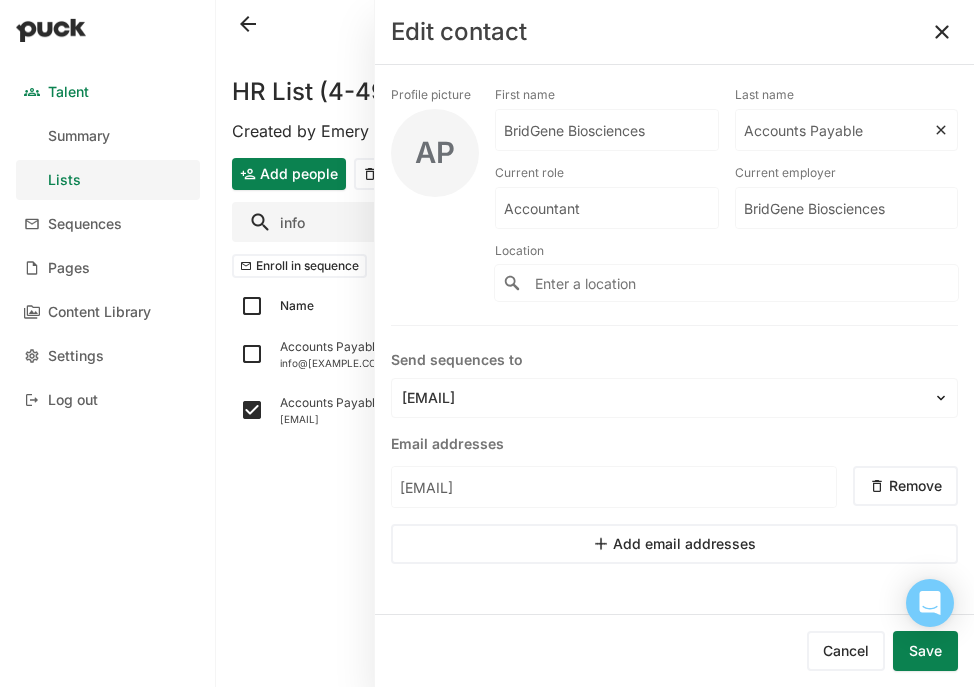 click on "BridGene Biosciences" at bounding box center [607, 208] 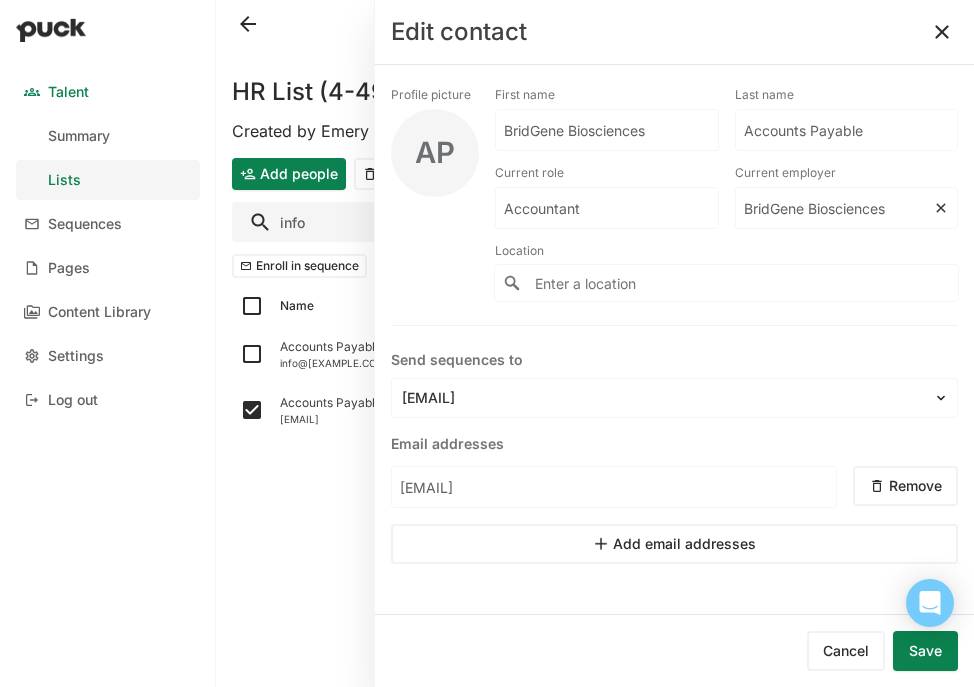 click at bounding box center (726, 283) 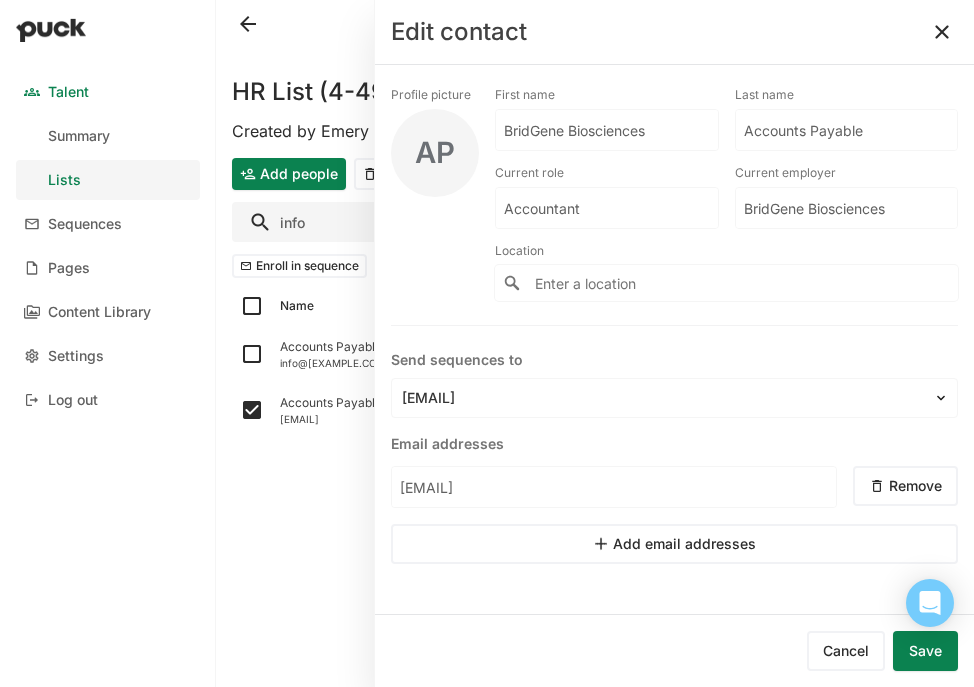 click on "Save" at bounding box center (925, 651) 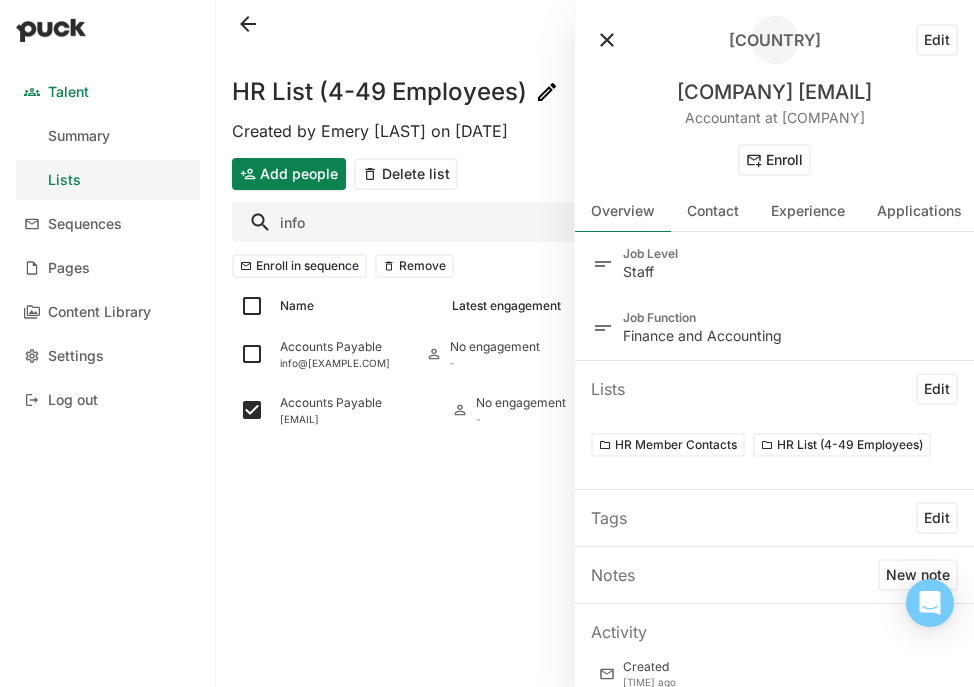 click on "HR List (4-49 Employees) Created by Emery Mann on Mon Jun. 30, 2025 Add people Delete list info Enroll in sequence Remove Name Latest engagement Lists Sequence Accounts Payable info@accelagen.com No engagement - New Member Outreach, June 2025 Accounts Payable info@bridgenebiosciences.com No engagement -" at bounding box center (595, 343) 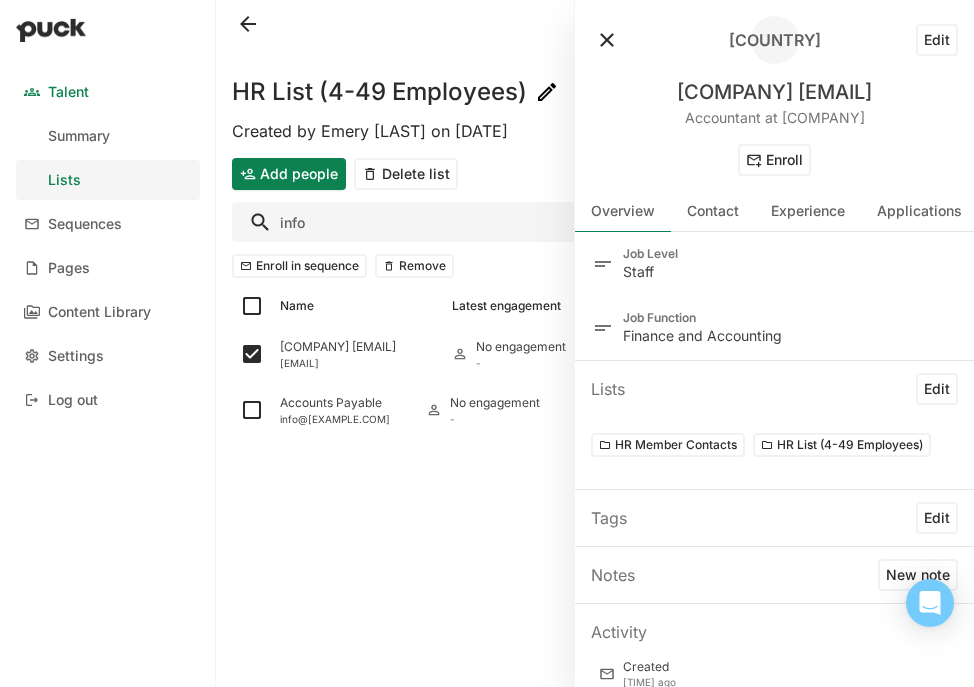 click at bounding box center [607, 40] 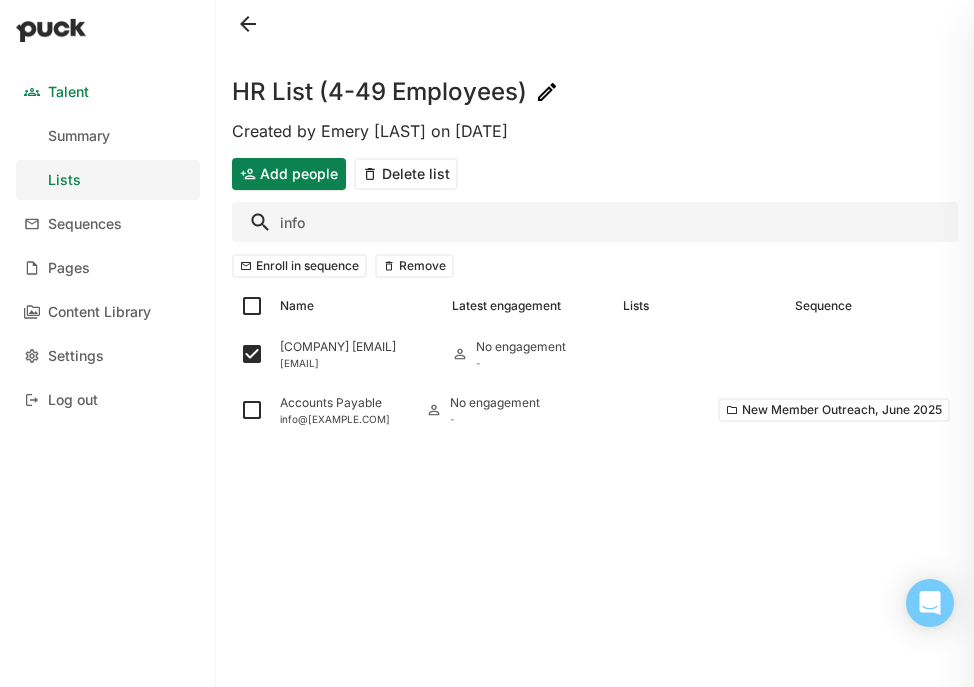click on "info" at bounding box center (595, 222) 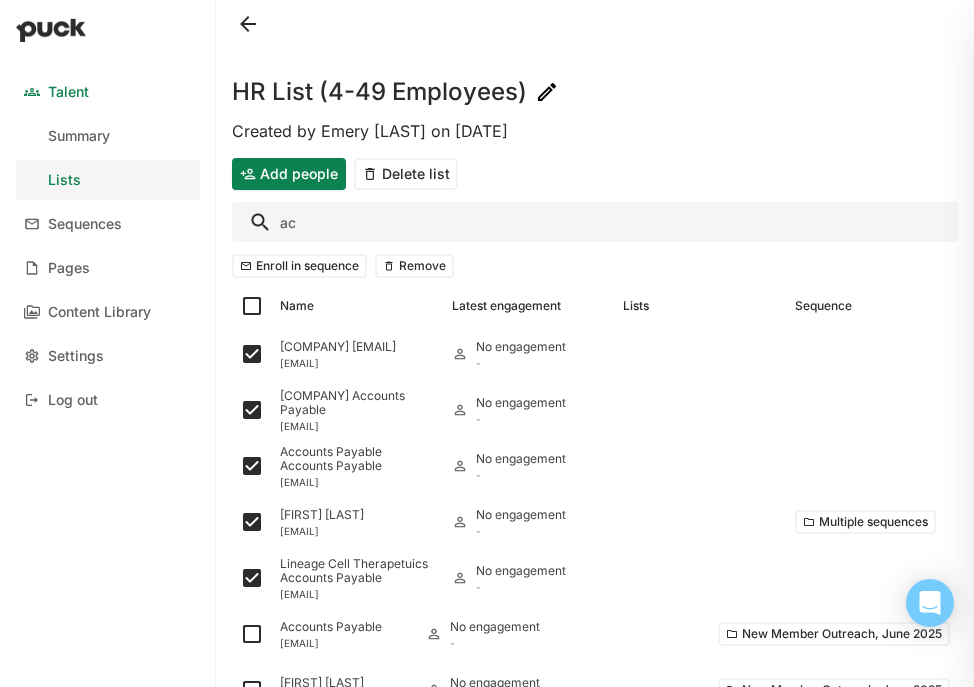 type on "a" 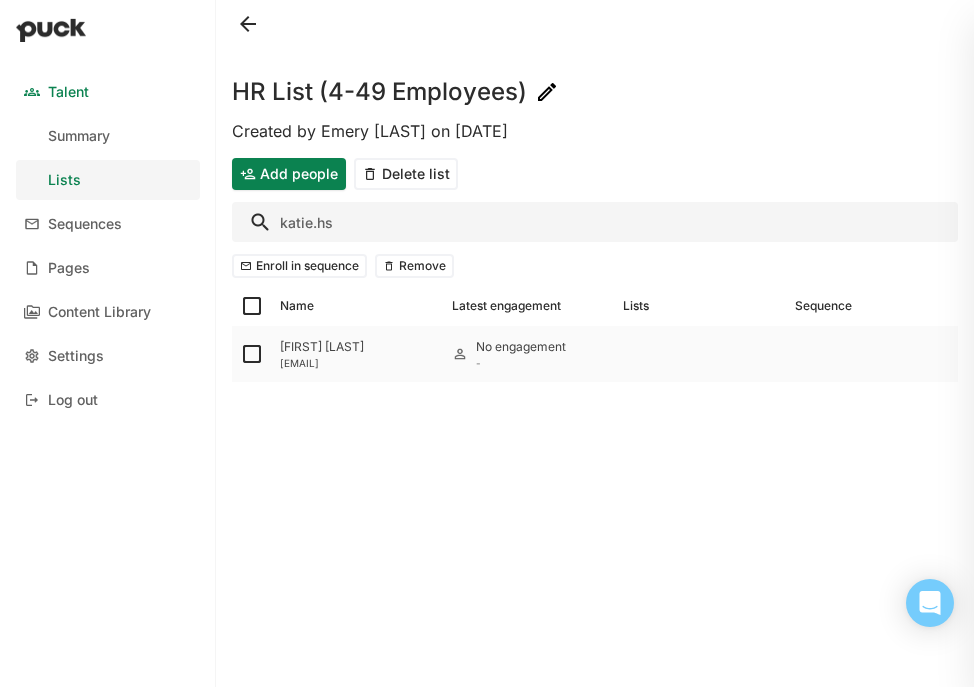 type on "katie.hs" 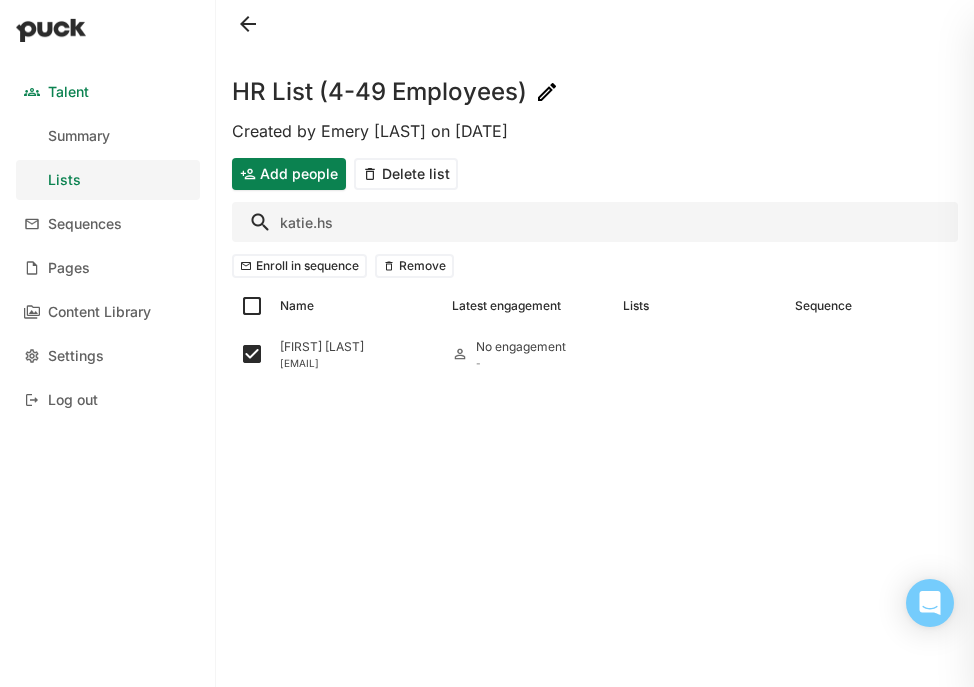 click on "katie.hs" at bounding box center [595, 222] 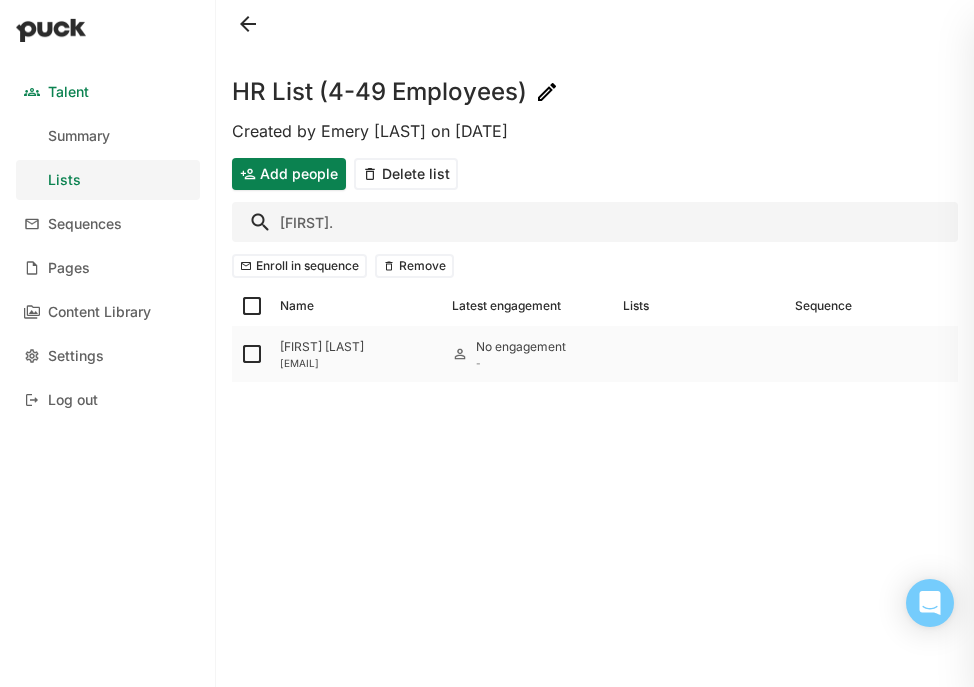 type on "gary.s" 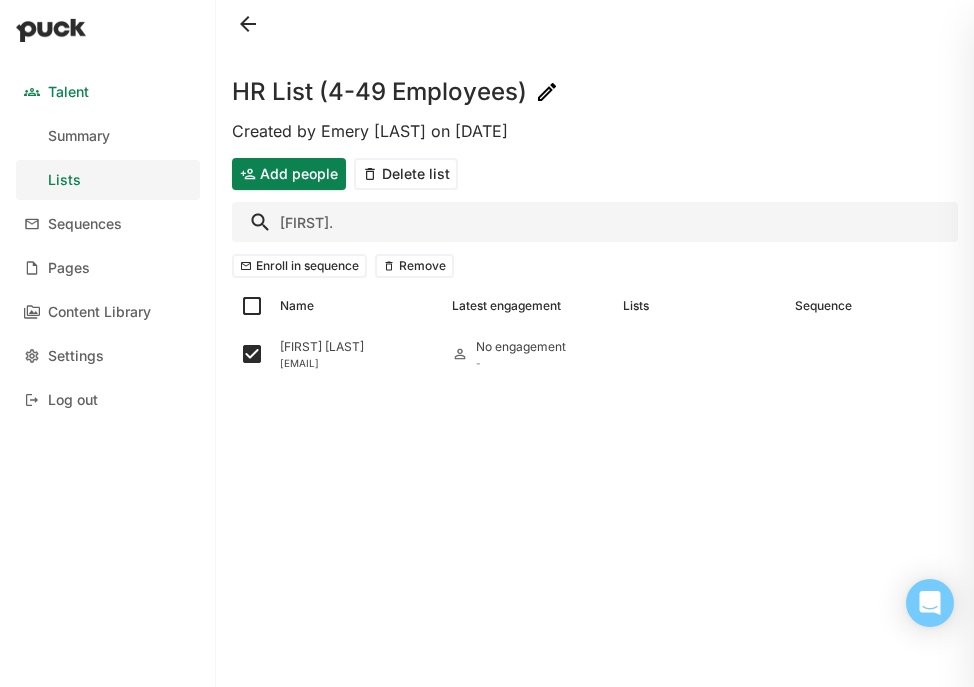 click on "gary.s" at bounding box center (595, 222) 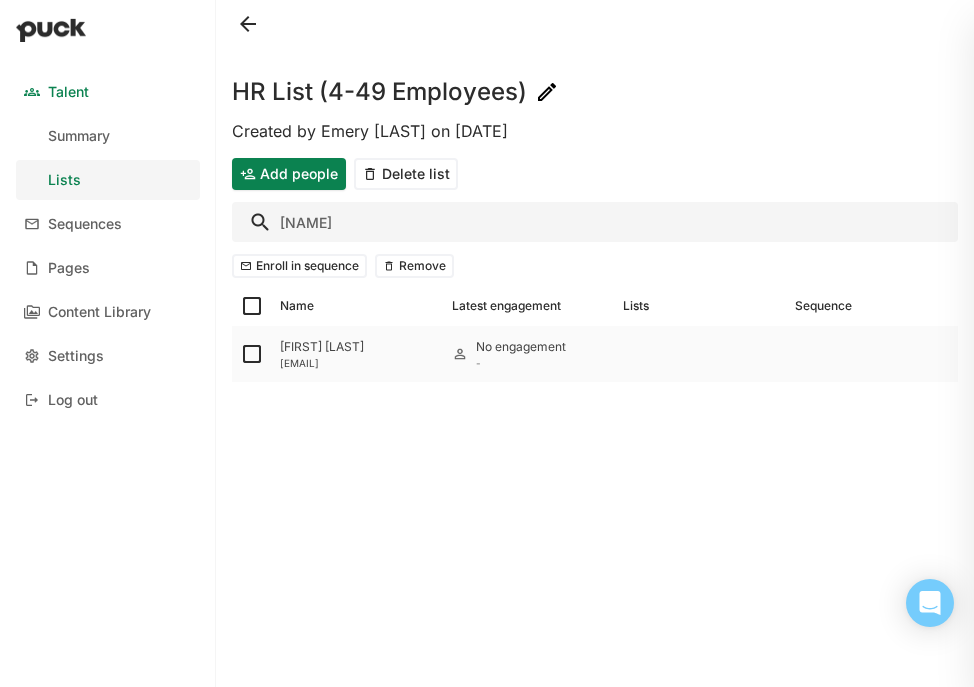 type on "dngu" 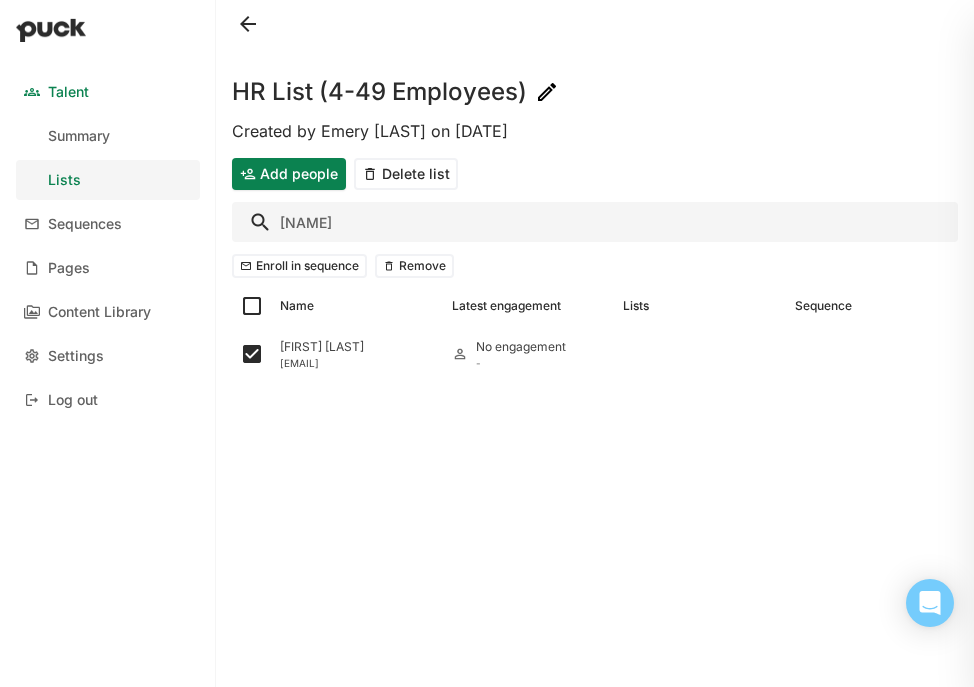 click on "dngu" at bounding box center [595, 222] 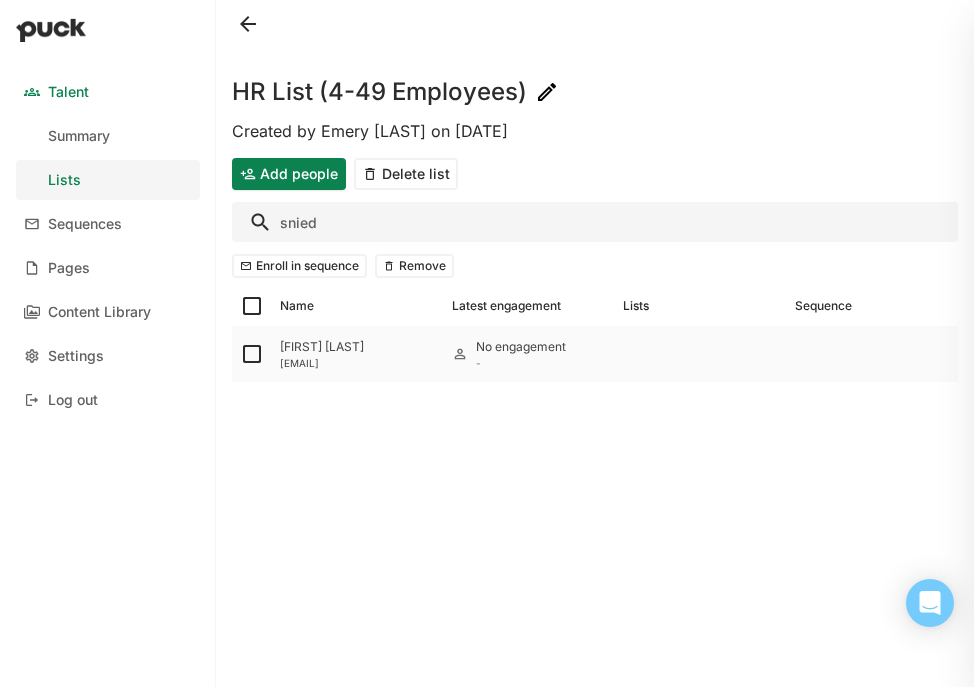 type on "snied" 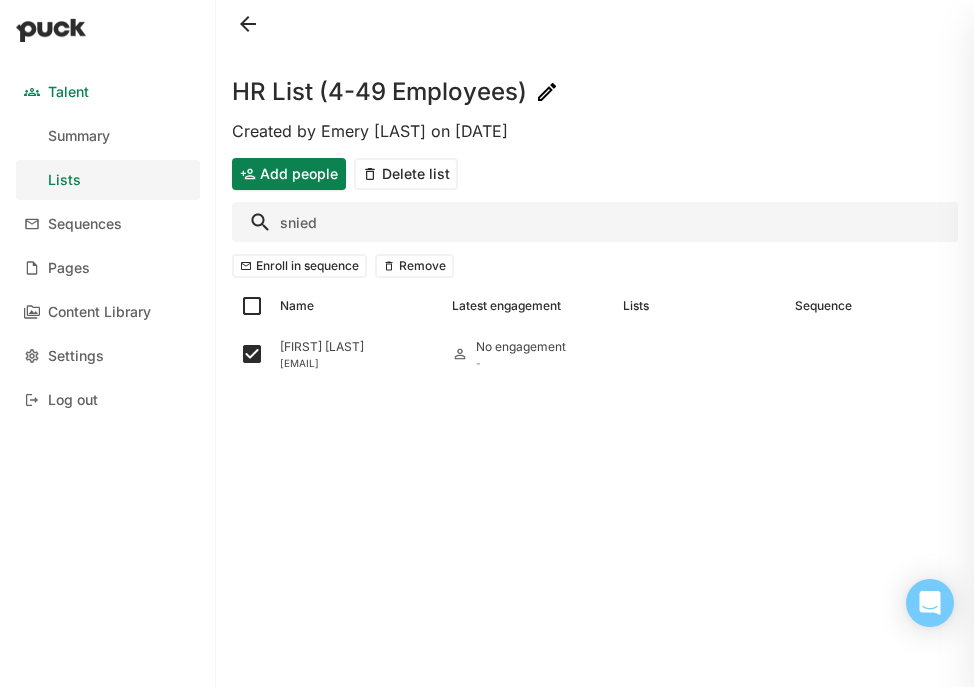 click on "snied" at bounding box center (595, 222) 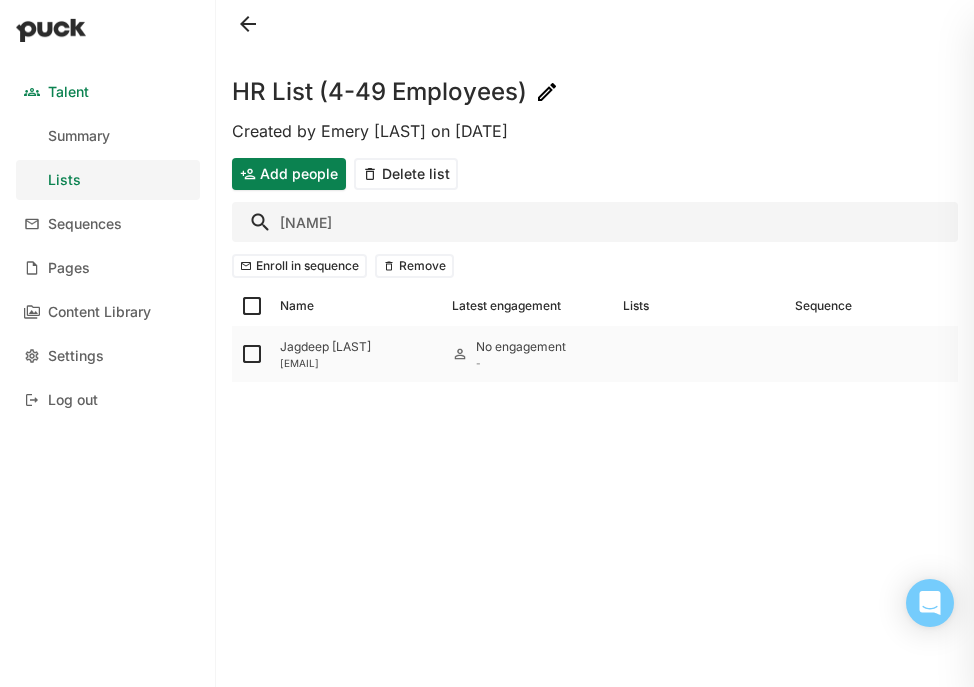 type on "jsin" 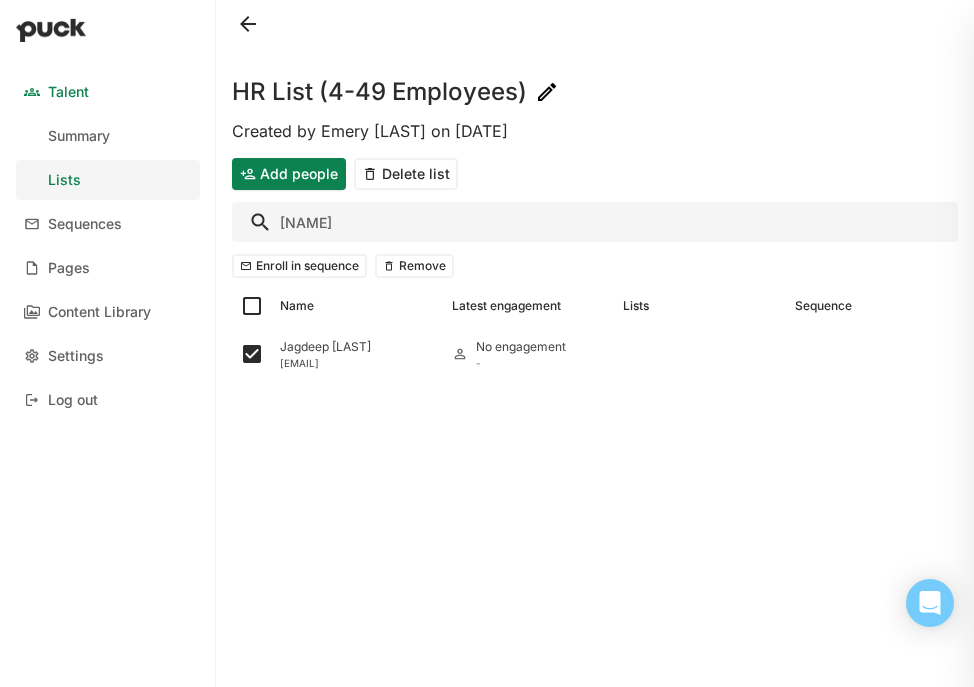 click on "jsin" at bounding box center [595, 222] 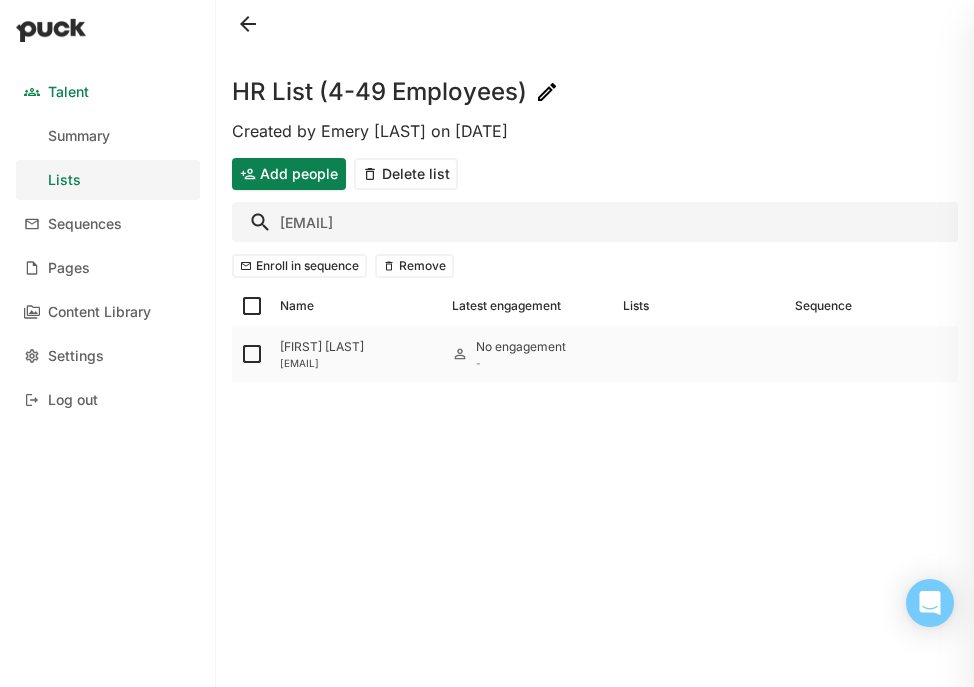 type on "accounting@sea" 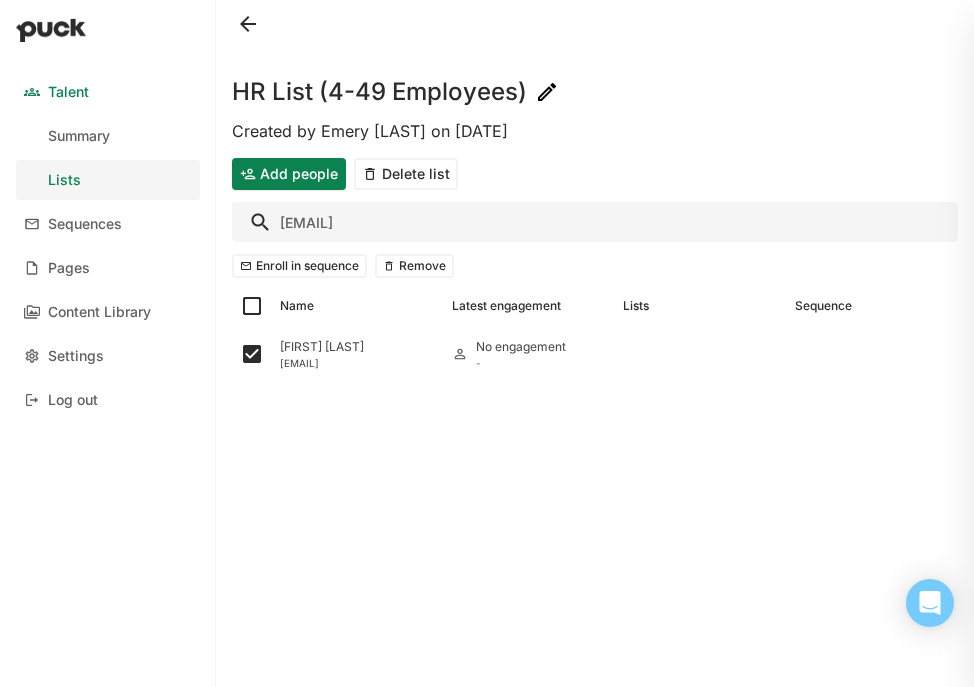 click on "accounting@sea" at bounding box center (595, 222) 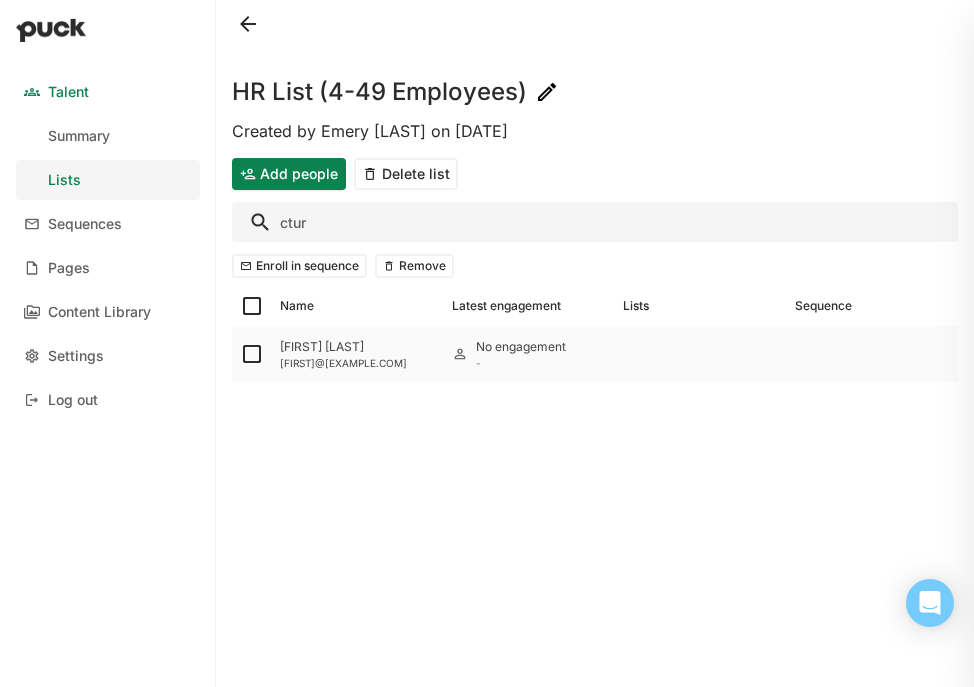 type on "ctur" 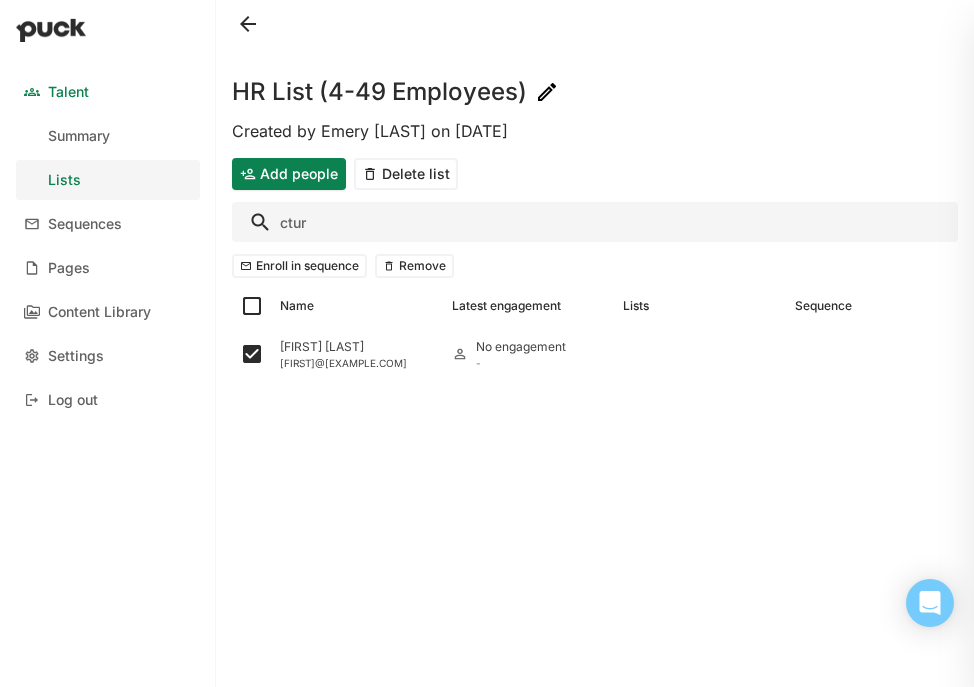 click on "ctur" at bounding box center [595, 222] 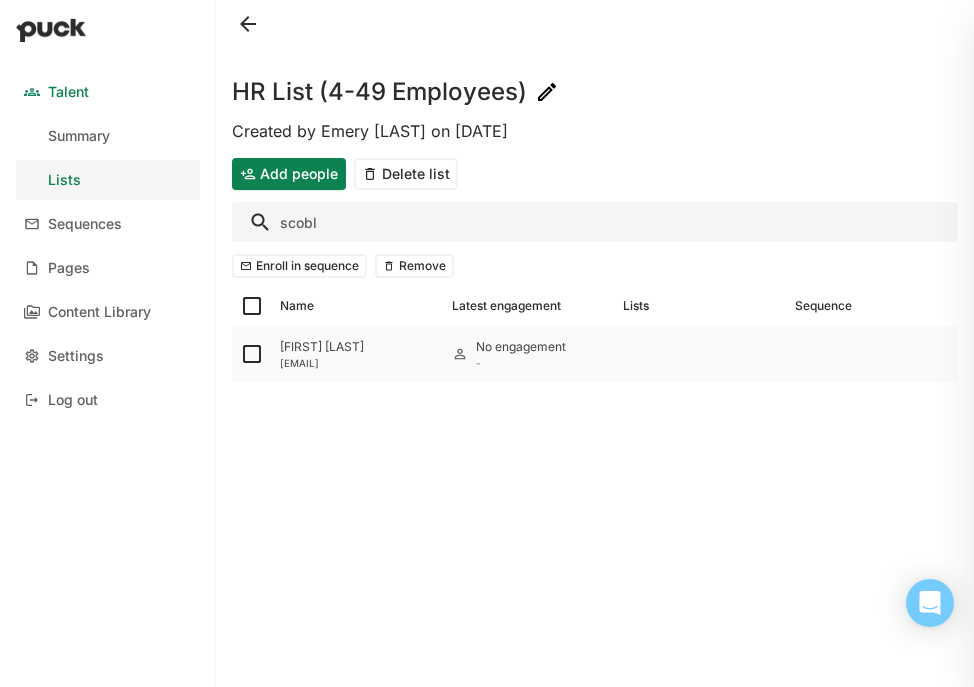 type on "scobl" 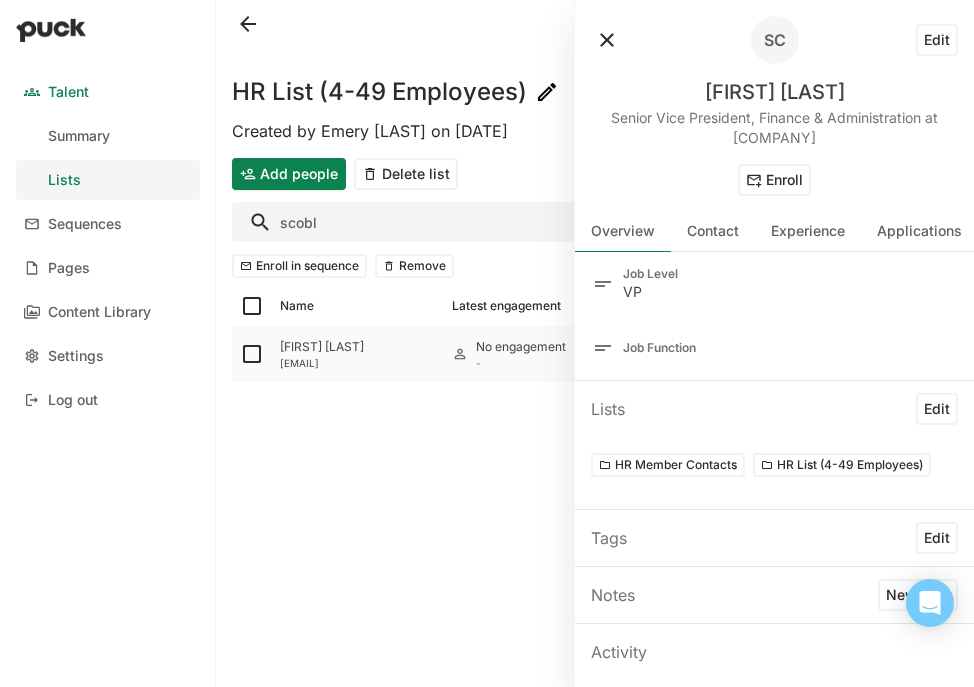 click at bounding box center [252, 354] 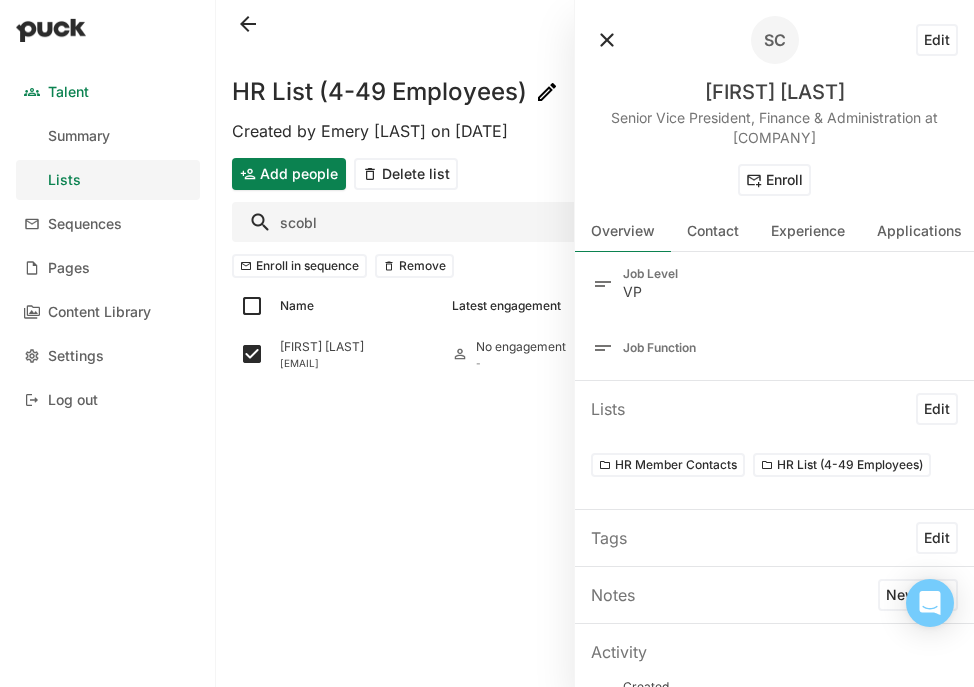 click at bounding box center [607, 40] 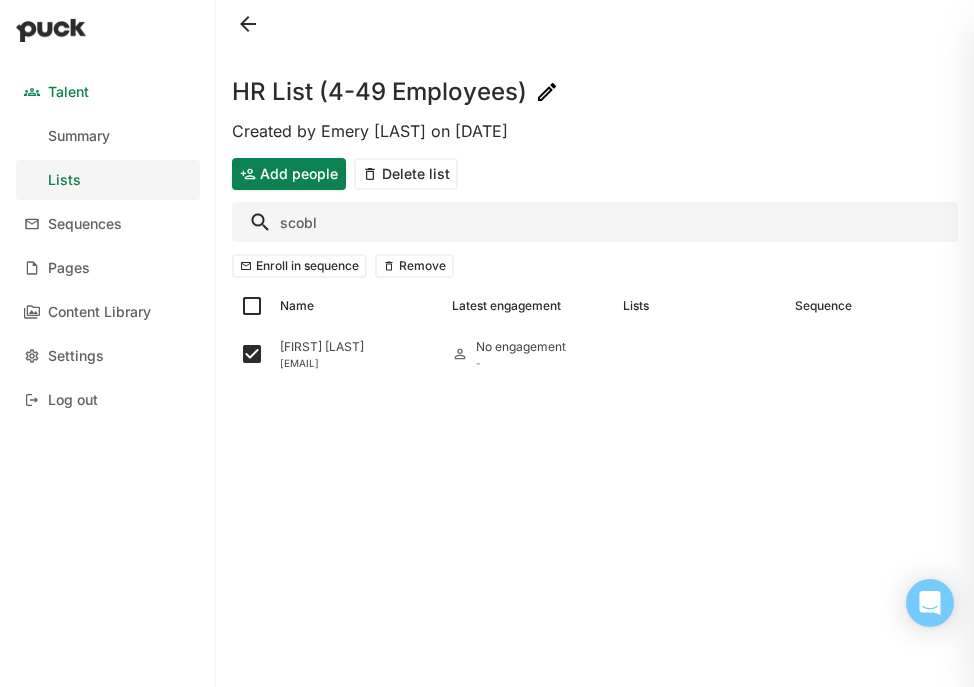 click on "scobl" at bounding box center (595, 222) 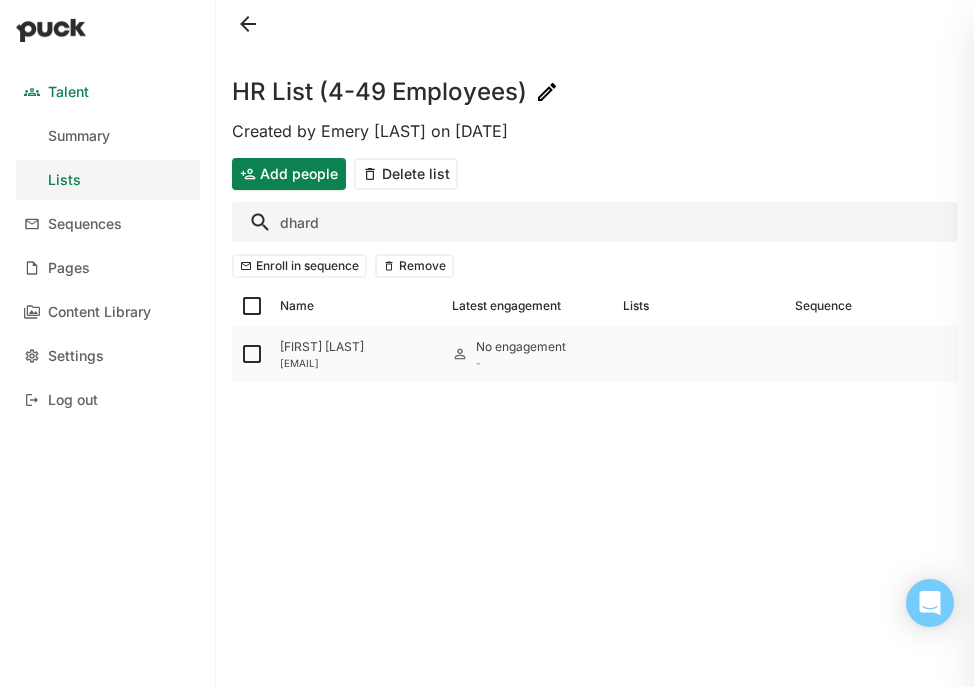 type on "dhard" 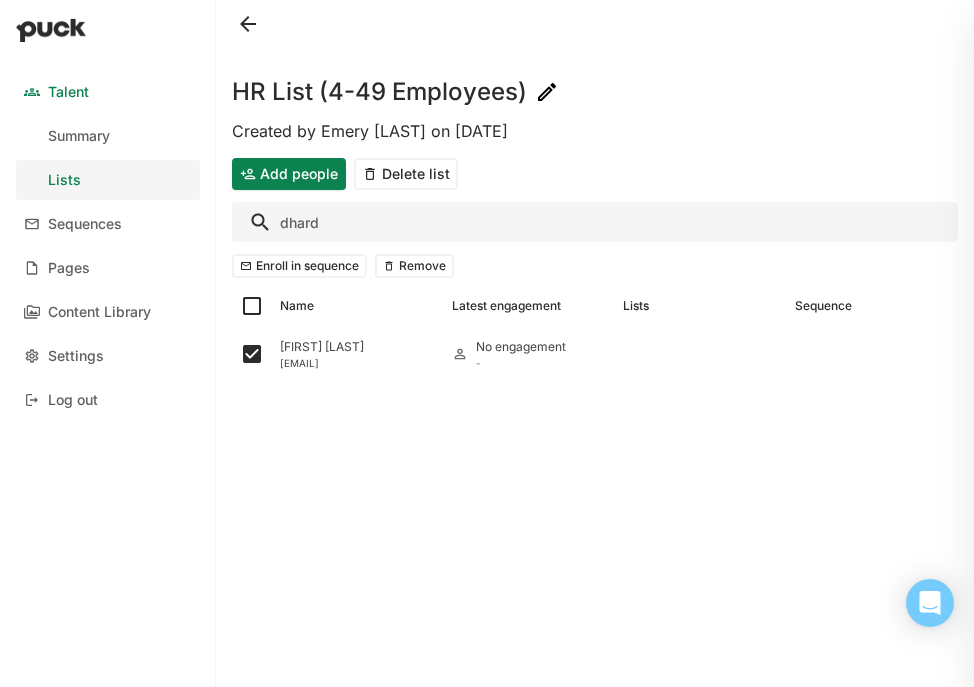 click on "dhard" at bounding box center (595, 222) 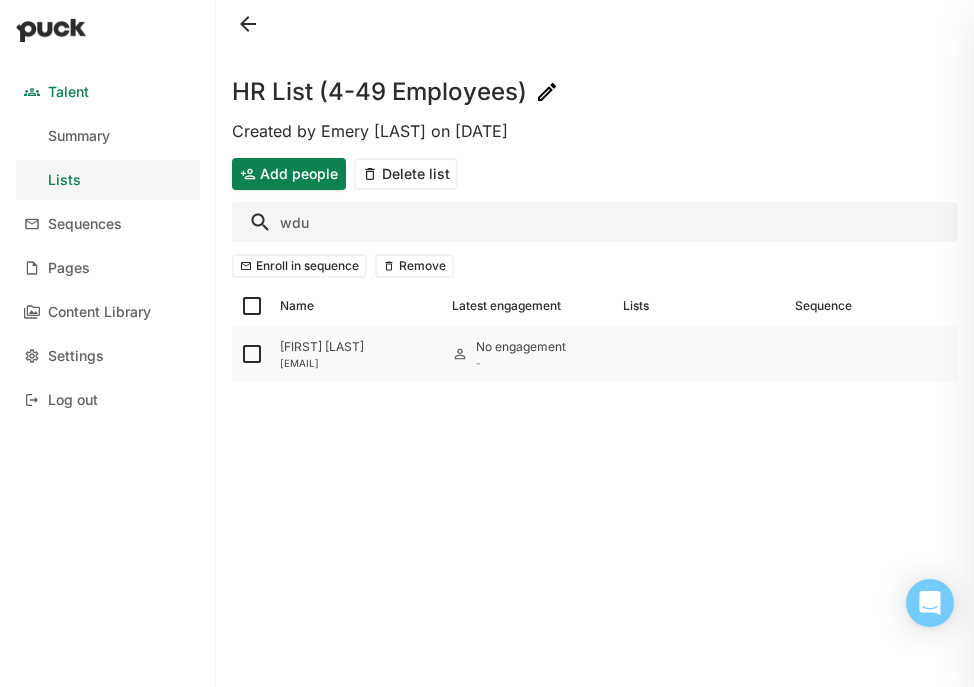 type on "wdu" 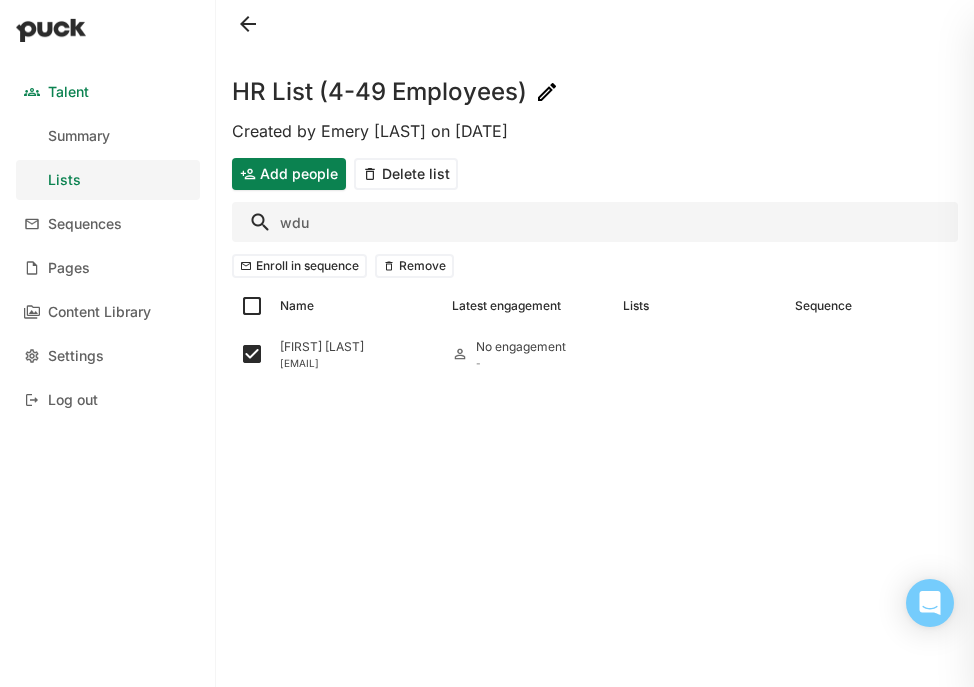 click on "wdu" at bounding box center [595, 222] 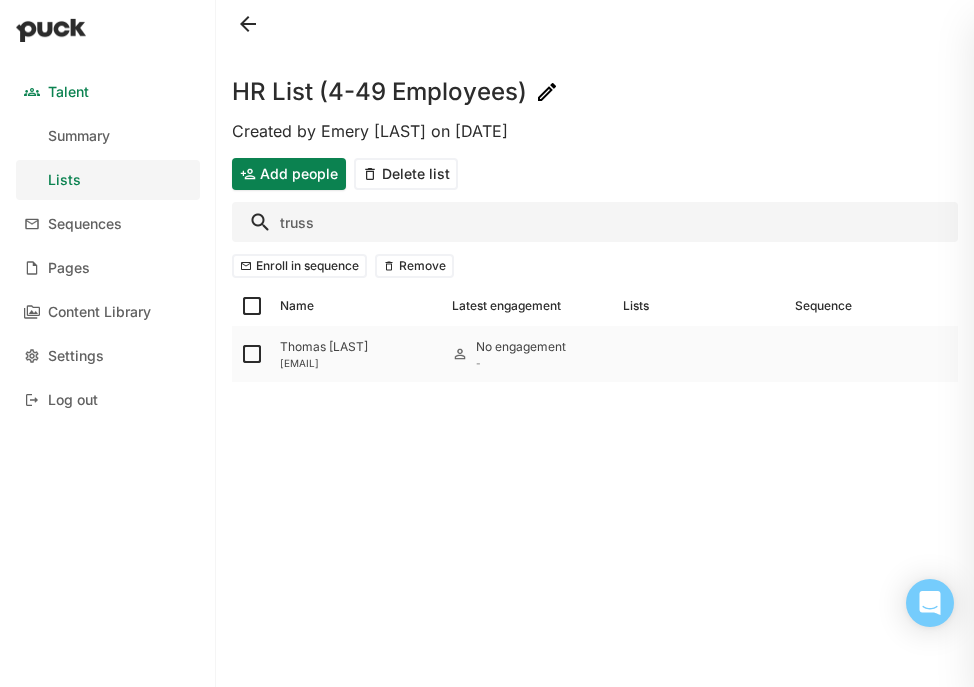type on "truss" 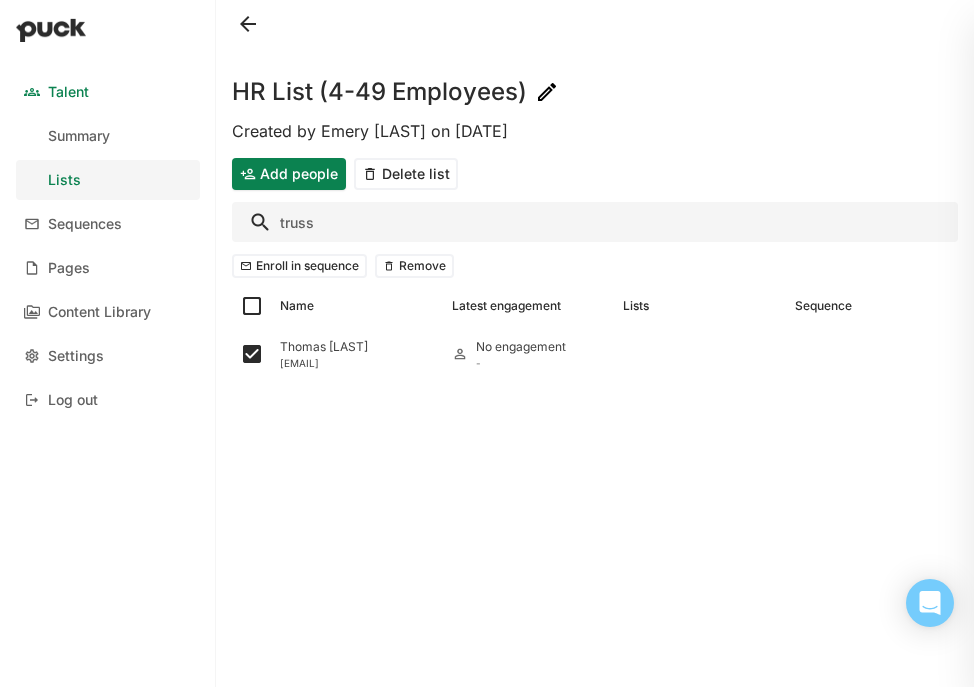 click on "truss" at bounding box center [595, 222] 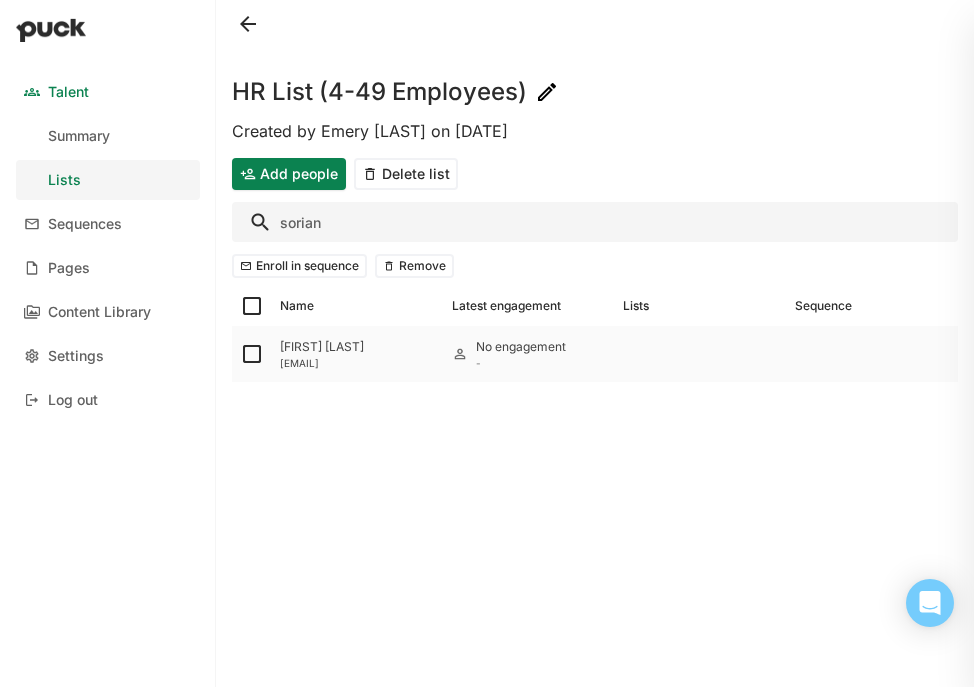 type on "sorian" 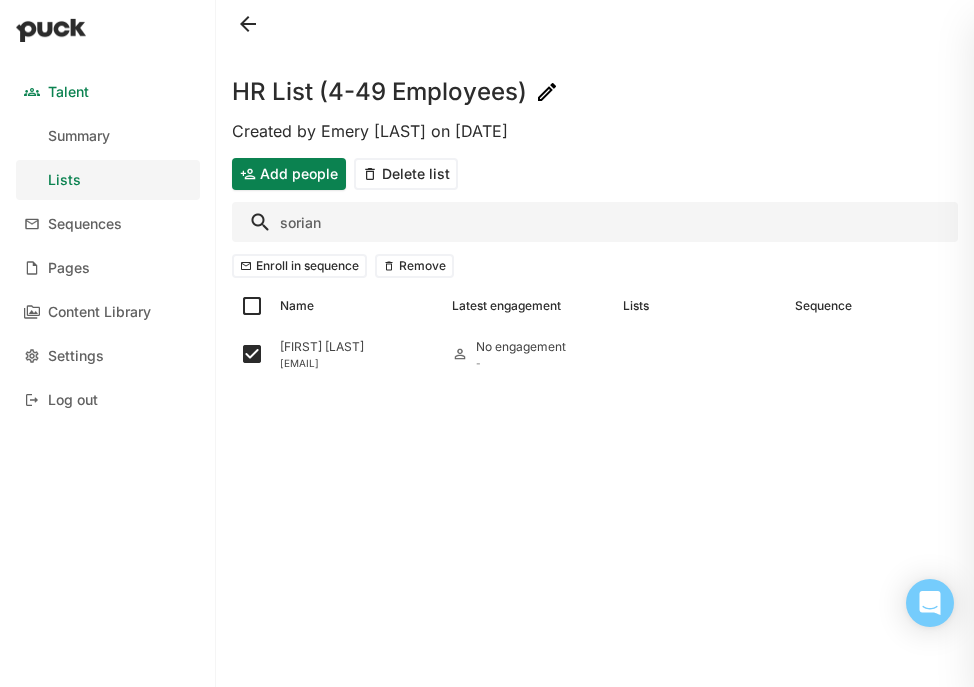 click on "sorian" at bounding box center (595, 222) 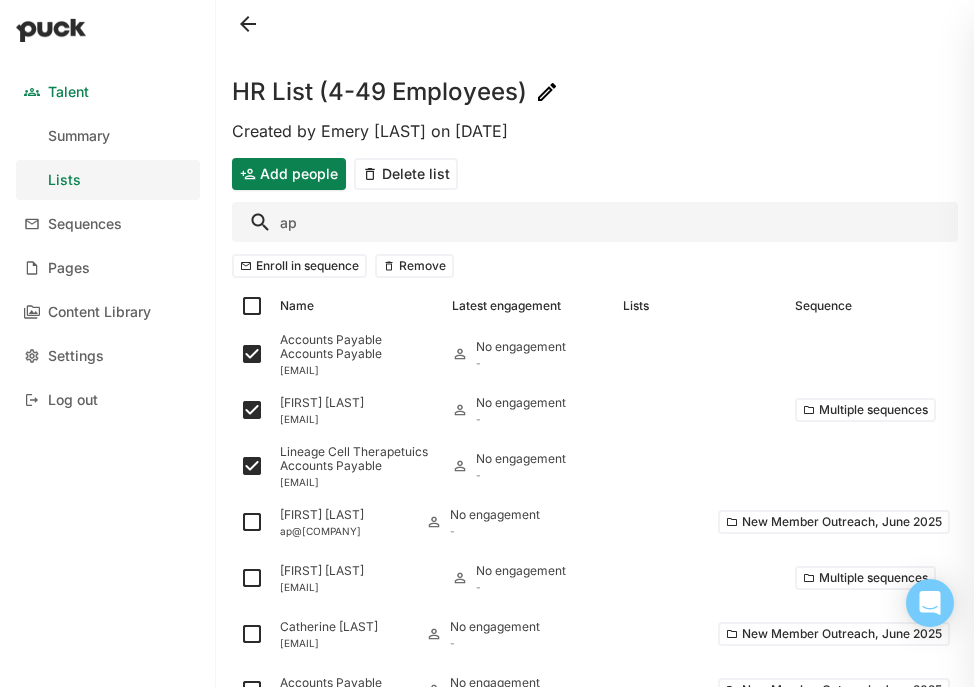 type on "a" 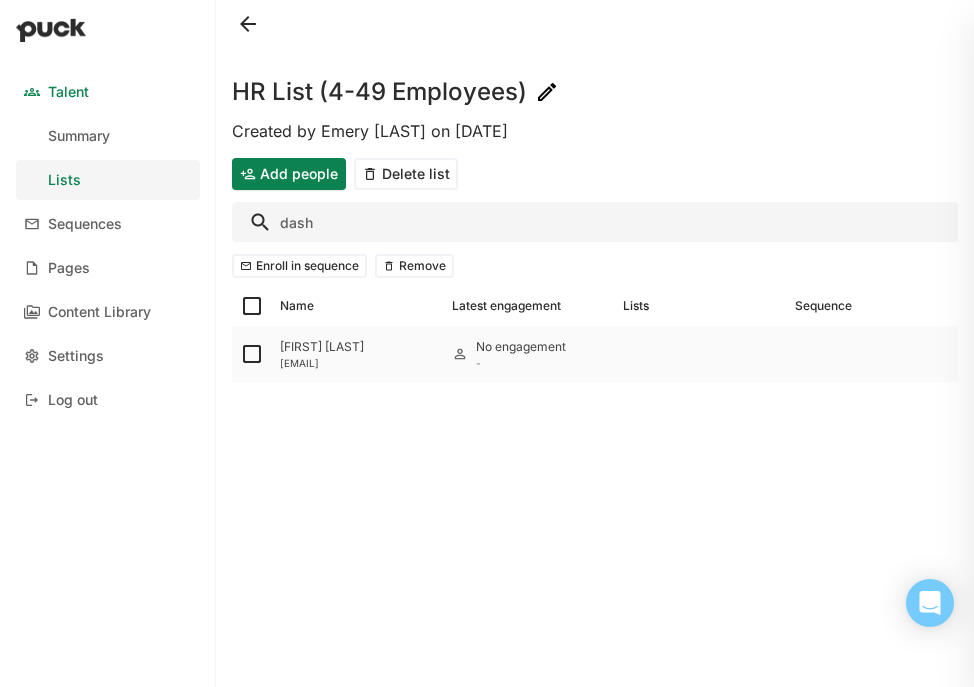 type on "dash" 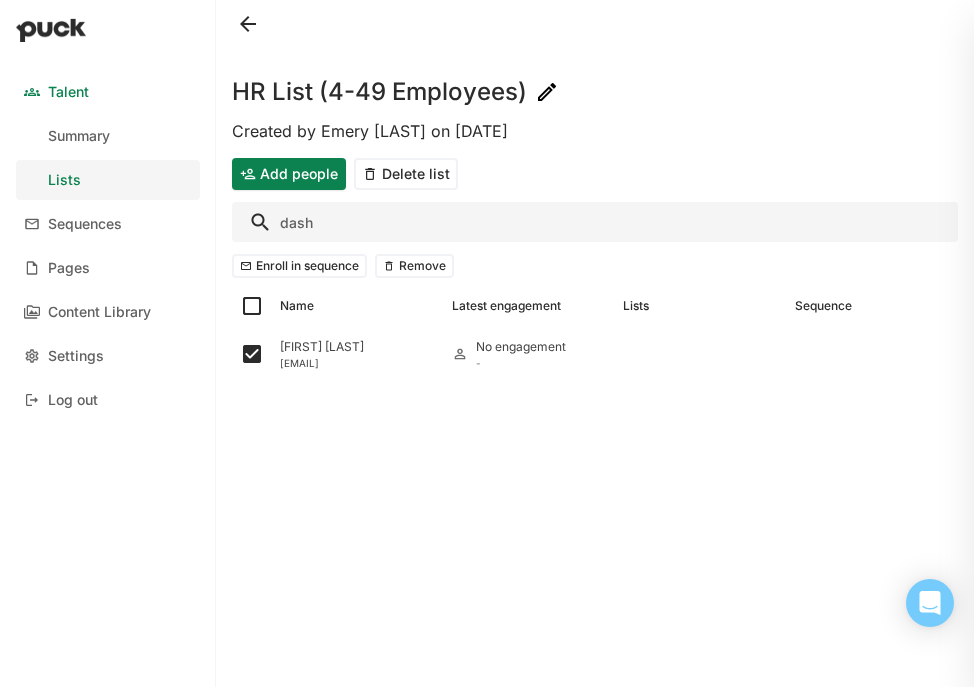 click on "dash" at bounding box center [595, 222] 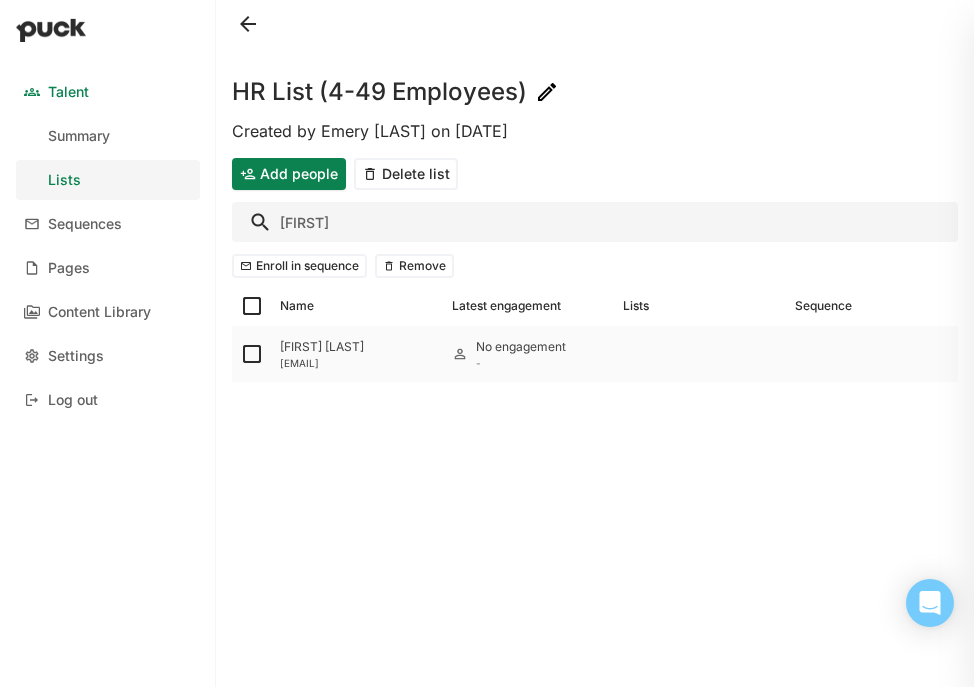 type on "t.ka" 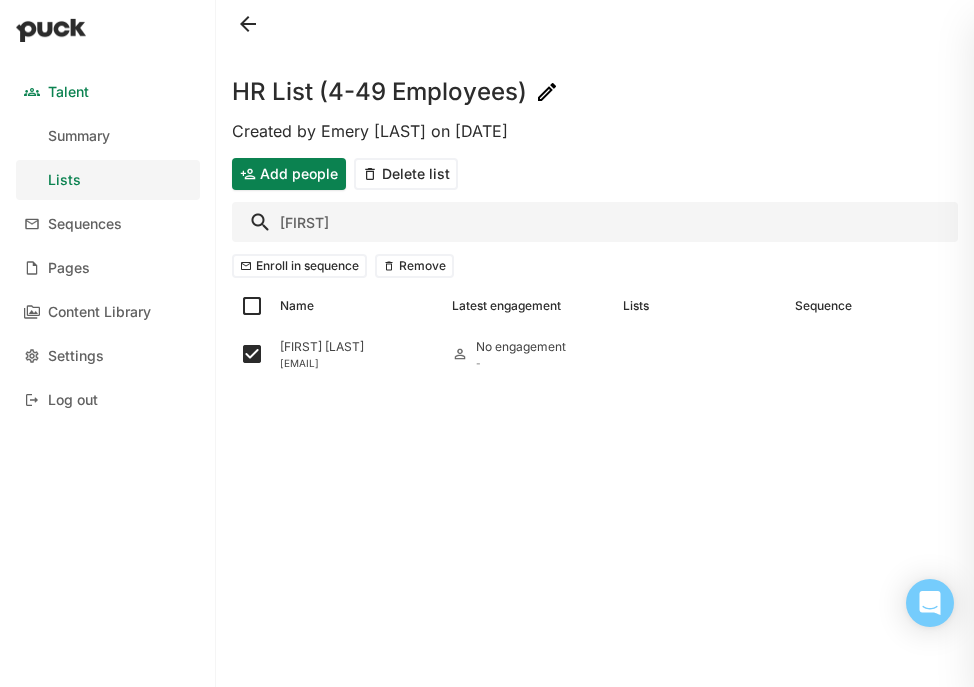 click on "t.ka" at bounding box center [595, 222] 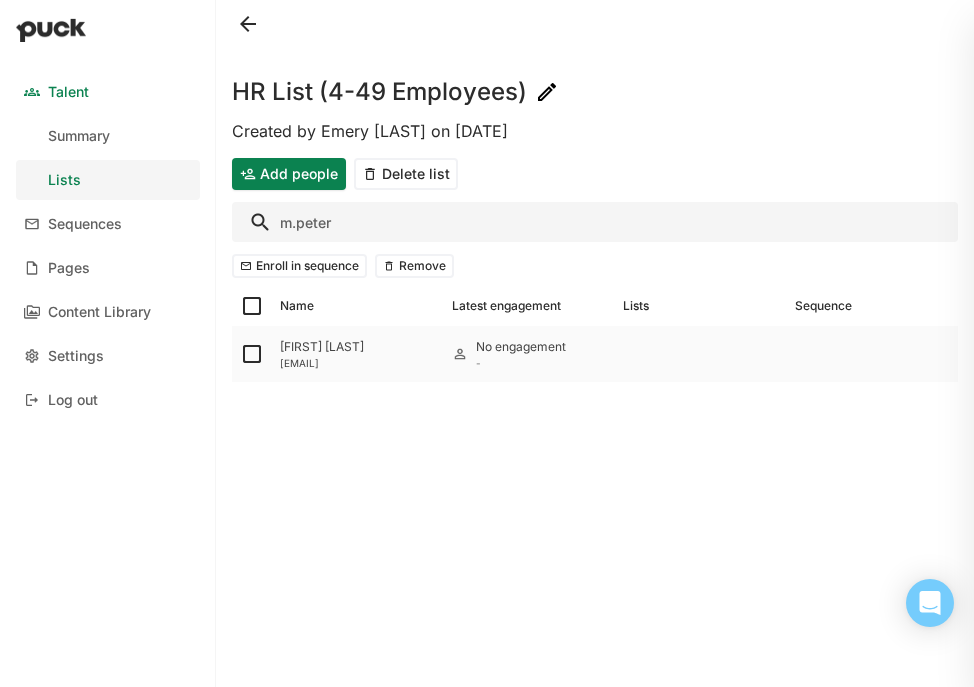 type on "m.peter" 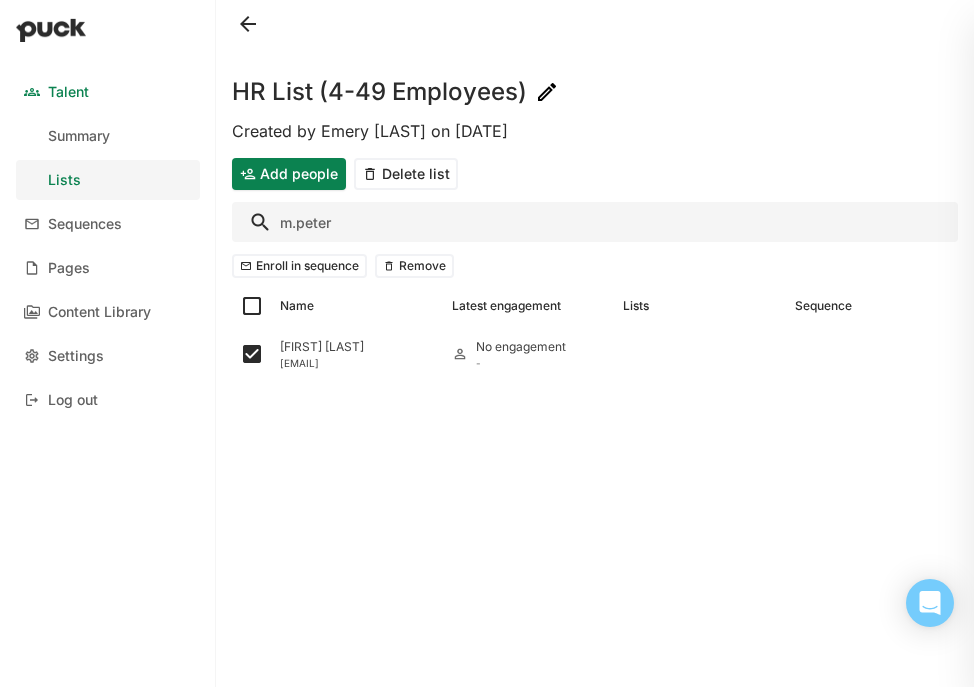click on "m.peter" at bounding box center [595, 222] 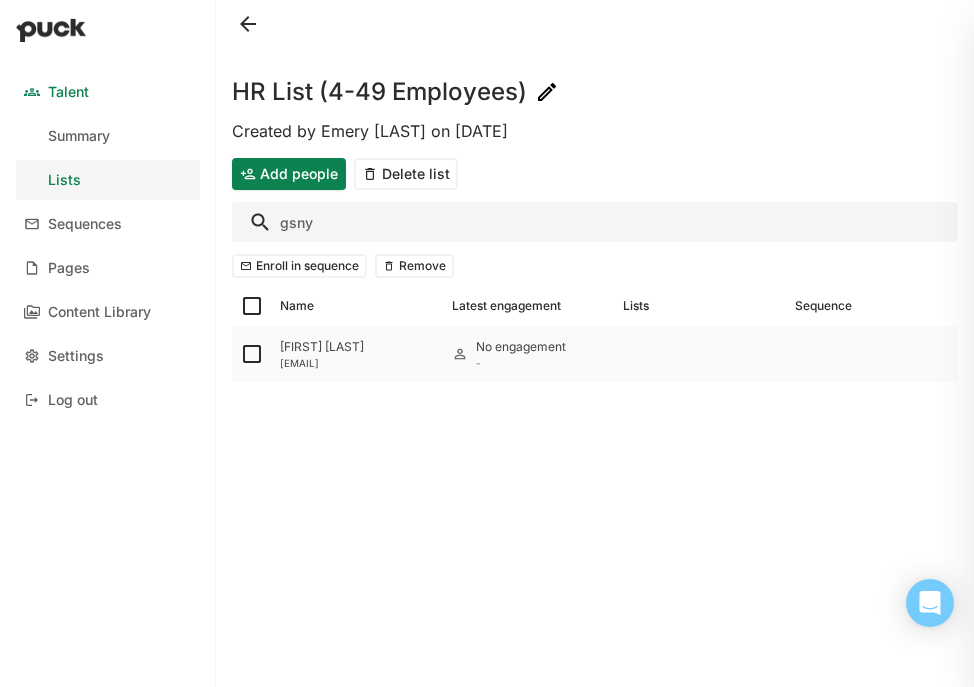 type on "gsny" 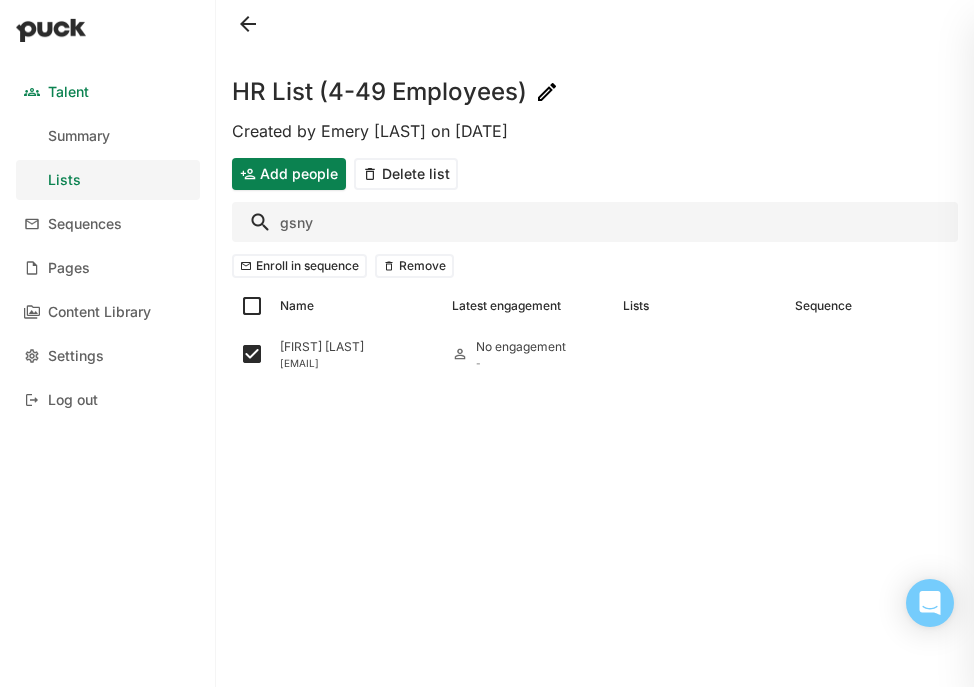 click on "gsny" at bounding box center (595, 222) 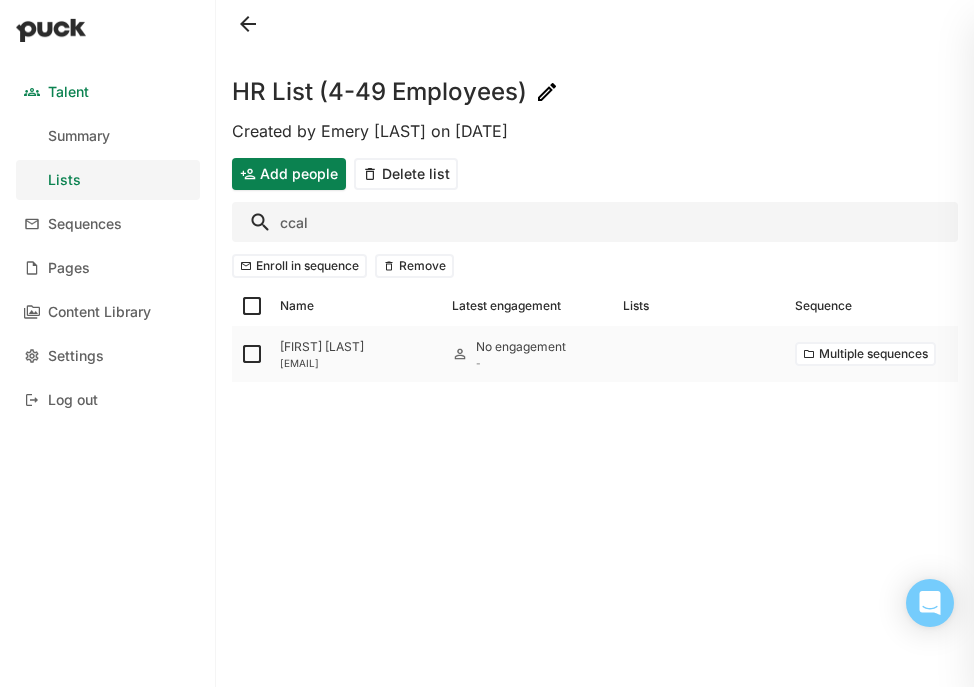type on "ccal" 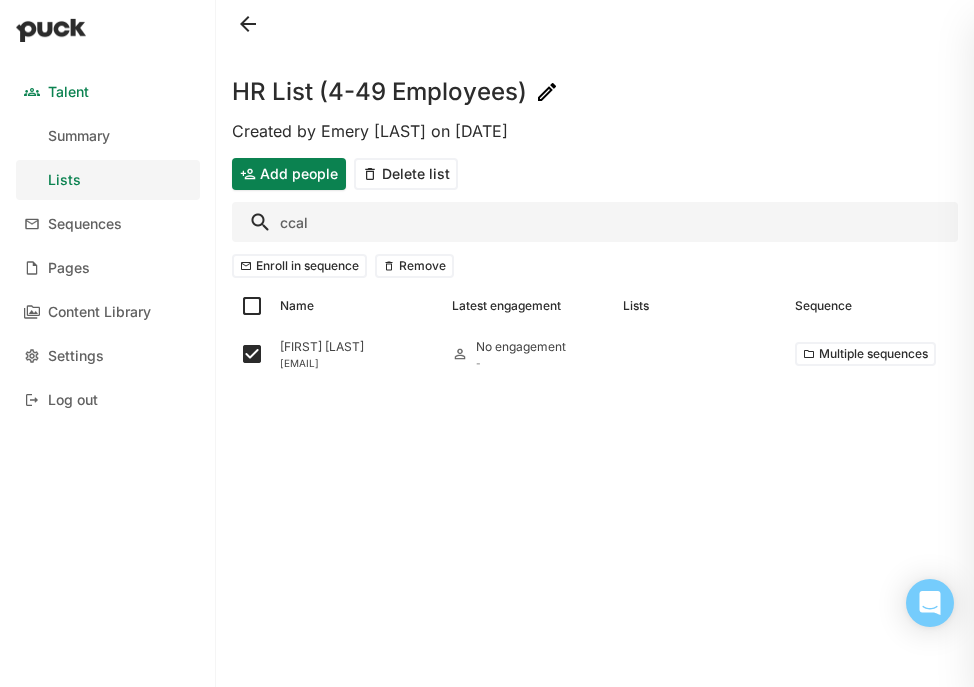 click on "ccal" at bounding box center [595, 222] 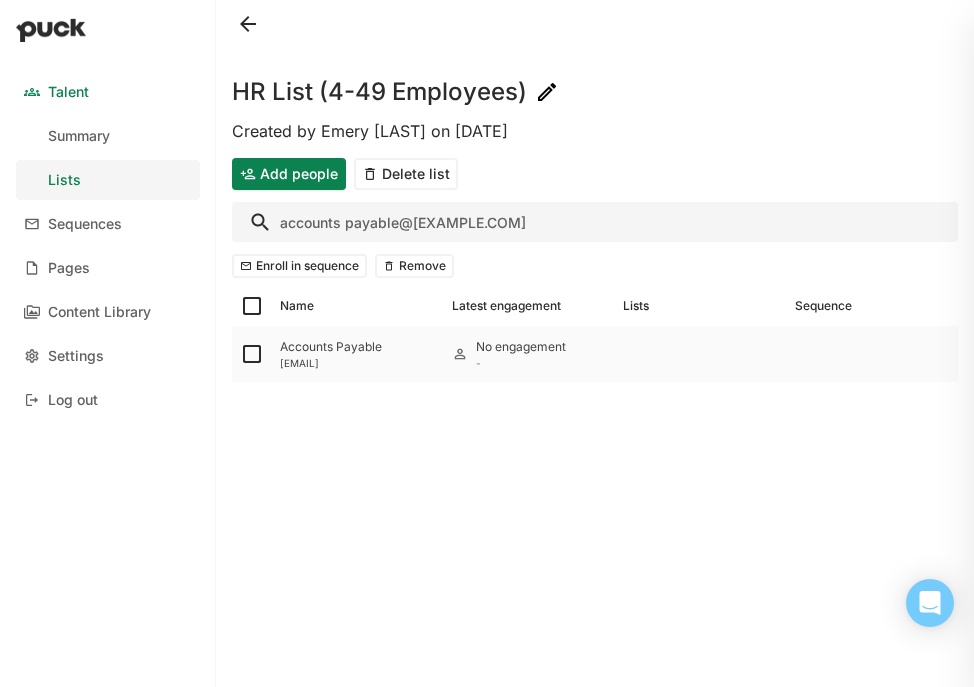 type on "accountspayable@re" 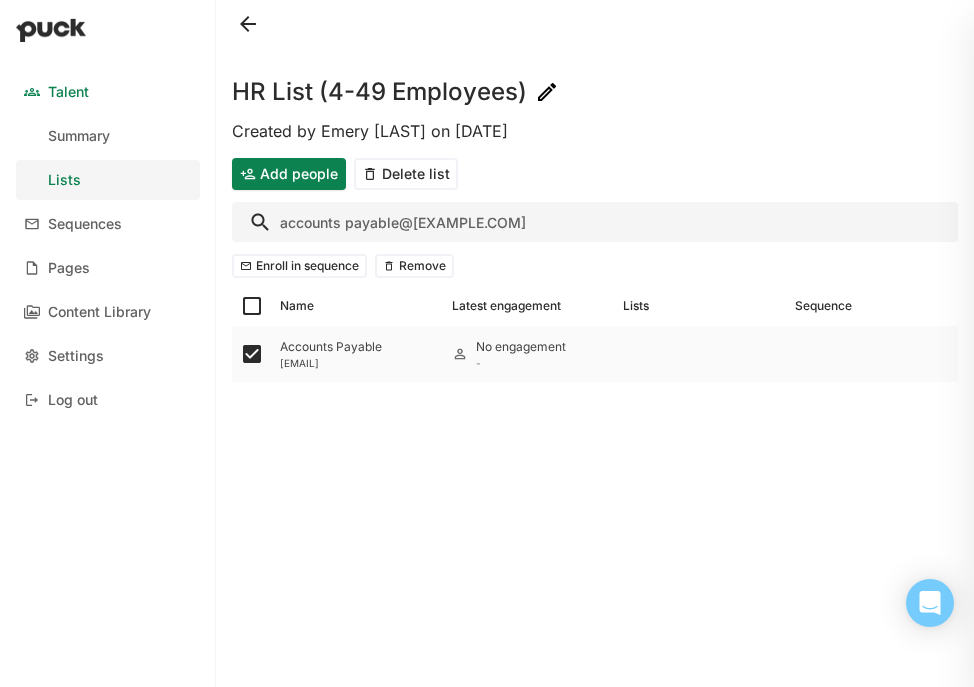 click on "Accounts Payable" at bounding box center (358, 347) 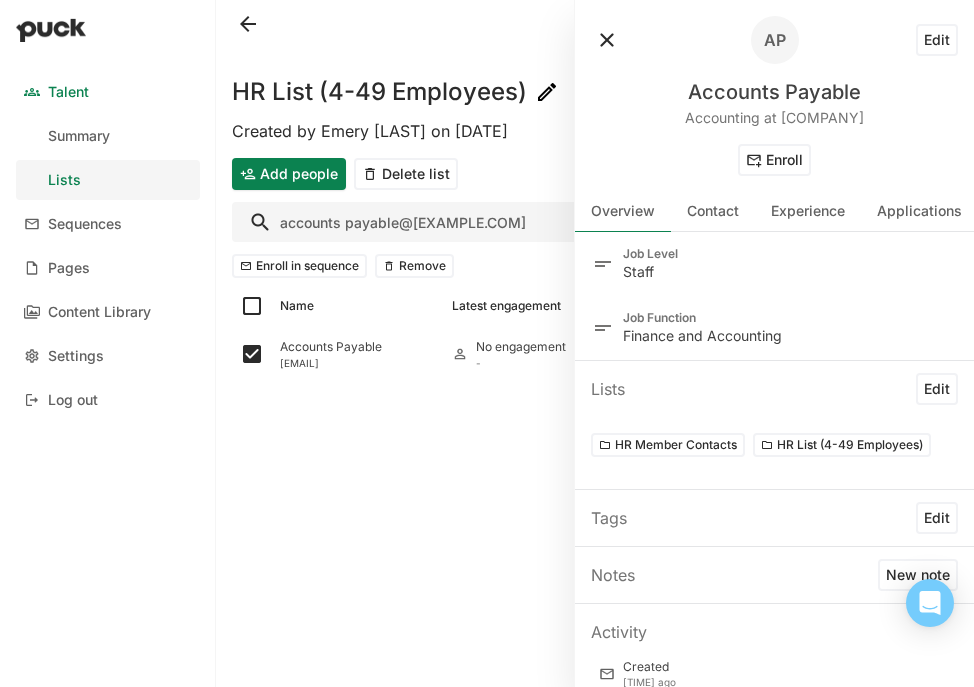 click on "Edit" at bounding box center [937, 40] 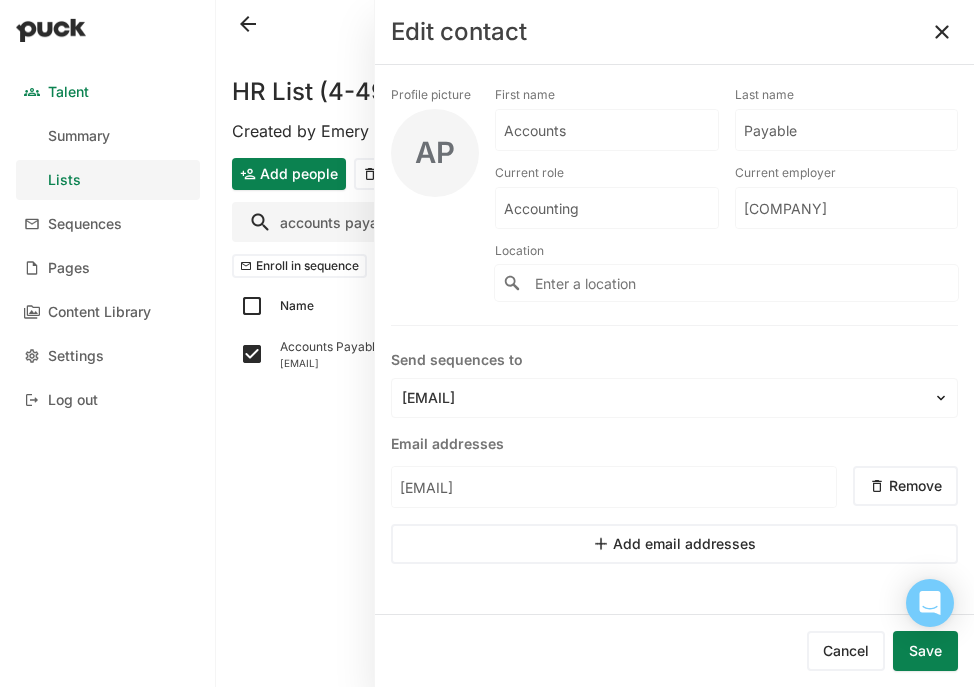 click on "Accounts" at bounding box center (607, 130) 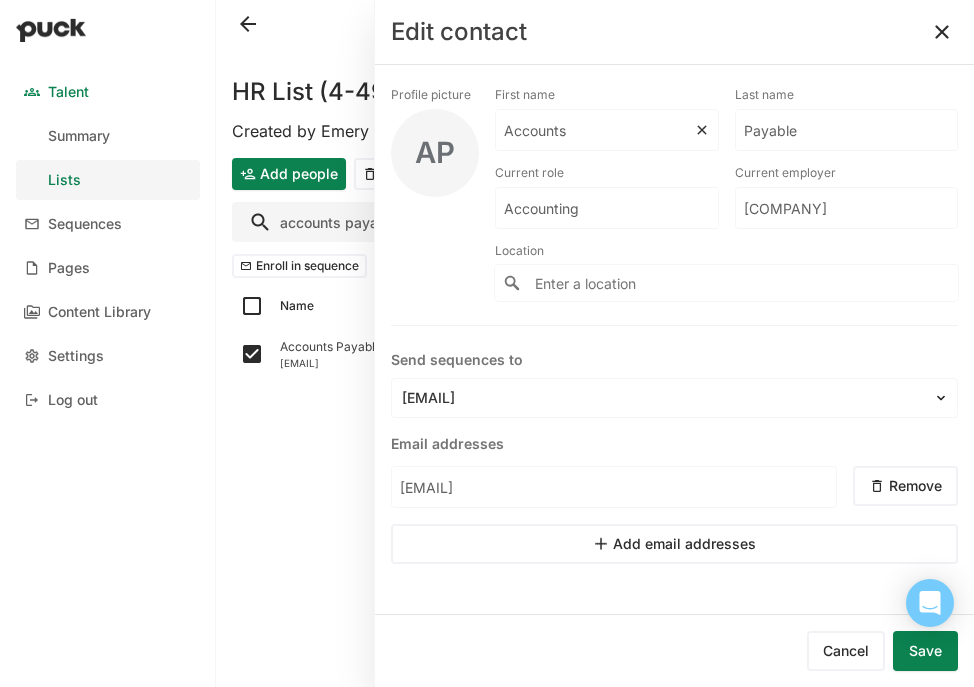 click on "Accounts" at bounding box center [595, 130] 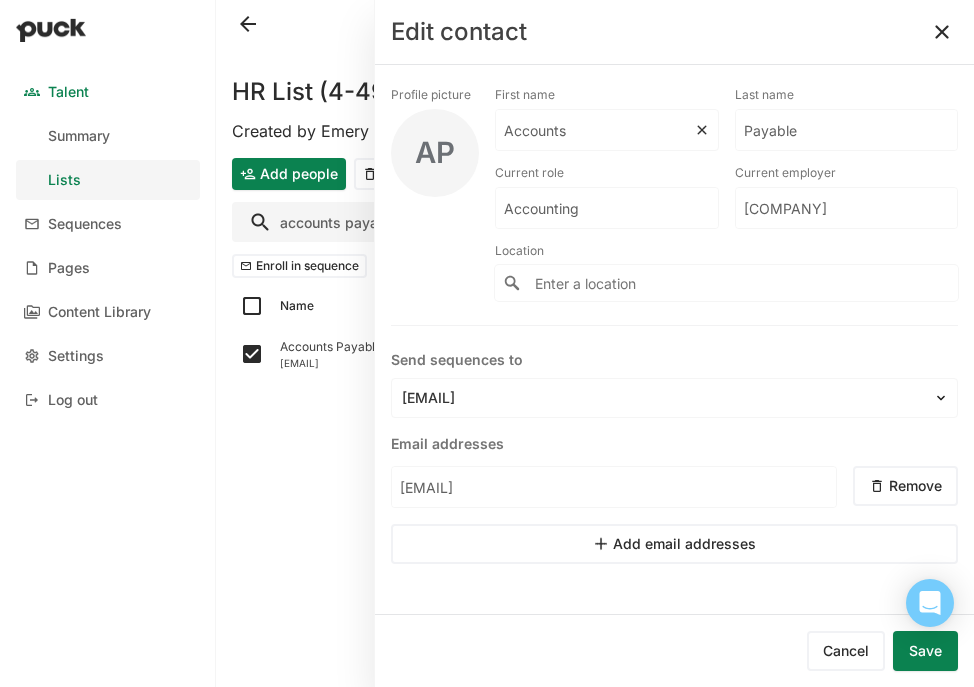 click on "Accounts" at bounding box center [595, 130] 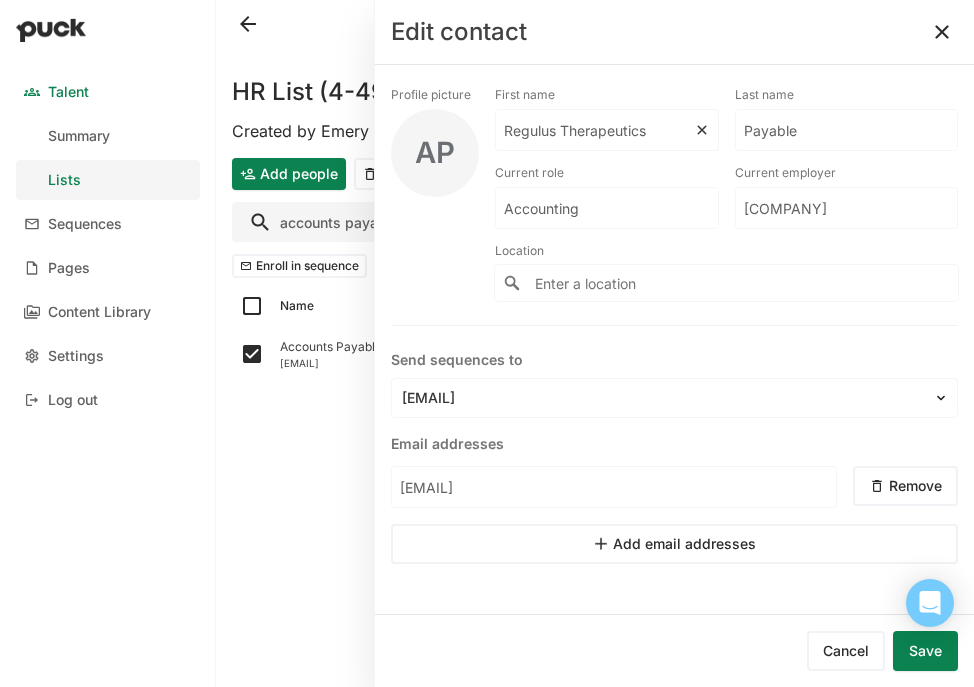 type on "Regulus Therapeutics" 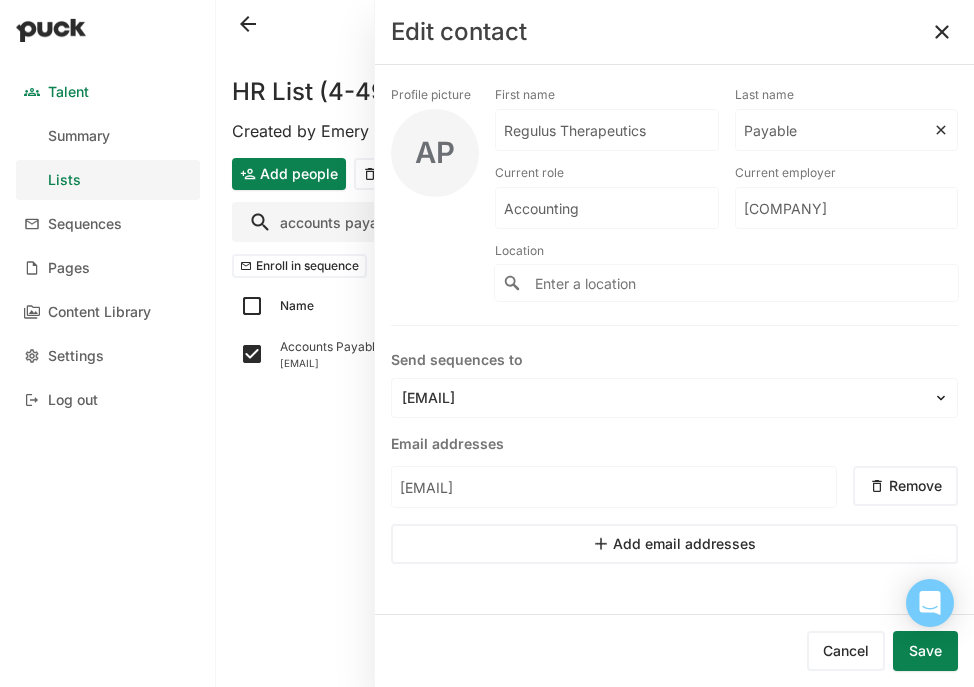 click on "Payable" at bounding box center [607, 130] 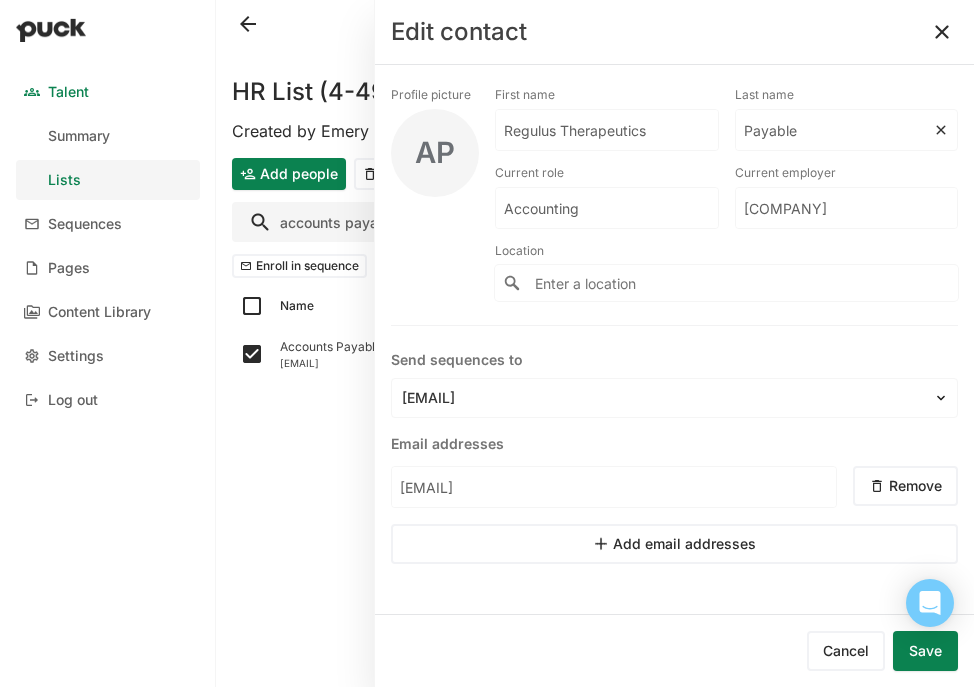 click on "Payable" at bounding box center (607, 130) 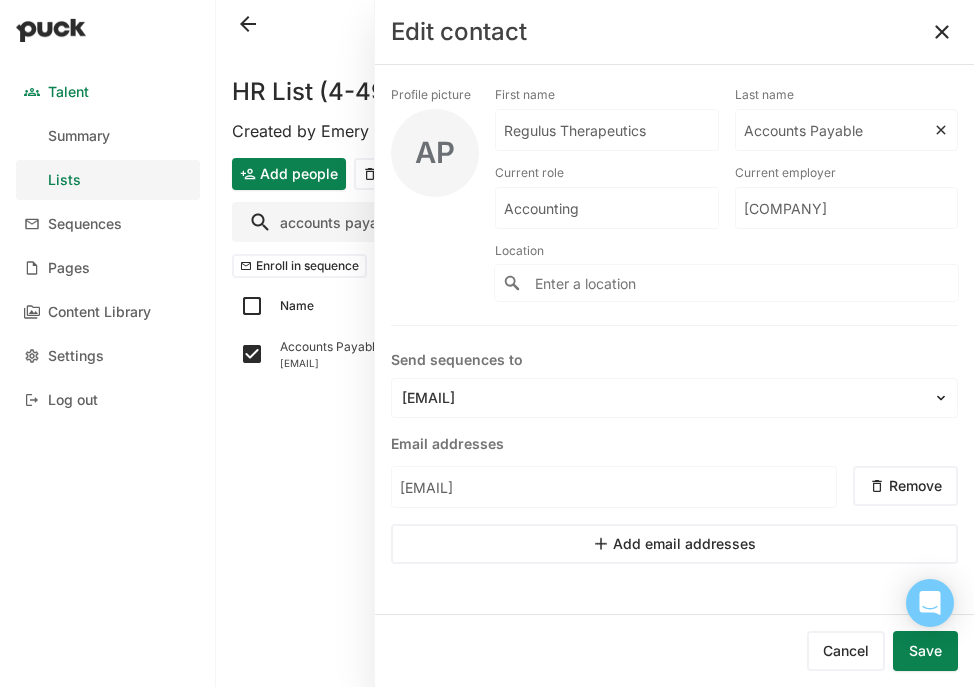 type on "Accounts Payable" 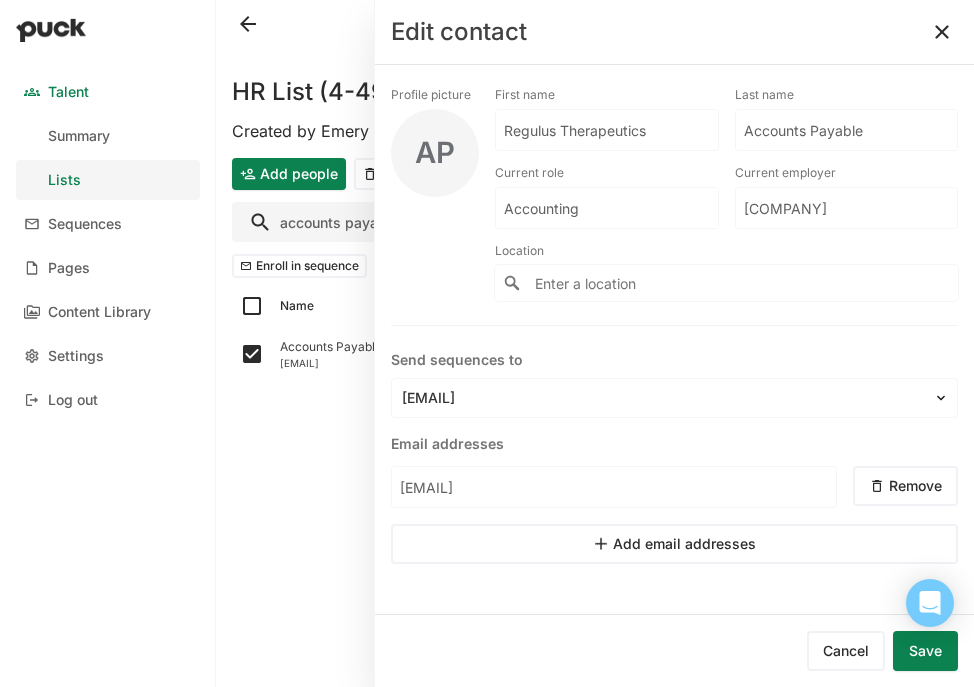 click on "Save" at bounding box center (925, 651) 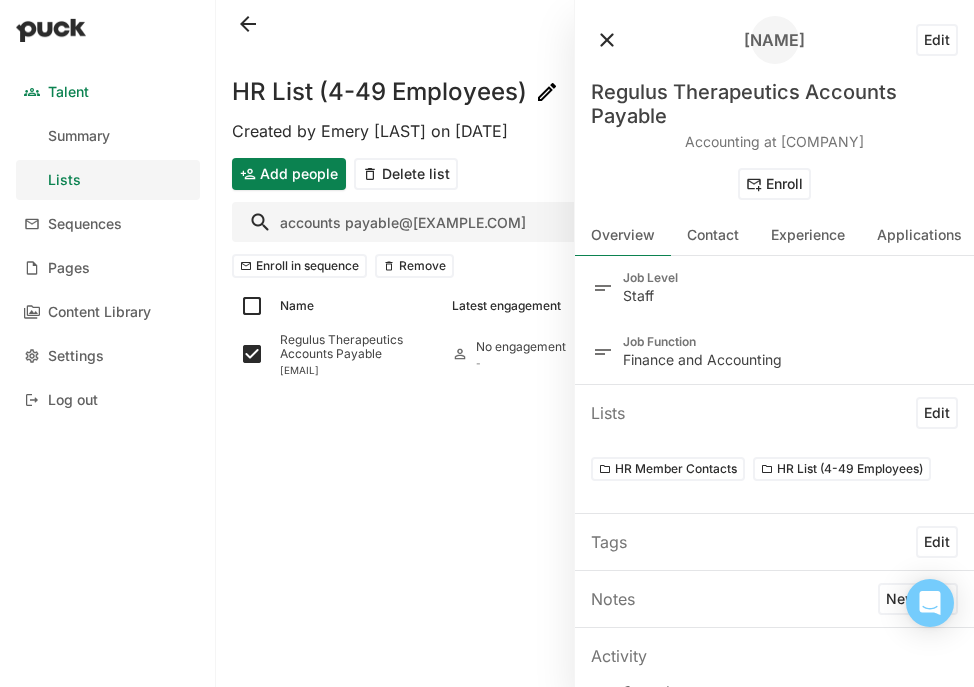 click on "HR List (4-49 Employees) Created by Emery Mann on Mon Jun. 30, 2025 Add people Delete list accountspayable@re Enroll in sequence Remove Name Latest engagement Lists Sequence Regulus Therapeutics Accounts Payable accountspayable@regulusrx.com No engagement -" at bounding box center [595, 343] 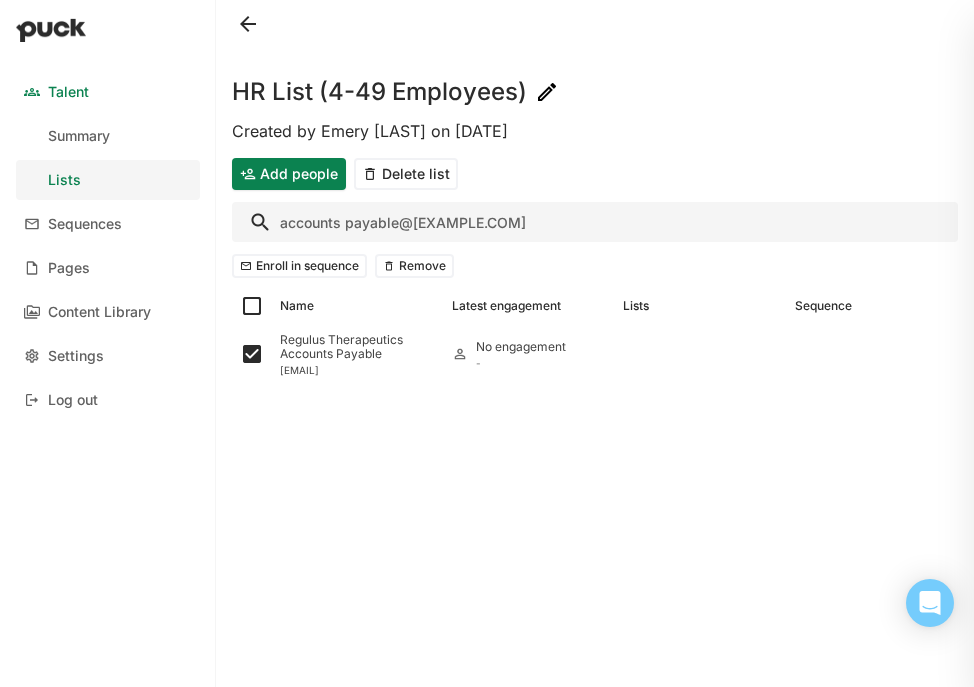 click on "accountspayable@re" at bounding box center (595, 222) 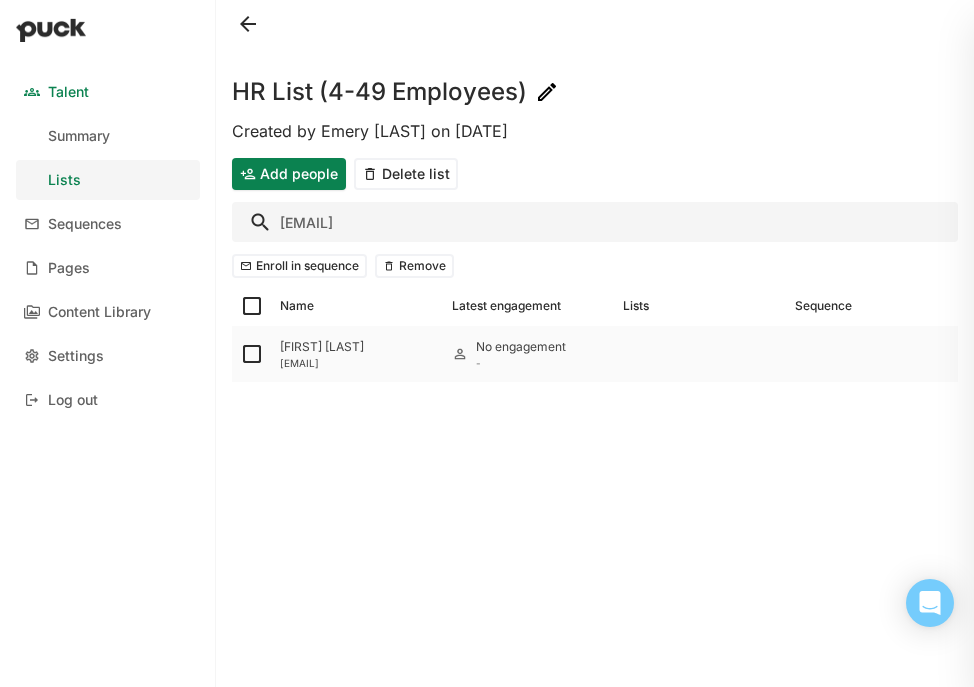 type on "chan@" 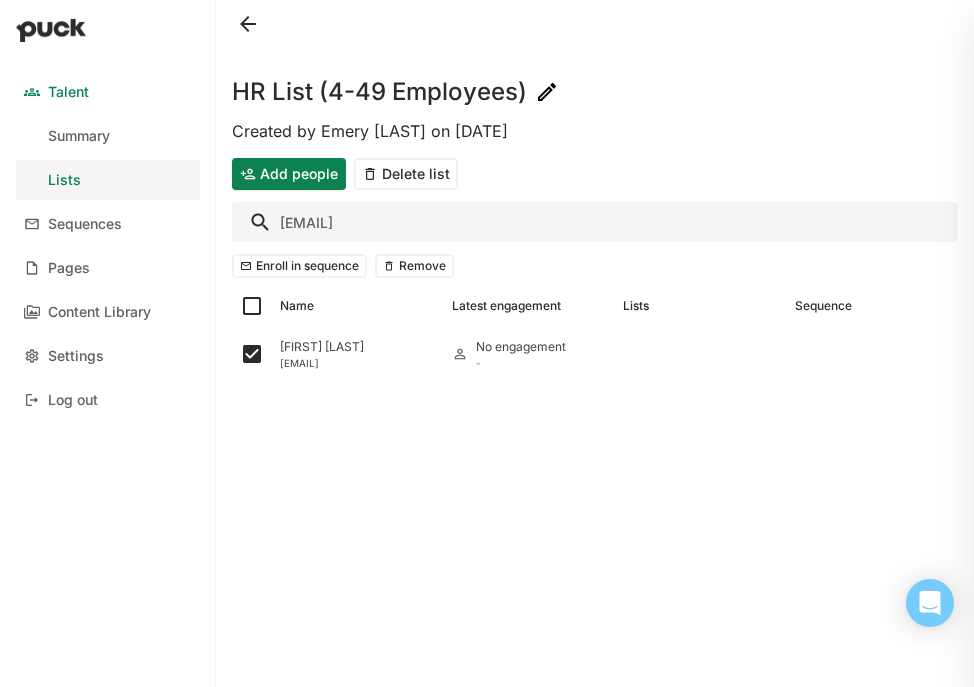 click on "chan@" at bounding box center (595, 222) 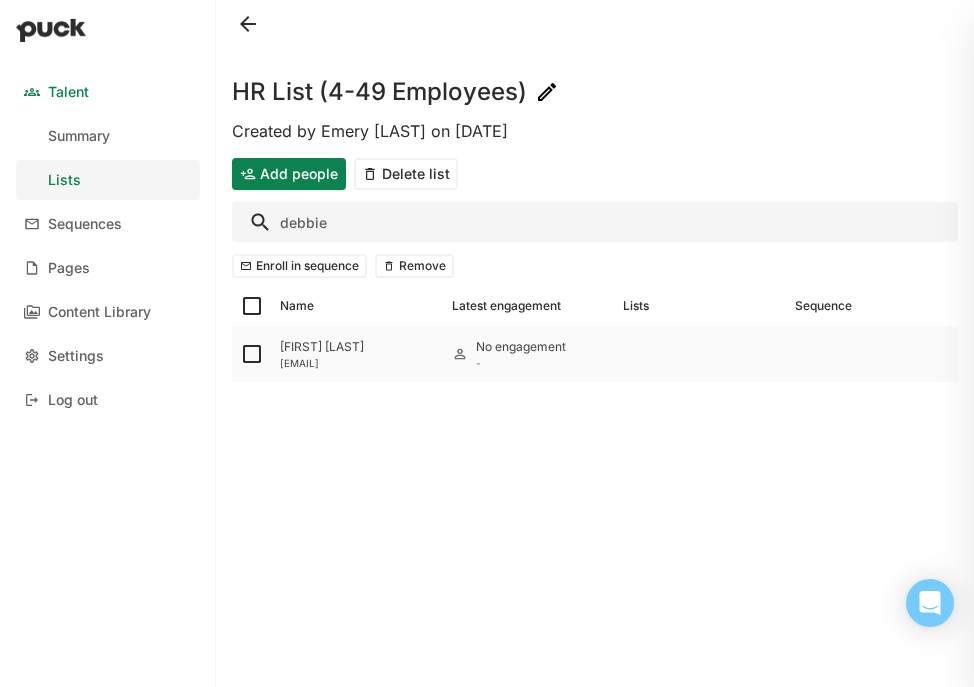 type on "debbie" 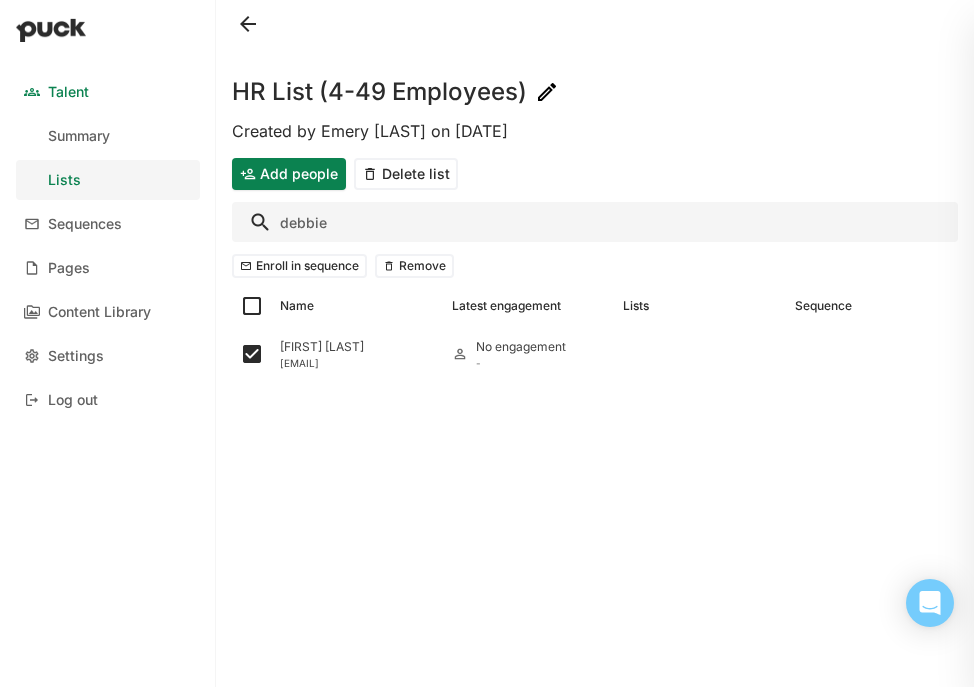 click on "debbie" at bounding box center (595, 222) 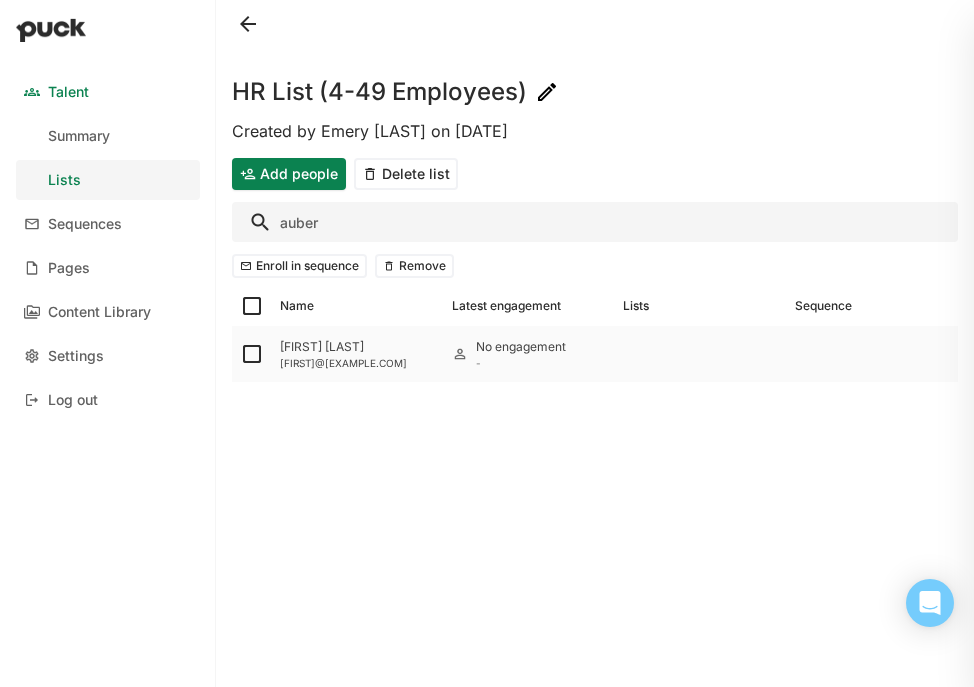 type on "auber" 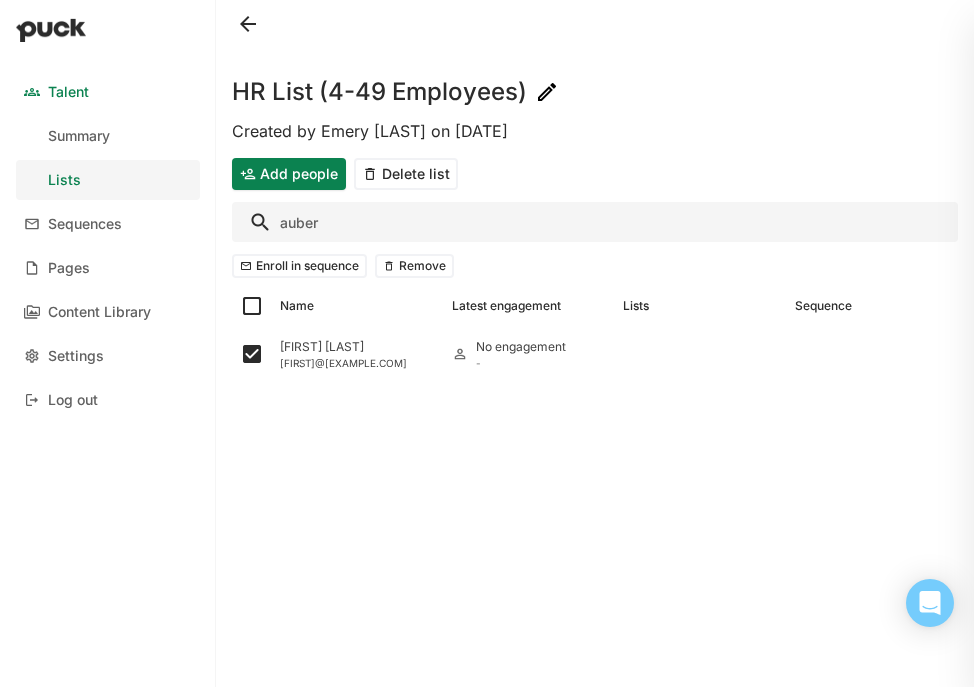 click on "auber" at bounding box center (595, 222) 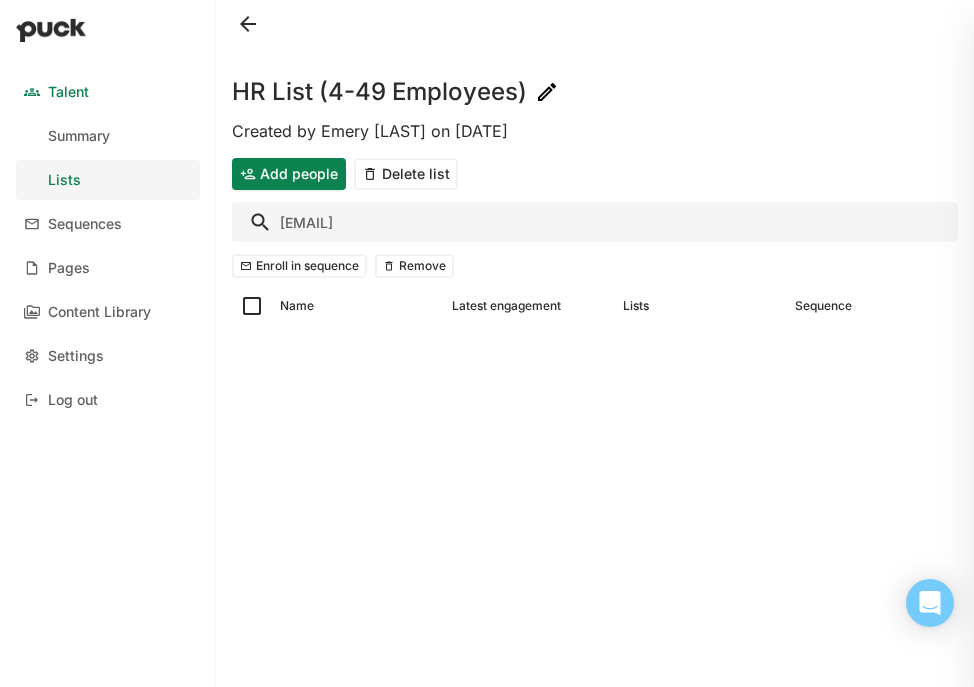 drag, startPoint x: 469, startPoint y: 218, endPoint x: 383, endPoint y: 217, distance: 86.00581 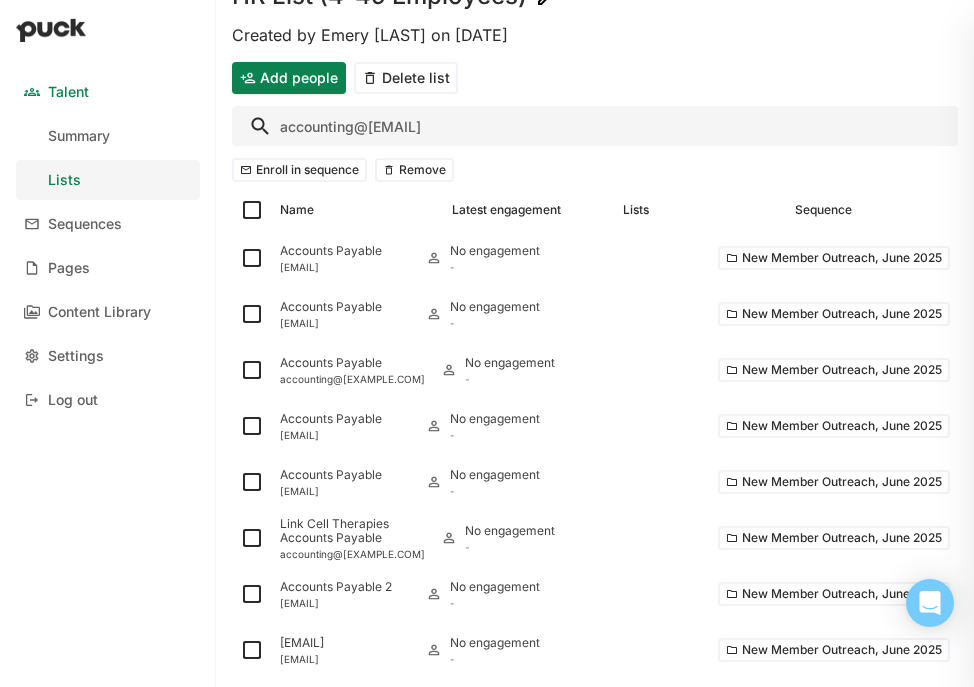 scroll, scrollTop: 0, scrollLeft: 0, axis: both 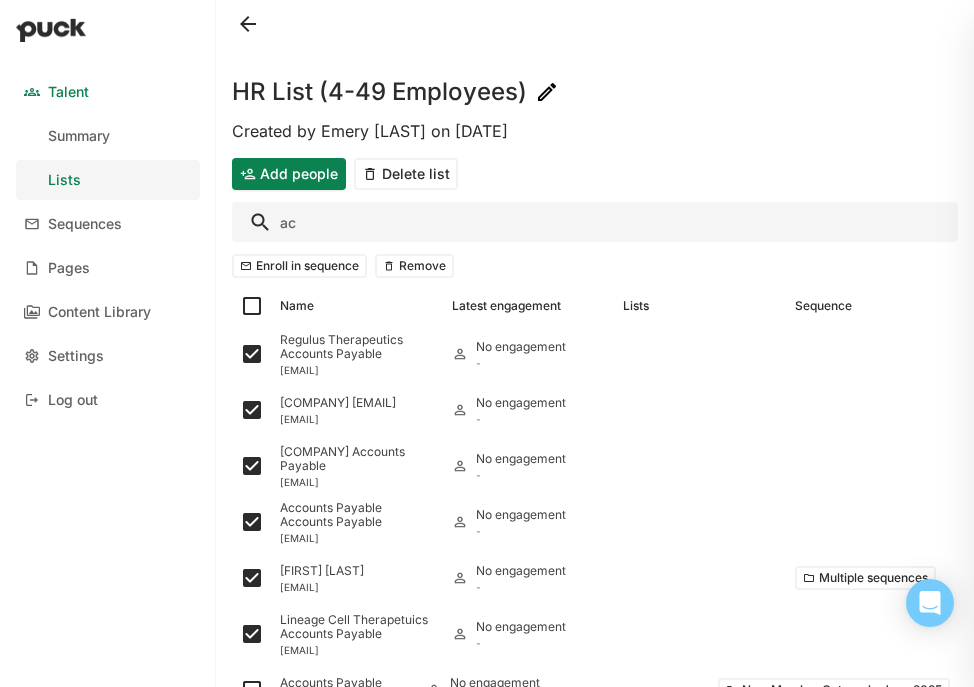 type on "a" 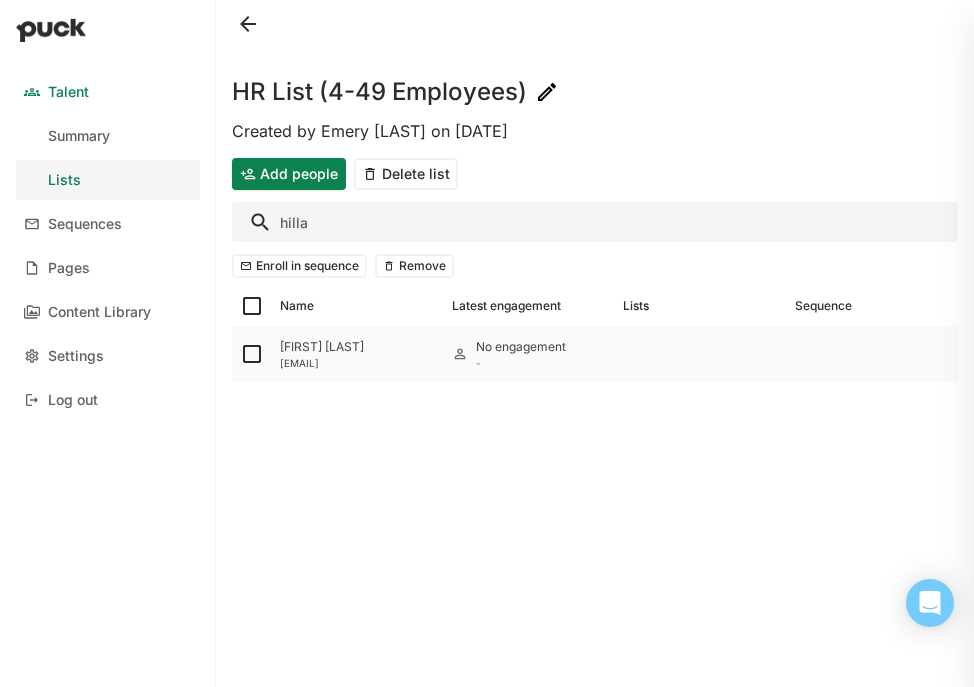 type on "hilla" 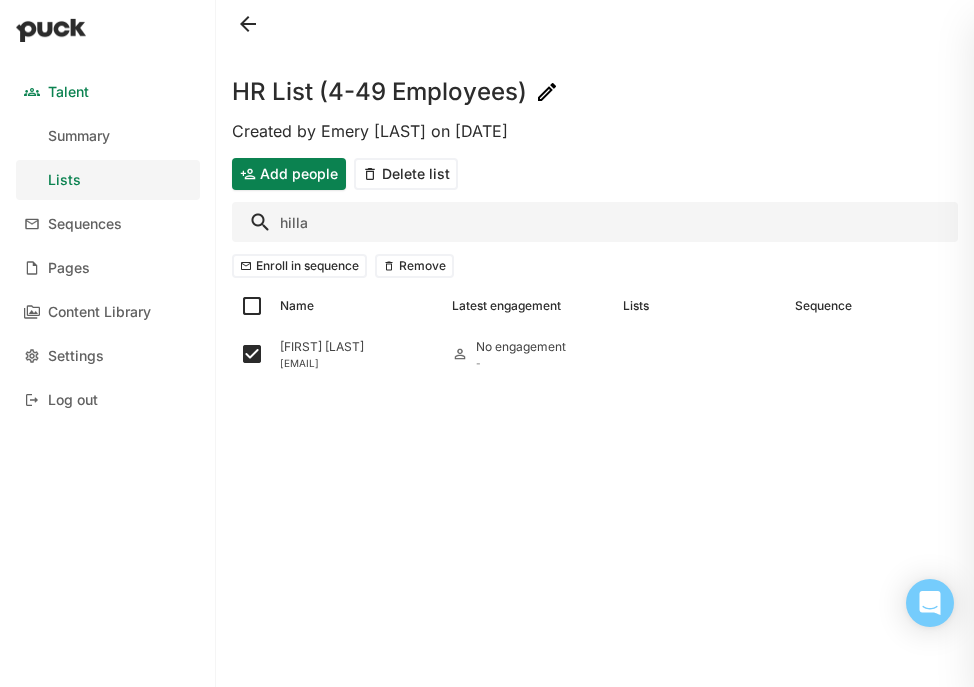 click on "hilla" at bounding box center [595, 222] 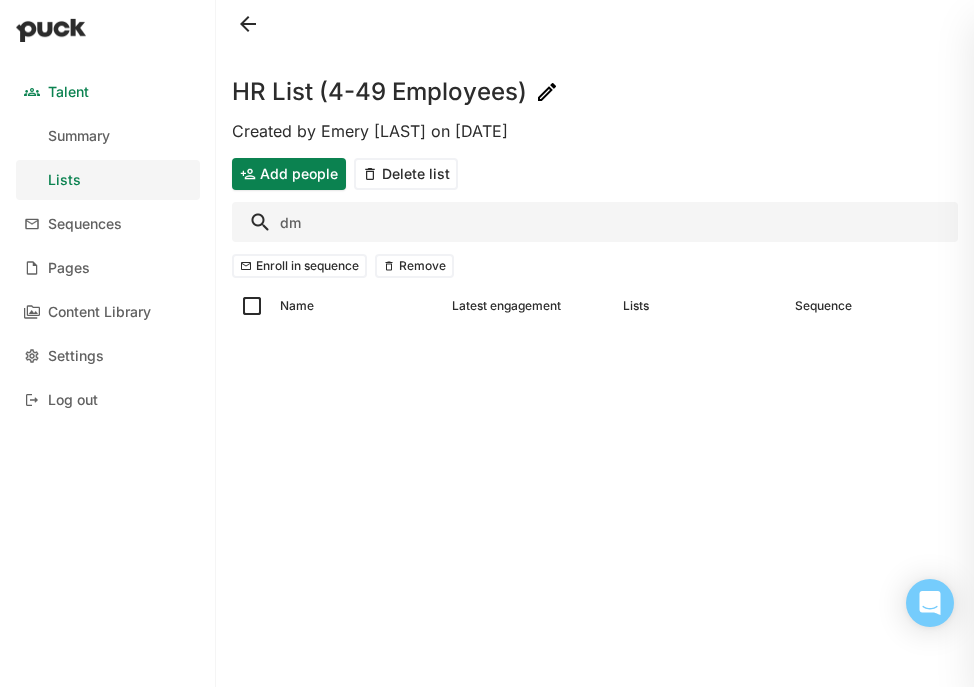 type on "d" 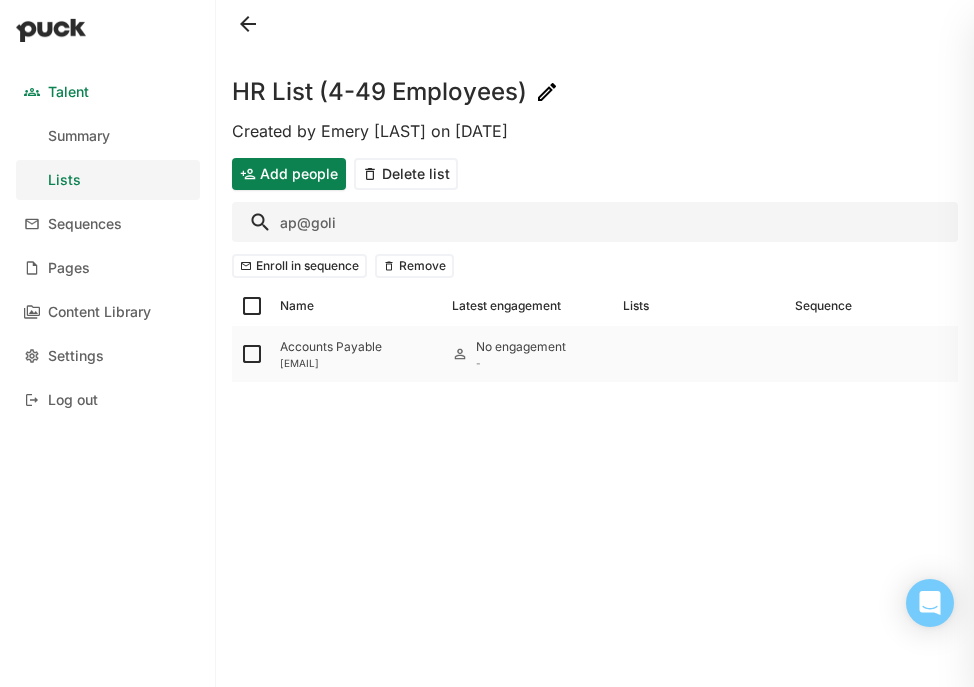 type on "ap@goli" 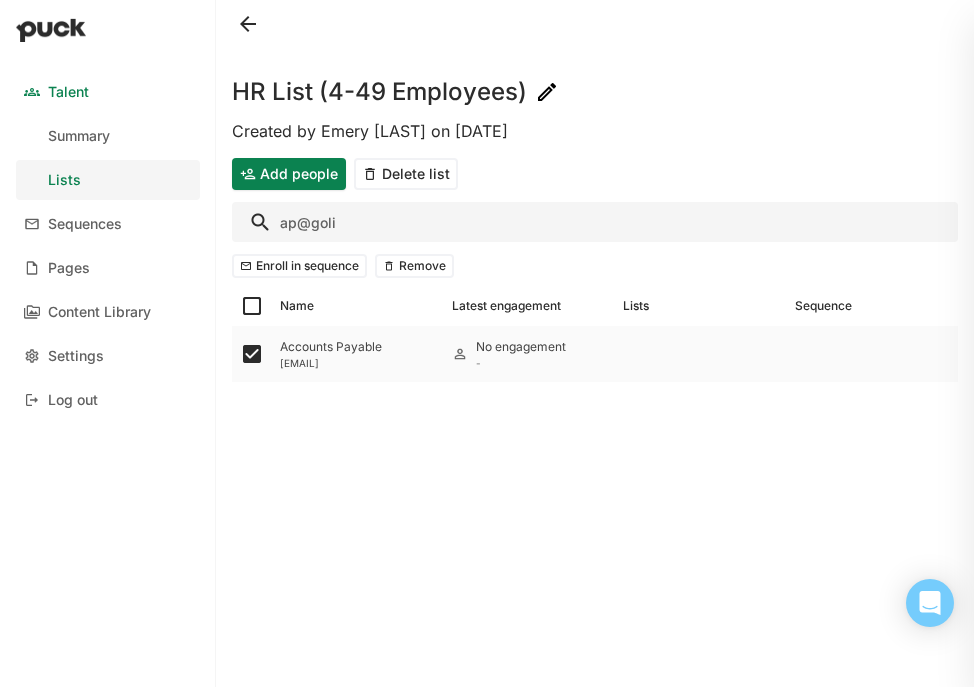 click on "[EMAIL]" at bounding box center (358, 363) 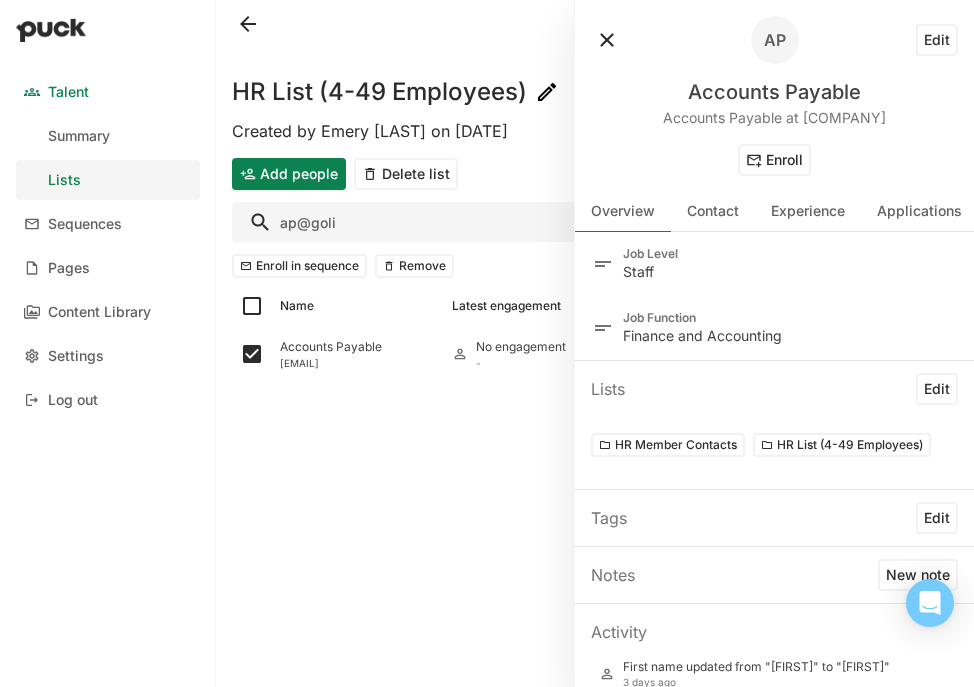 click on "Edit" at bounding box center [937, 40] 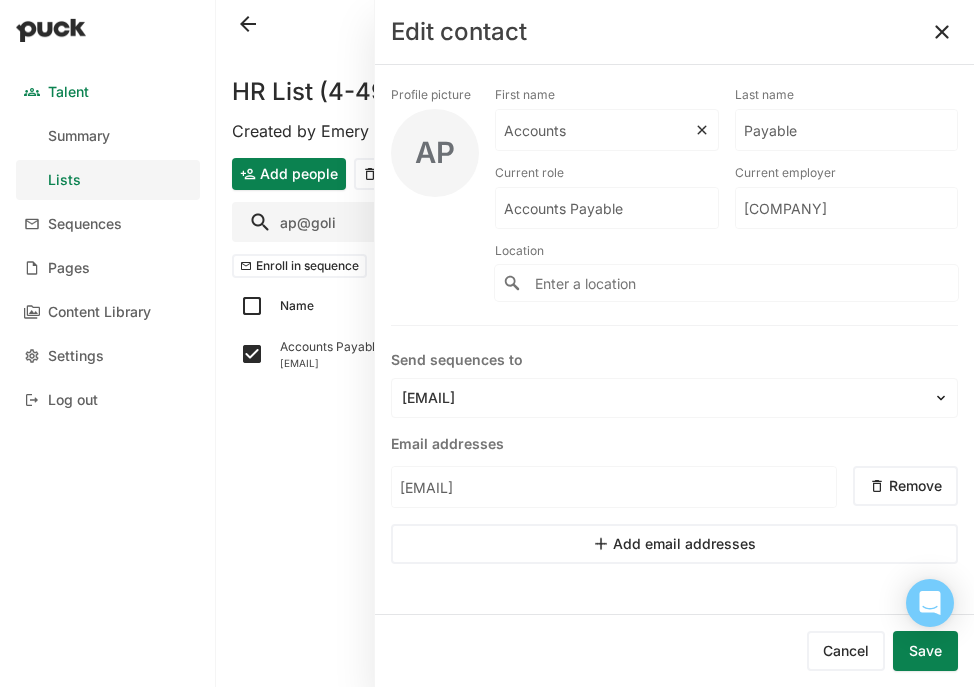click on "Accounts" at bounding box center [595, 130] 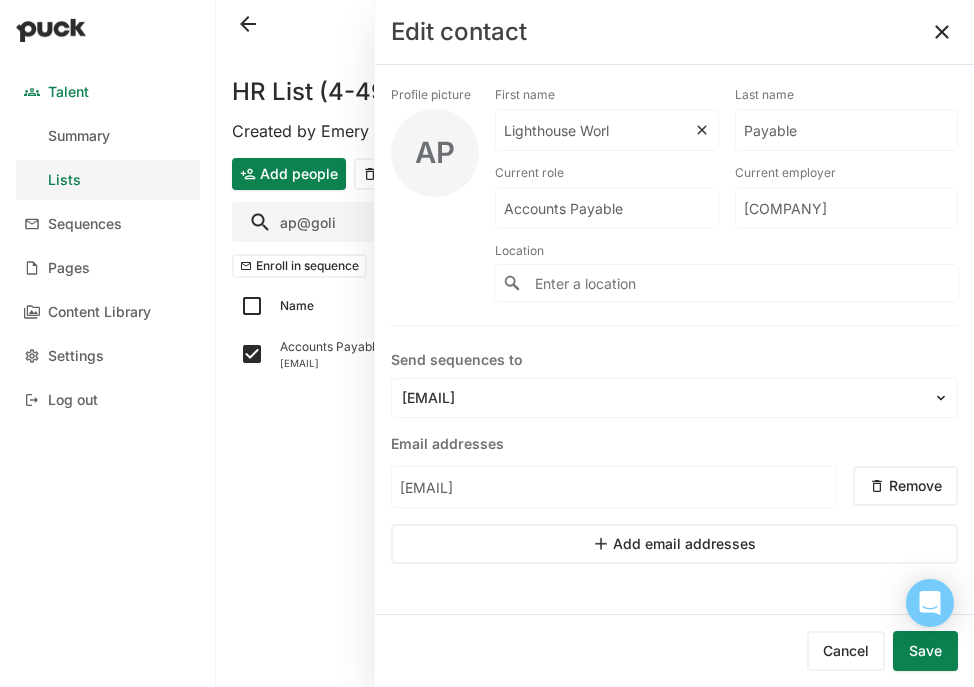 click on "Lighthouse Worldwide Solutions" at bounding box center [607, 208] 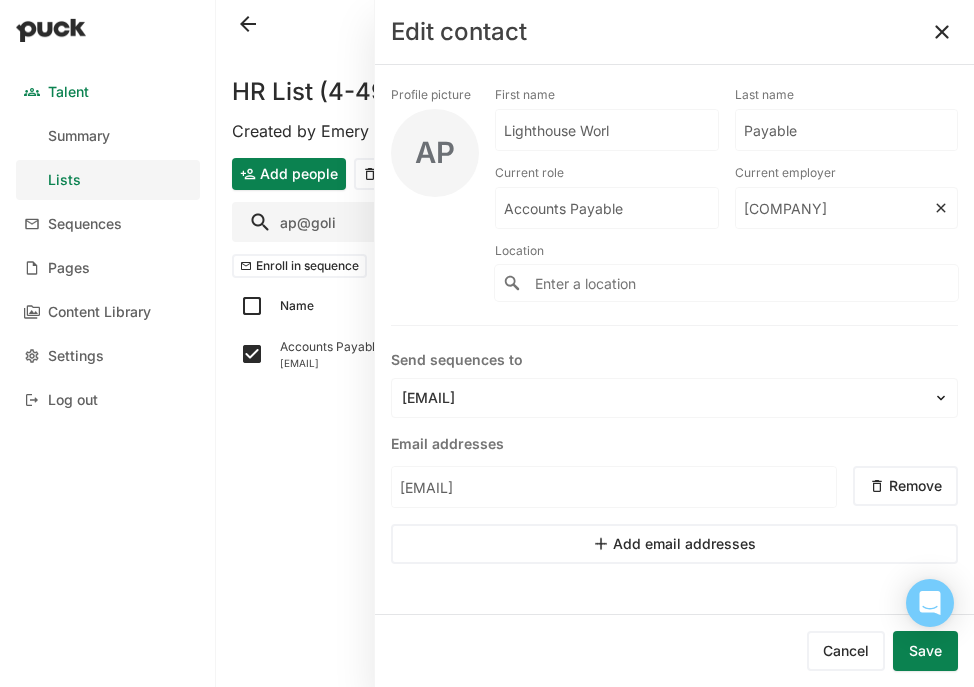 scroll, scrollTop: 0, scrollLeft: 31, axis: horizontal 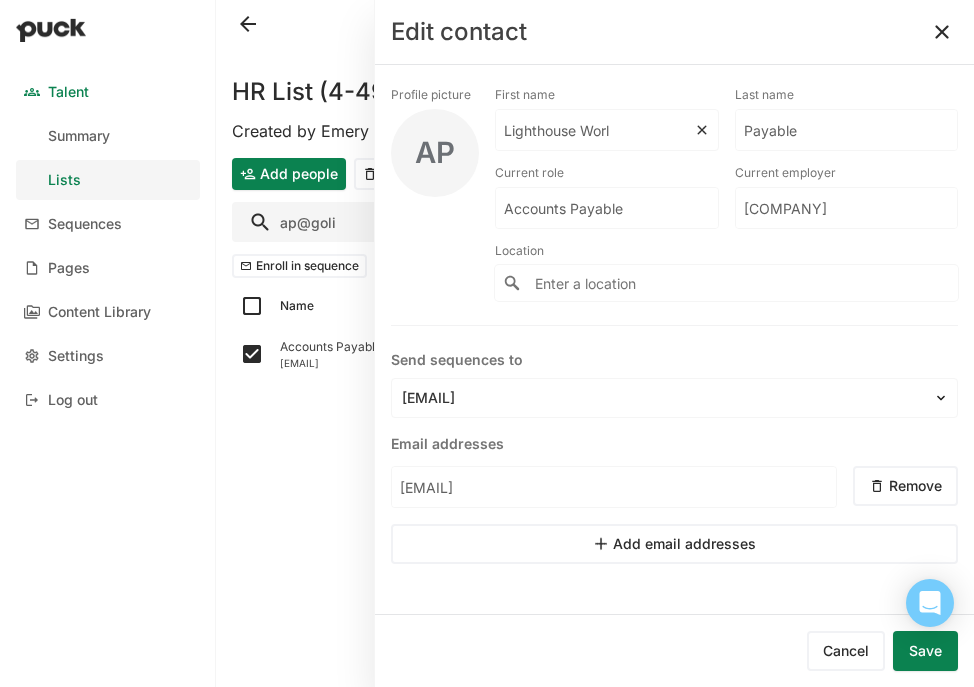 click on "Lighthouse Worl" at bounding box center (595, 130) 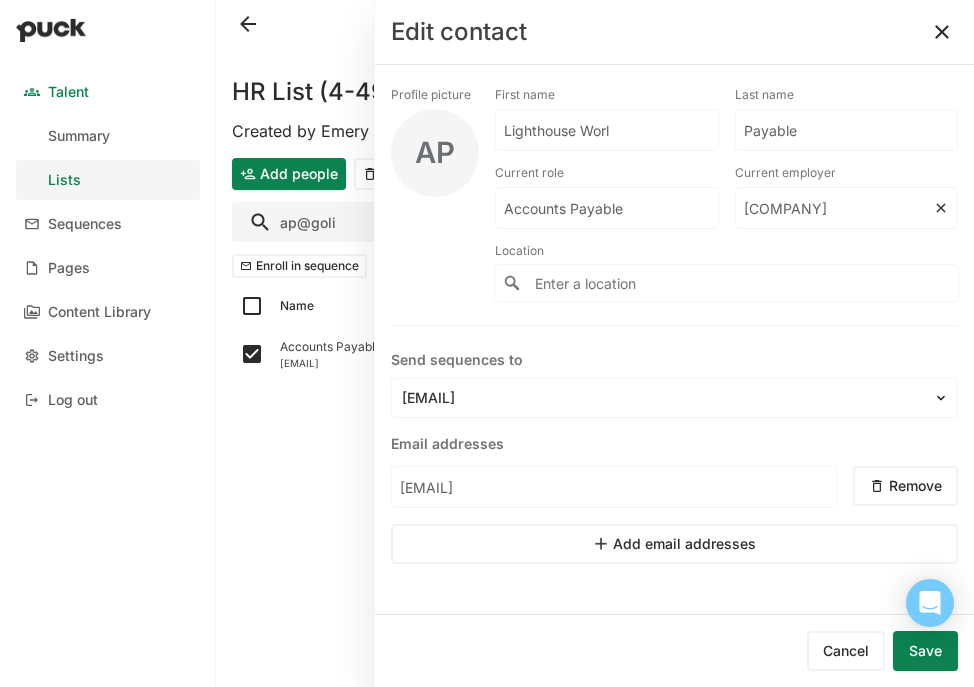 click on "Lighthouse Worldwide Solutions" at bounding box center (607, 208) 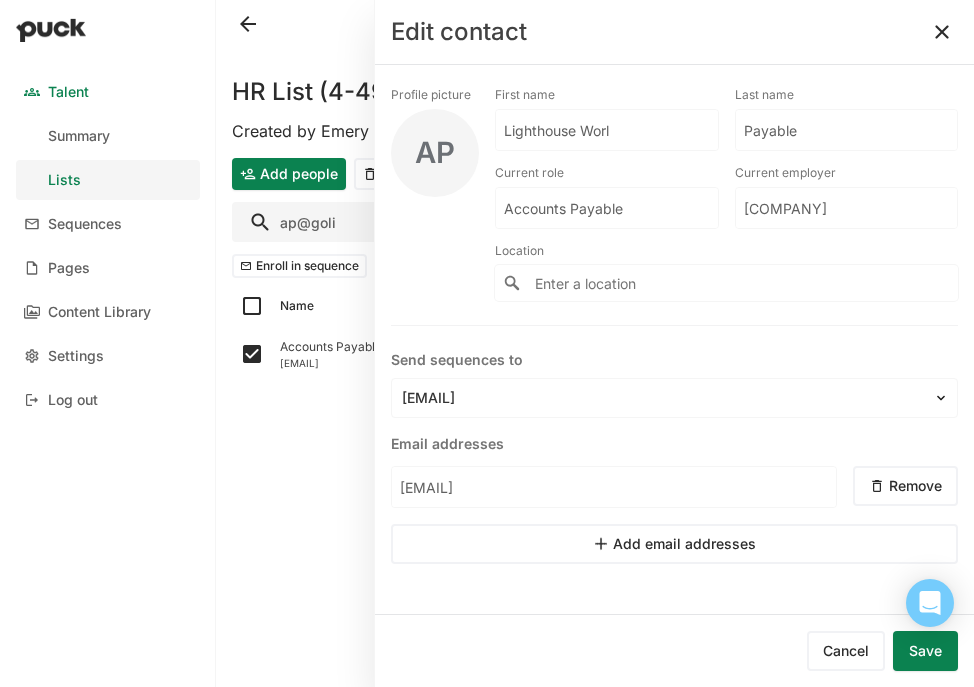 click on "Lighthouse Worl" at bounding box center (607, 130) 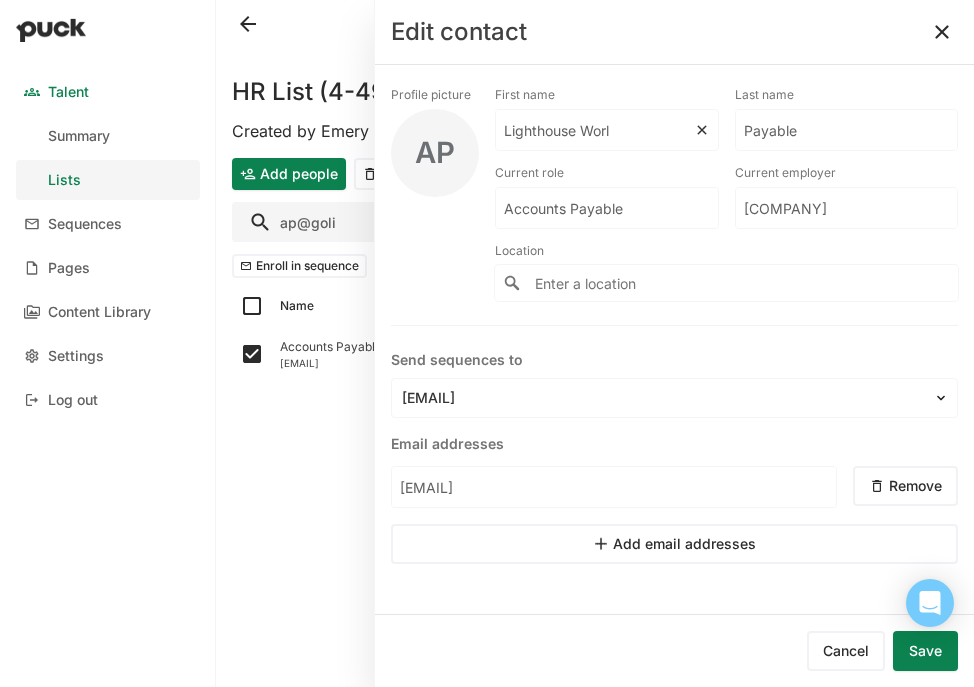 click on "Lighthouse Worl" at bounding box center (595, 130) 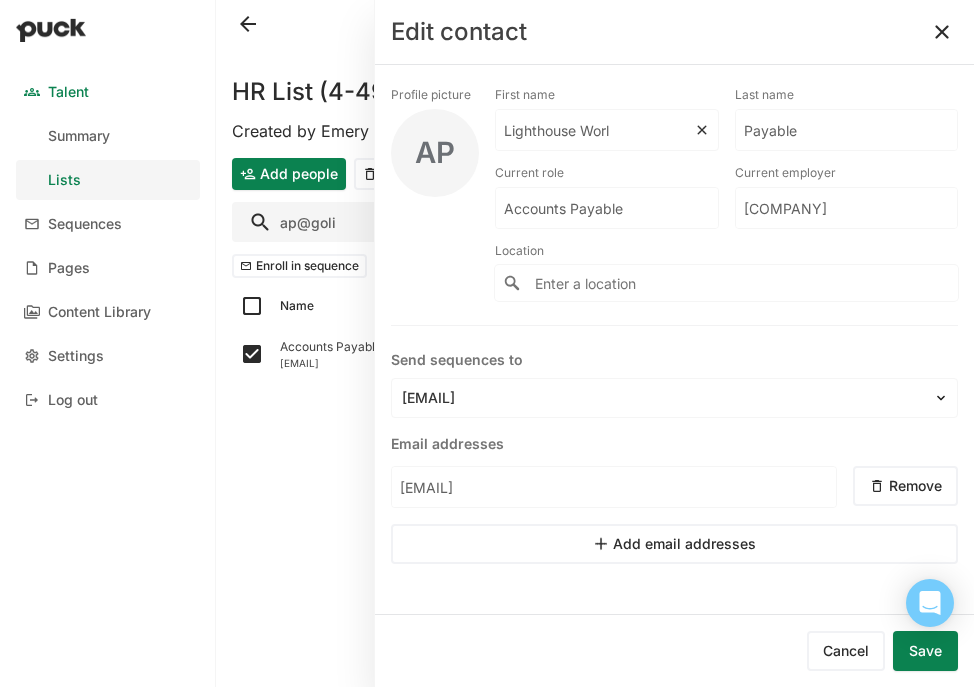 click on "Lighthouse Worl" at bounding box center (595, 130) 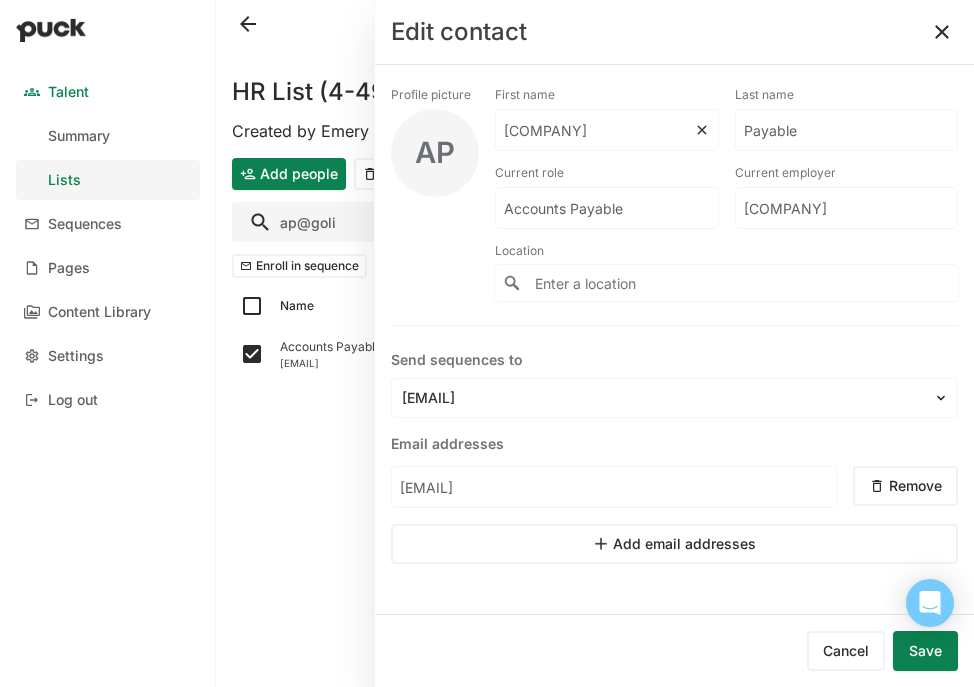 scroll, scrollTop: 0, scrollLeft: 31, axis: horizontal 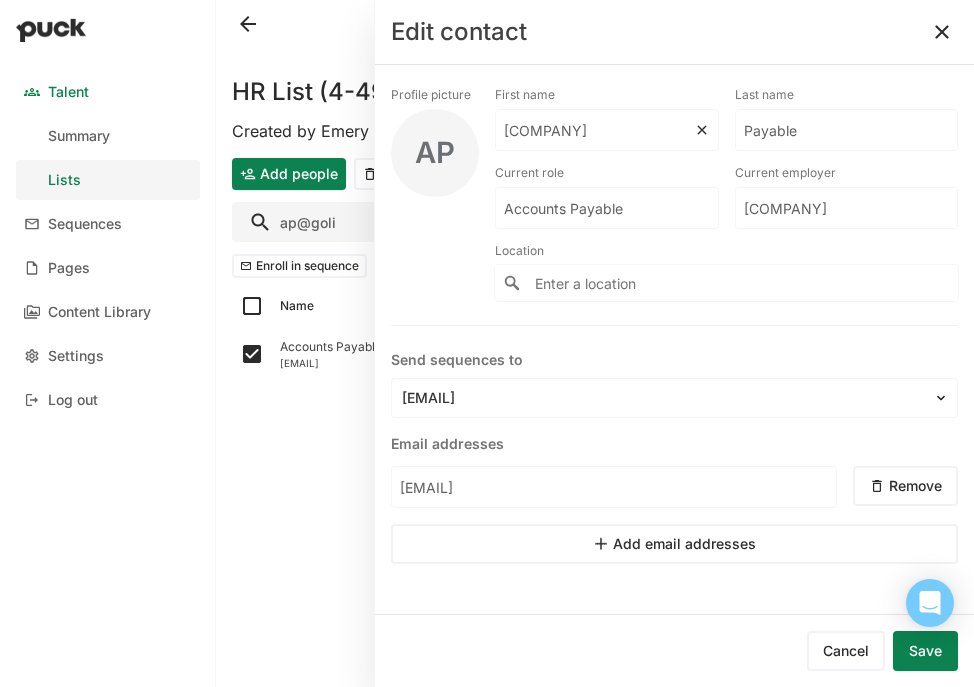 type on "Lighthouse Worldwide Solutions" 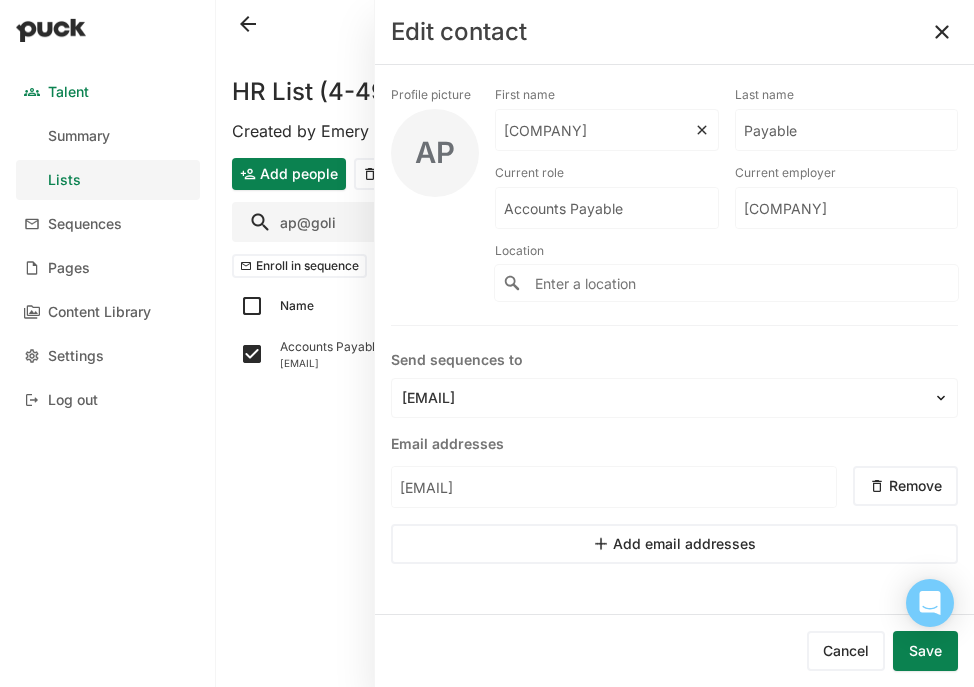 click on "Payable" at bounding box center [595, 130] 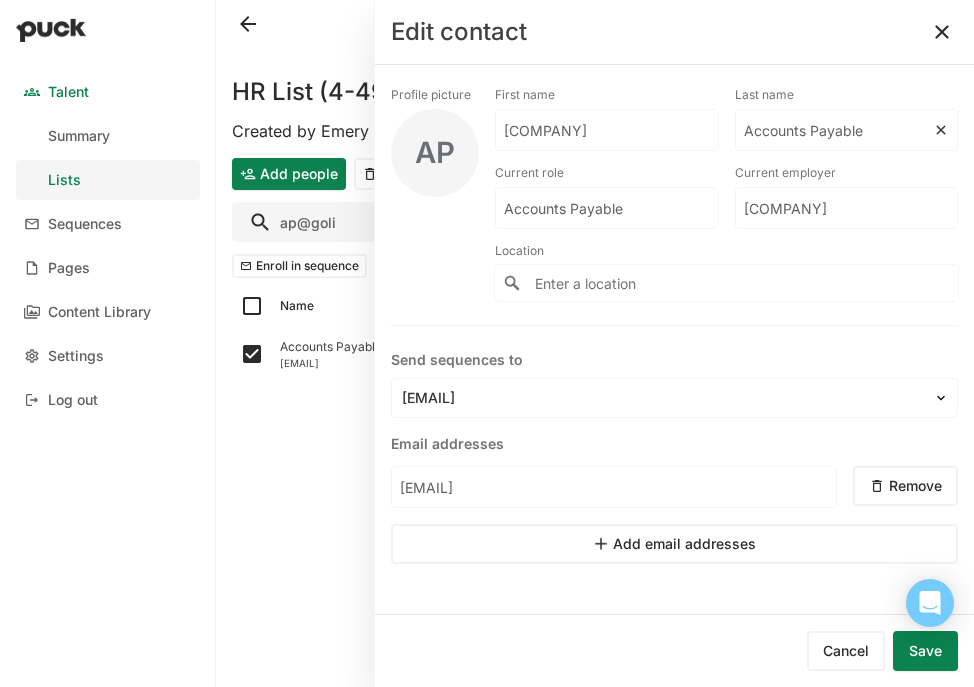 type on "Accounts Payable" 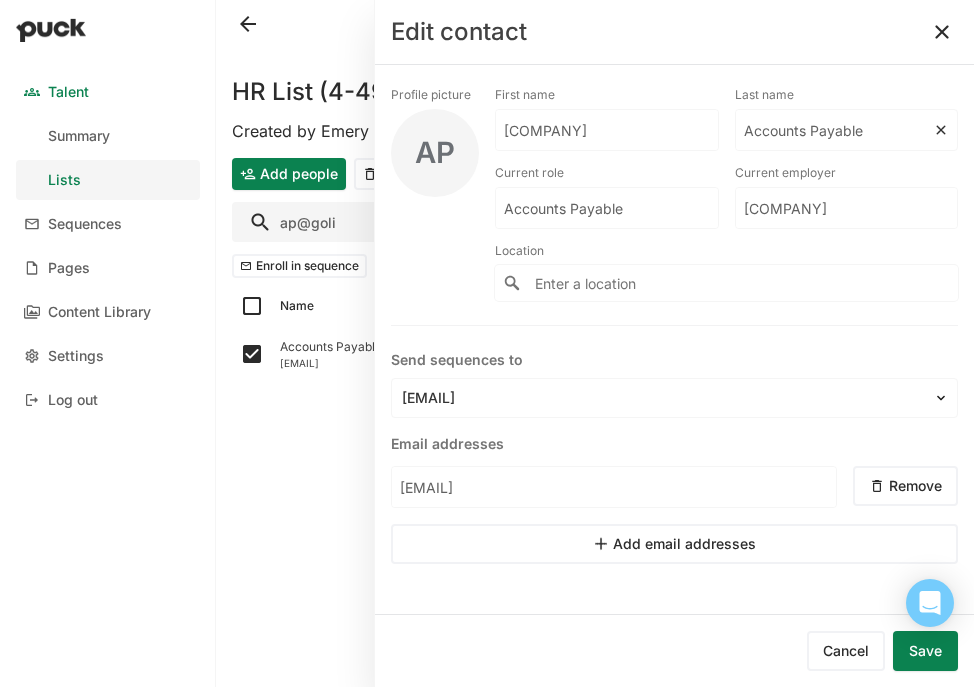 click on "Save" at bounding box center (925, 651) 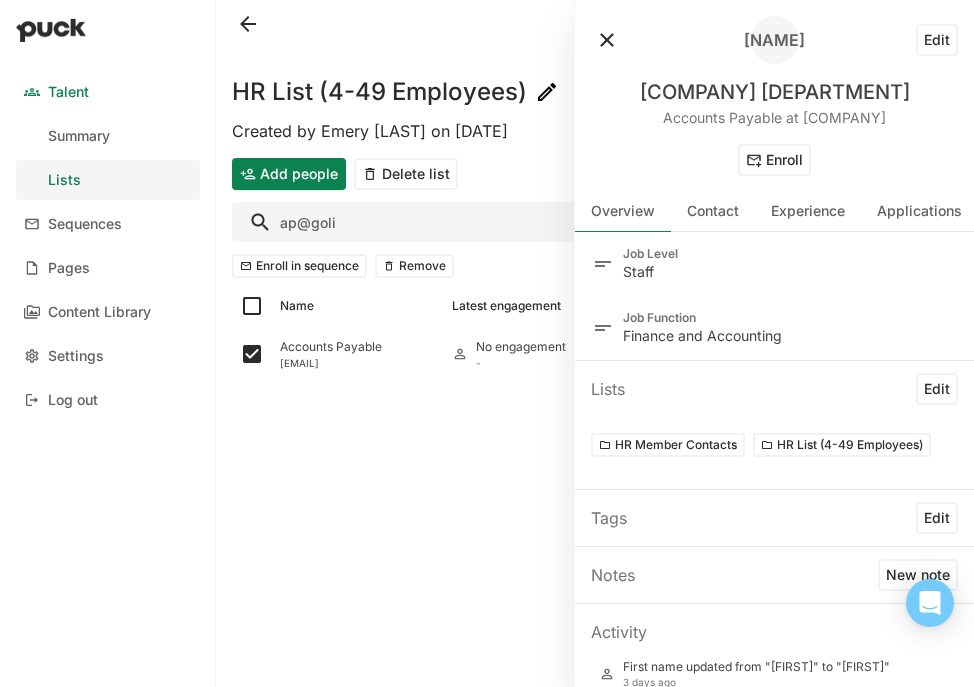 click on "HR List (4-49 Employees) Created by Emery Mann on Mon Jun. 30, 2025 Add people Delete list ap@goli Enroll in sequence Remove Name Latest engagement Lists Sequence Accounts Payable ap@golighthouse.com No engagement -" at bounding box center (595, 343) 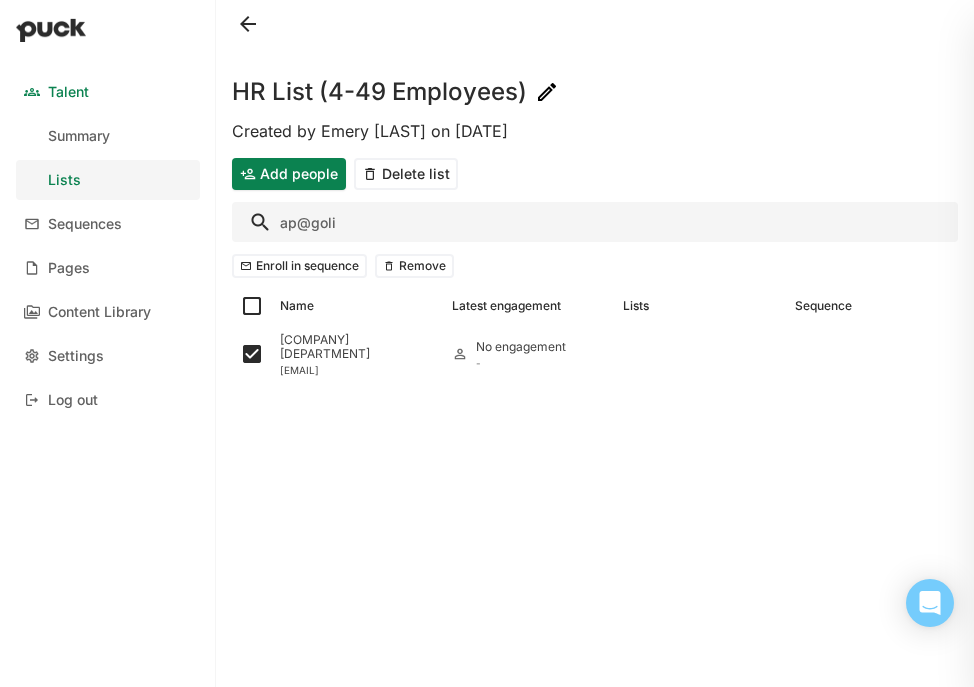 click on "ap@goli" at bounding box center (595, 222) 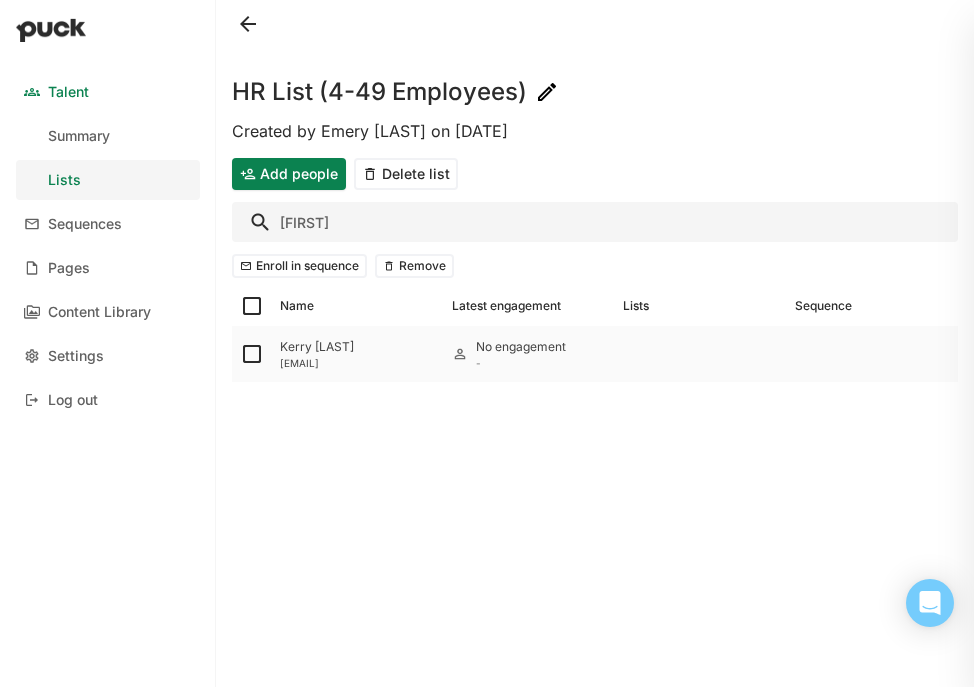 type on "kerry" 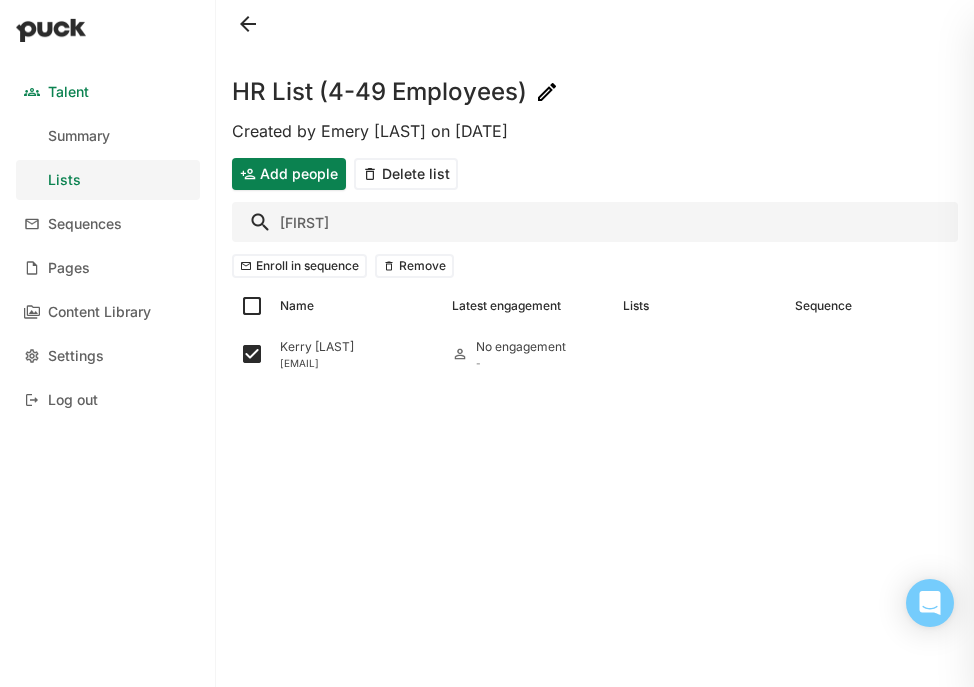 click on "kerry" at bounding box center [595, 222] 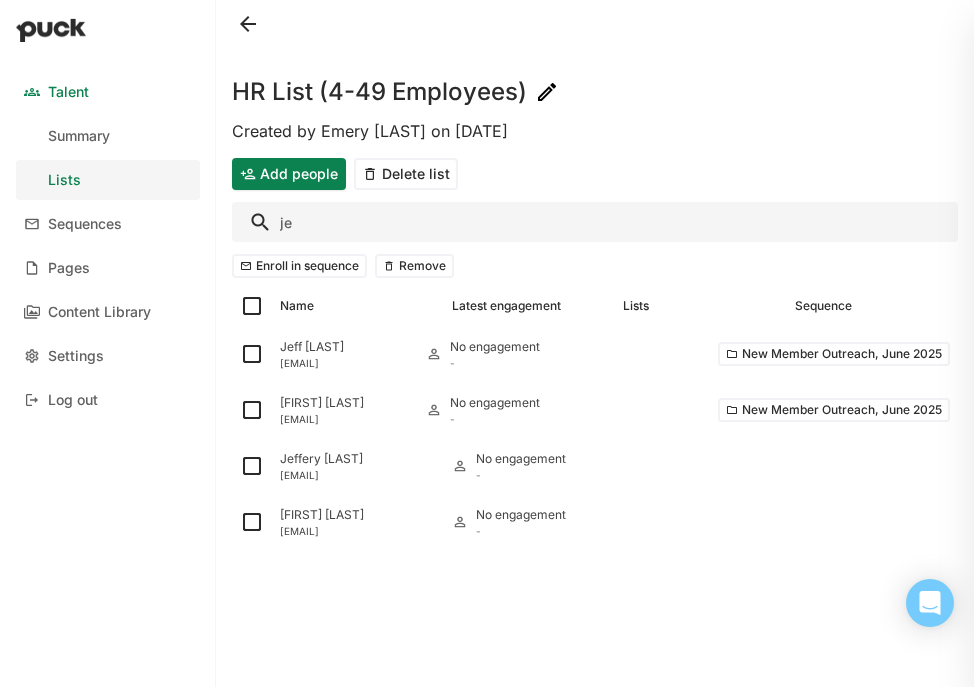 type on "[FIRST]" 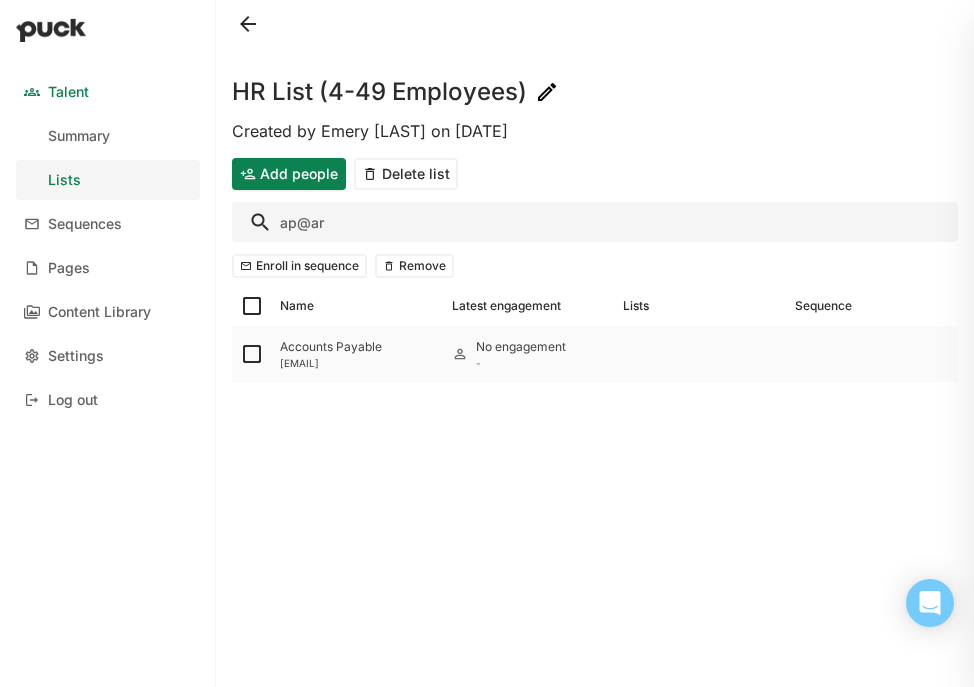 type on "ap@ar" 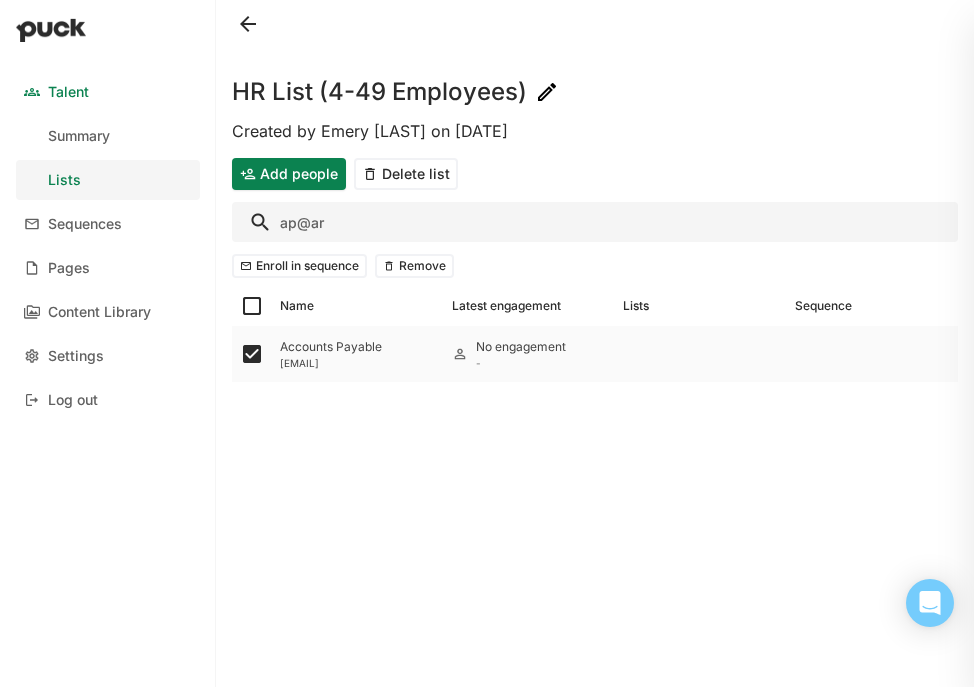 click on "Accounts Payable ap@arimagenomics.com" at bounding box center (358, 354) 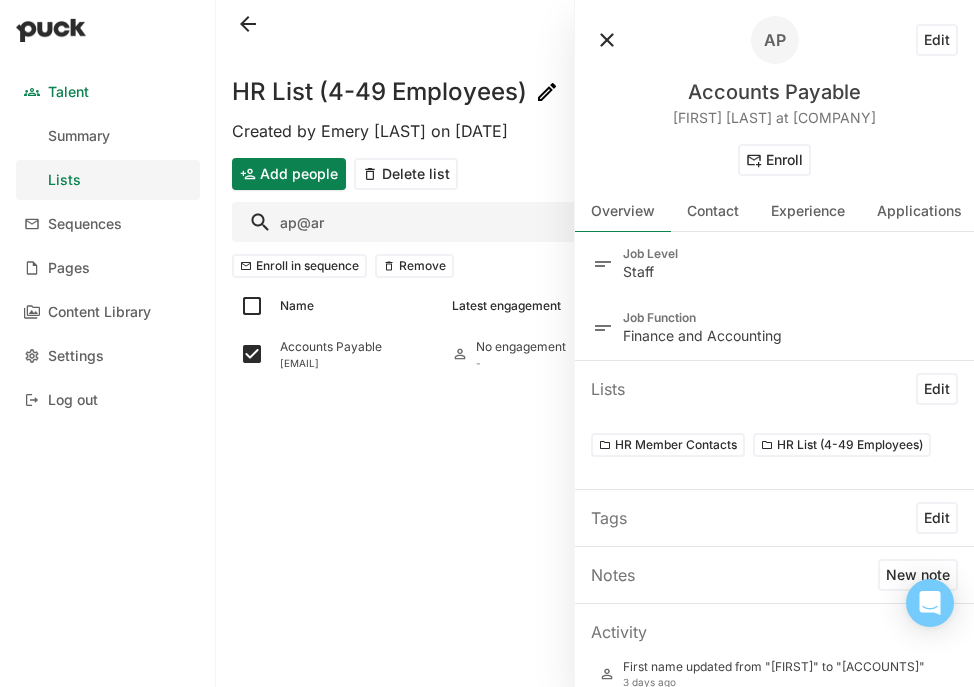 click on "Edit" at bounding box center [937, 40] 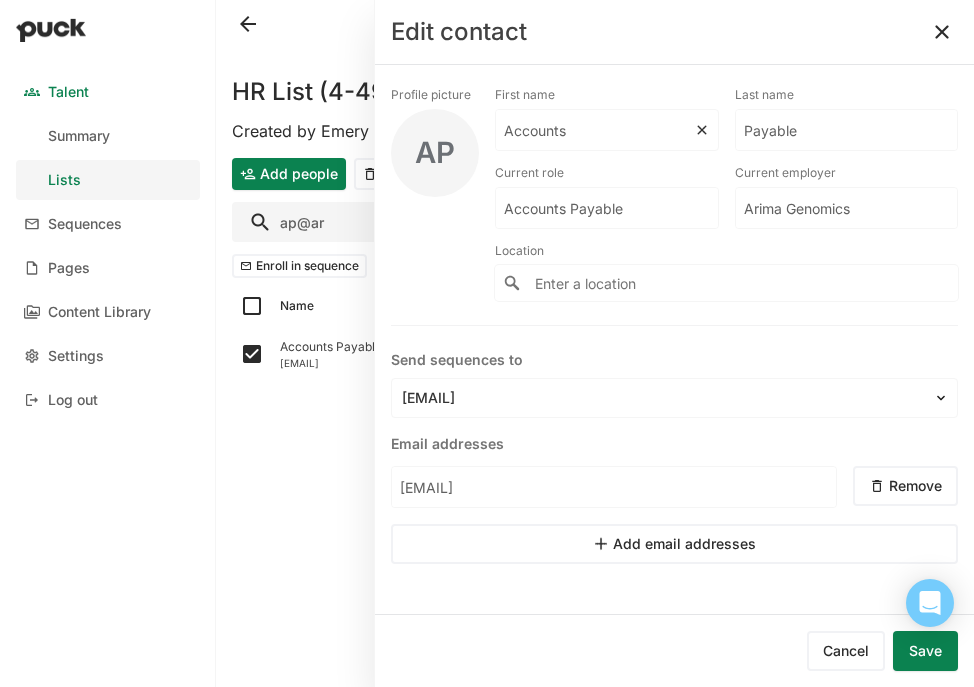 click on "Accounts" at bounding box center (595, 130) 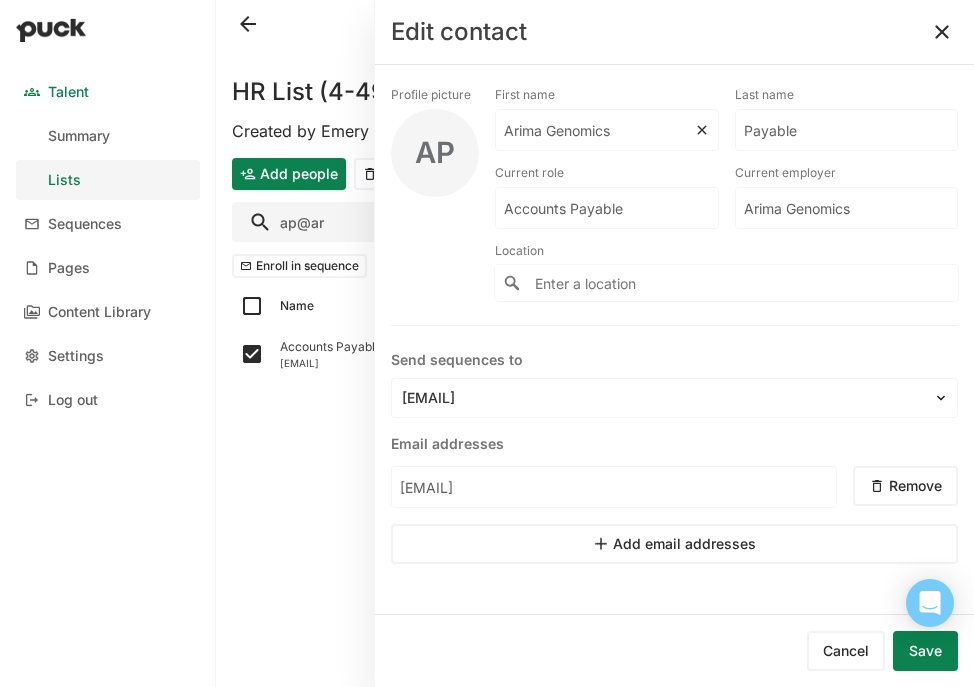 type on "Arima Genomics" 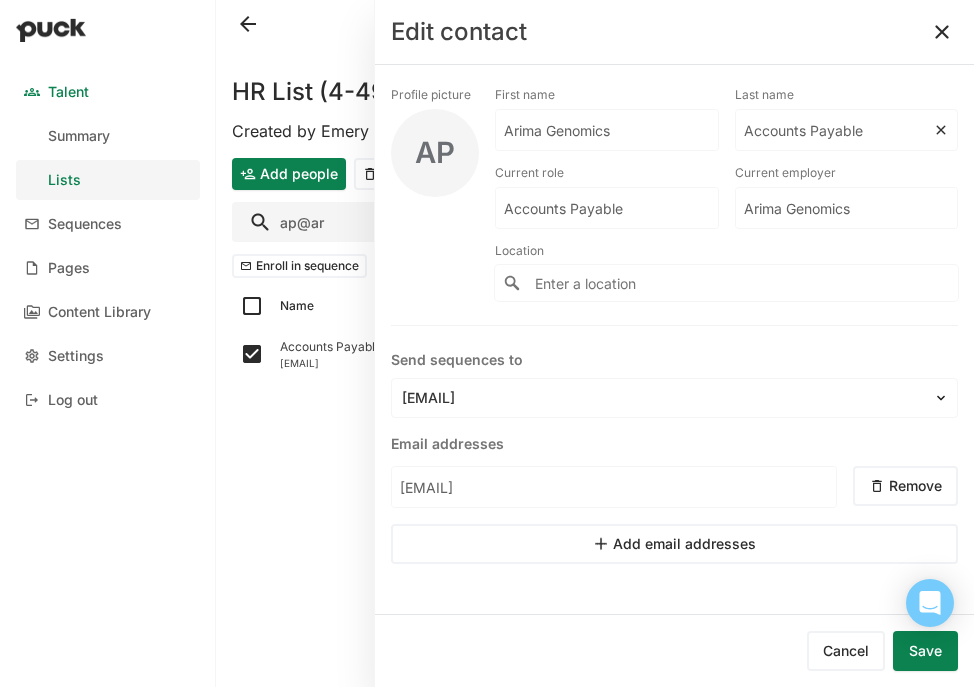 type on "Accounts Payable" 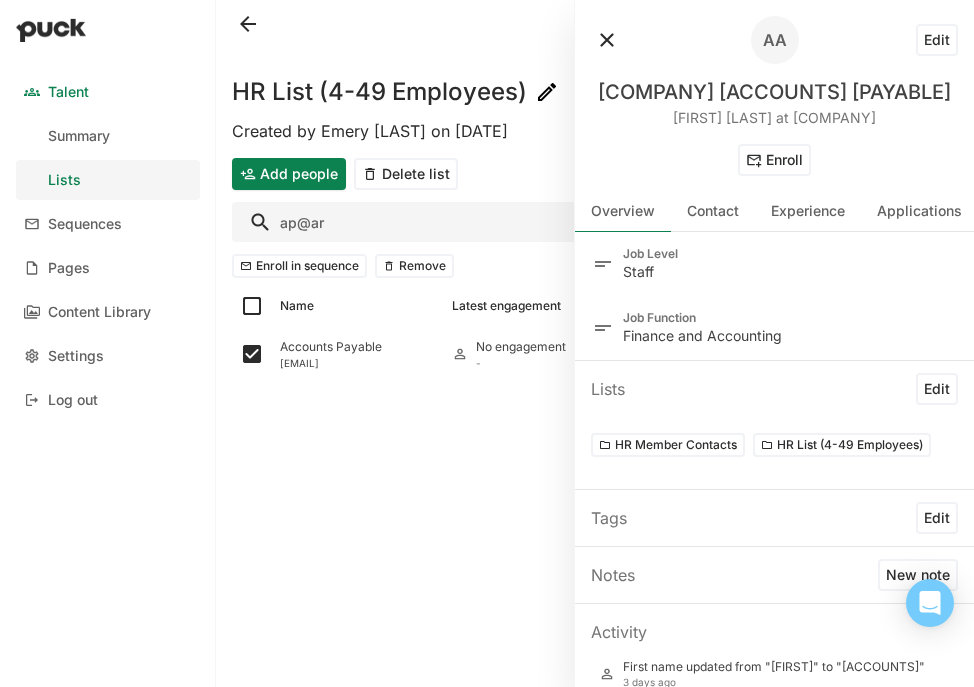 click at bounding box center (607, 40) 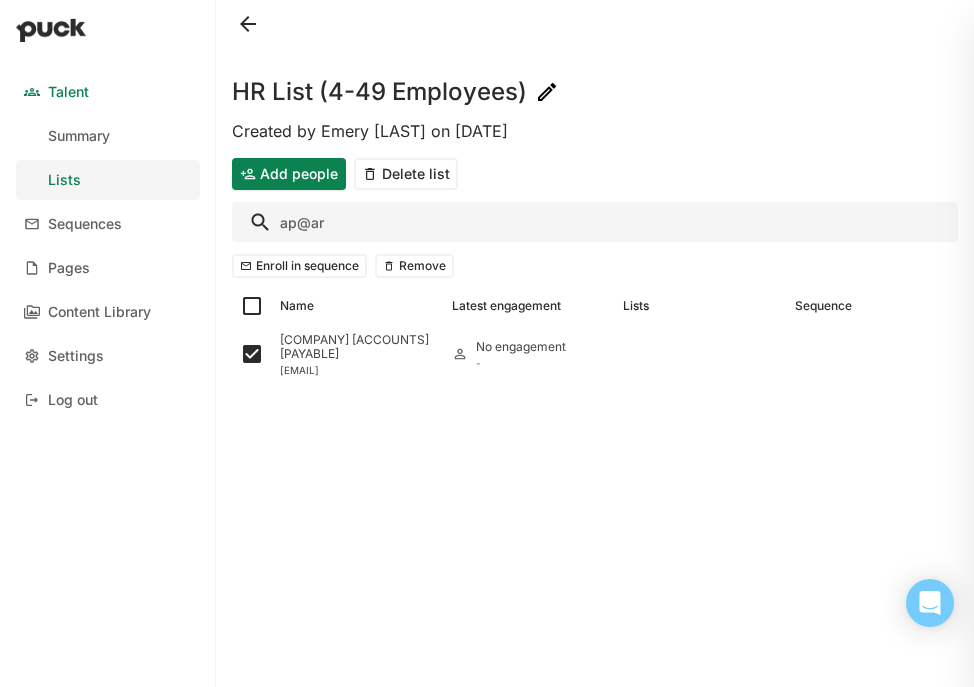 click on "ap@ar" at bounding box center (595, 222) 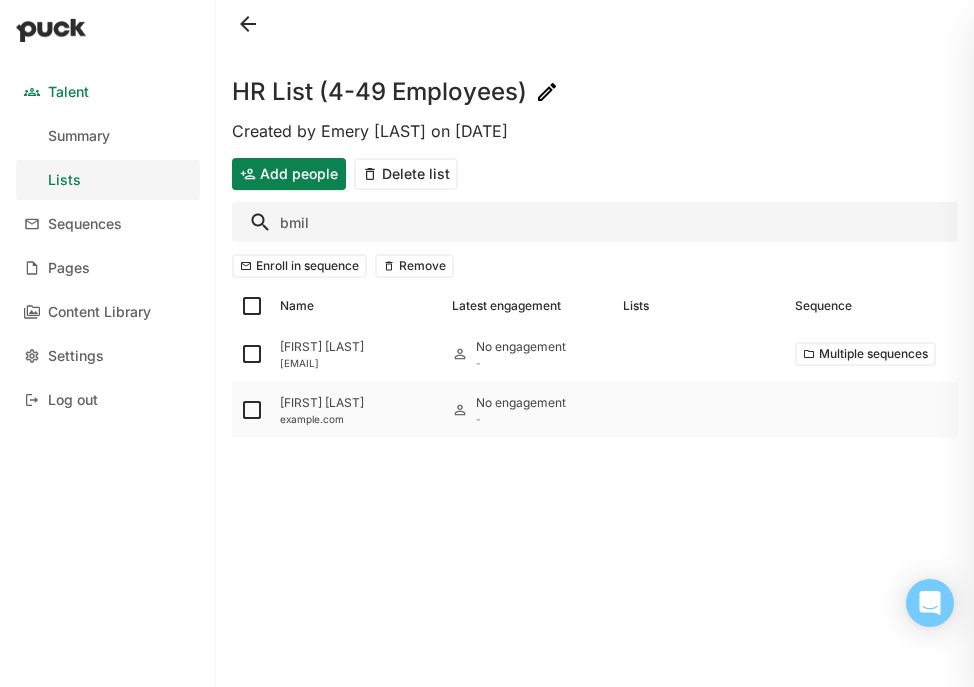 type on "bmil" 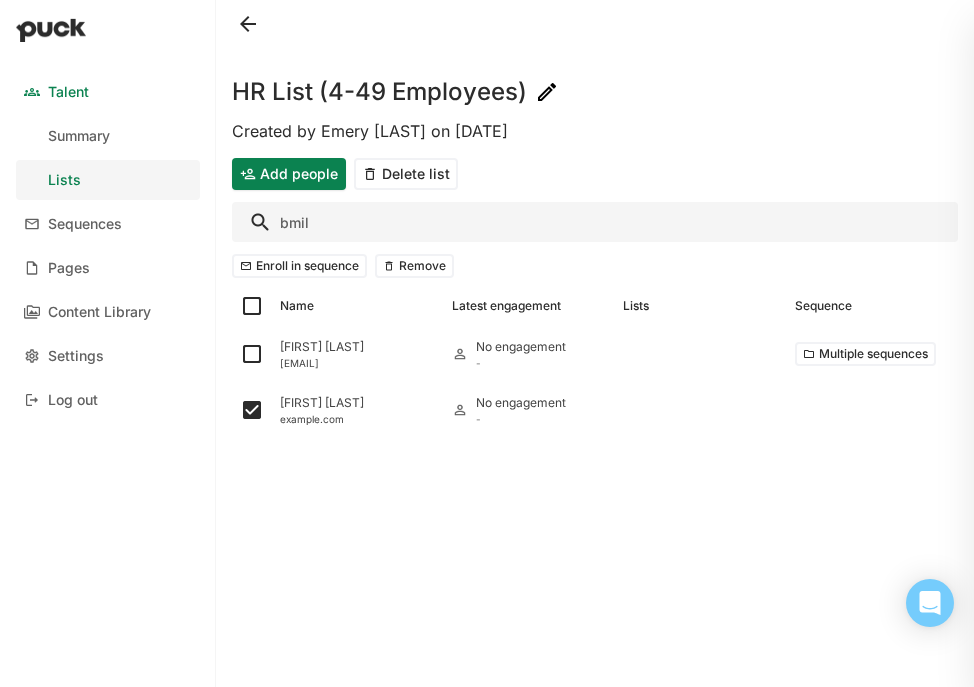click on "bmil" at bounding box center (595, 222) 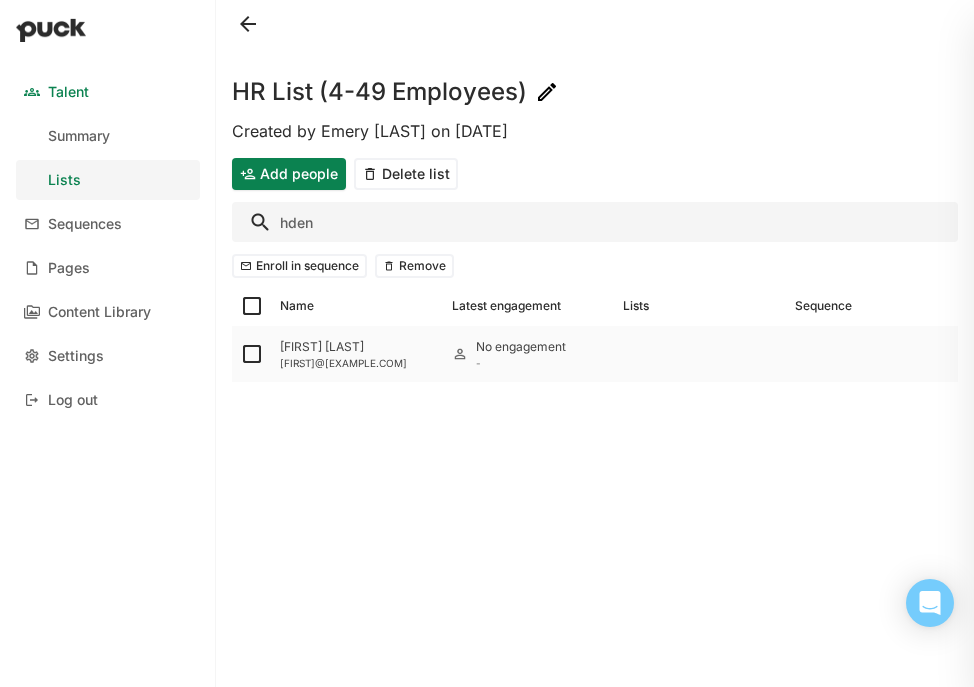 type on "hden" 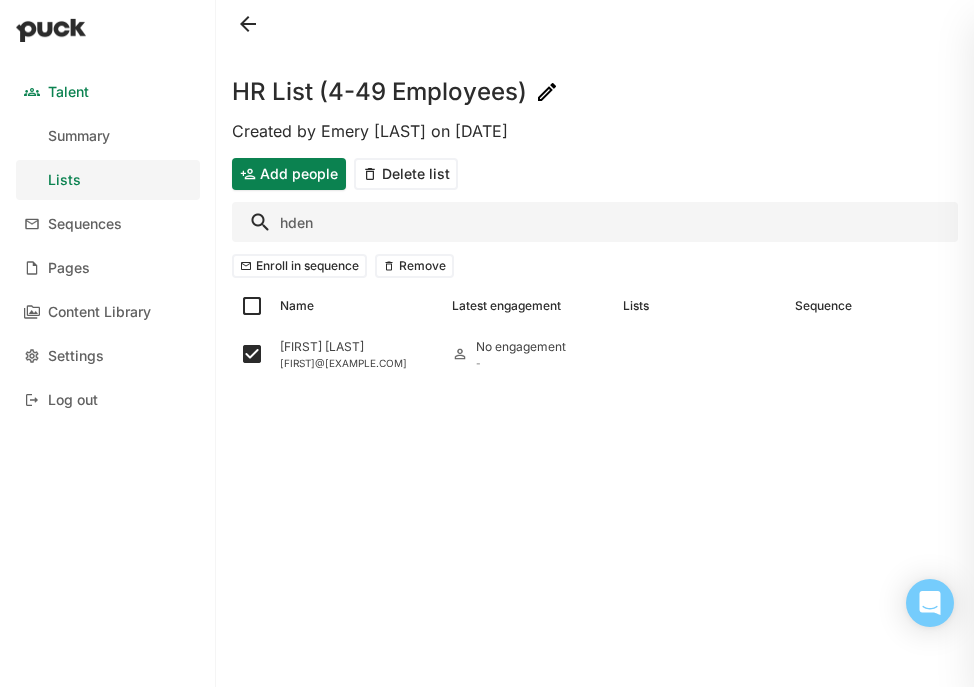 click on "hden" at bounding box center [595, 222] 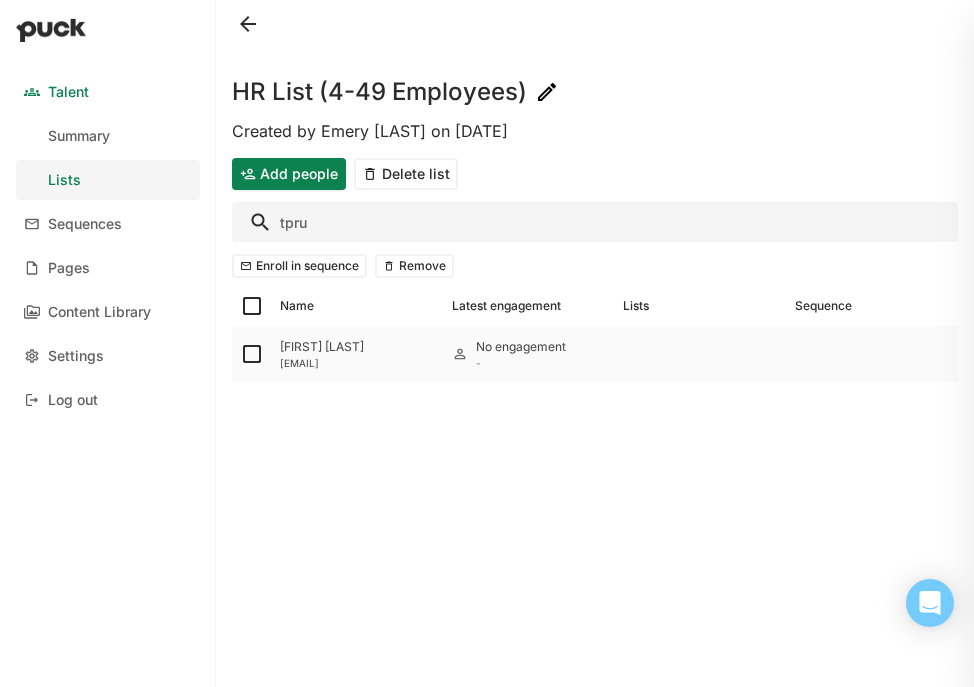 type on "tpru" 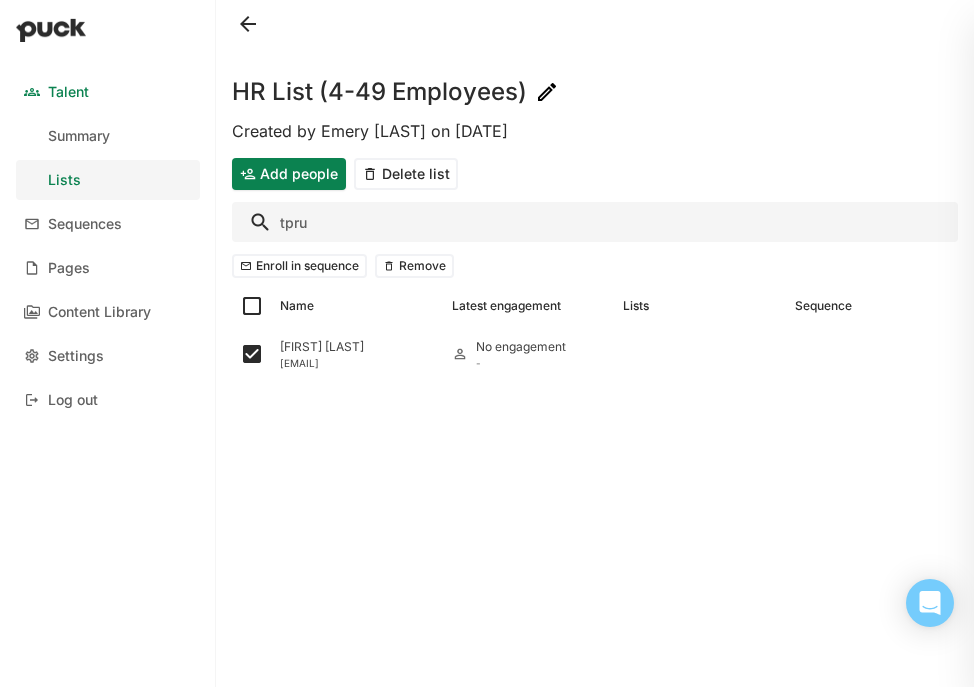 click on "tpru" at bounding box center (595, 222) 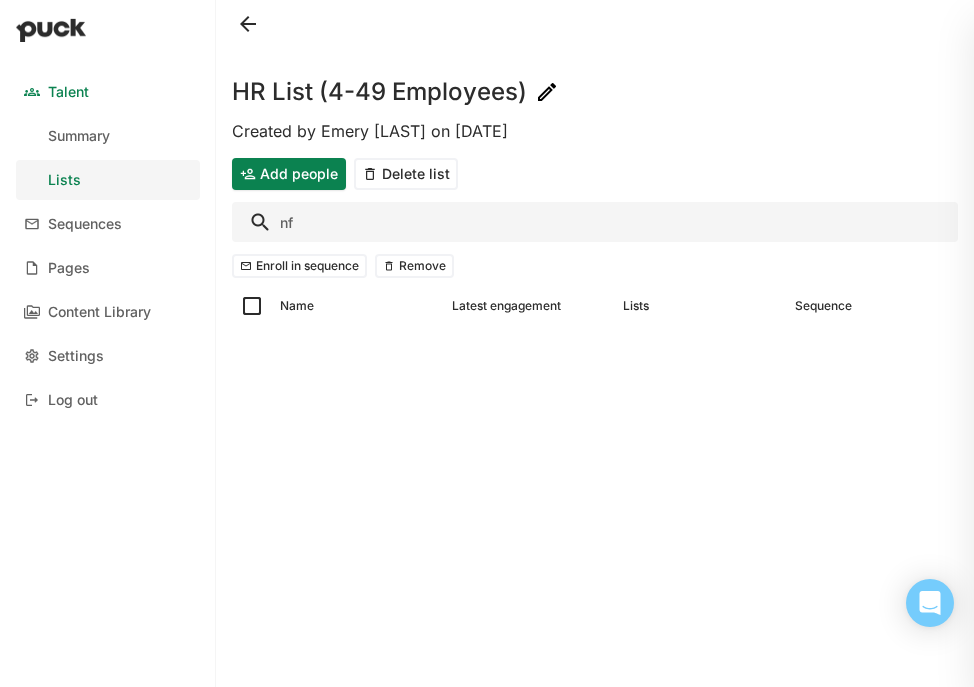 type on "n" 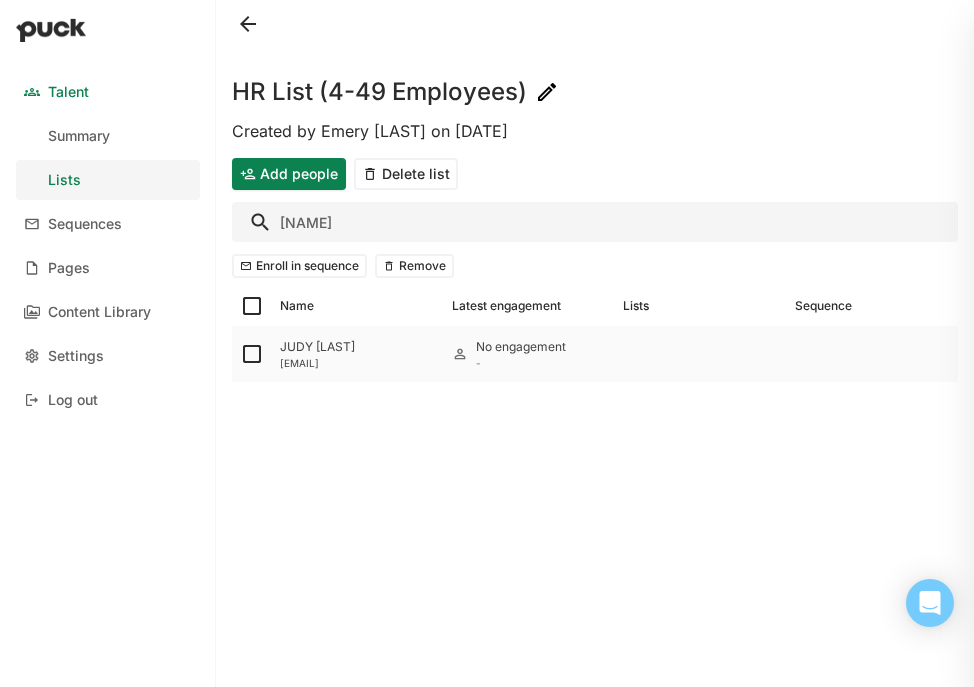 type on "jbravo" 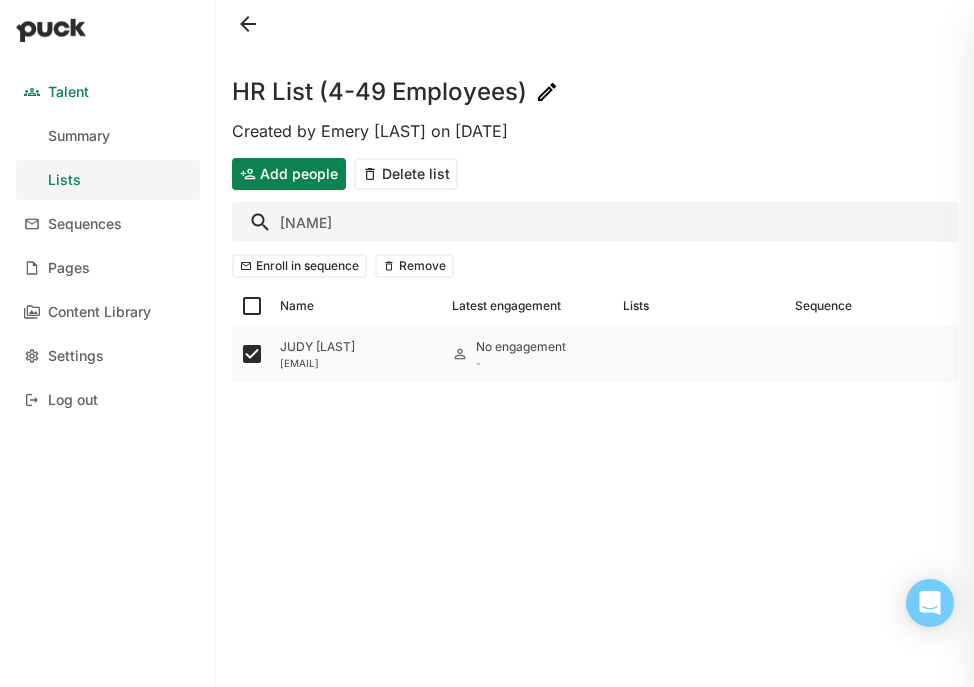 click on "jbravo@[EXAMPLE.COM]" at bounding box center (358, 363) 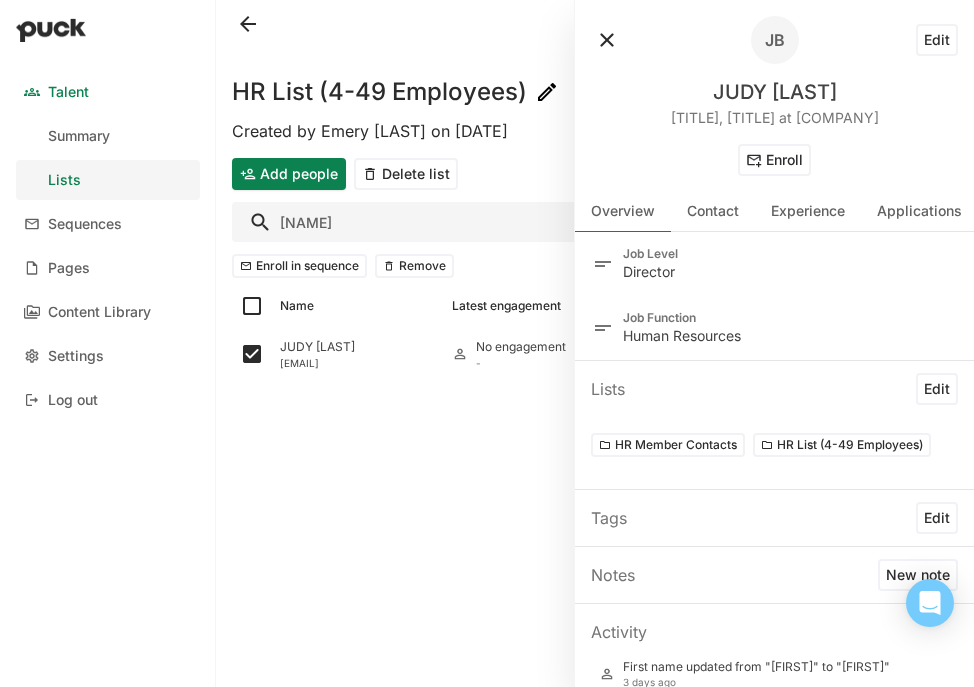 click on "Edit" at bounding box center (937, 40) 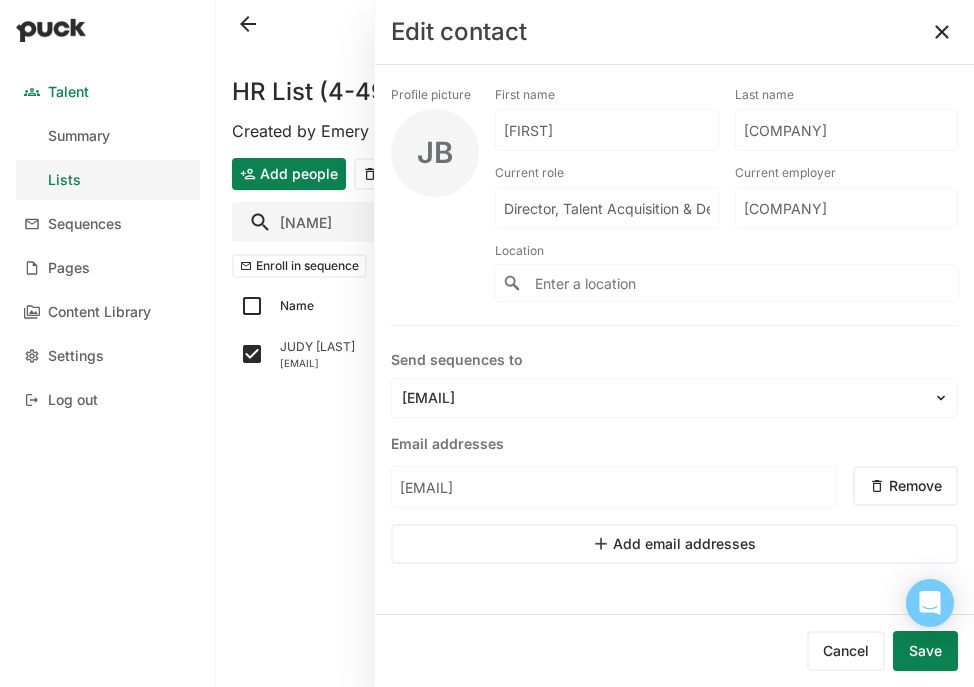 click on "JUDY" at bounding box center [607, 130] 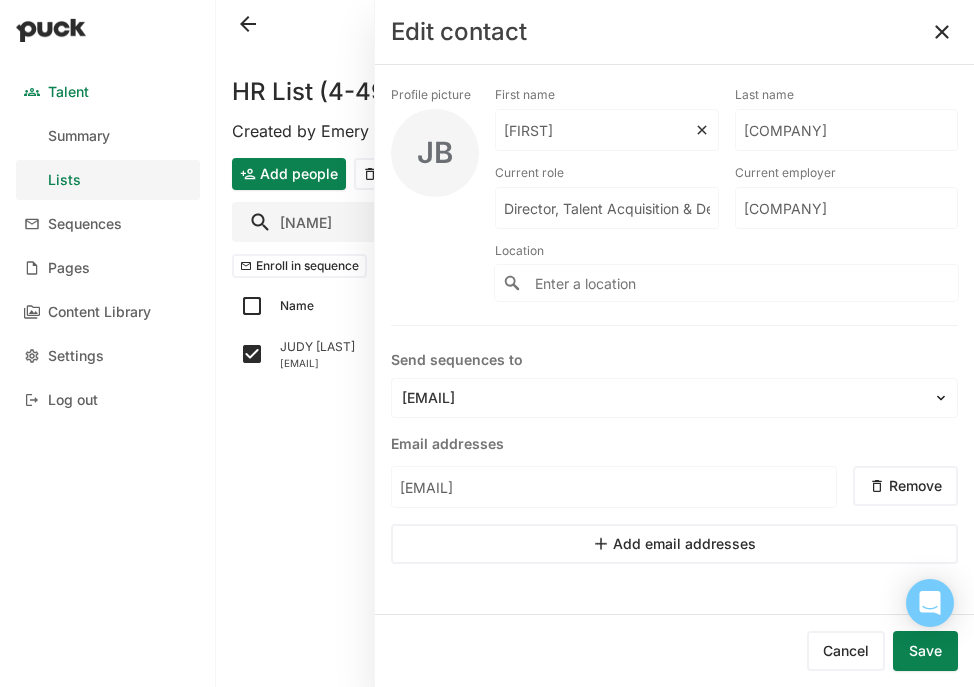 type on "Judy" 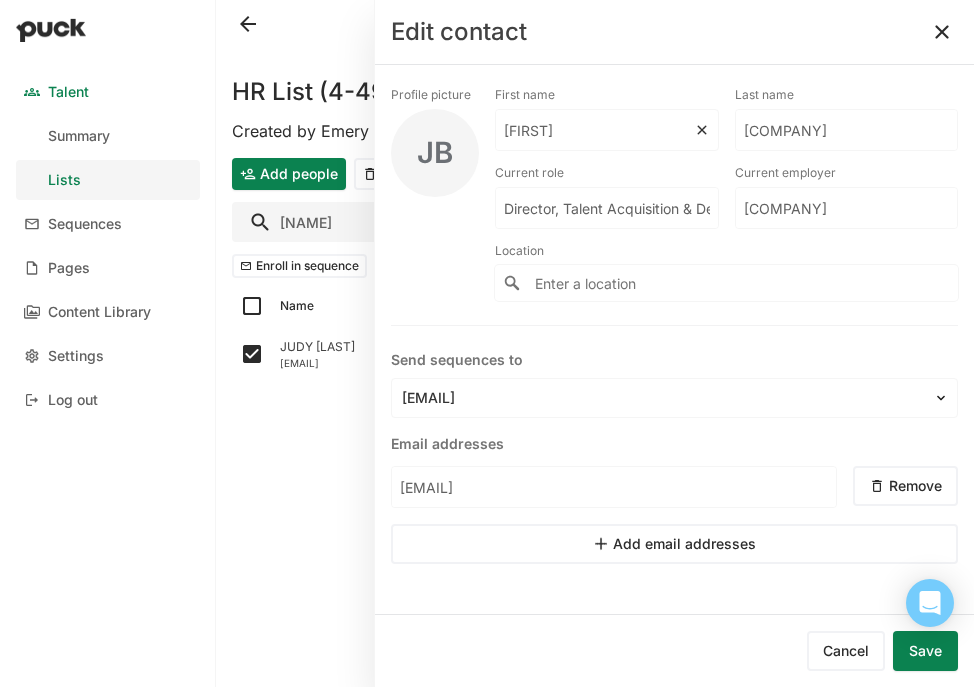 click on "BRAVO" at bounding box center [595, 130] 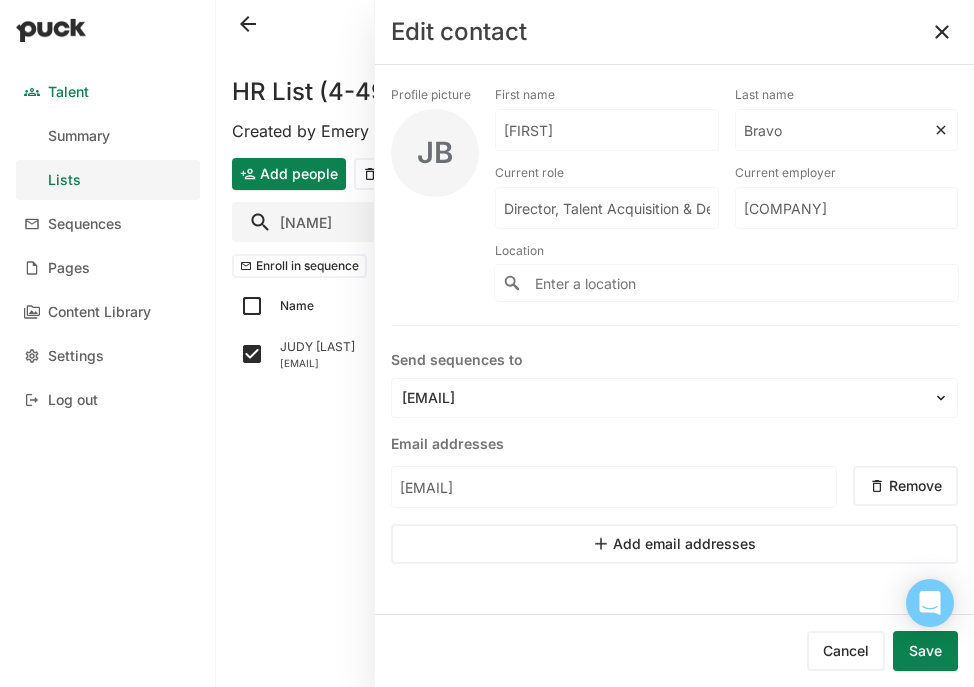 type on "Bravo" 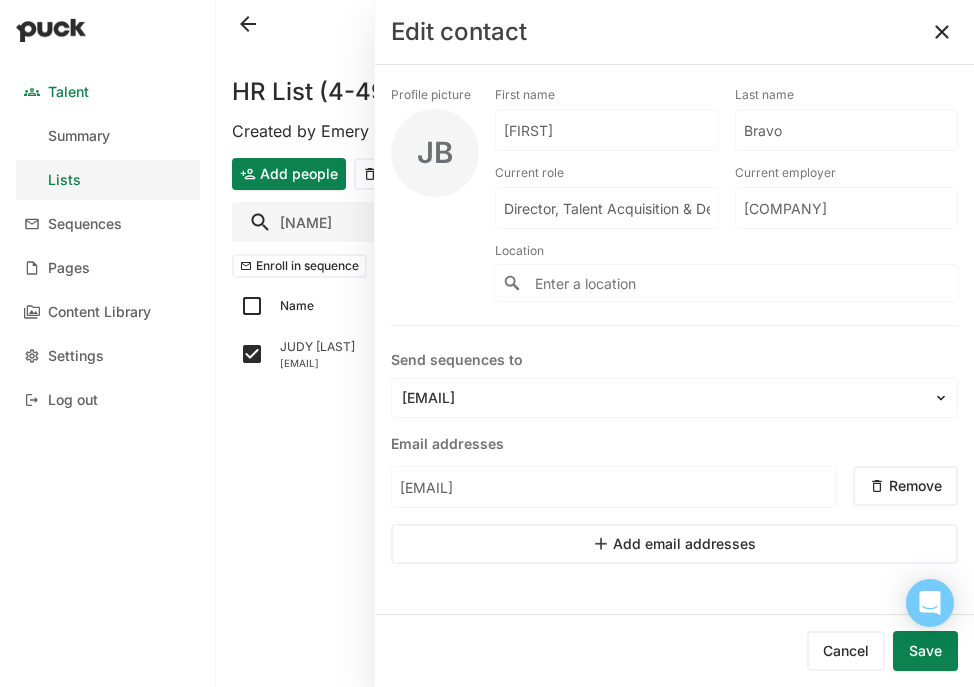 click on "Save" at bounding box center [925, 651] 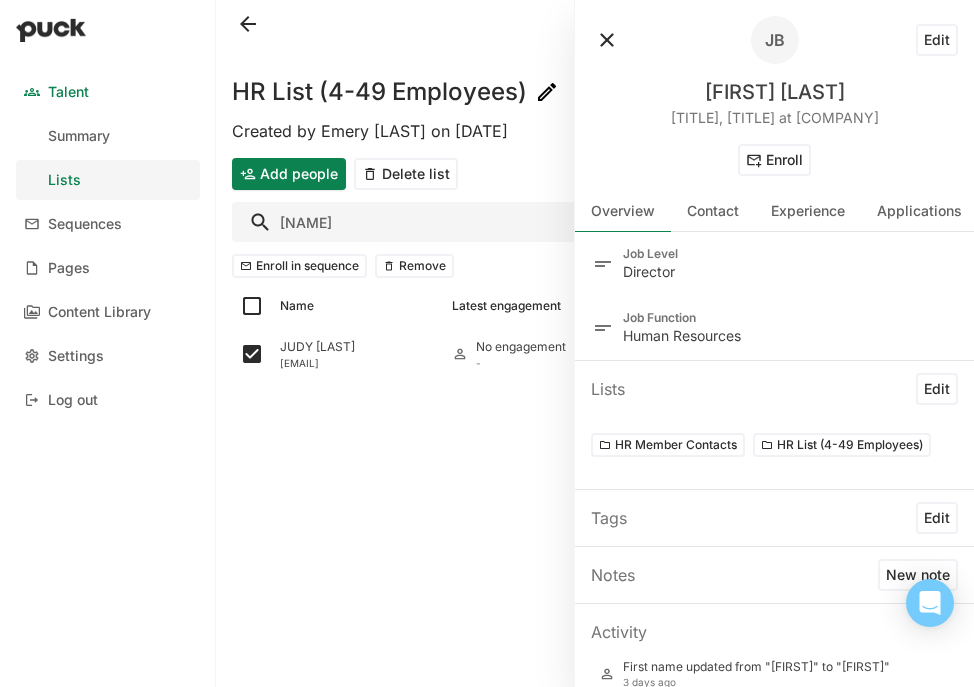 click at bounding box center [607, 40] 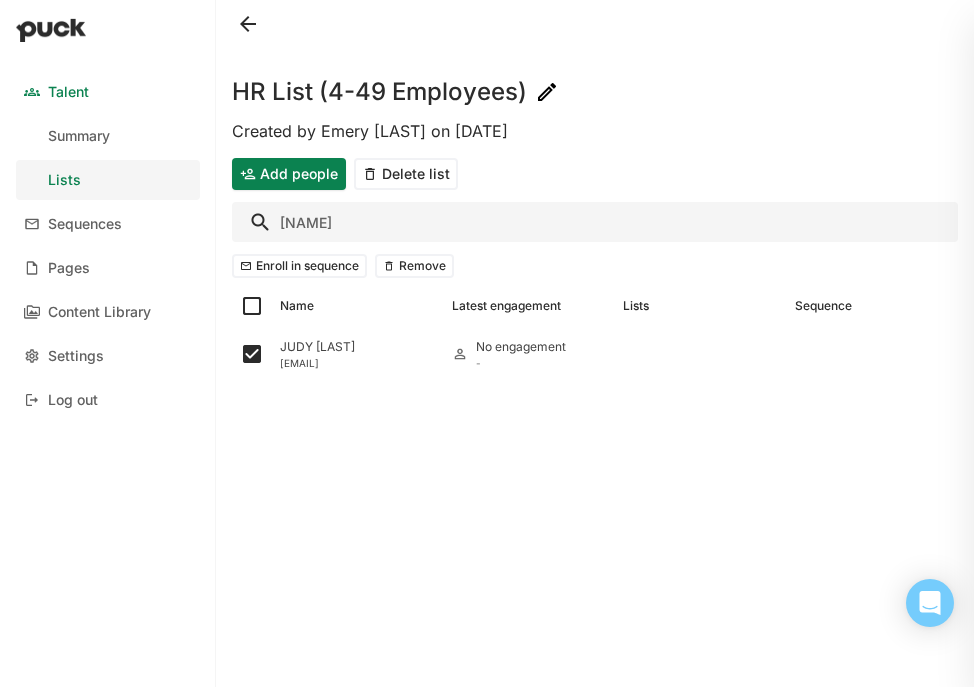 click on "HR List (4-49 Employees) Created by Emery Mann on Mon Jun. 30, 2025 Add people Delete list jbravo Enroll in sequence Remove Name Latest engagement Lists Sequence JUDY BRAVO jbravo@luminexcorp.com No engagement -" at bounding box center [595, 343] 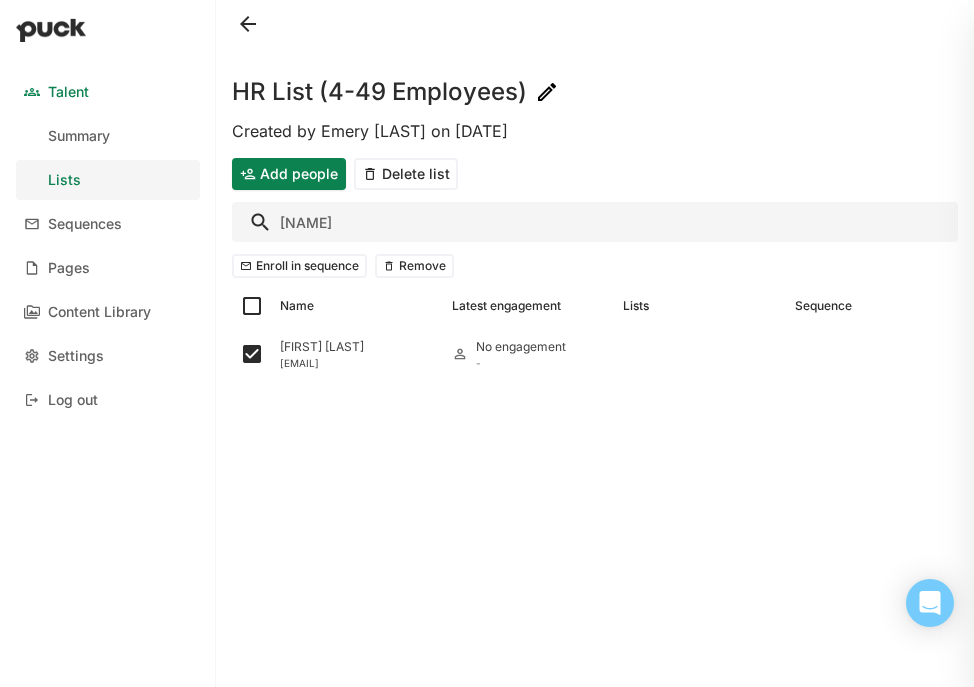 click on "jbravo" at bounding box center [595, 222] 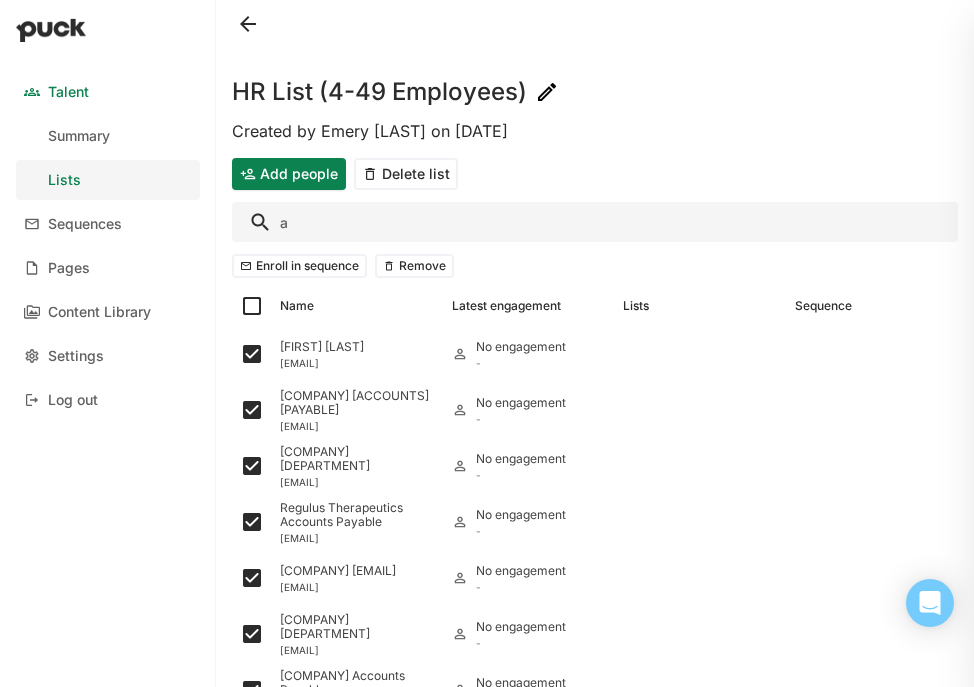 type on "ap" 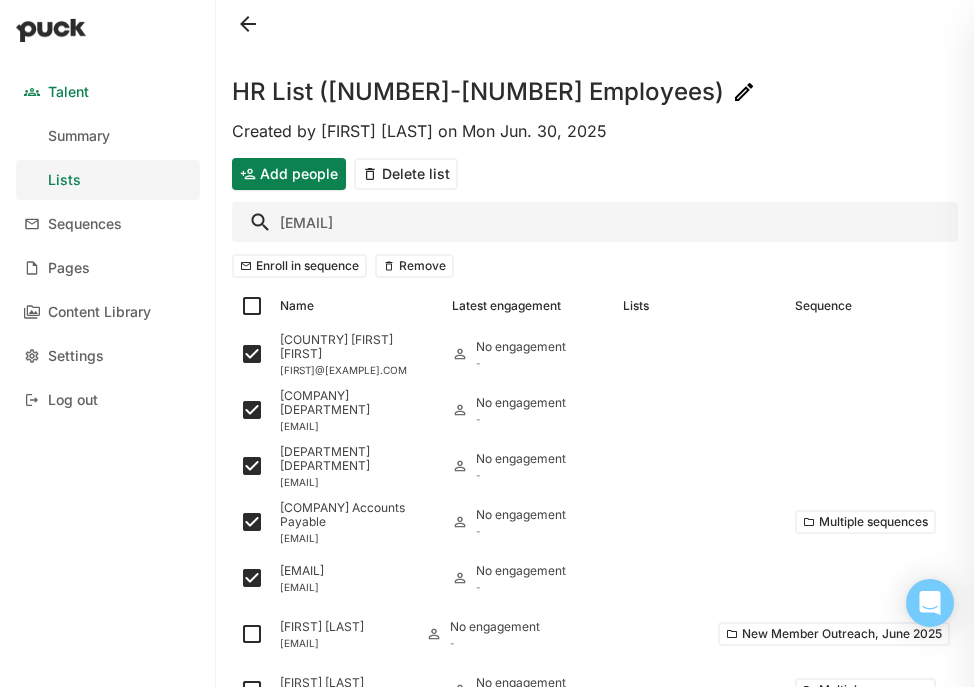 scroll, scrollTop: 0, scrollLeft: 0, axis: both 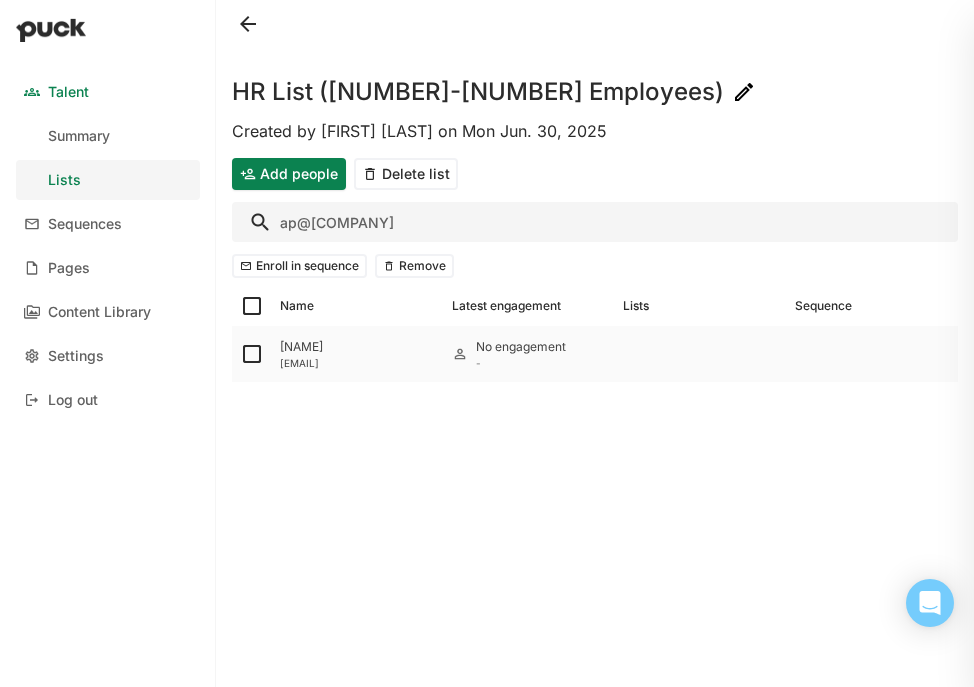 type on "ap@al" 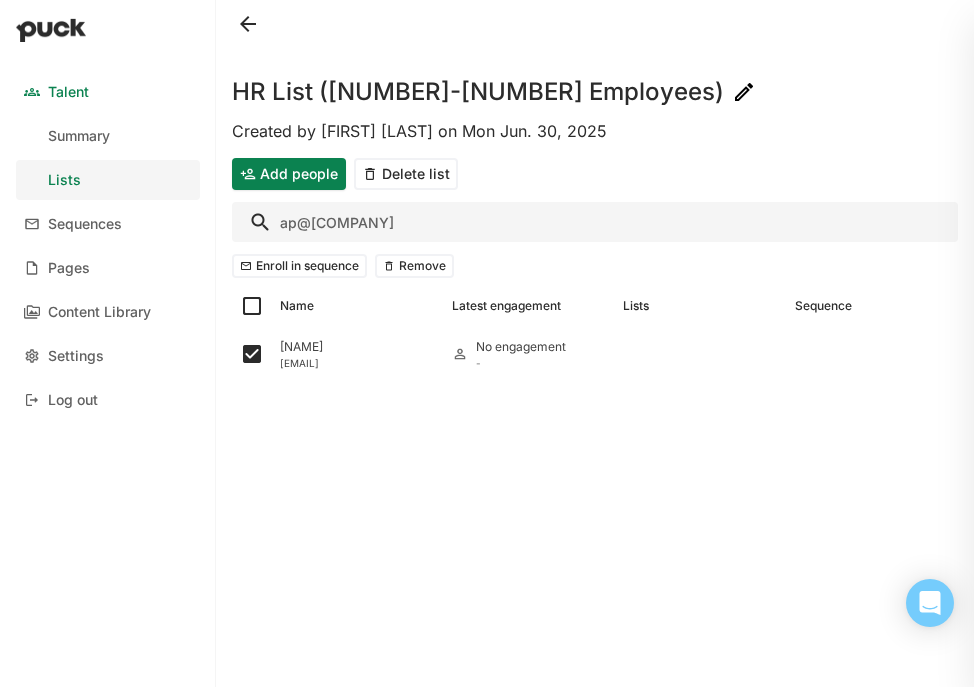 click on "ap@al" at bounding box center [595, 222] 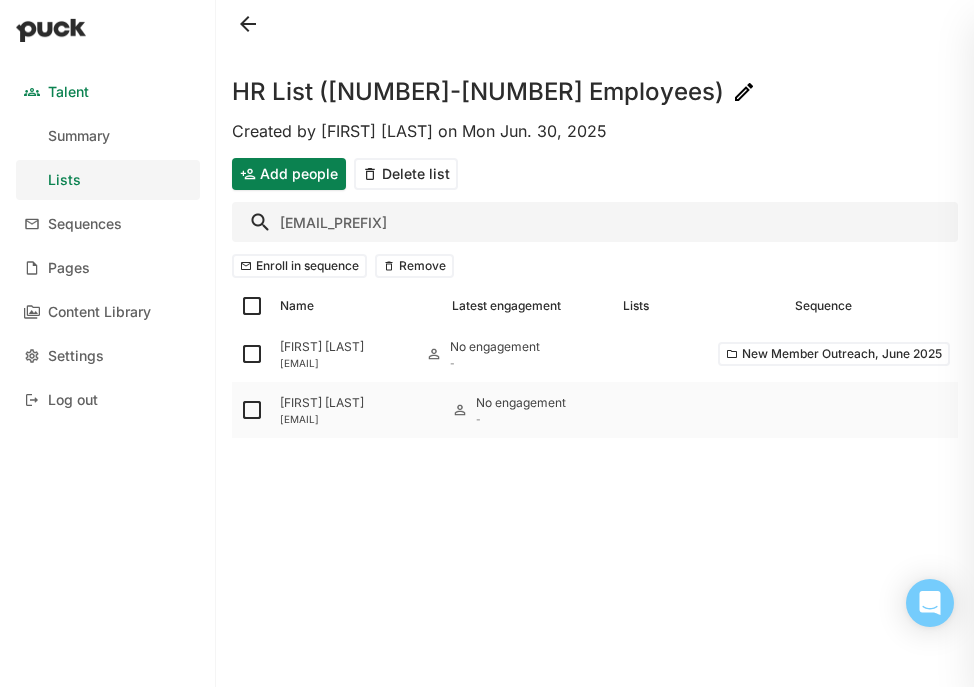 type on "peter@" 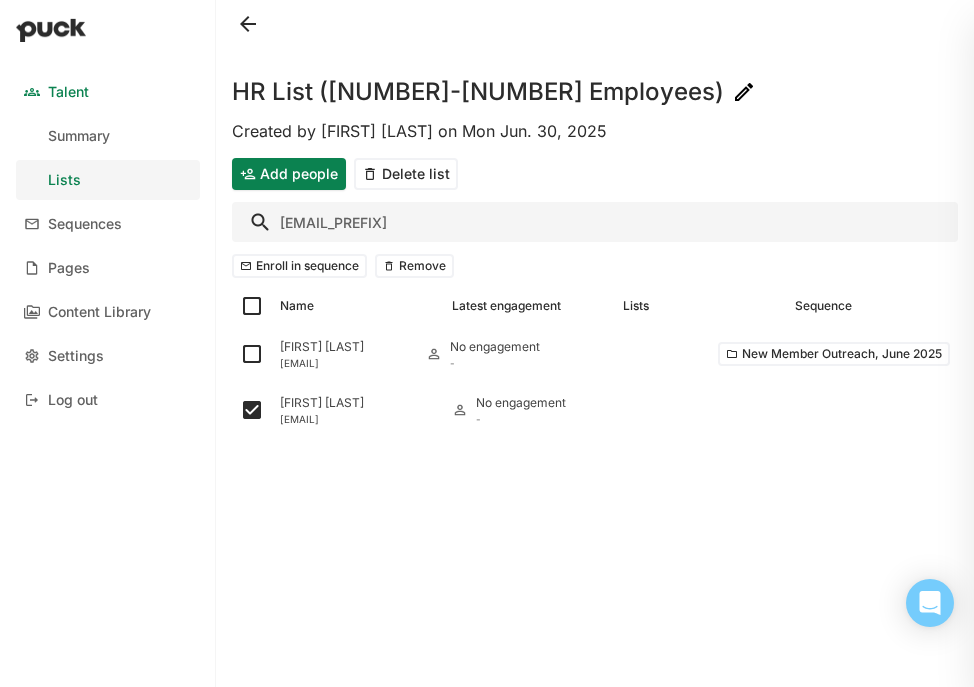 click on "peter@" at bounding box center [595, 222] 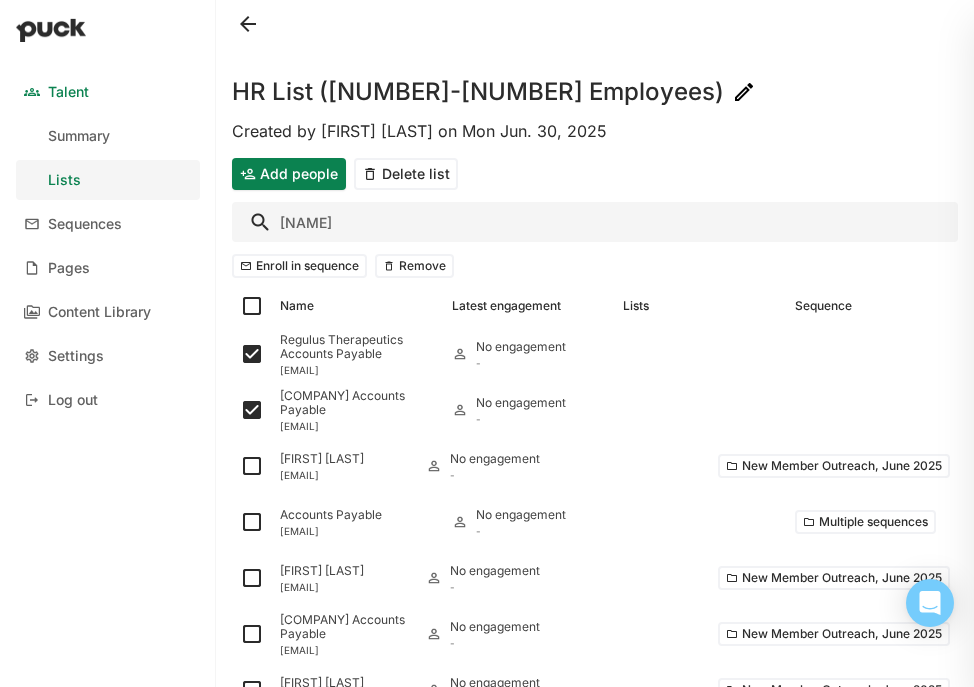 type on "[FIRST]" 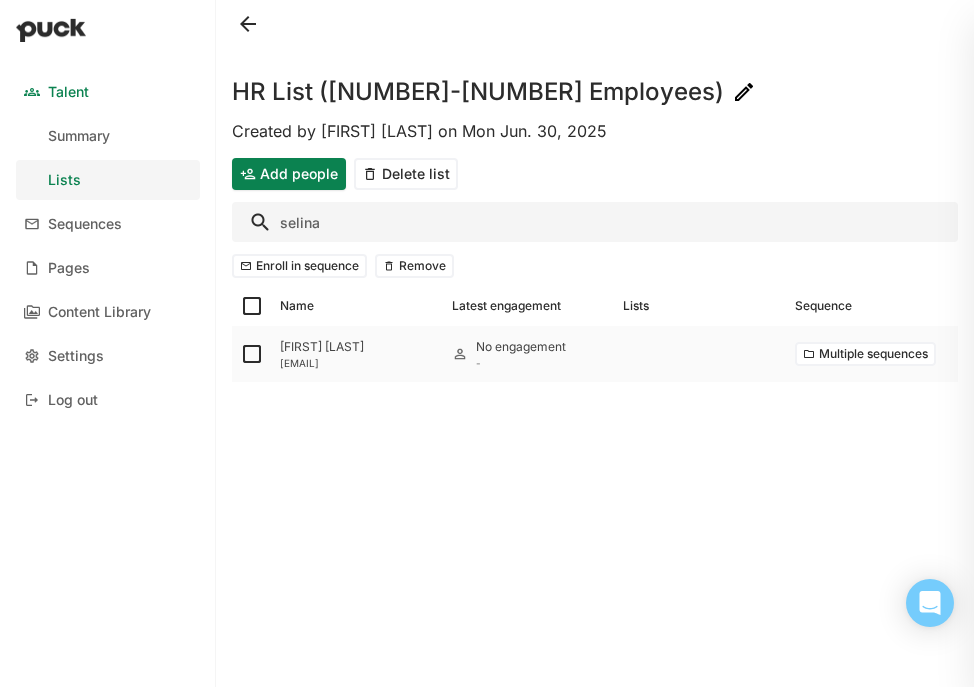 type on "selina" 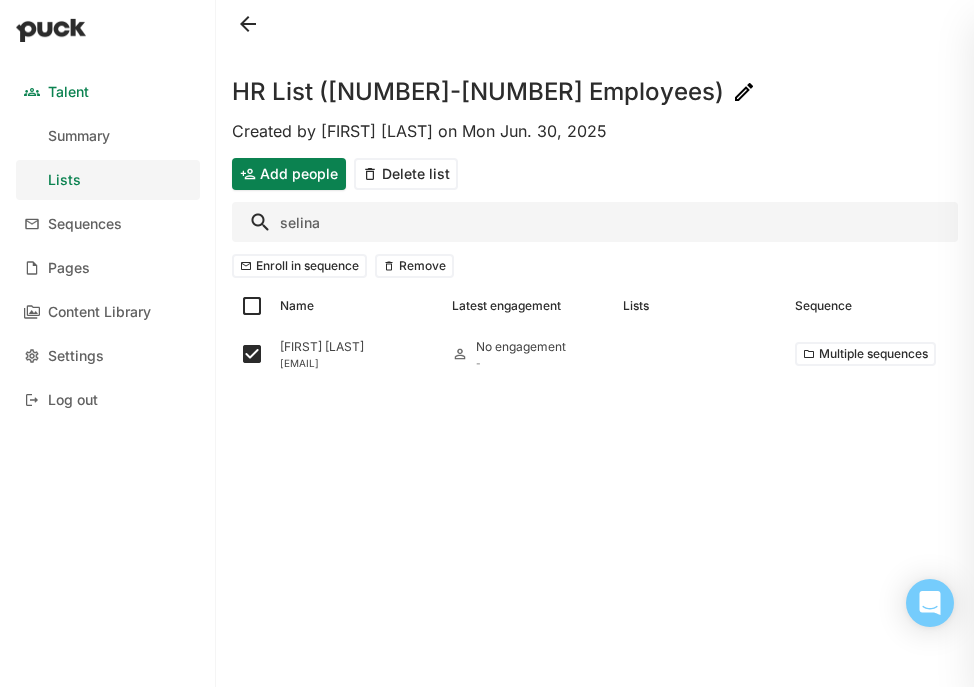 click on "selina" at bounding box center [595, 222] 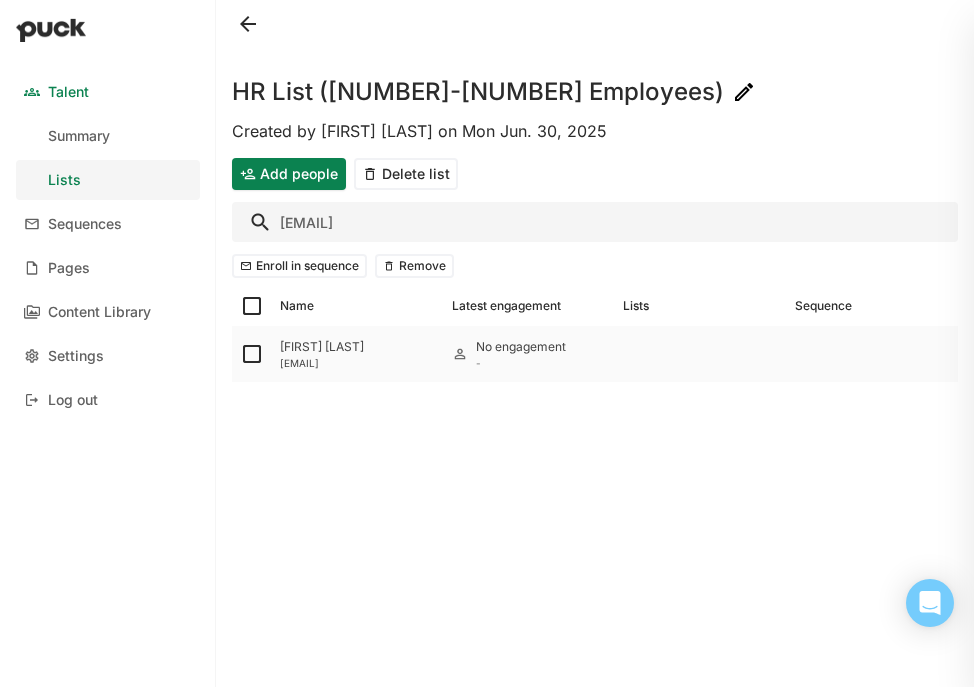 type on "vidya" 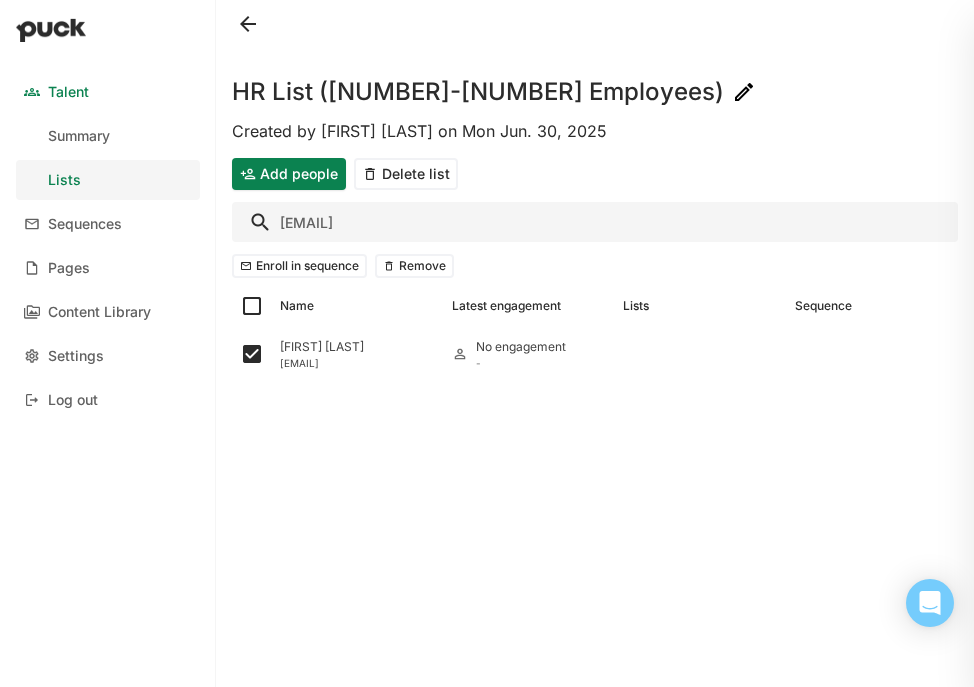 click on "vidya" at bounding box center [595, 222] 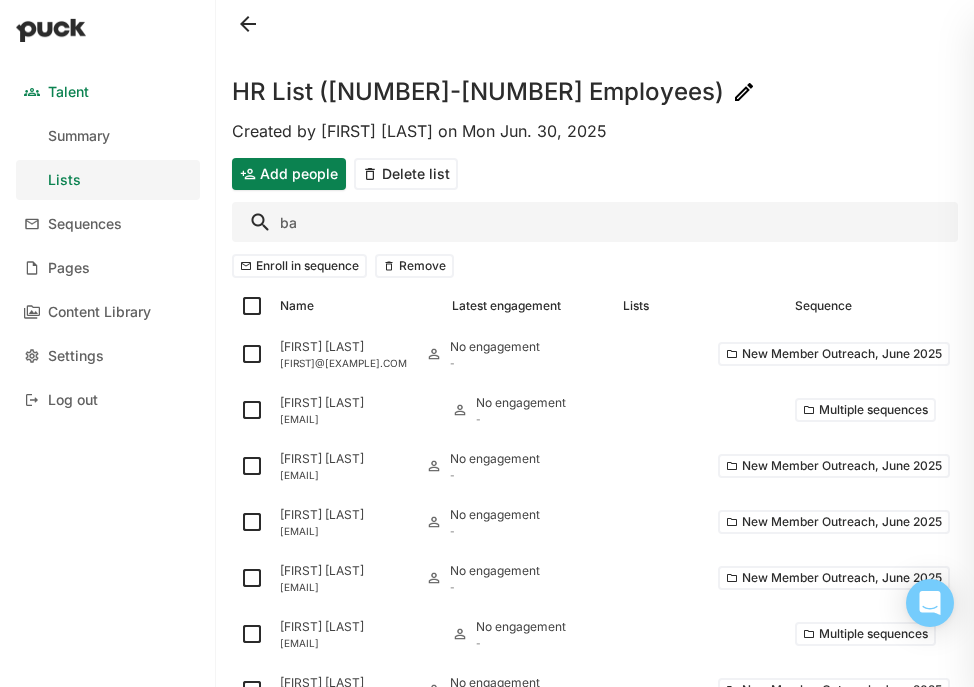 type on "[FIRST]" 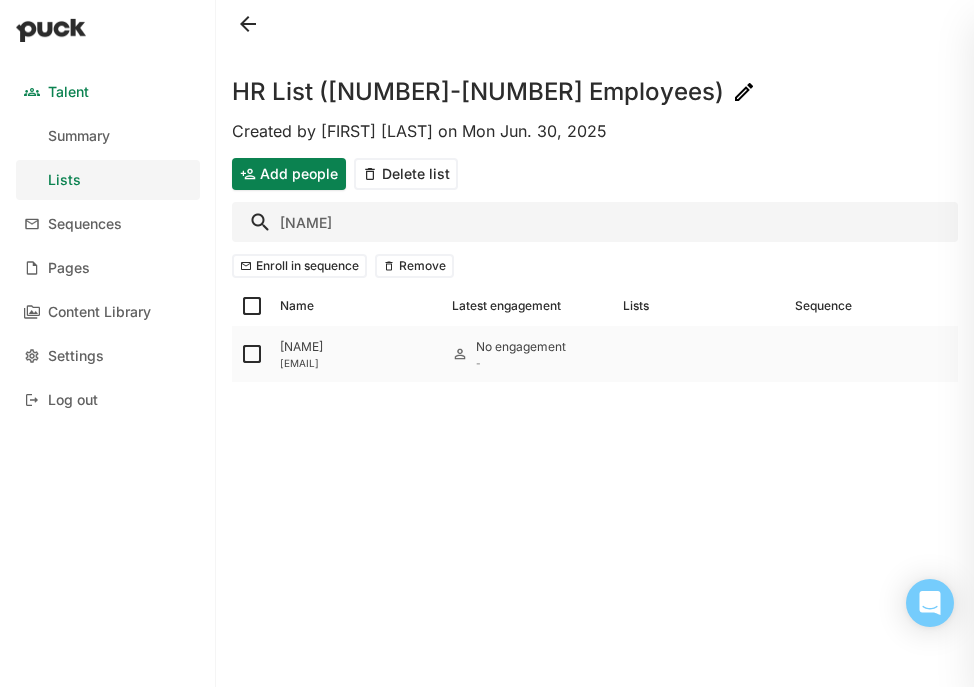 type on "jureta" 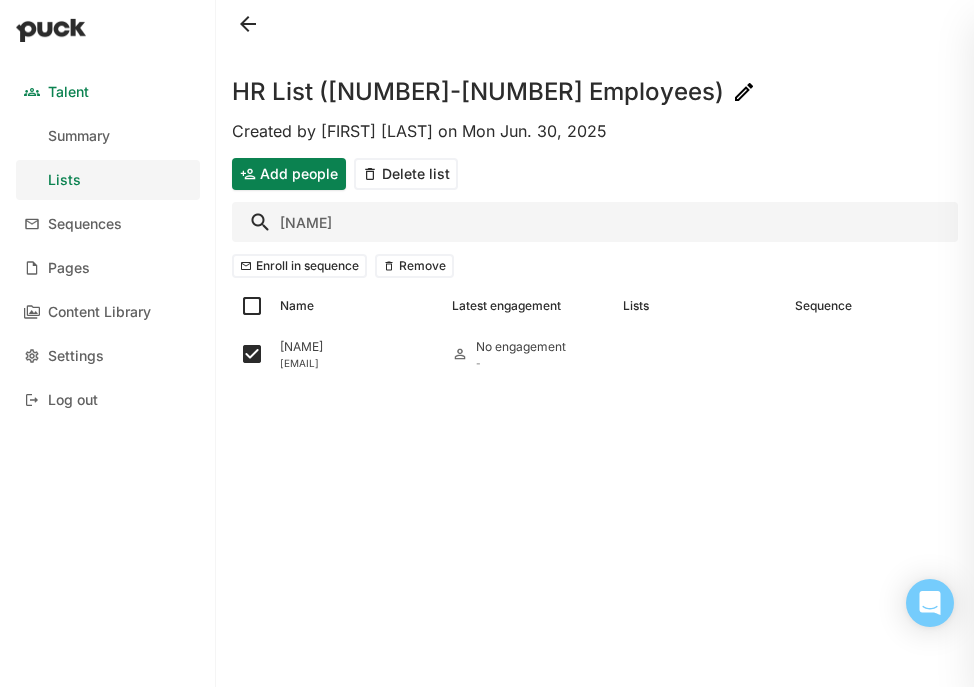 click on "jureta" at bounding box center (595, 222) 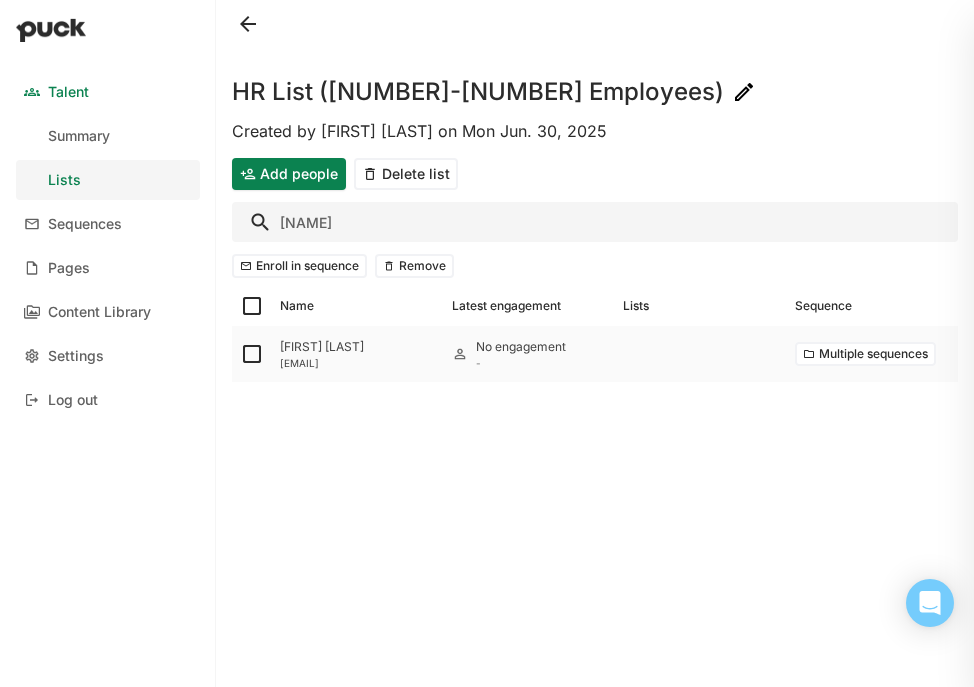 type on "msara" 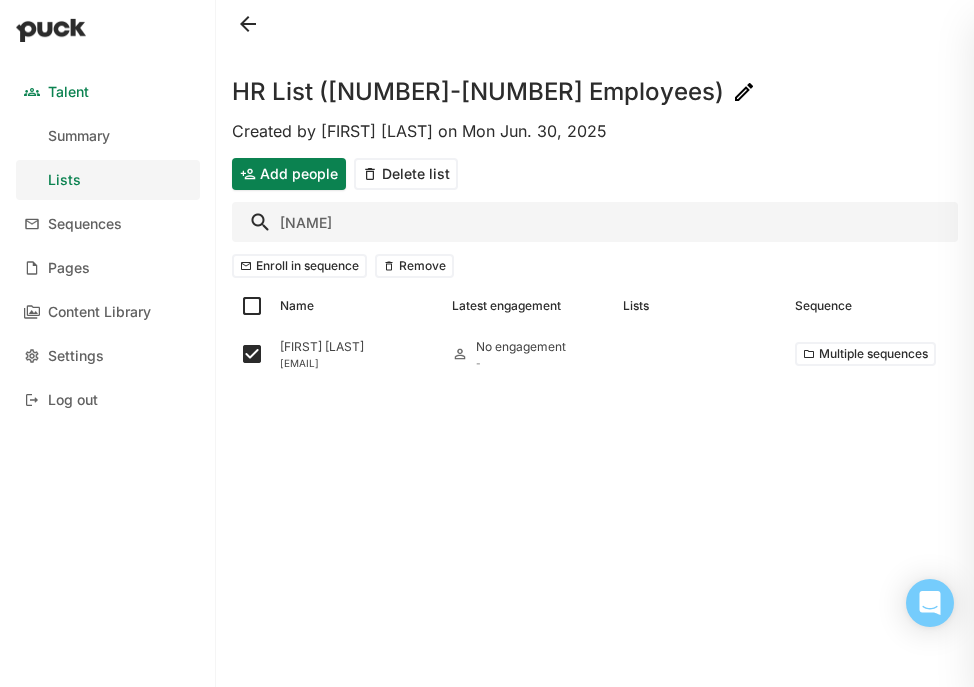 click on "msara" at bounding box center (595, 222) 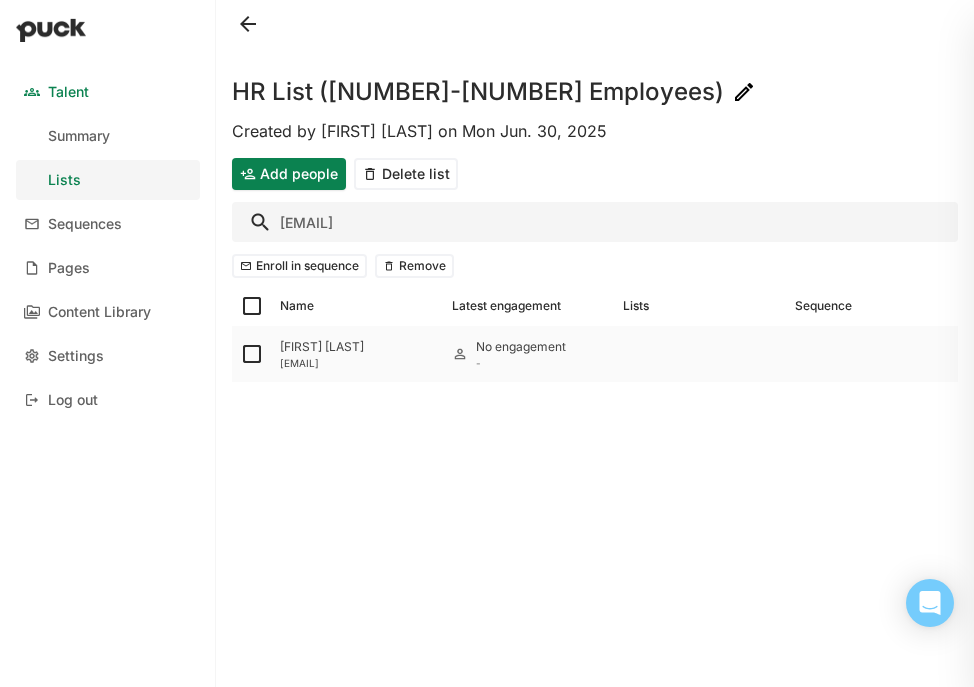 type on "kdur" 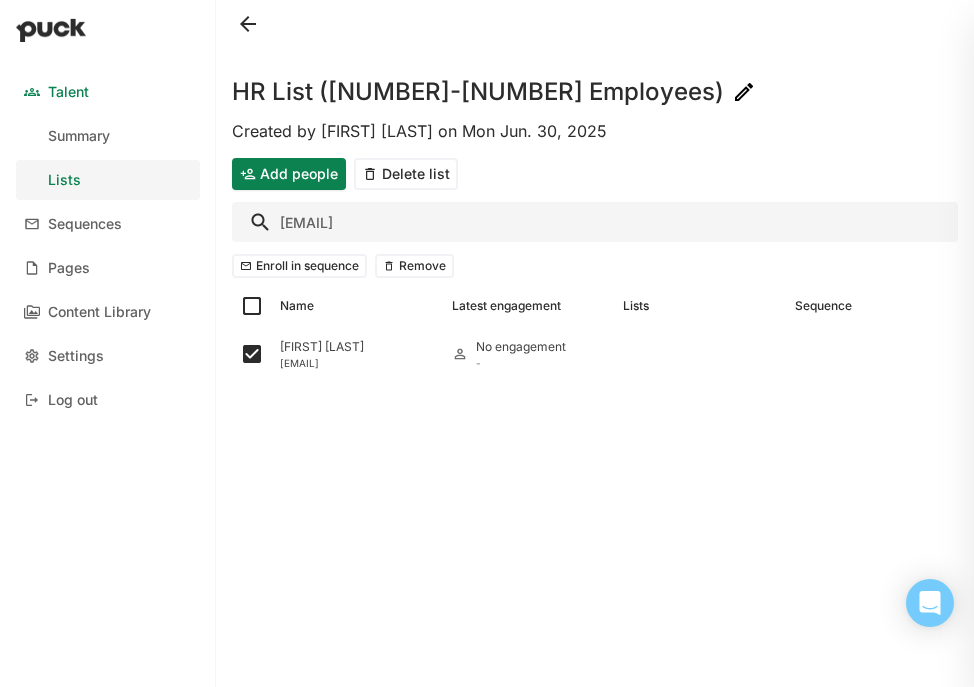 click on "kdur" at bounding box center [595, 222] 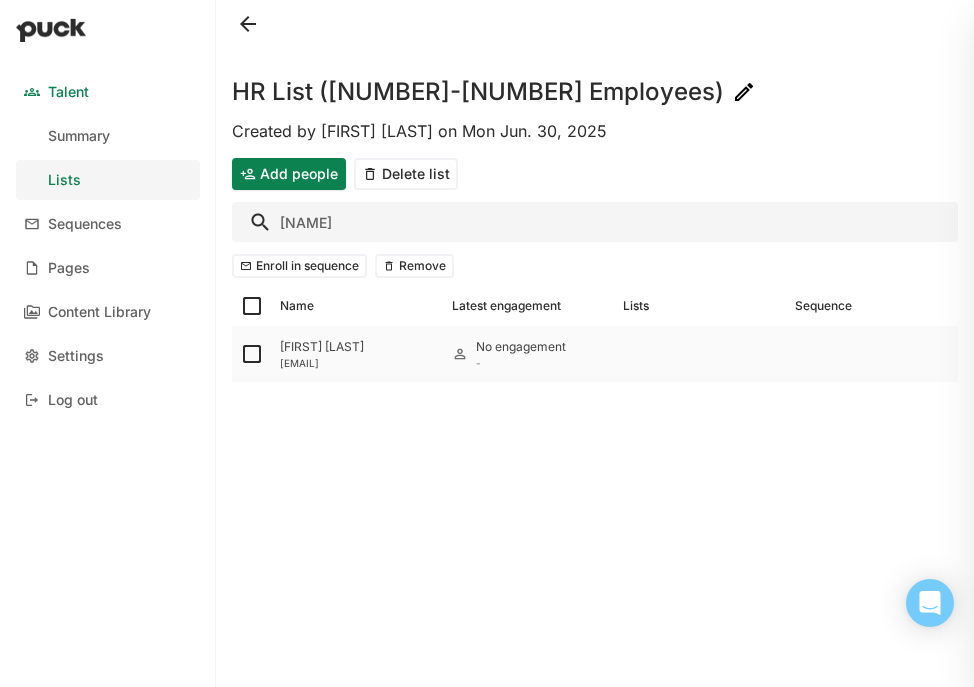 type on "tszet" 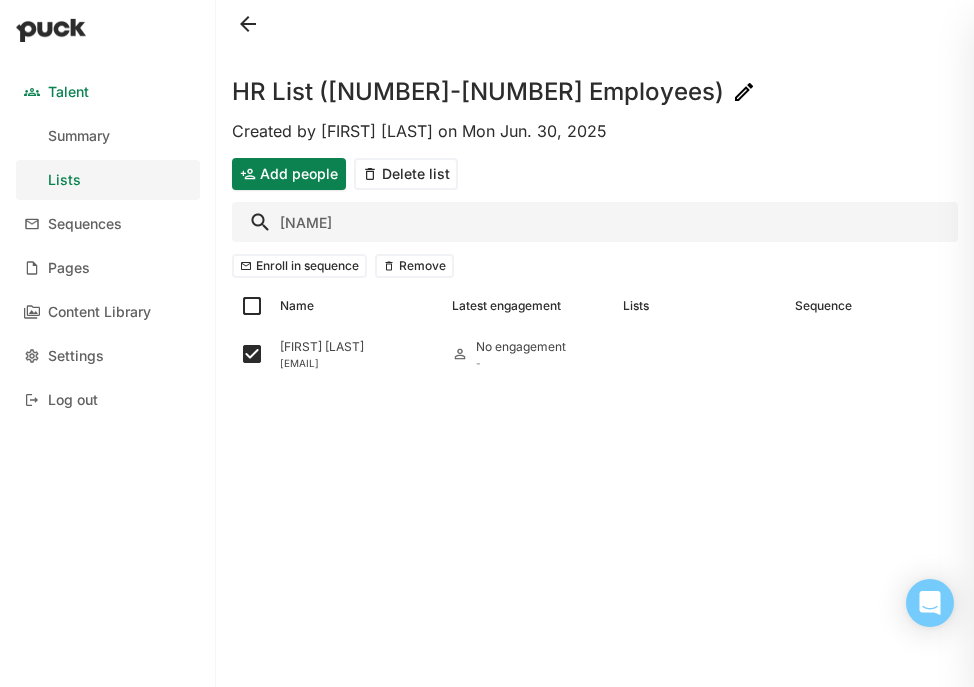 click on "tszet" at bounding box center [595, 222] 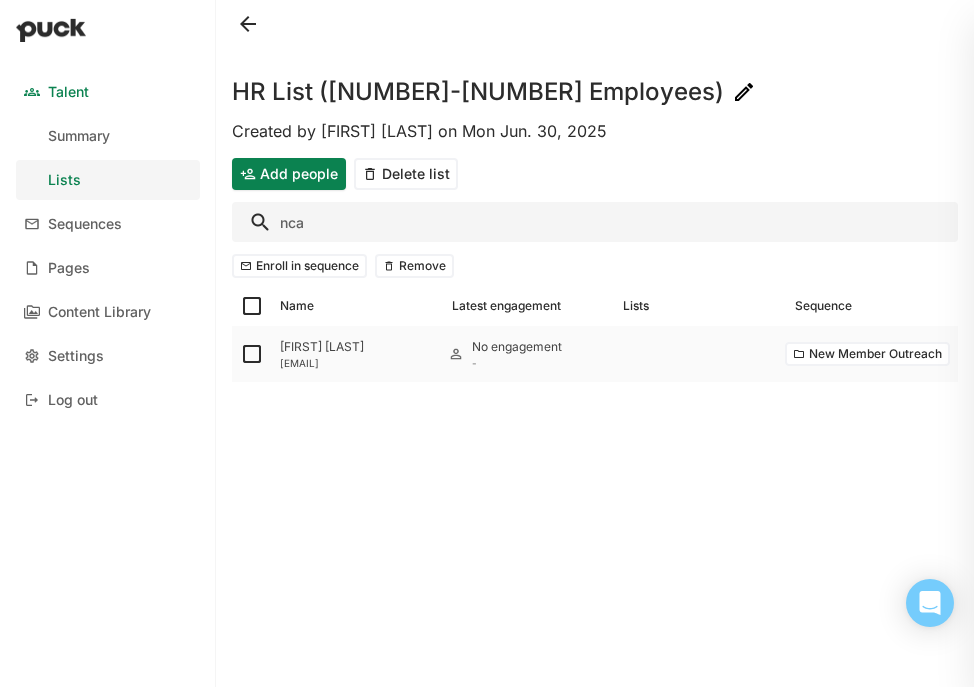type on "nca" 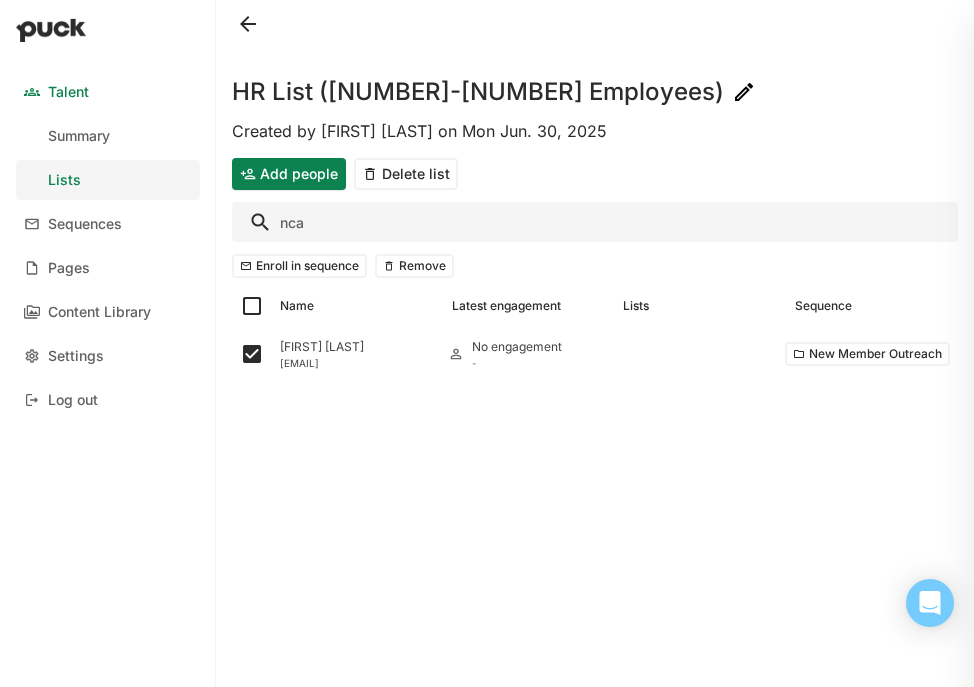 click on "nca" at bounding box center [595, 222] 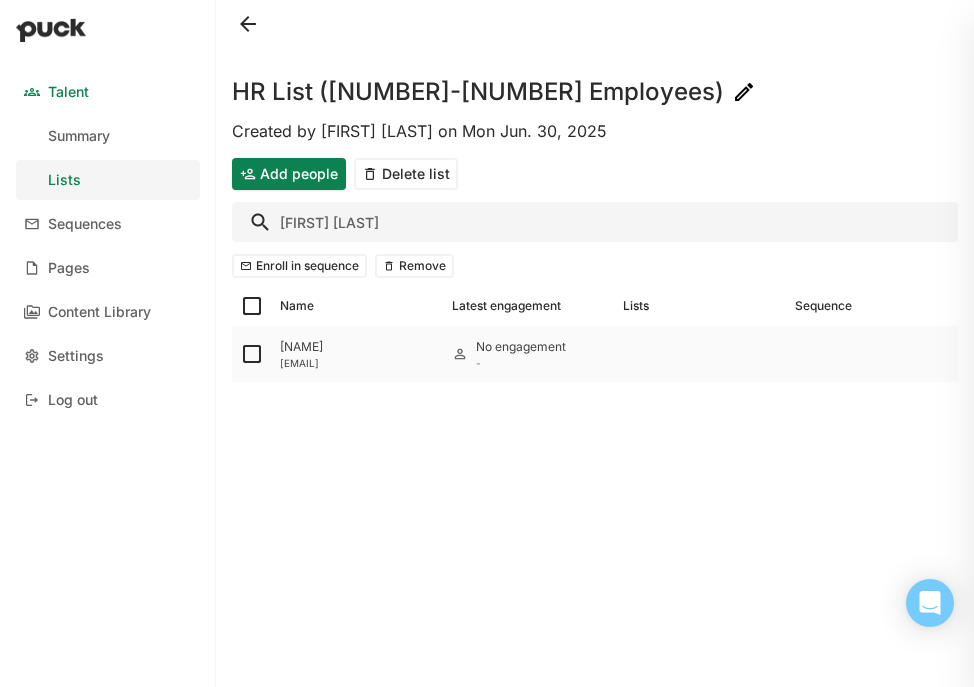 type on "jduran" 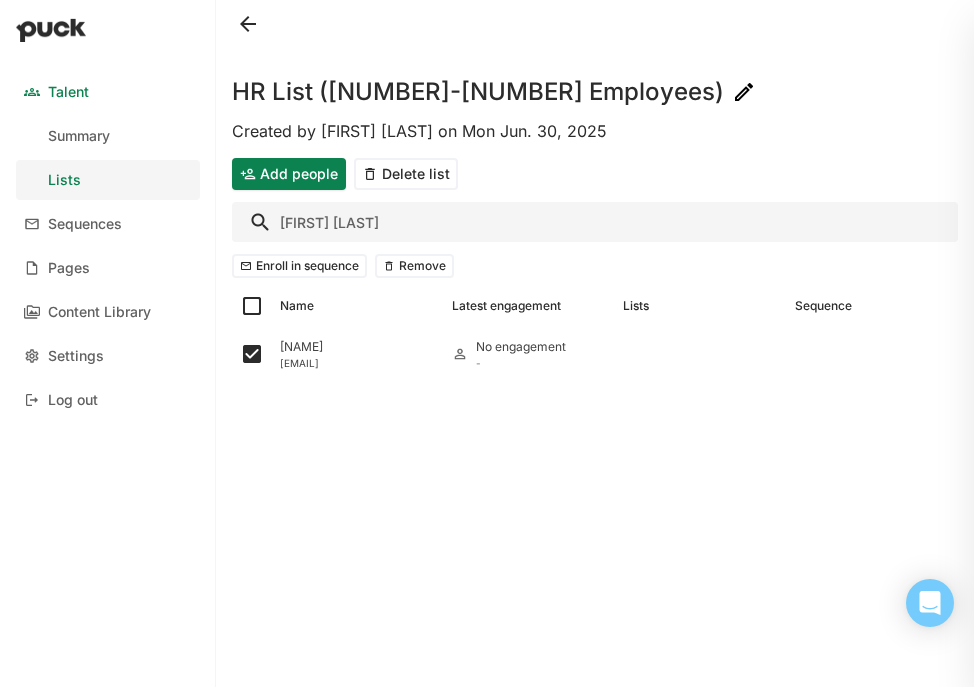 click on "jduran" at bounding box center (595, 222) 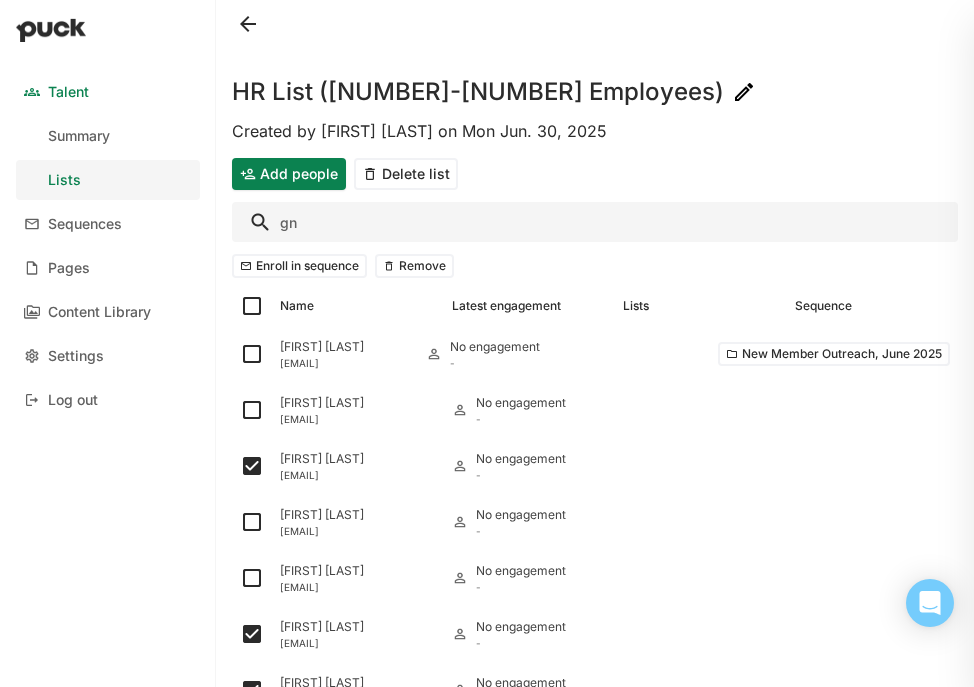 type on "g" 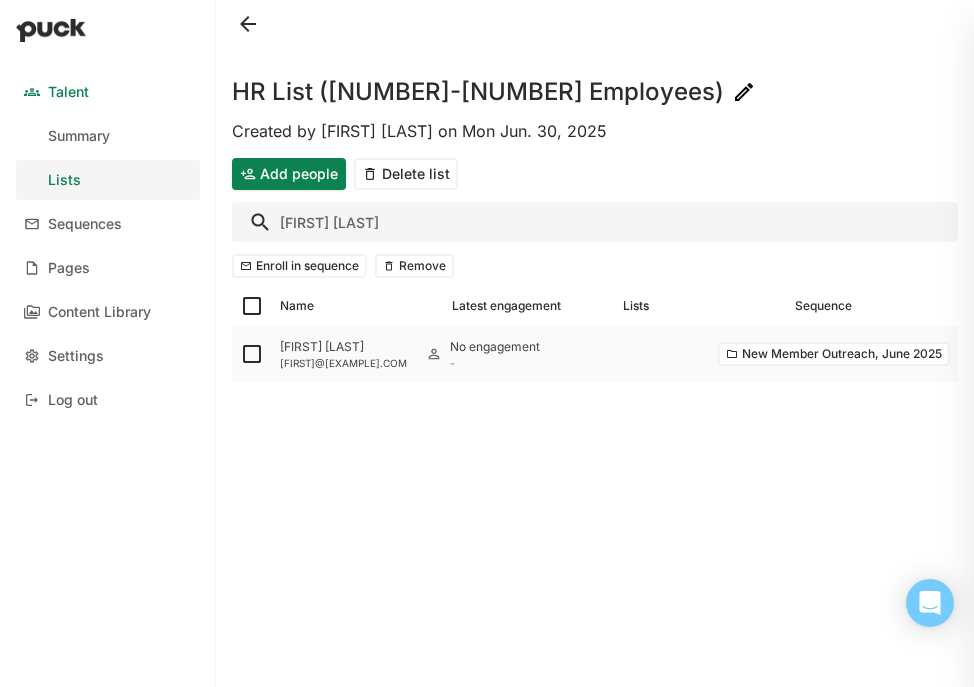 type on "tania" 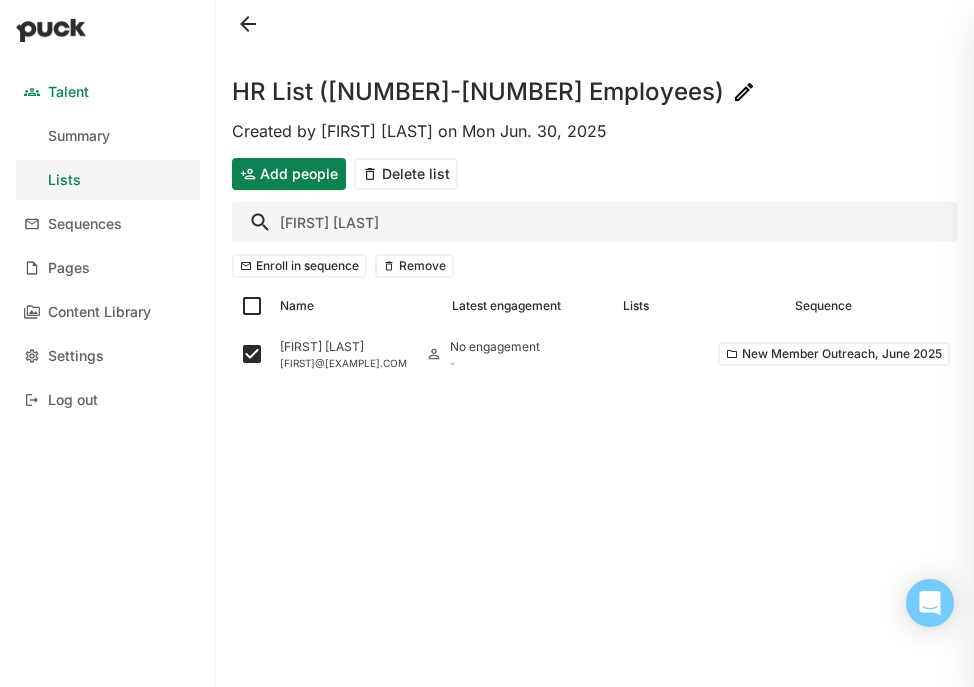 click on "tania" at bounding box center [595, 222] 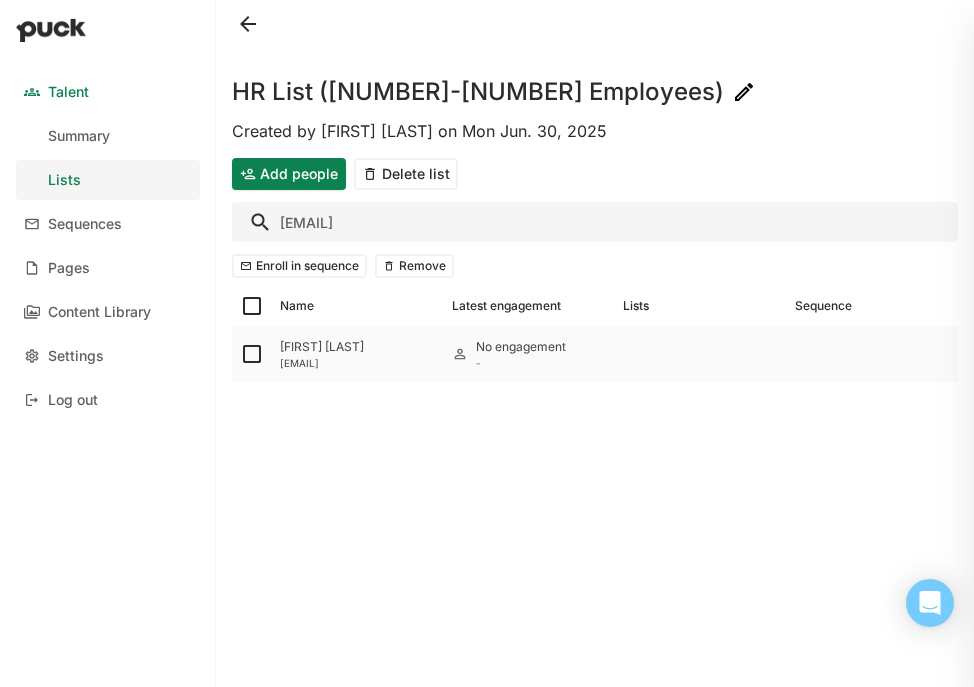 type on "nicole.su" 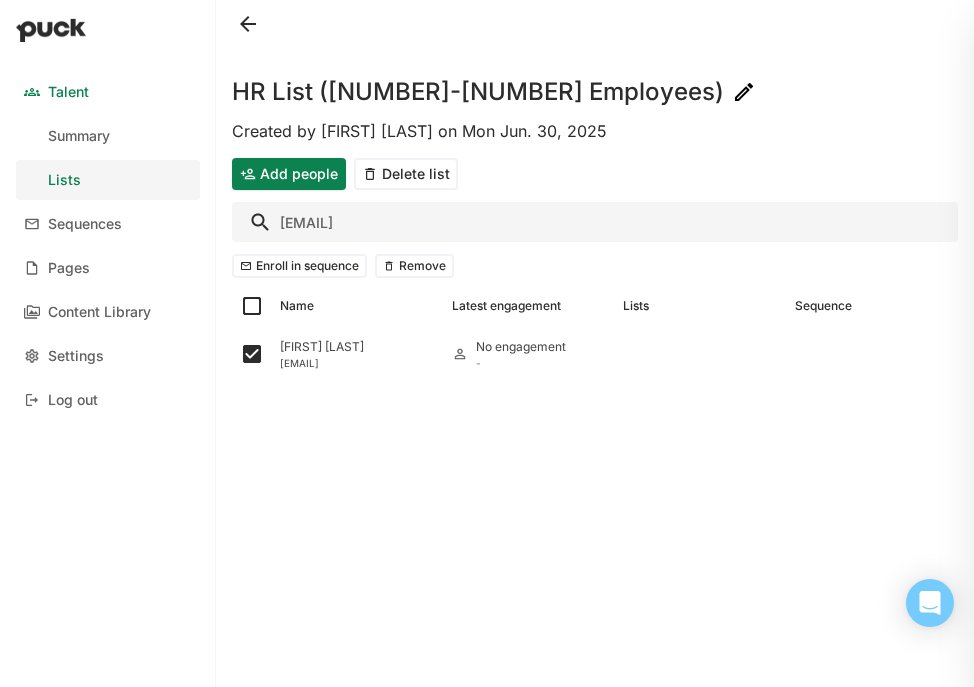 click on "nicole.su" at bounding box center (595, 222) 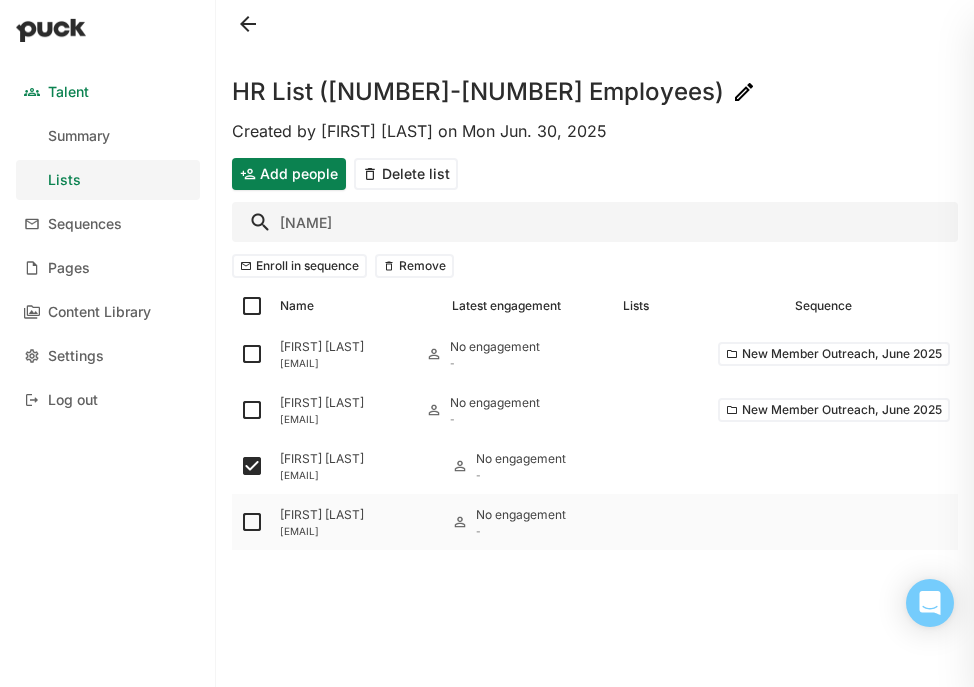 type on "julie" 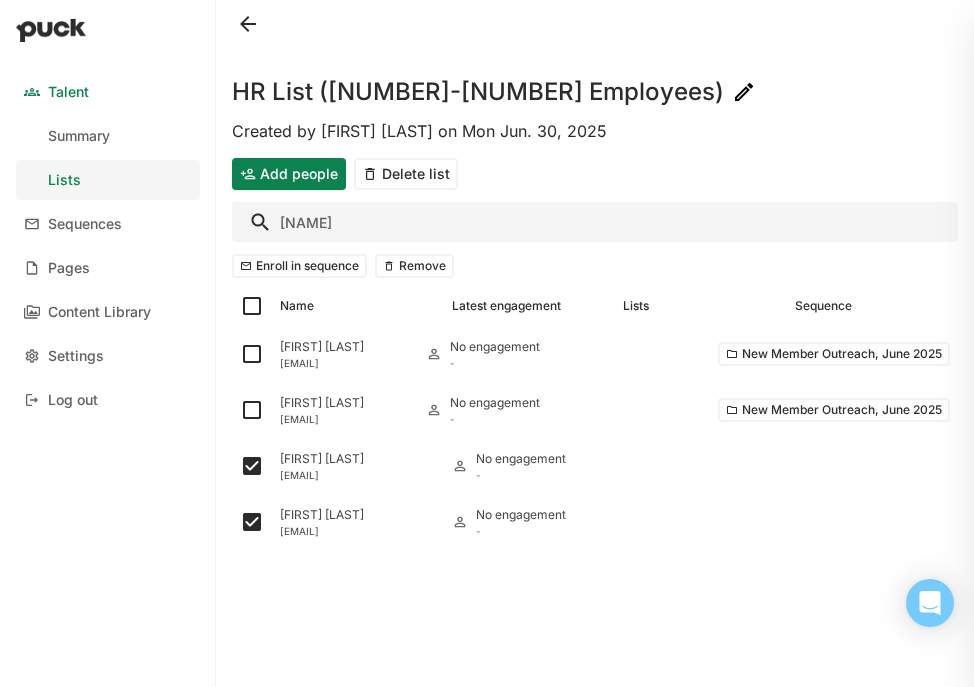 click on "julie" at bounding box center [595, 222] 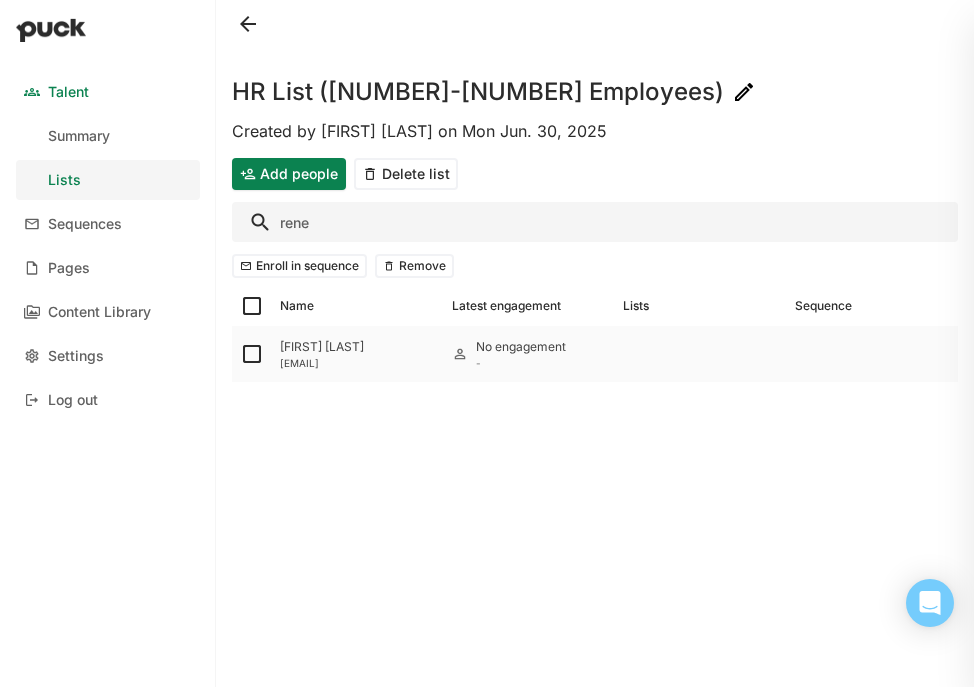 type on "rene" 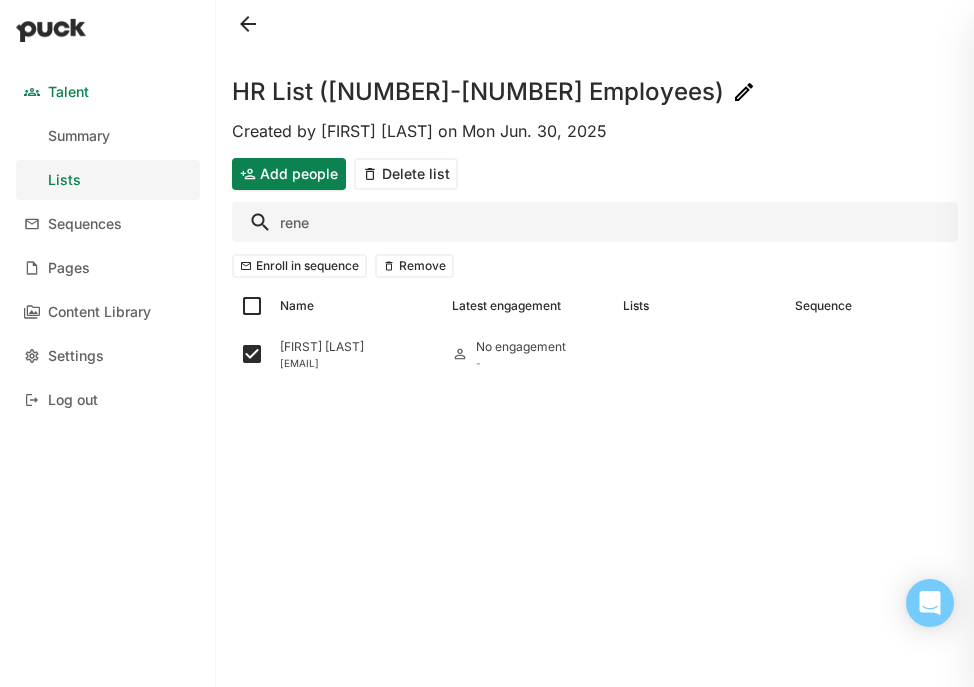 click on "rene" at bounding box center [595, 222] 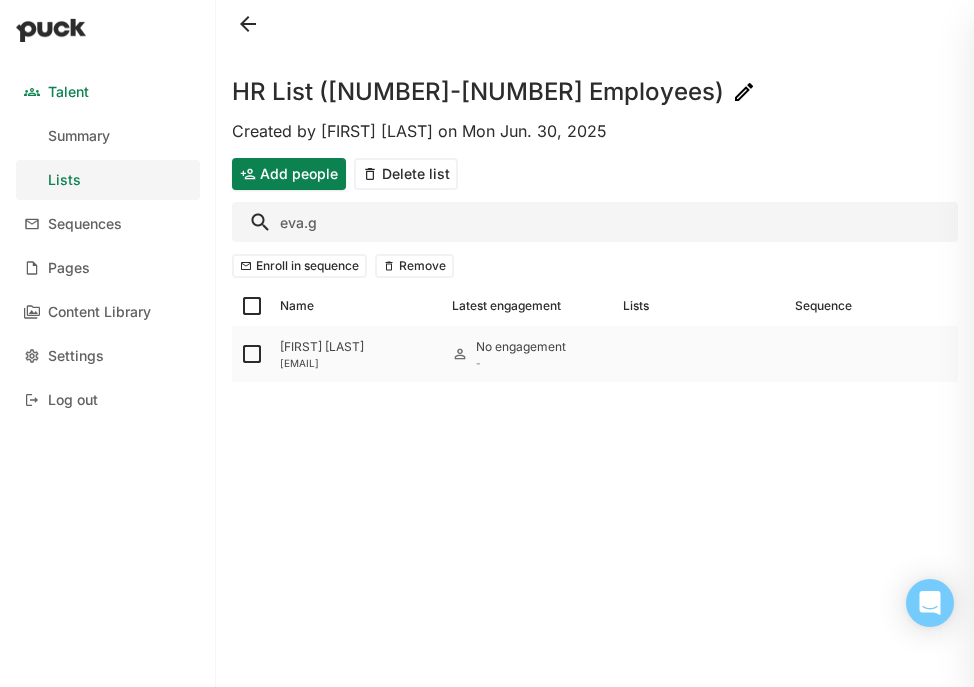 type on "eva.g" 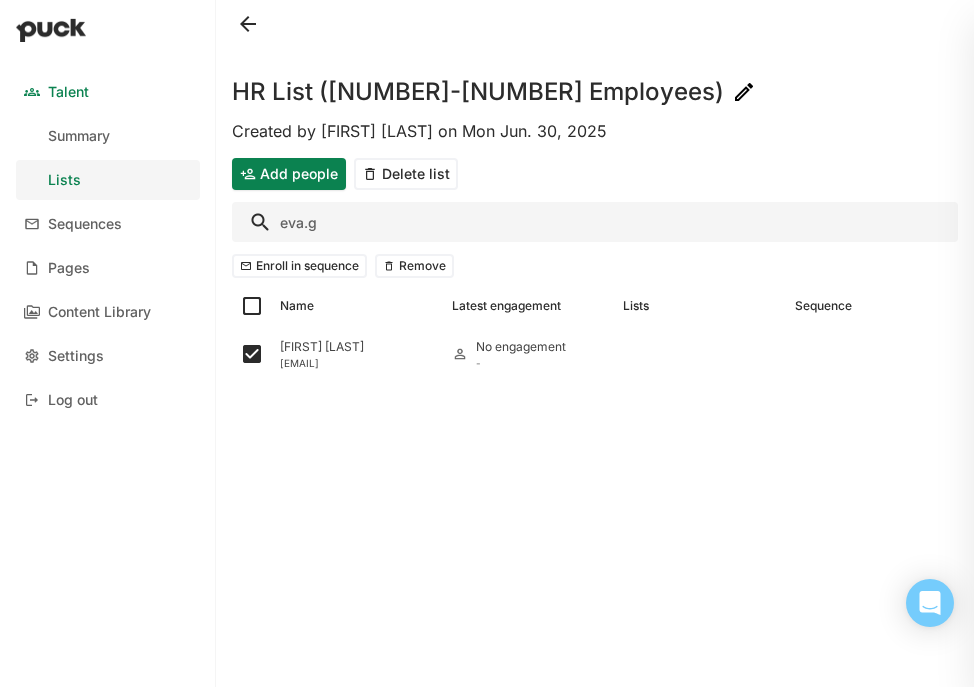 click on "eva.g" at bounding box center [595, 222] 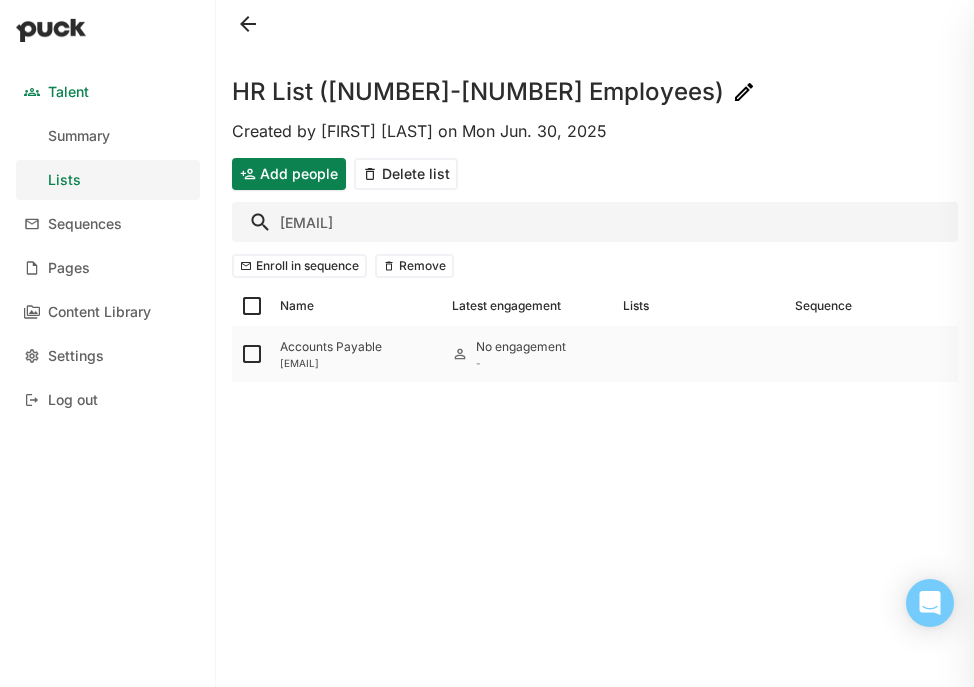 type on "accounting@aqt" 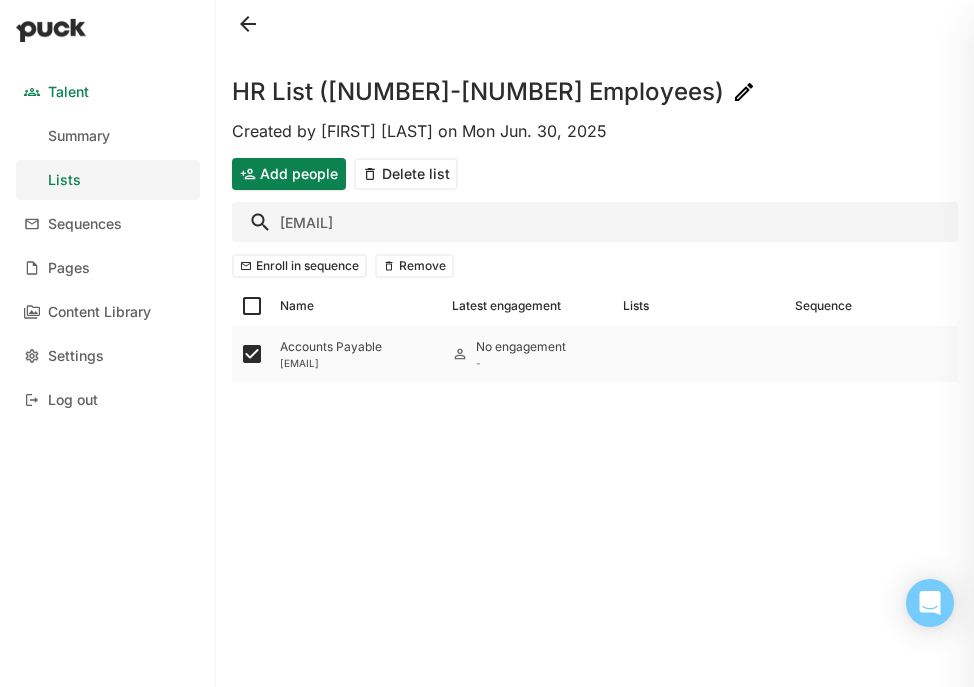 click on "Accounts Payable" at bounding box center [358, 347] 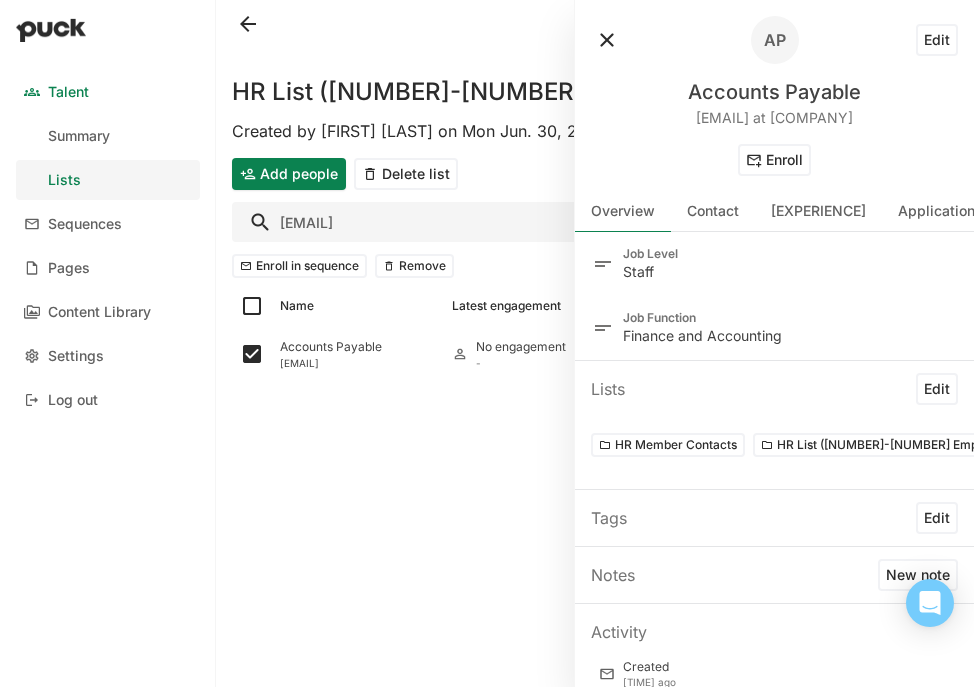 click on "Edit" at bounding box center (937, 40) 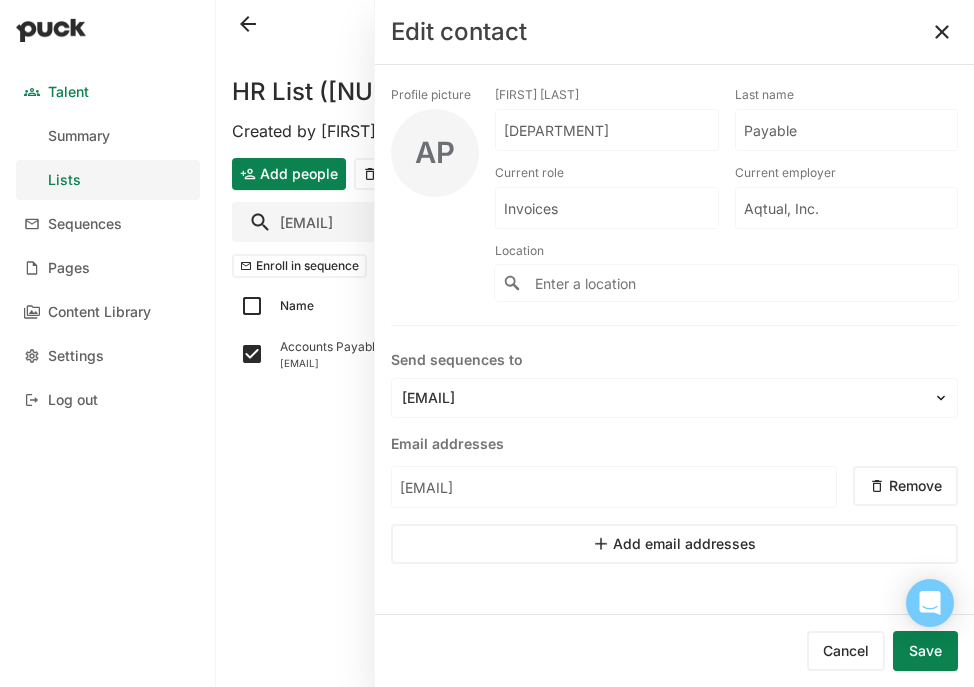 click on "Accounts" at bounding box center [607, 130] 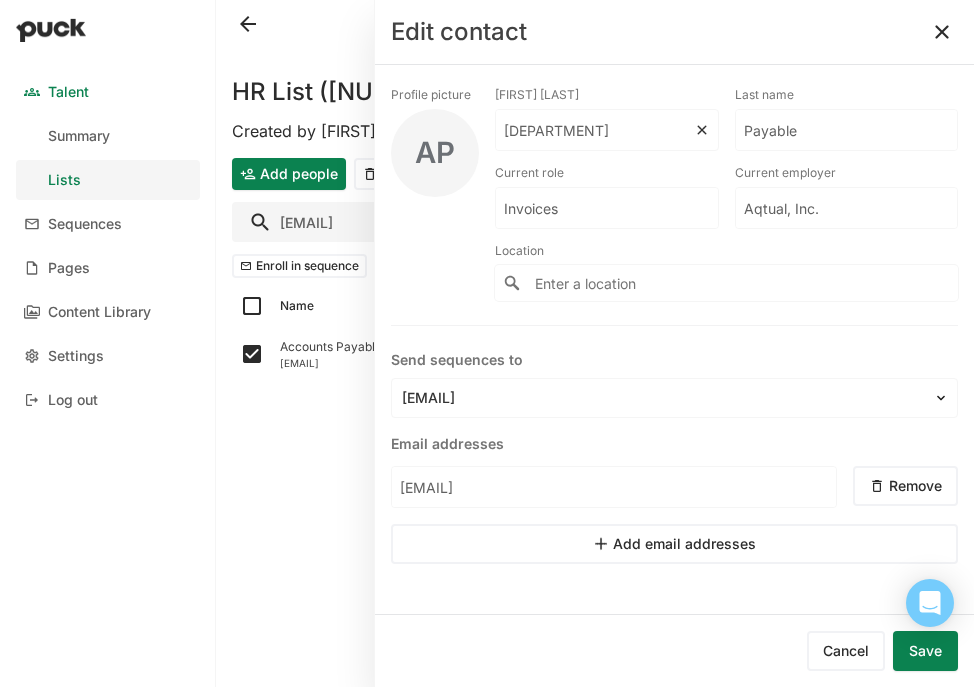 click on "Accounts" at bounding box center (595, 130) 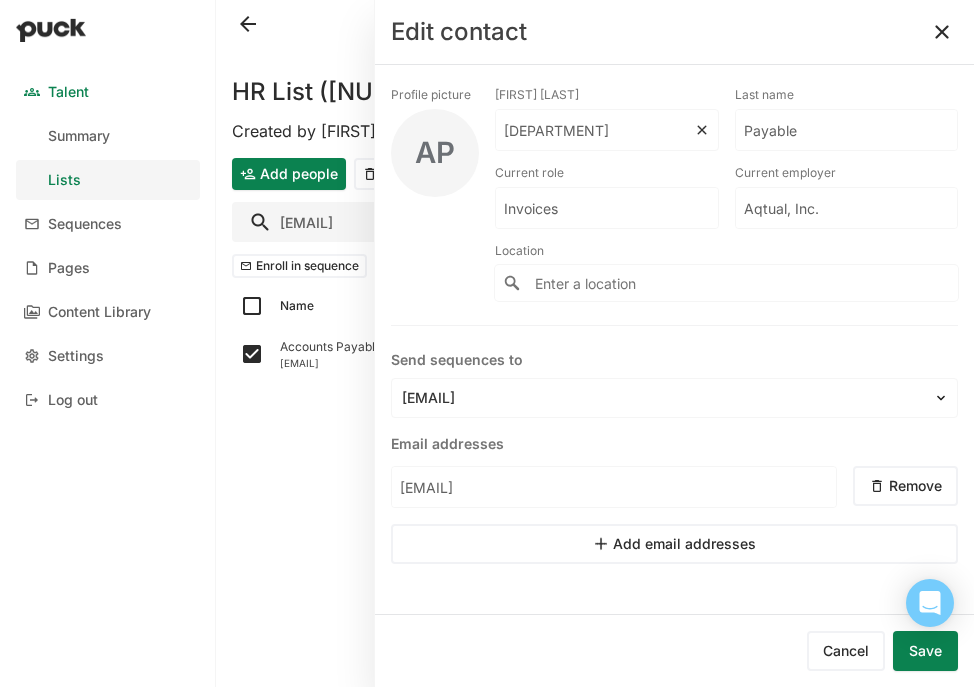 click on "Accounts" at bounding box center [595, 130] 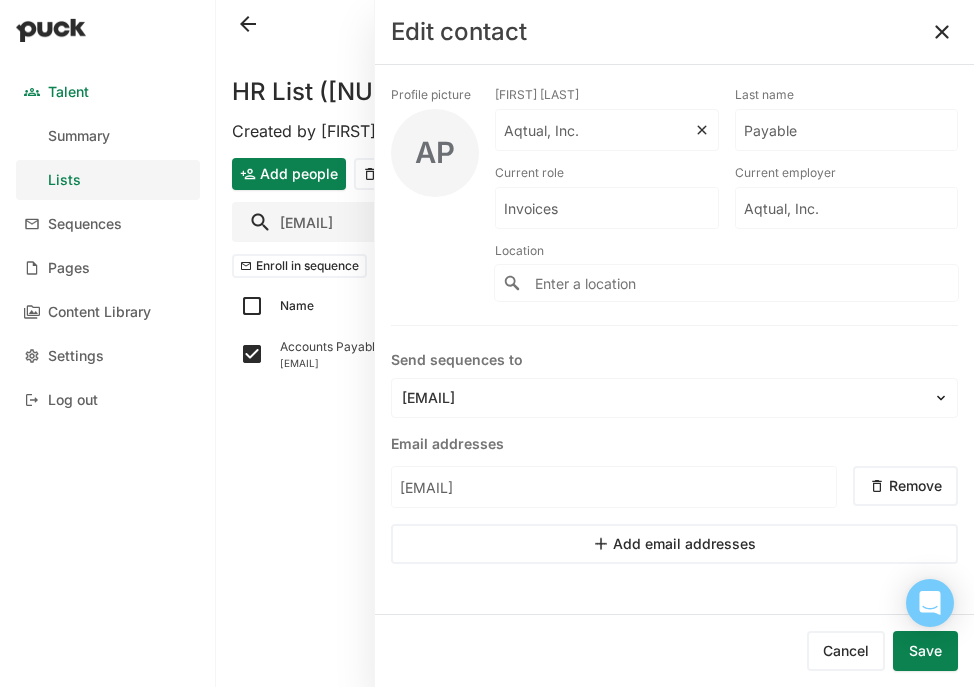 type on "Aqtual, Inc." 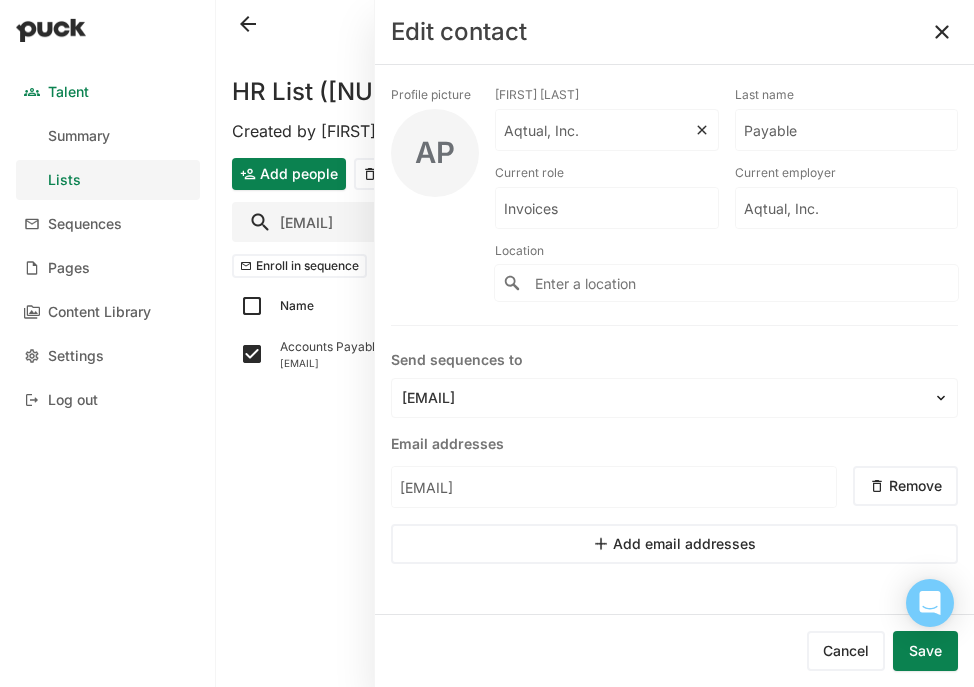 click on "Payable" at bounding box center [595, 130] 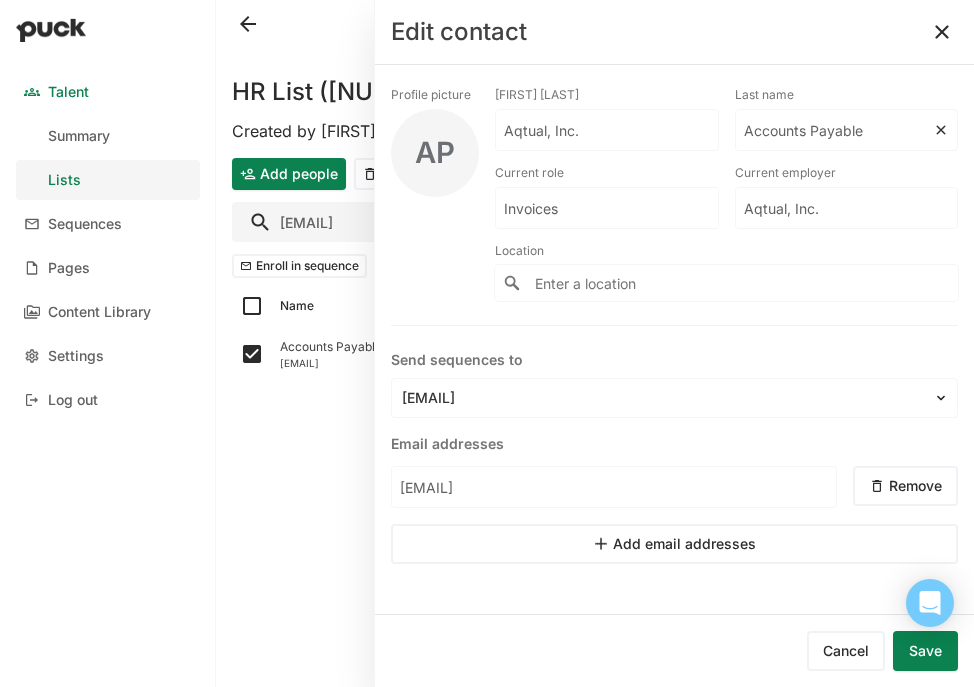 type on "Accounts Payable" 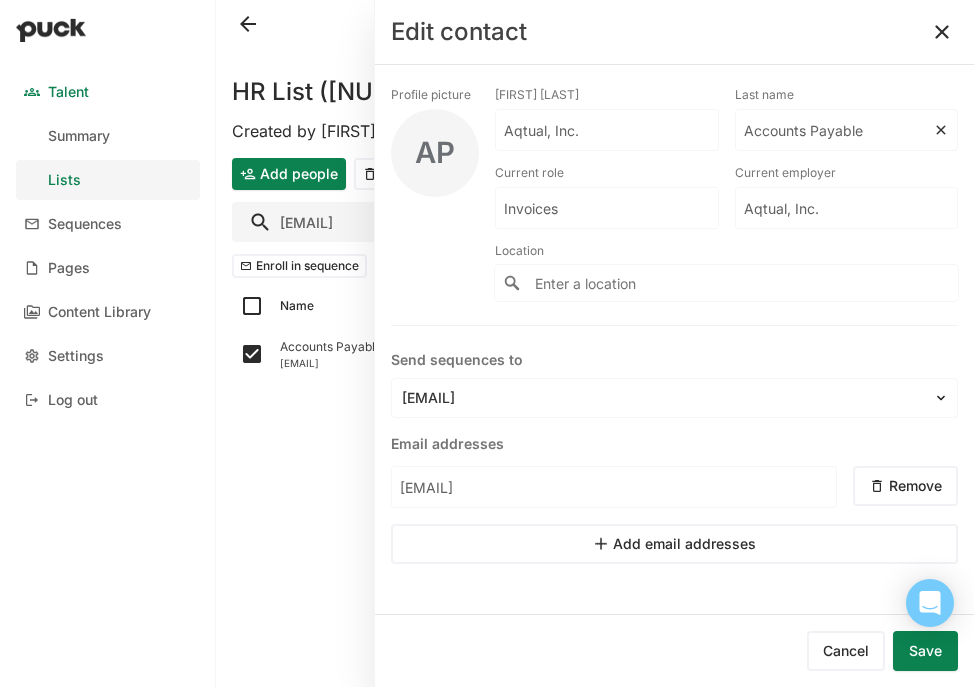 click on "Save" at bounding box center (925, 651) 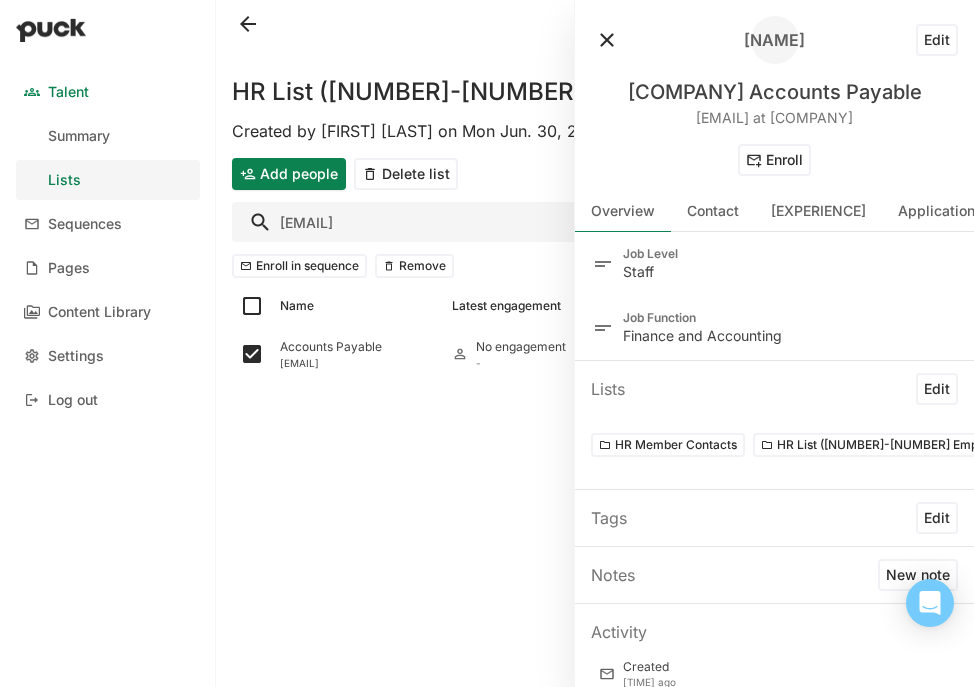 click on "HR List (4-49 Employees) Created by Emery Mann on Mon Jun. 30, 2025 Add people Delete list accounting@aqt Enroll in sequence Remove Name Latest engagement Lists Sequence Accounts Payable accounting@aqtual.com No engagement -" at bounding box center (595, 343) 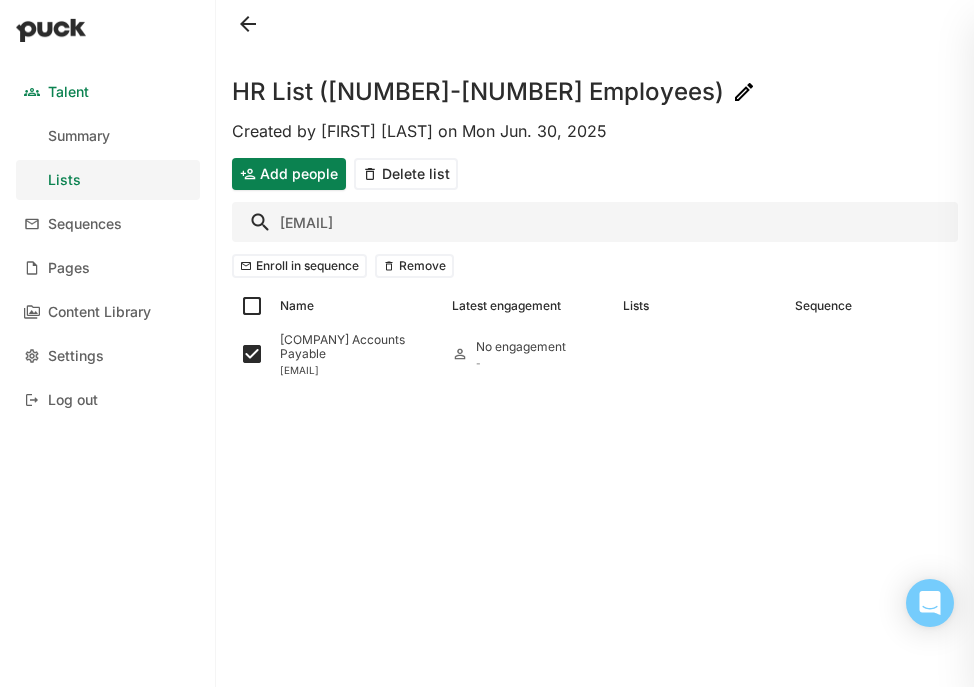 click on "accounting@aqt" at bounding box center [595, 222] 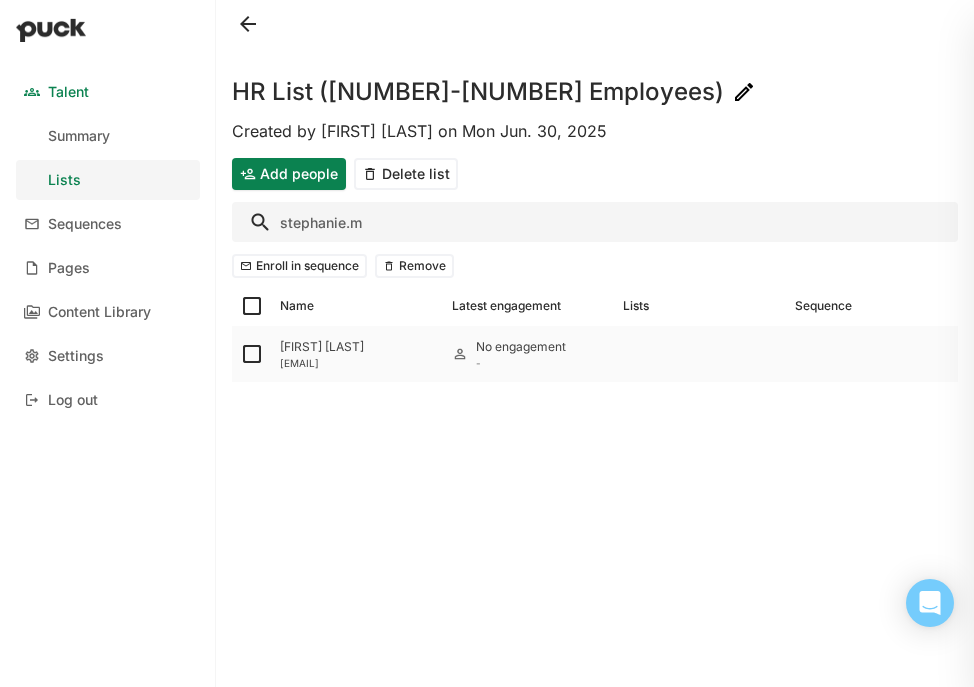 type on "stephanie.m" 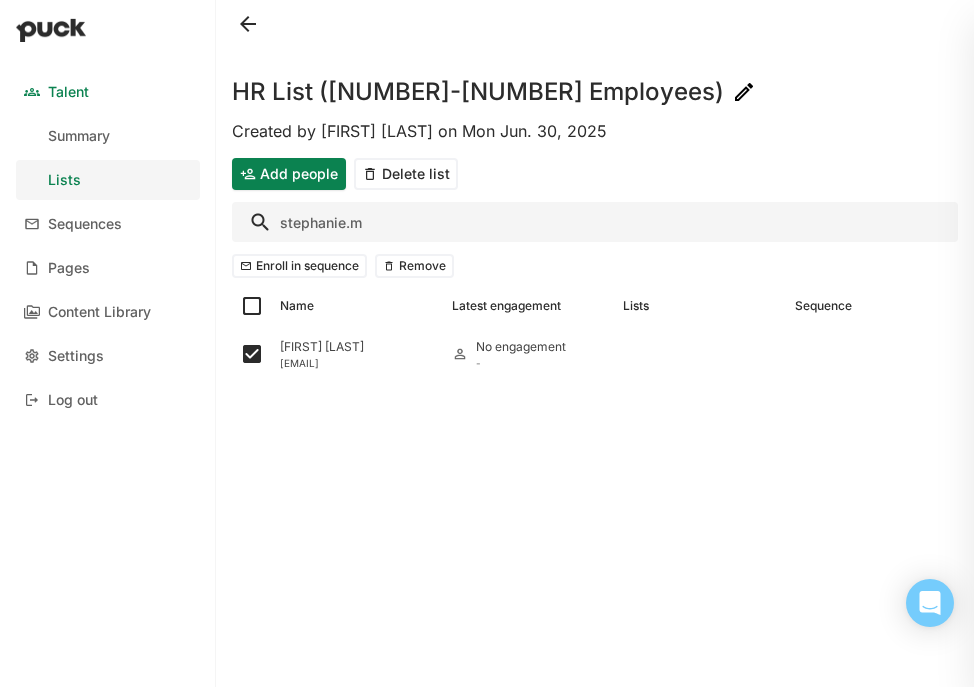 click on "stephanie.m" at bounding box center (595, 222) 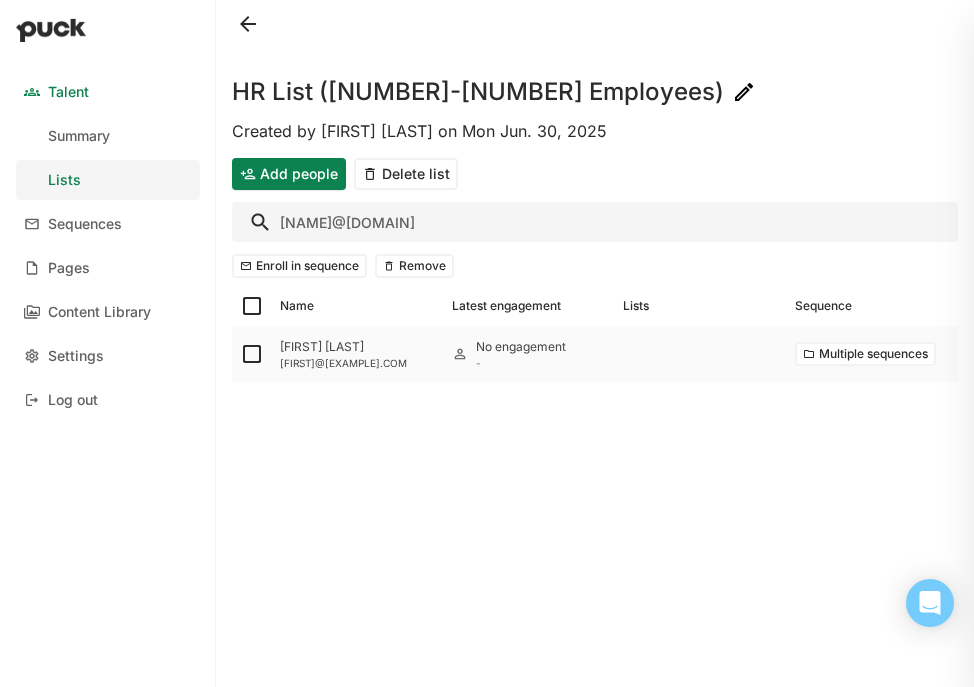 type on "todd@nu" 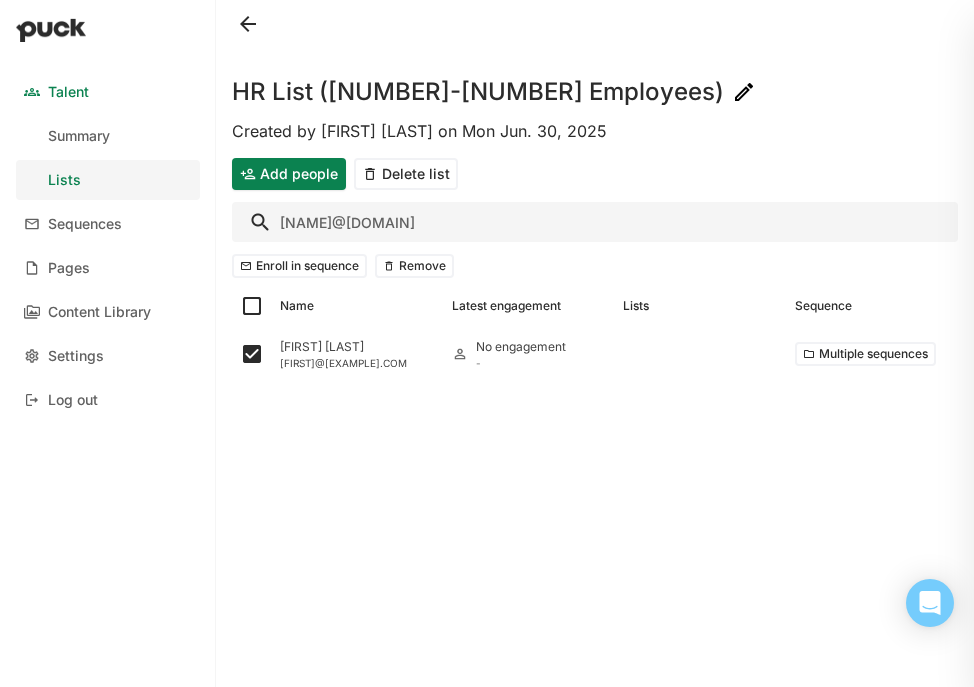 click on "todd@nu" at bounding box center (595, 222) 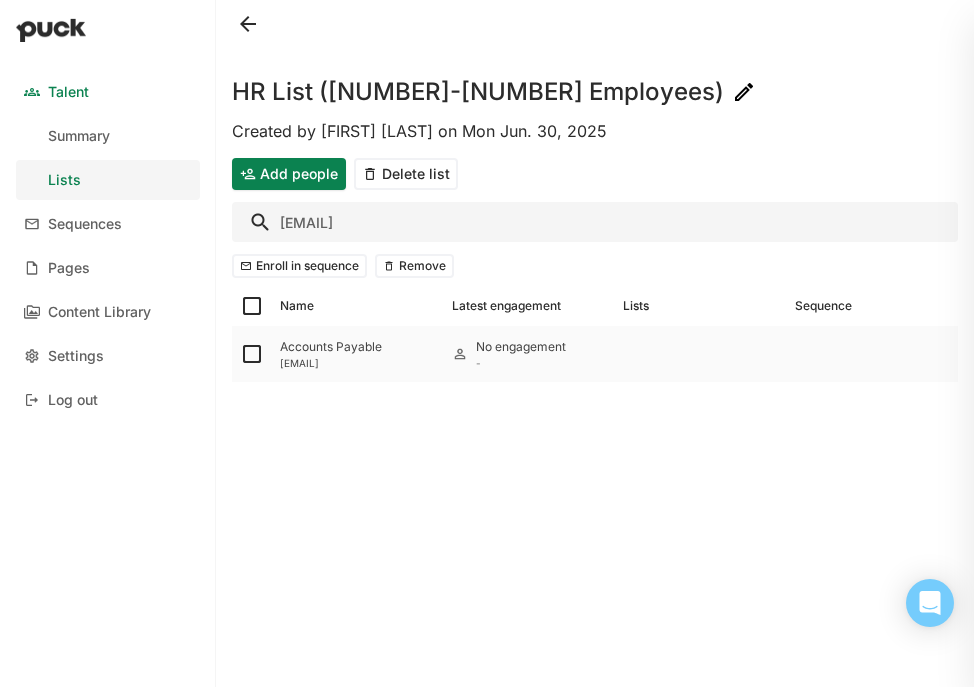 type on "ap.us" 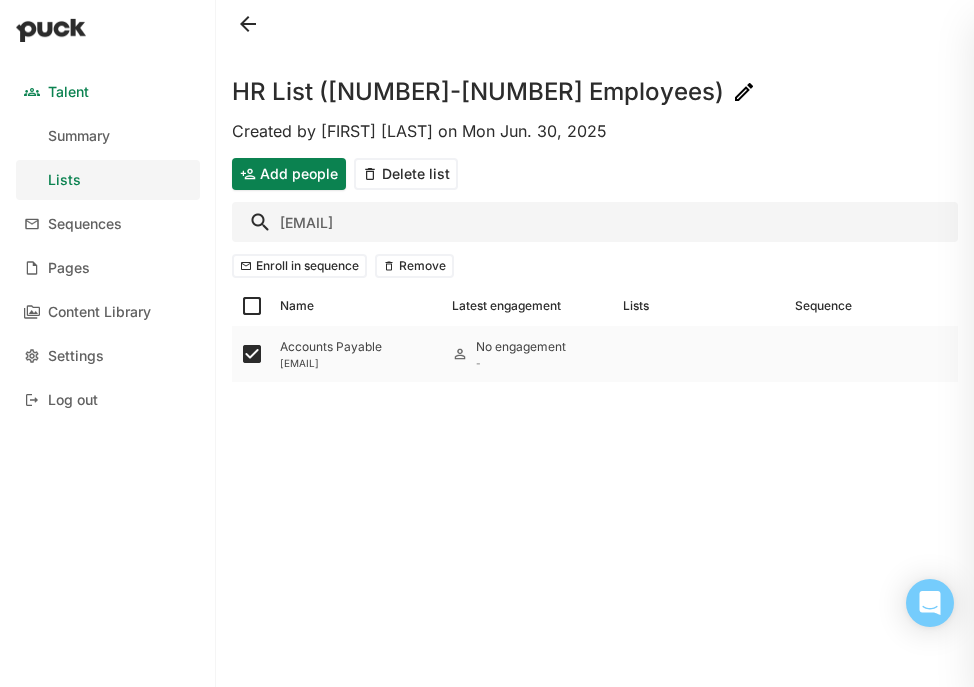 click on "Accounts Payable" at bounding box center [358, 347] 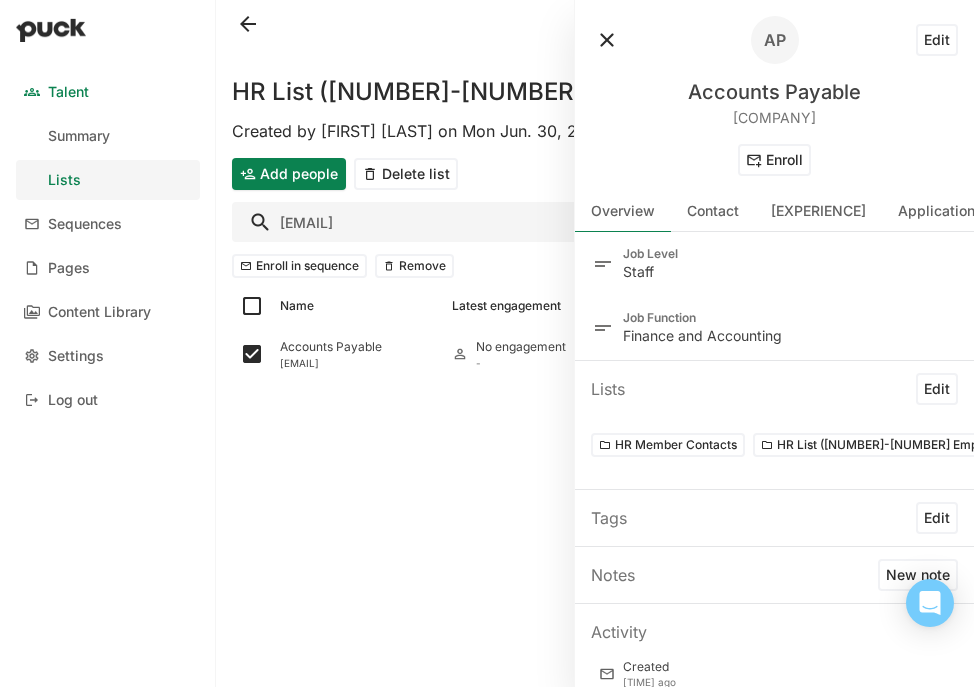 click on "Edit" at bounding box center [937, 40] 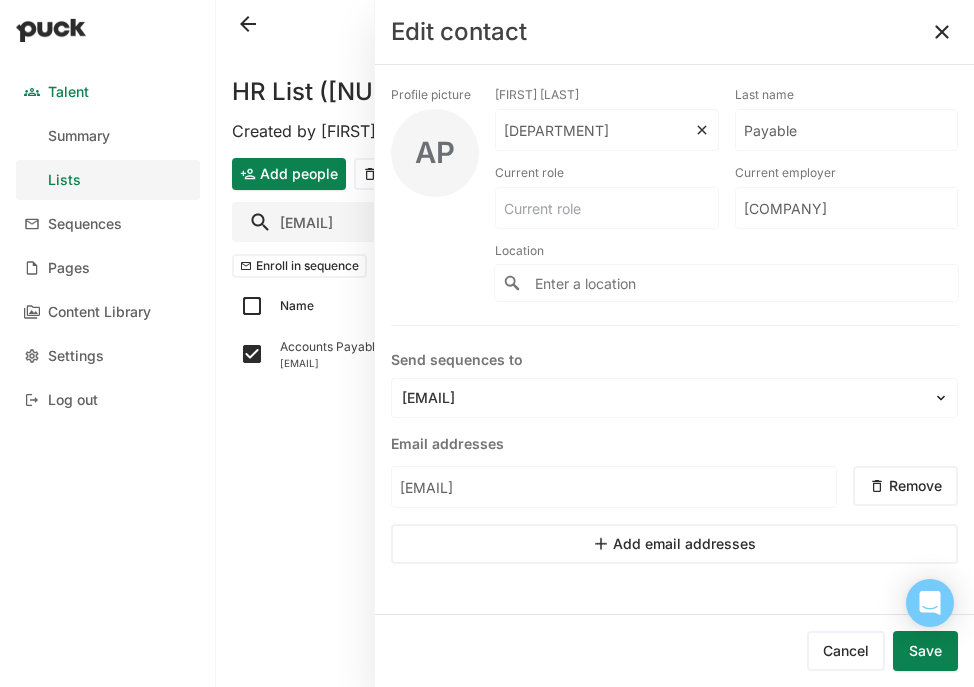 click on "Accounts" at bounding box center [595, 130] 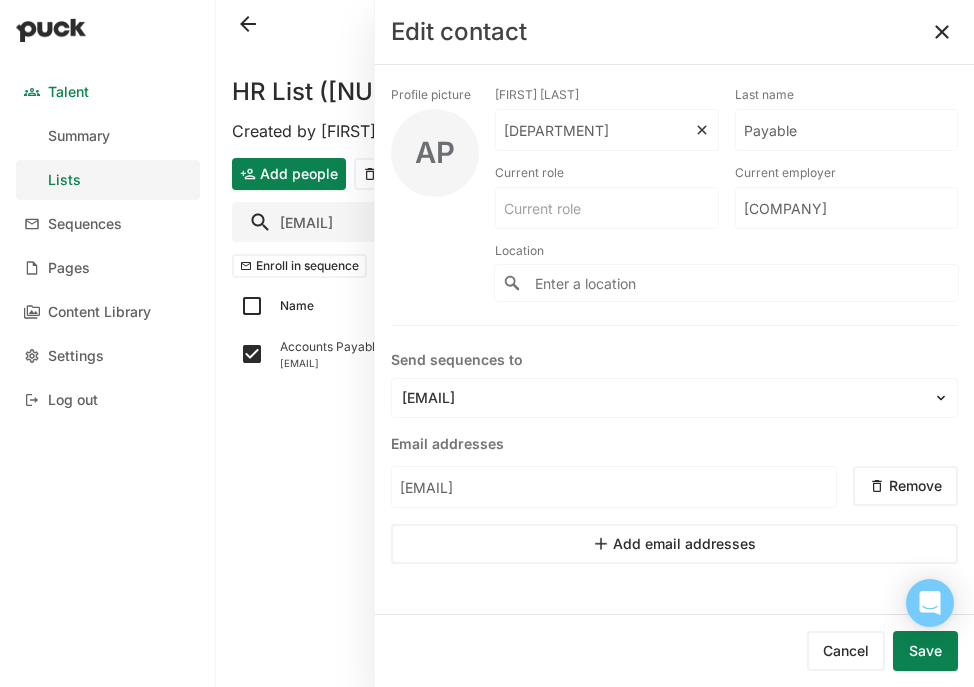 click on "Accounts" at bounding box center (595, 130) 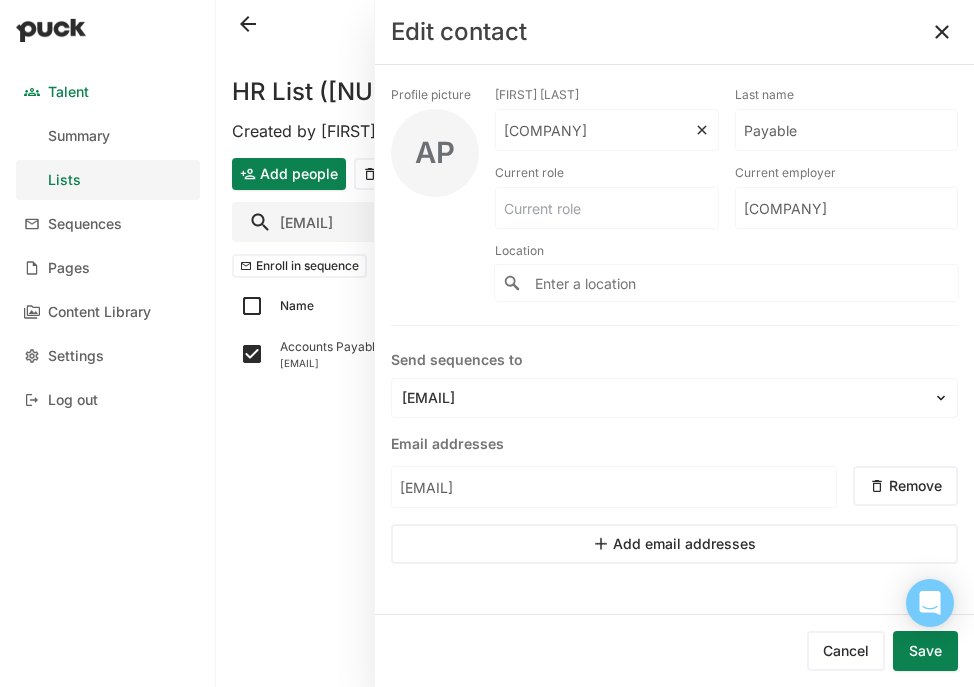 type on "Nucleix" 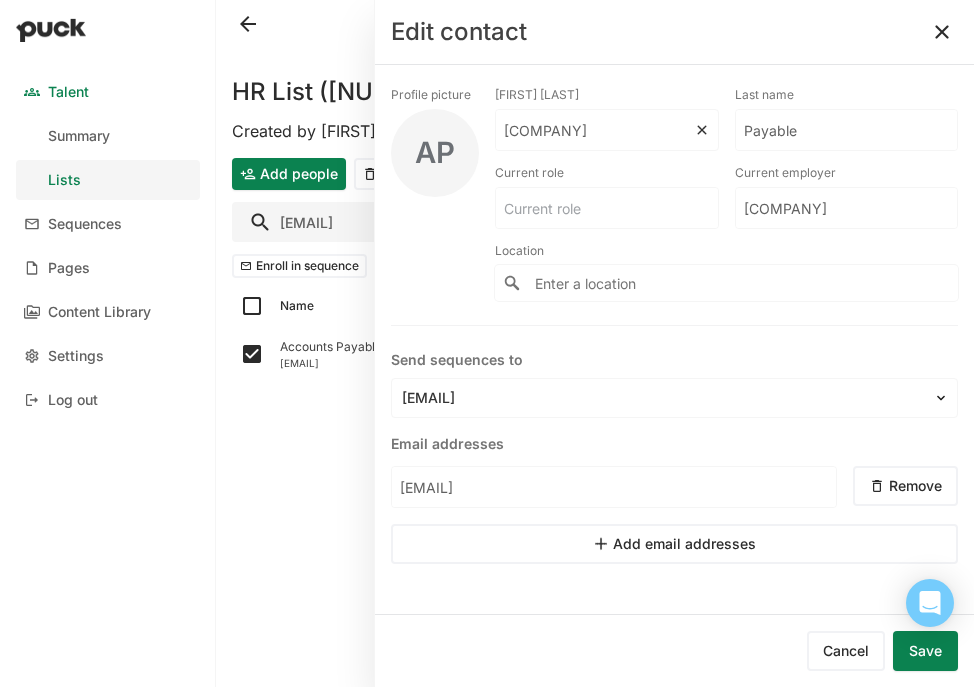 click on "Payable" at bounding box center (595, 130) 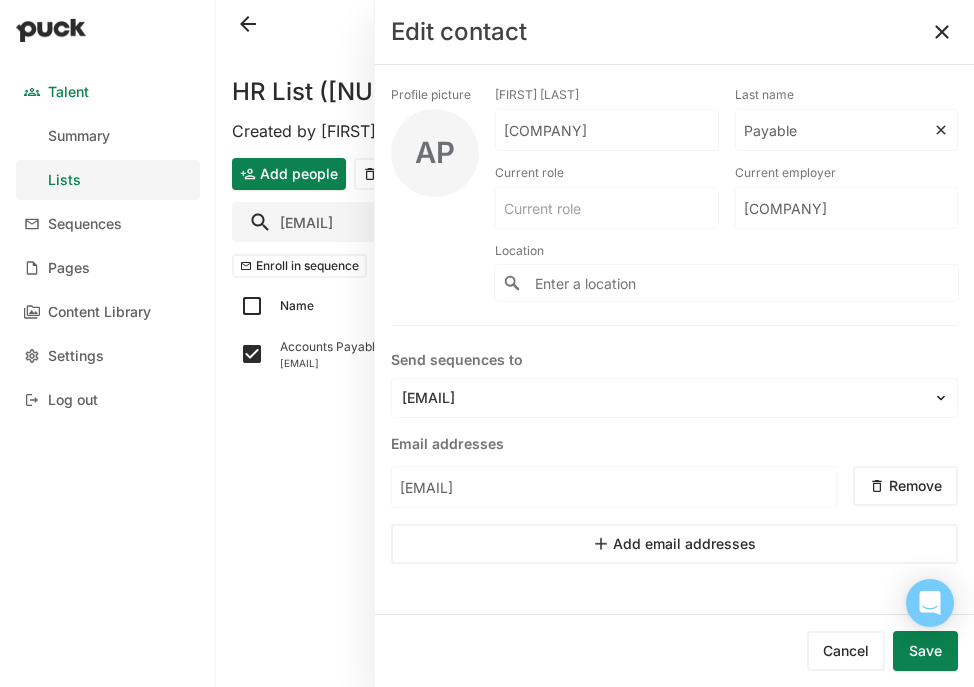 click on "Payable" at bounding box center (607, 130) 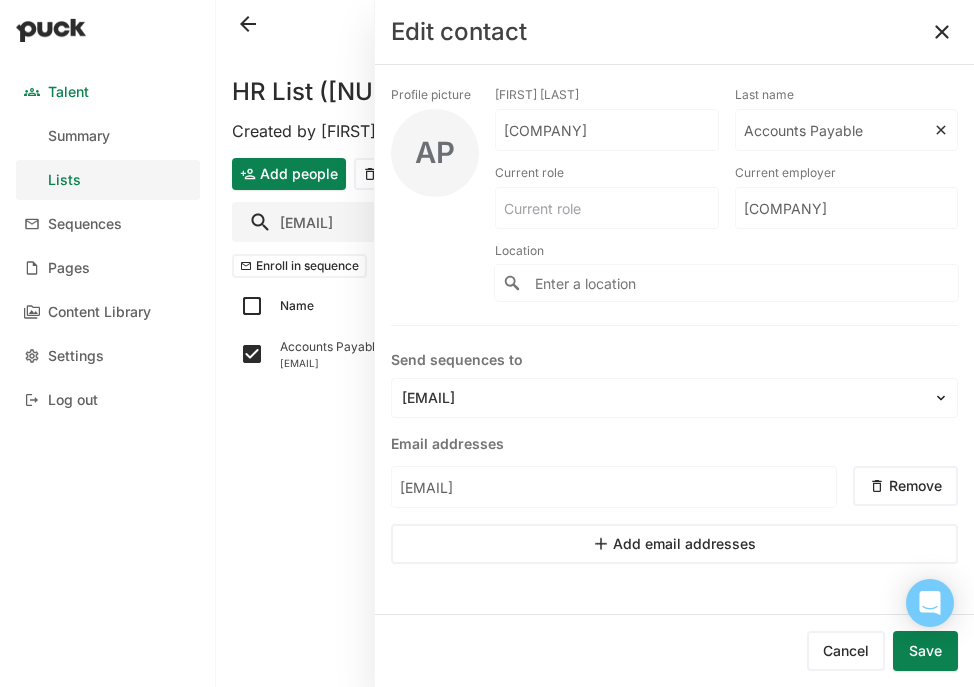type on "Accounts Payable" 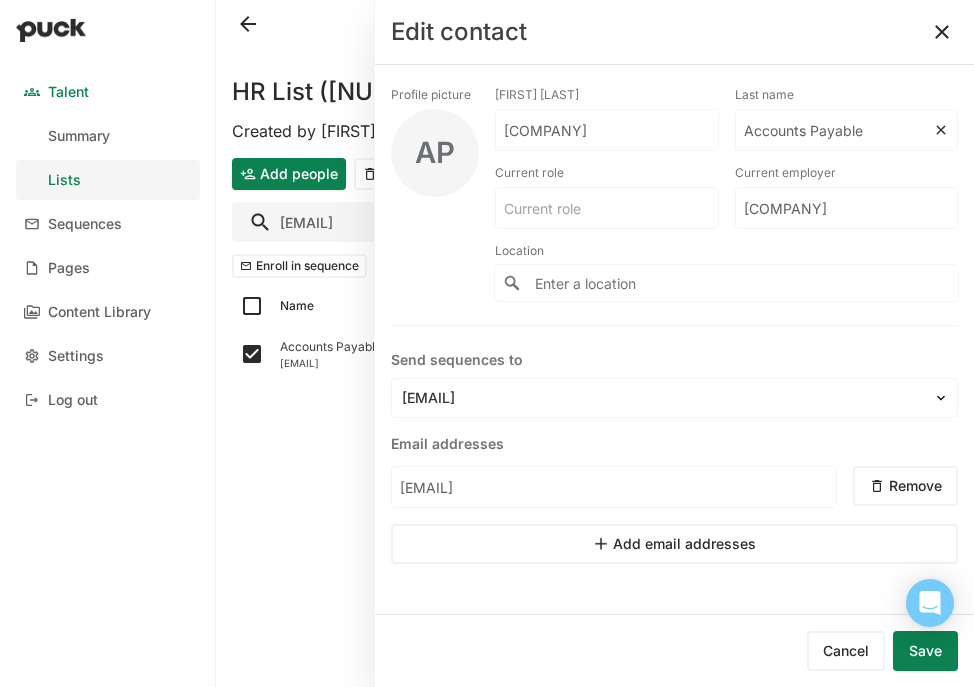 click on "Save" at bounding box center (925, 651) 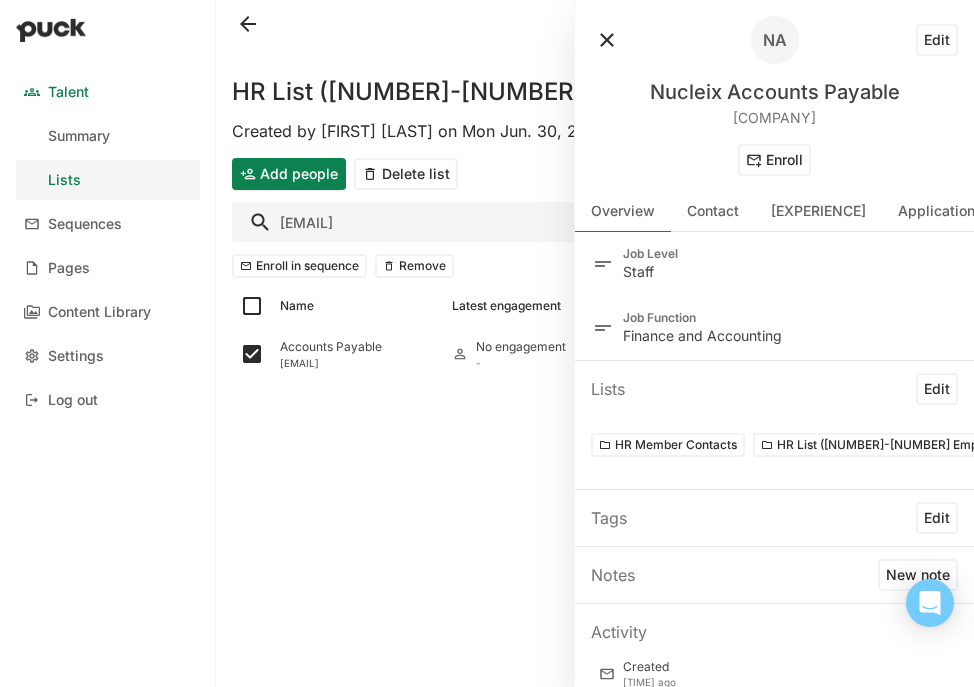 click at bounding box center [607, 40] 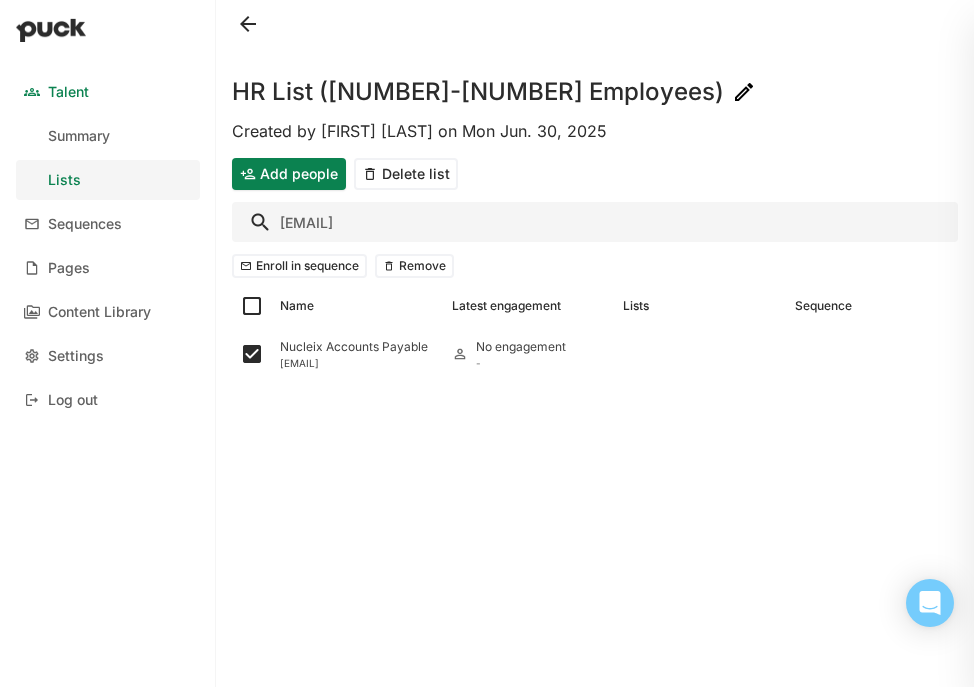 click on "ap.us" at bounding box center (595, 222) 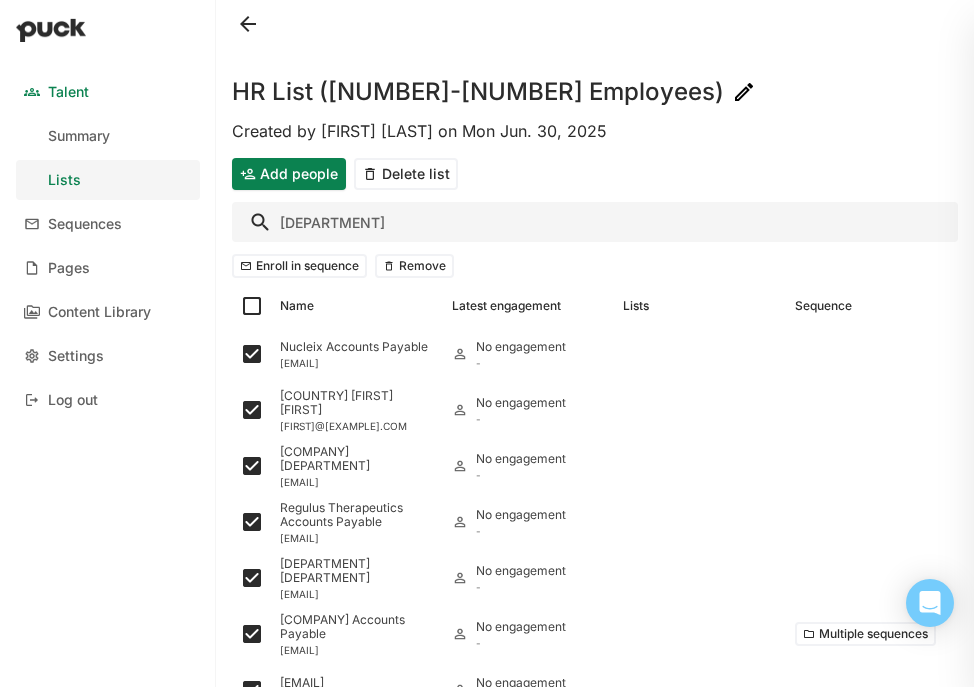 type on "a" 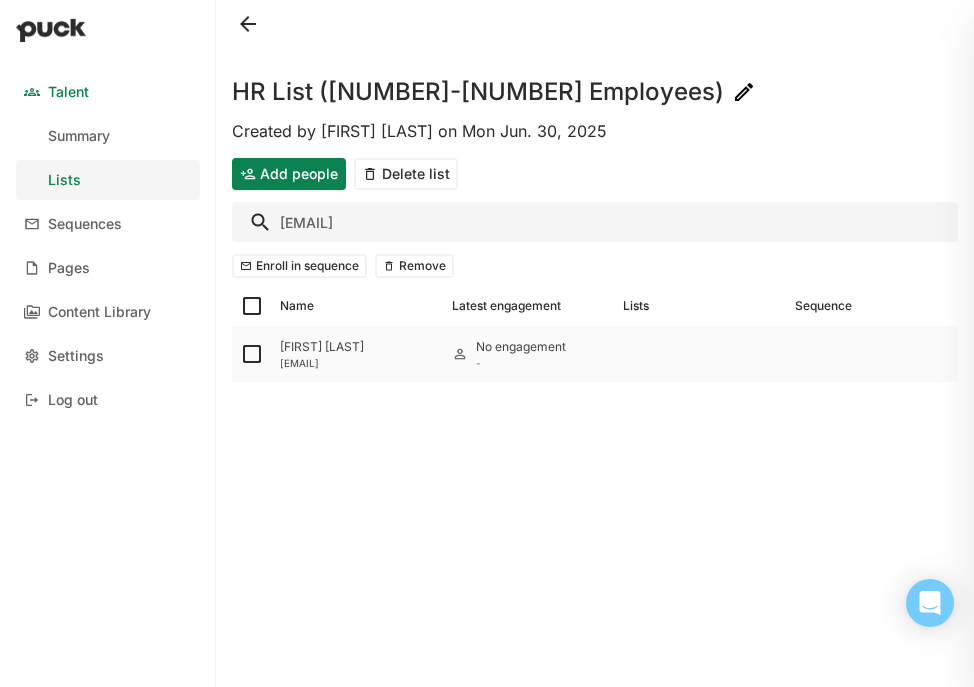 type on "mpalmer" 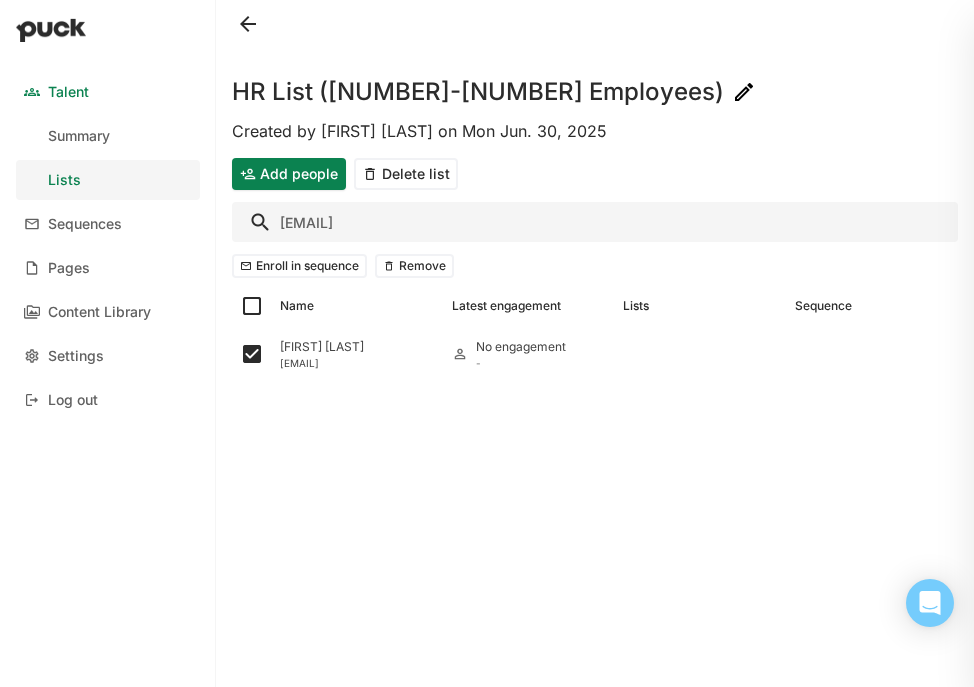 click on "mpalmer" at bounding box center (595, 222) 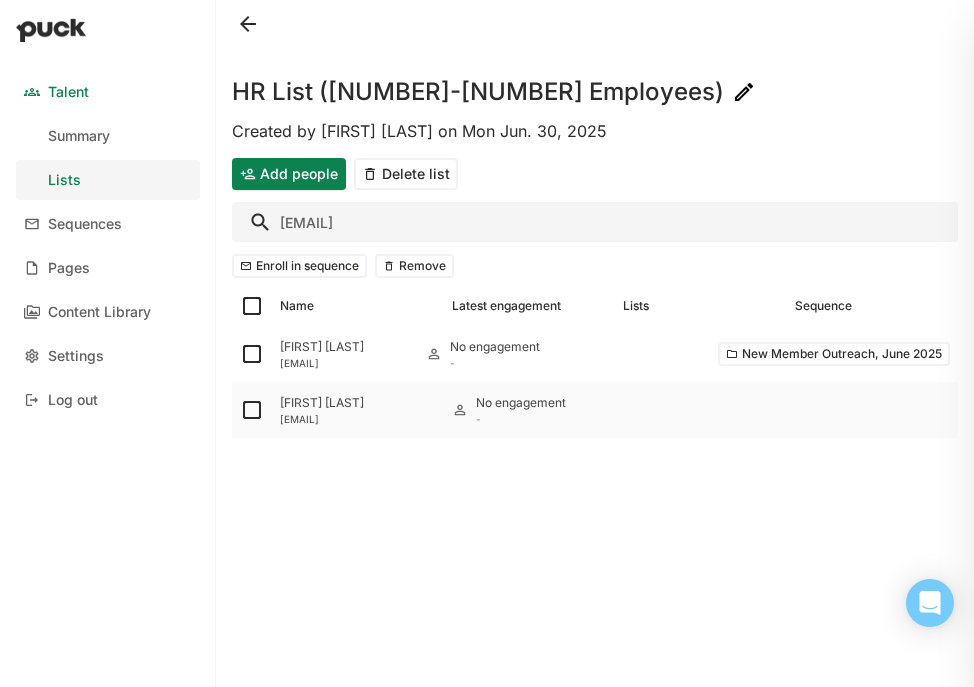 type on "mia" 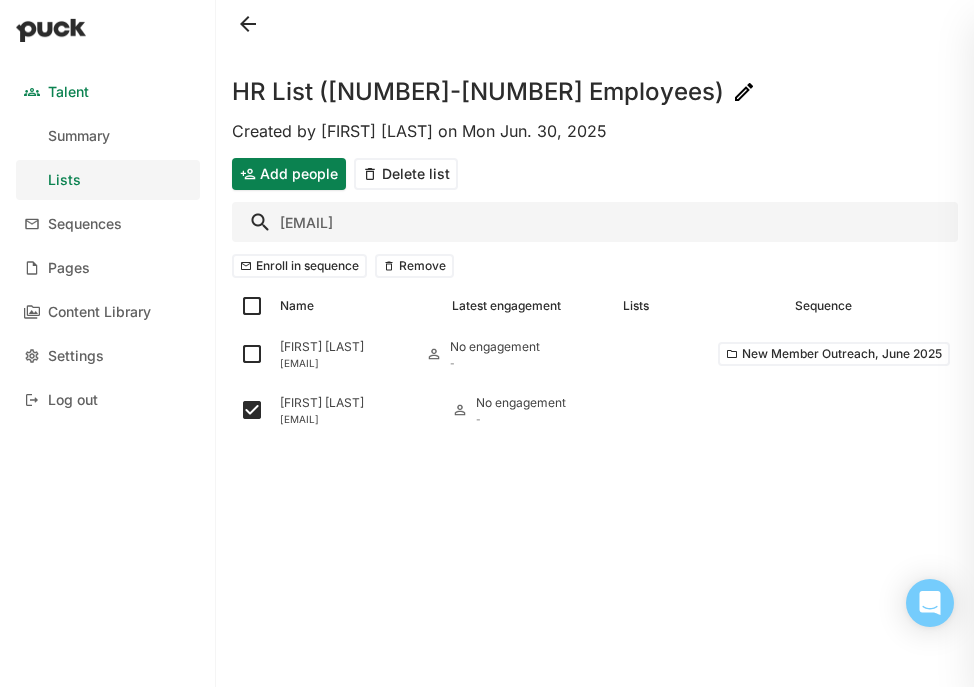 click on "mia" at bounding box center (595, 222) 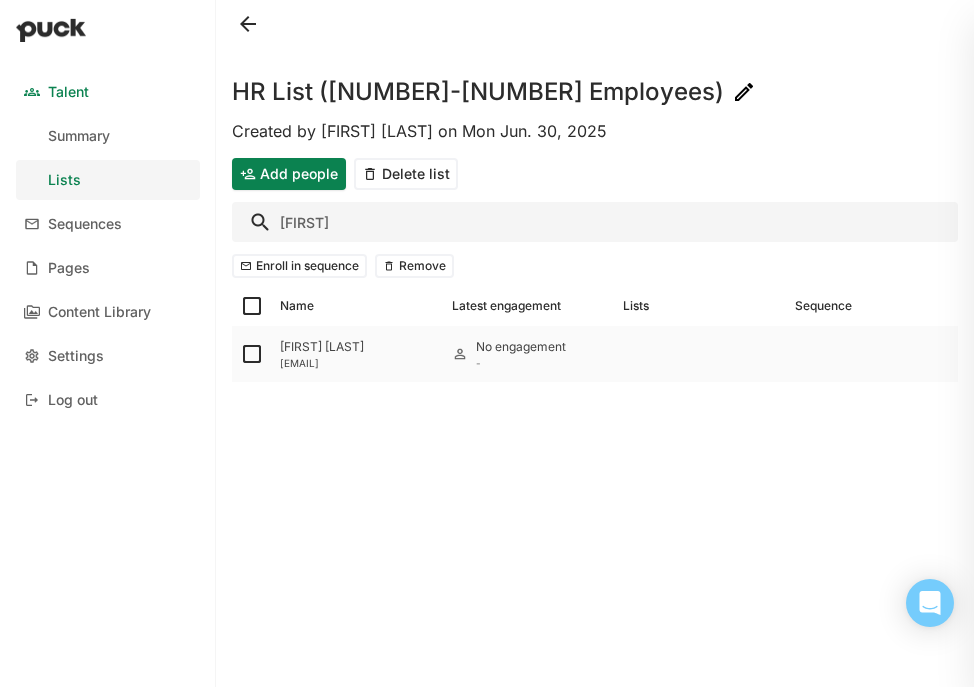 type on "eleanor" 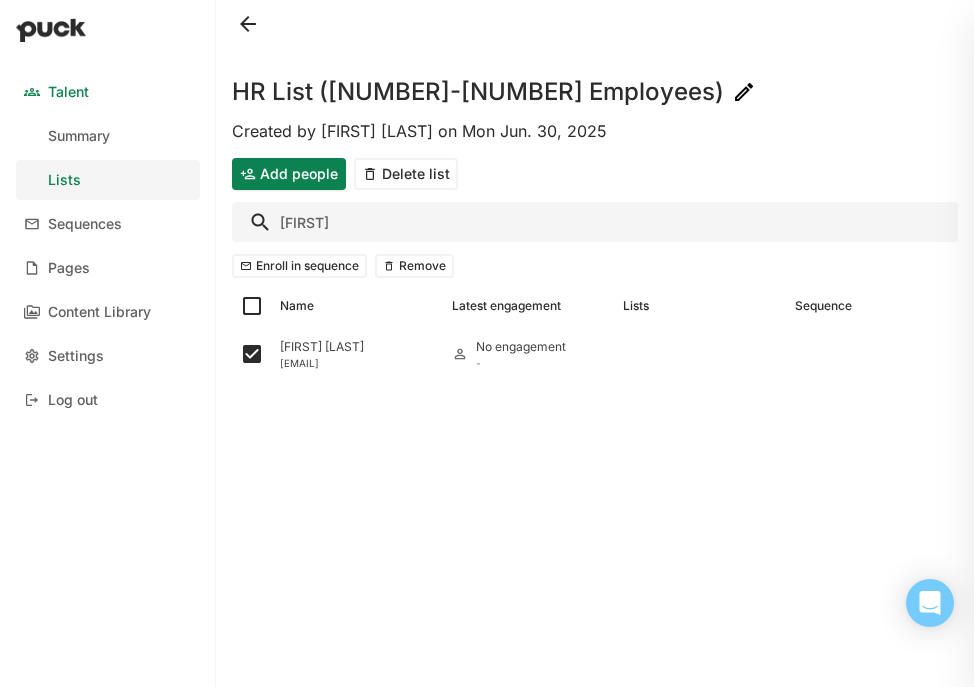 click on "eleanor" at bounding box center (595, 222) 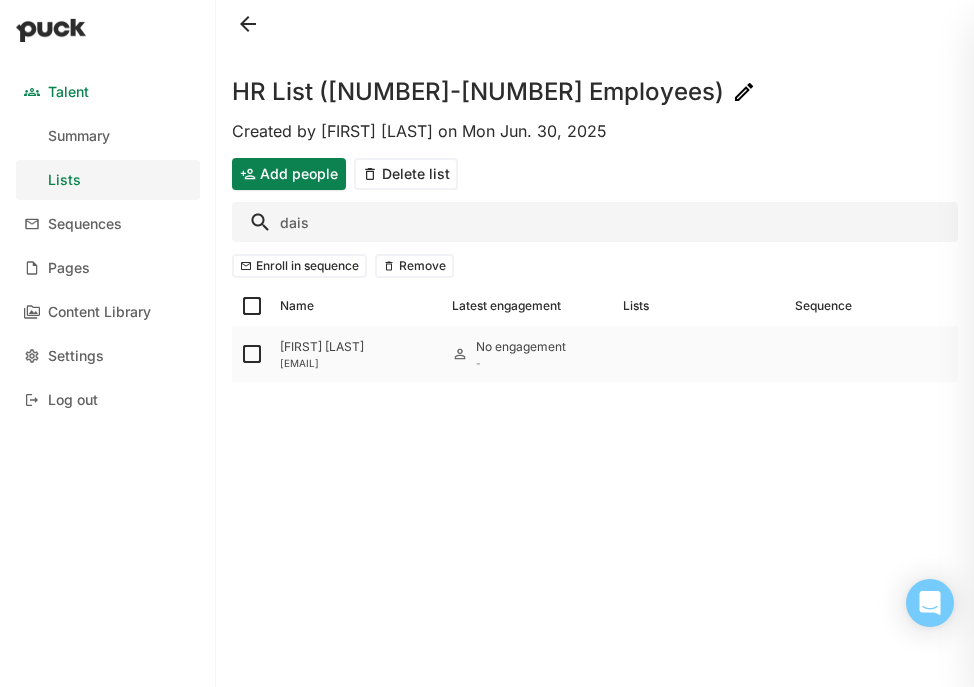 type on "dais" 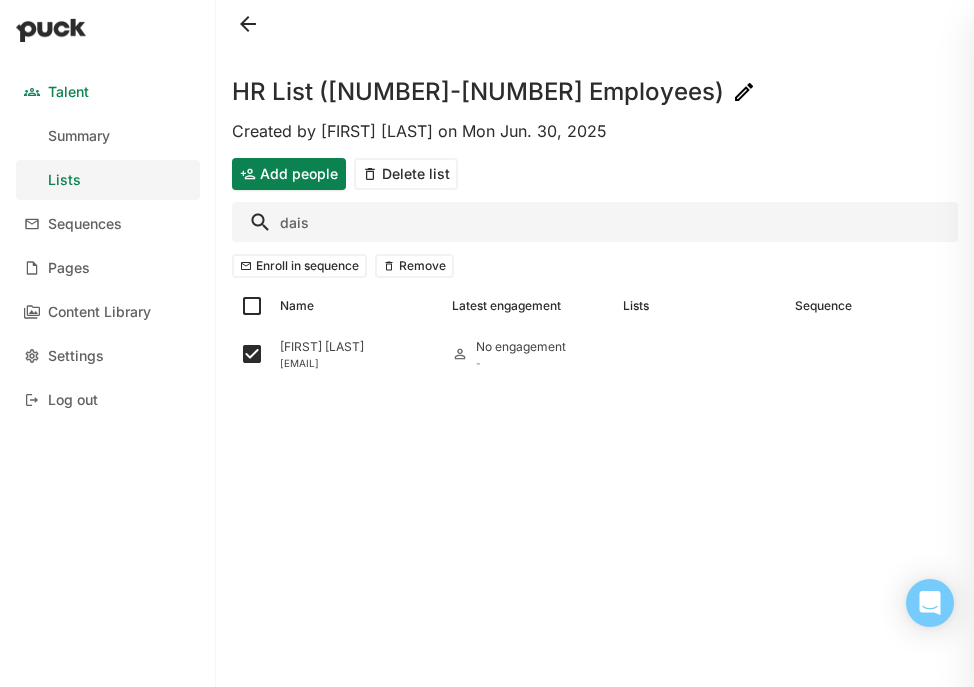 click on "dais" at bounding box center (595, 222) 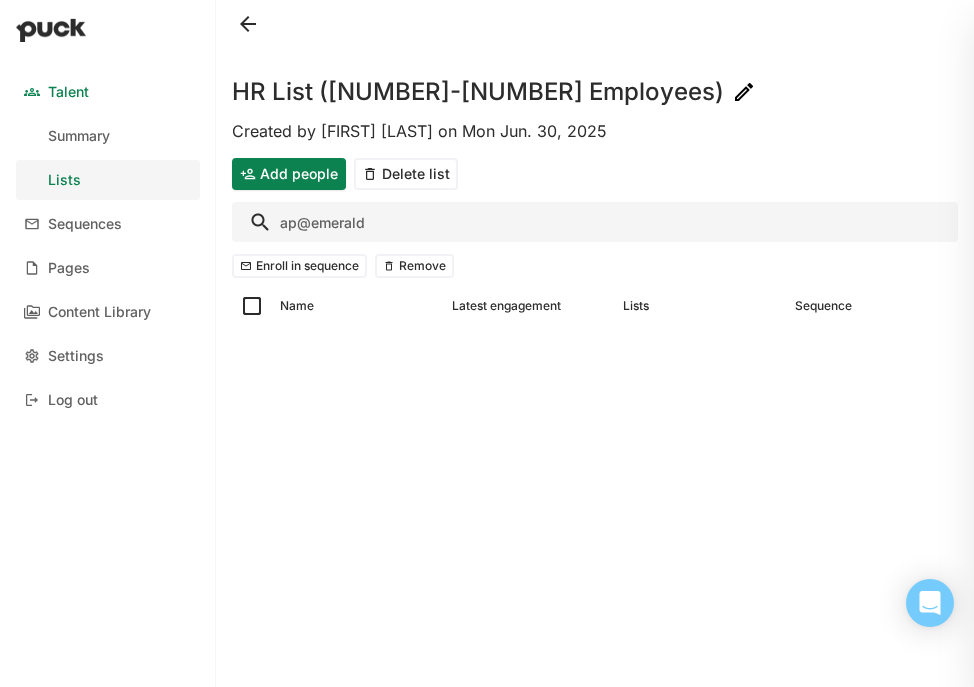 click on "ap@emerald" at bounding box center [595, 222] 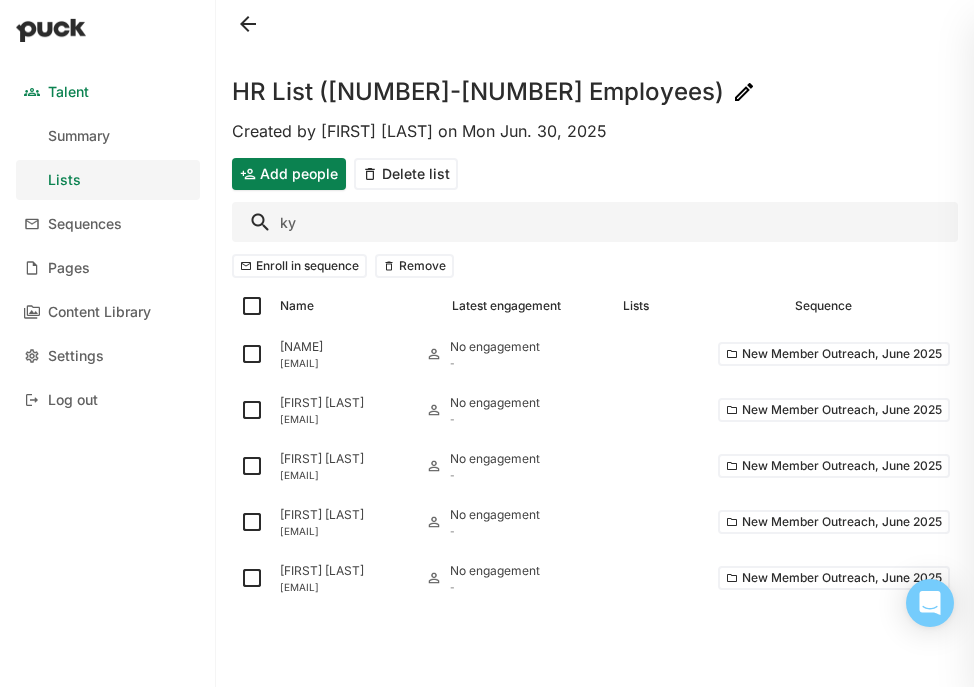 type on "k" 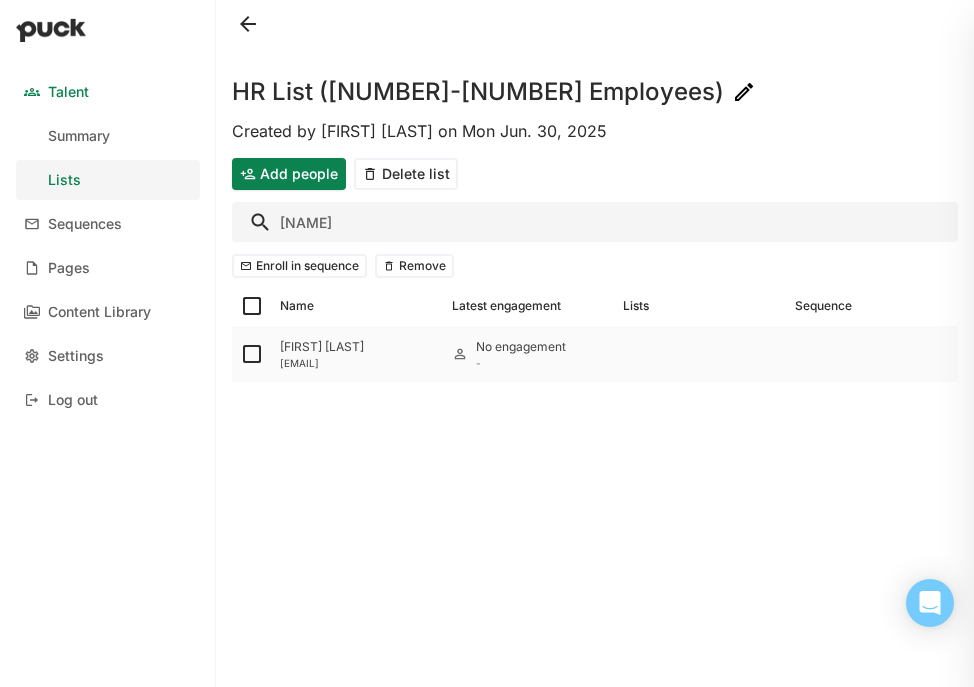 type on "allie" 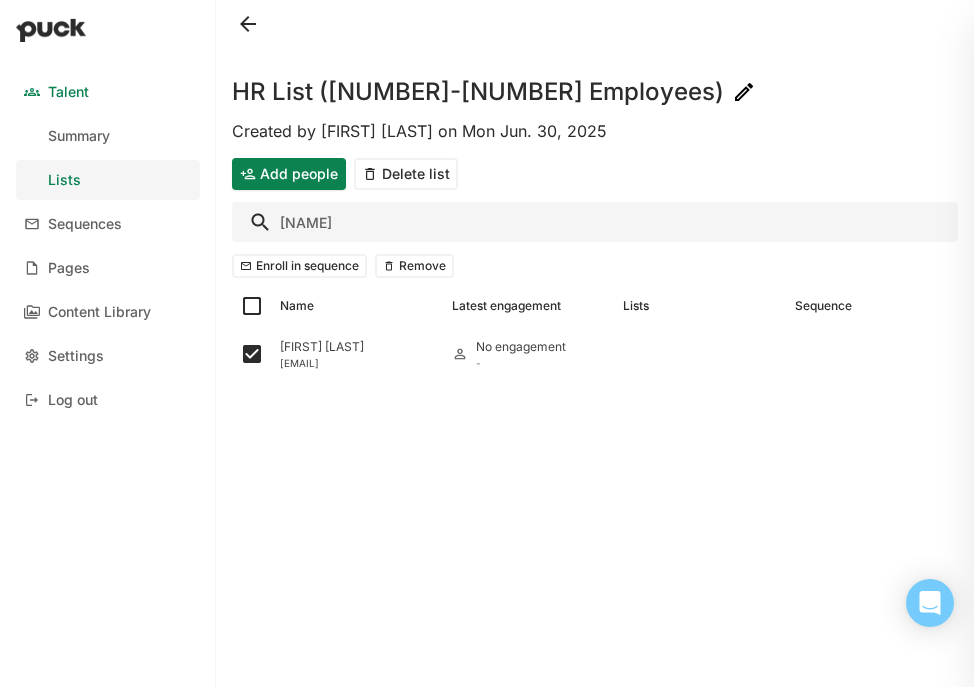 click on "allie" at bounding box center [595, 222] 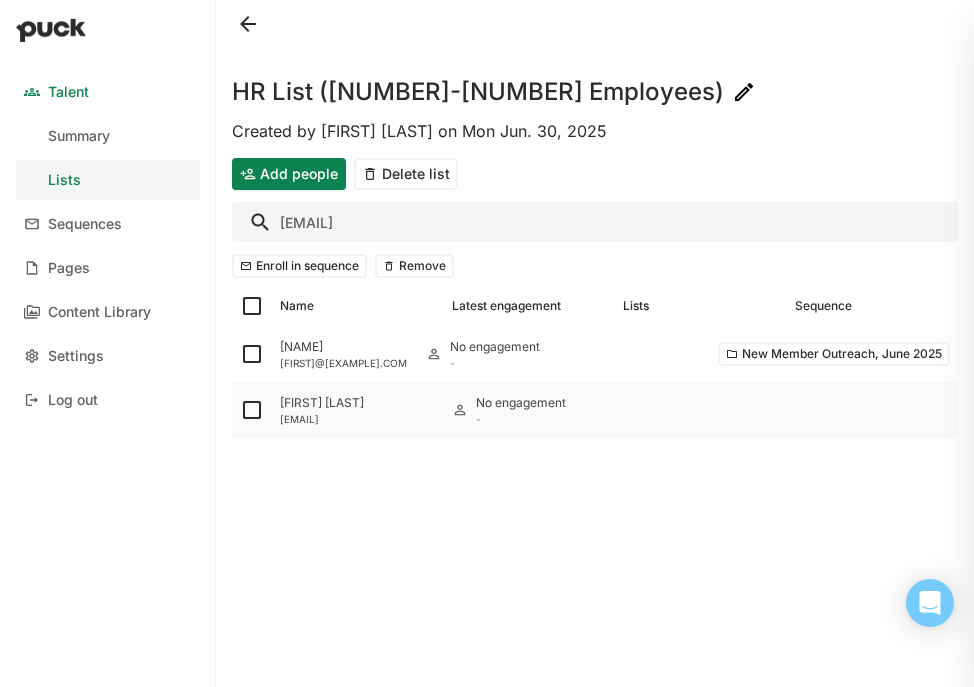 type on "john@" 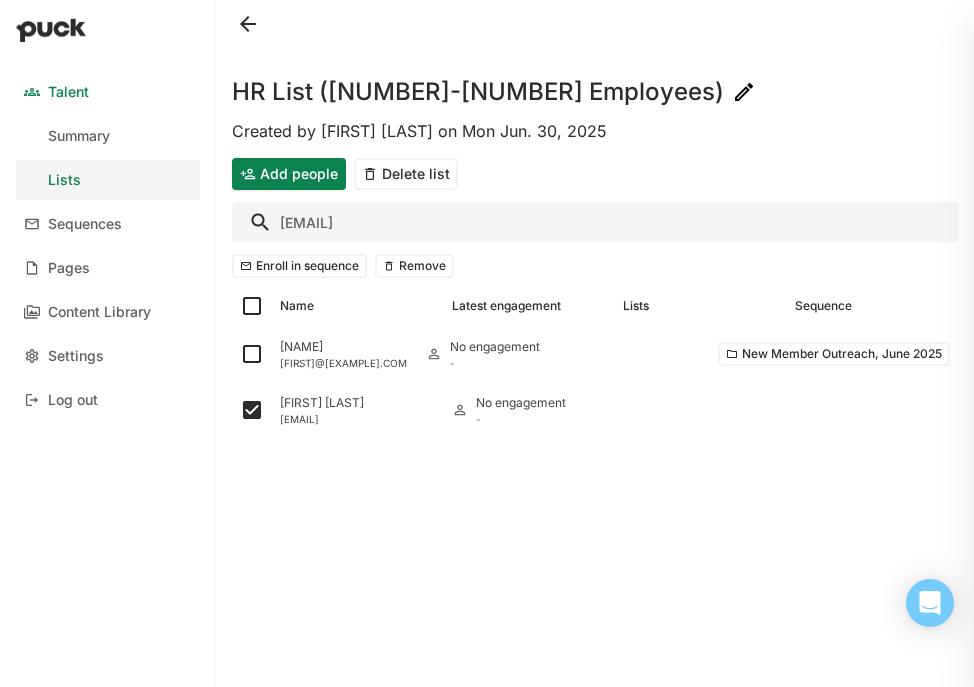 click on "john@" at bounding box center (595, 222) 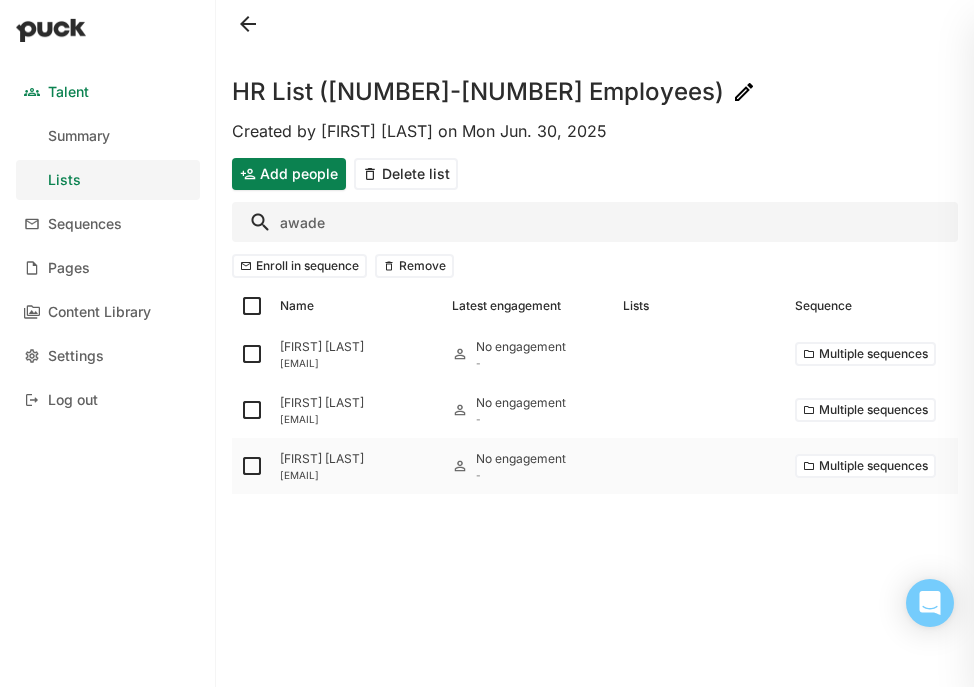 type on "awade" 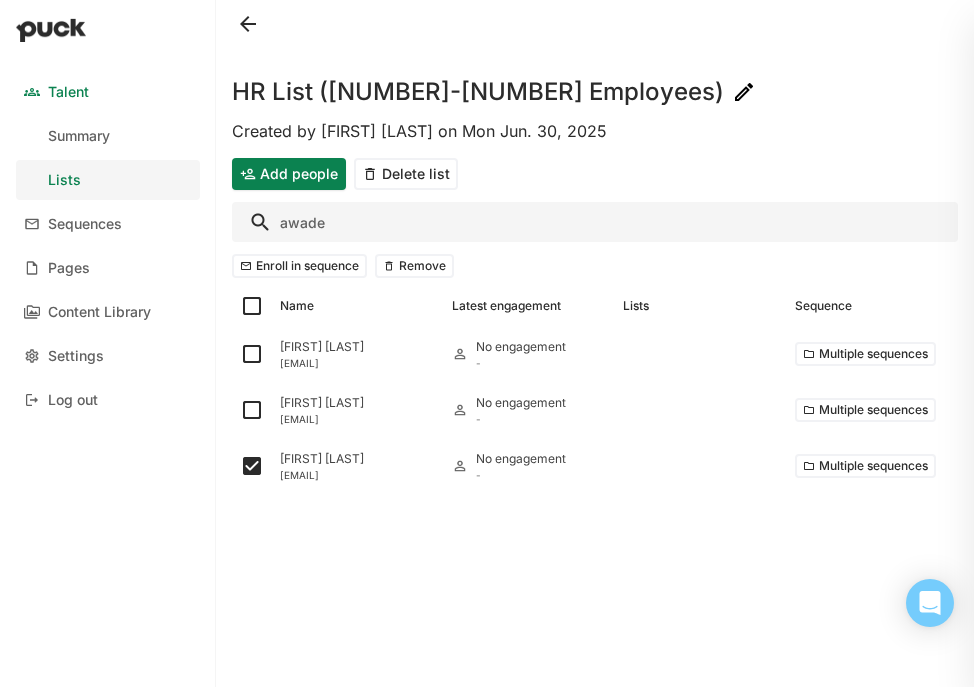 click on "awade" at bounding box center [595, 222] 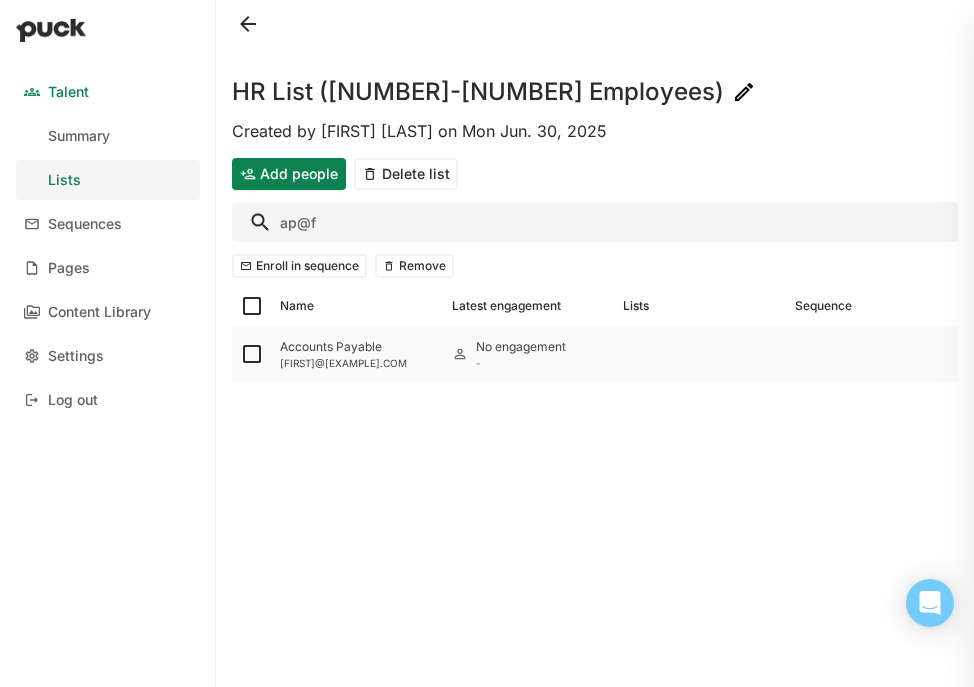 type on "ap@f" 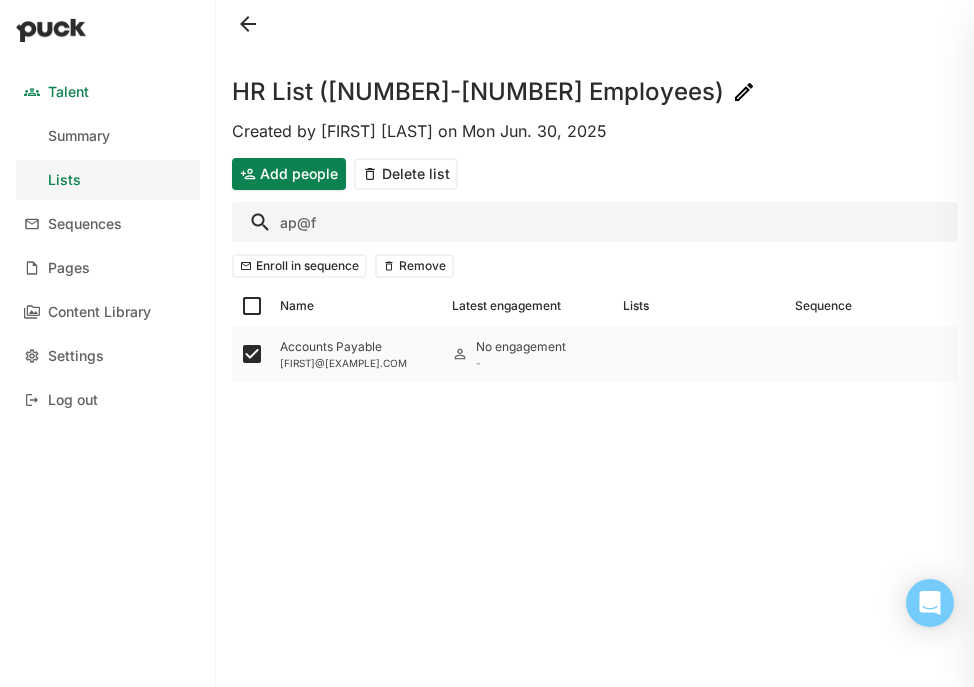 click on "[EMAIL]" at bounding box center [358, 363] 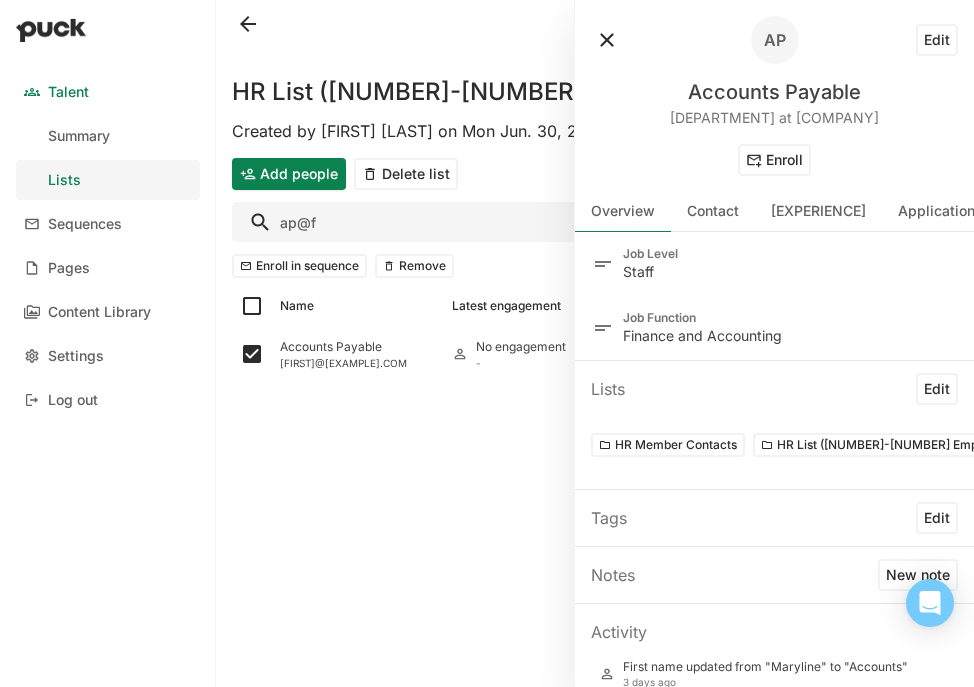 click on "Edit" at bounding box center [937, 40] 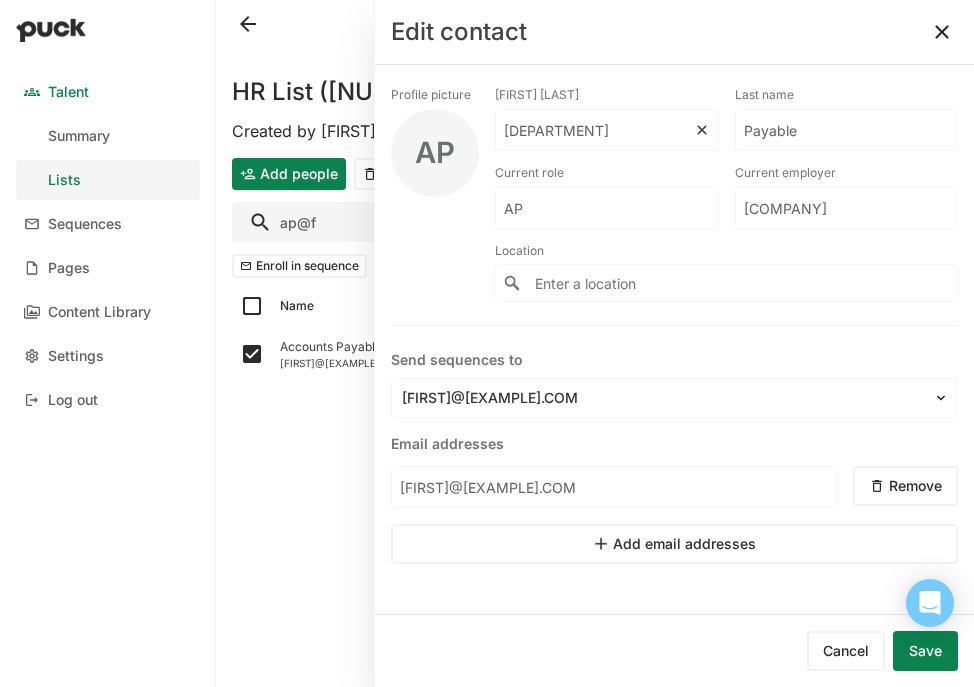 click on "Accounts" at bounding box center [595, 130] 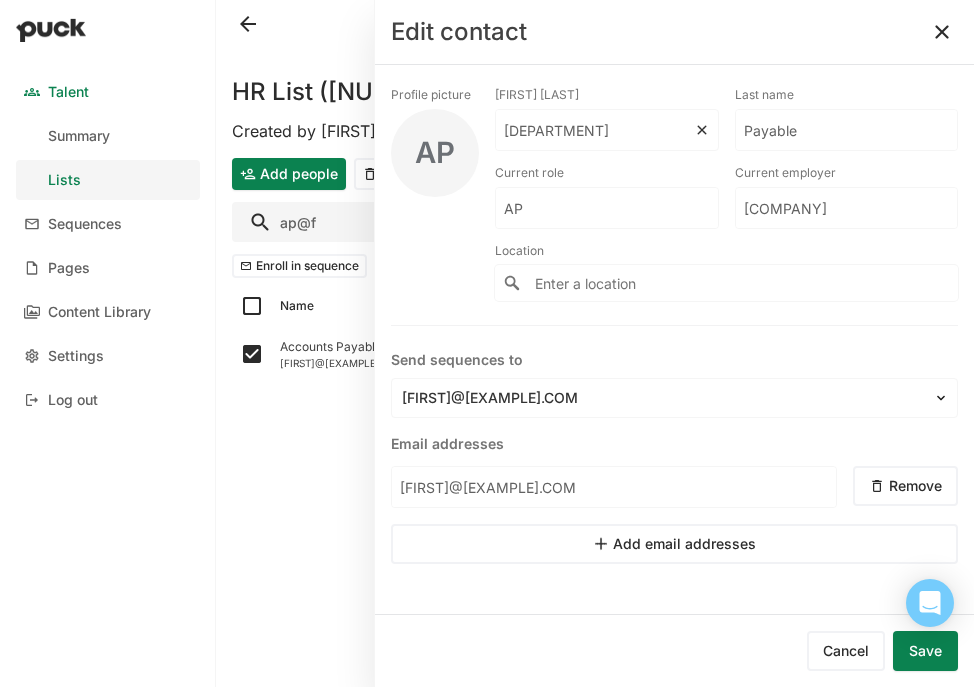 click on "Accounts" at bounding box center (595, 130) 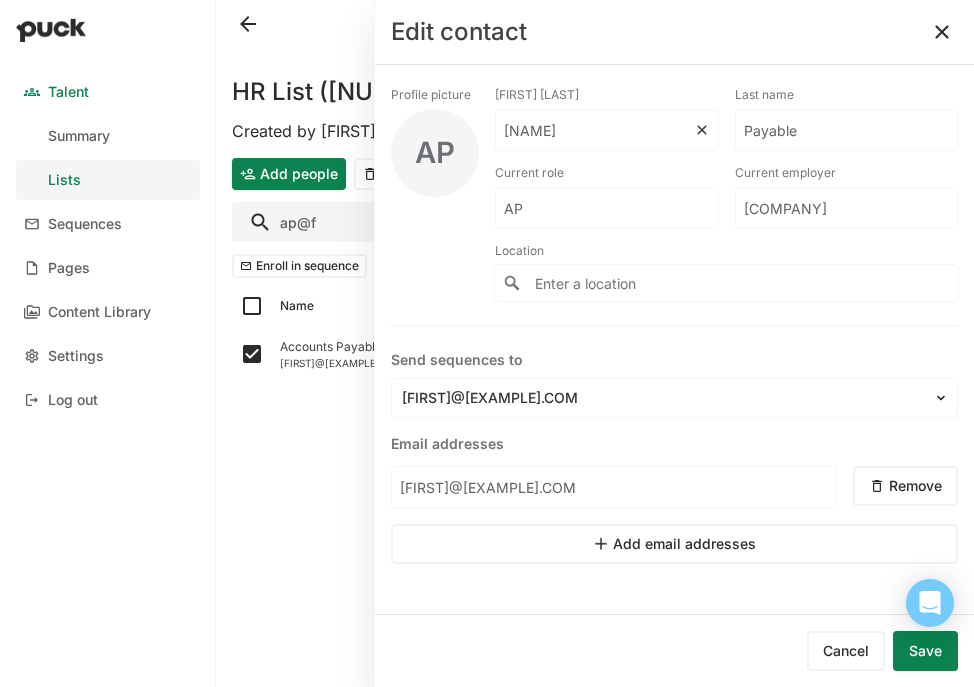 type 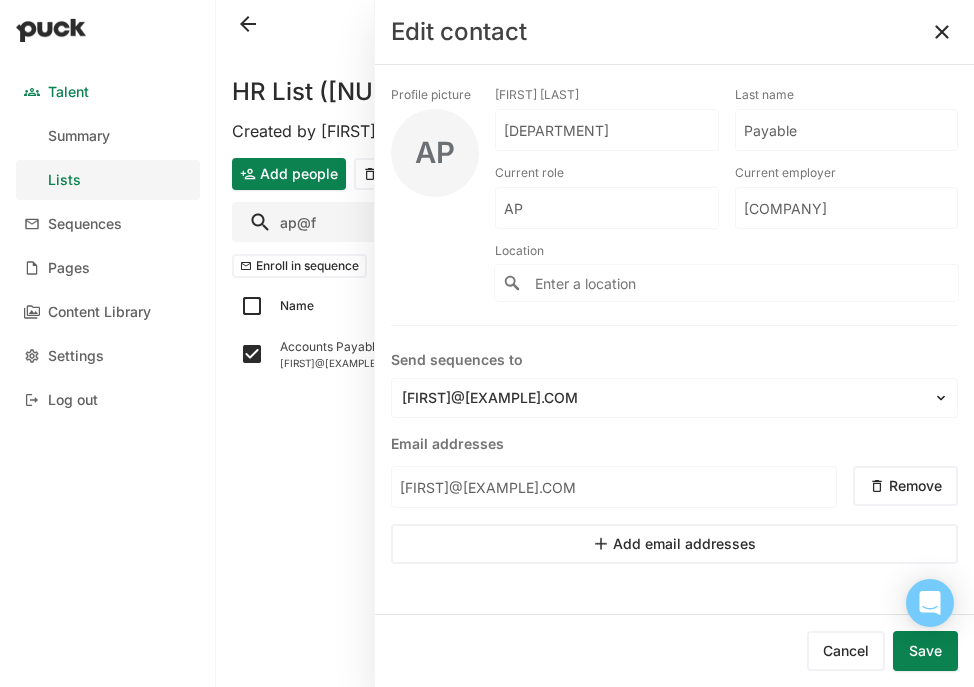 click on "Save" at bounding box center (925, 651) 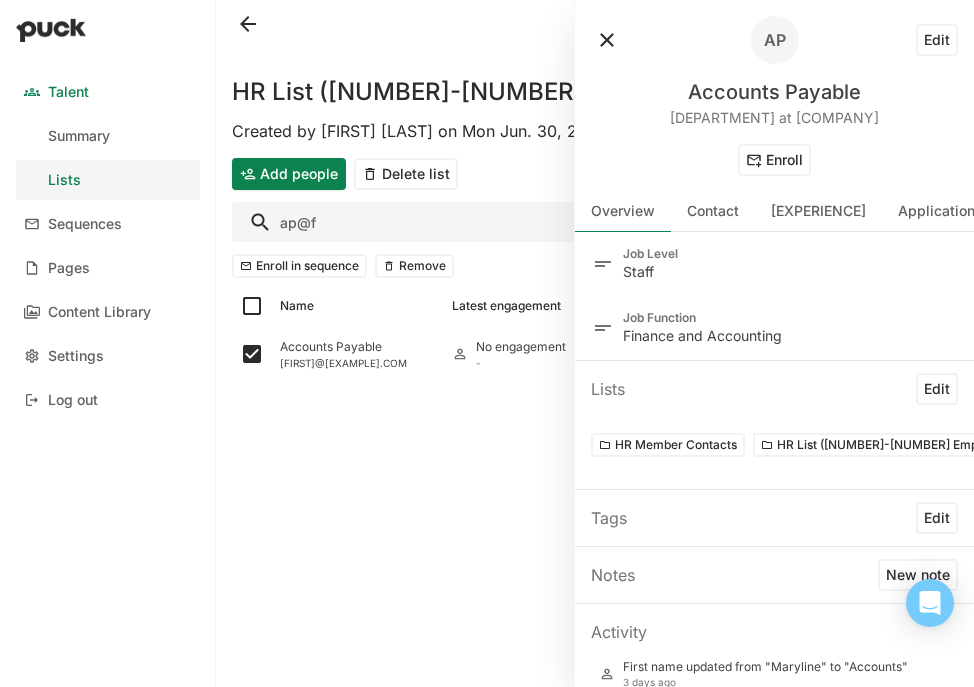 click at bounding box center [607, 40] 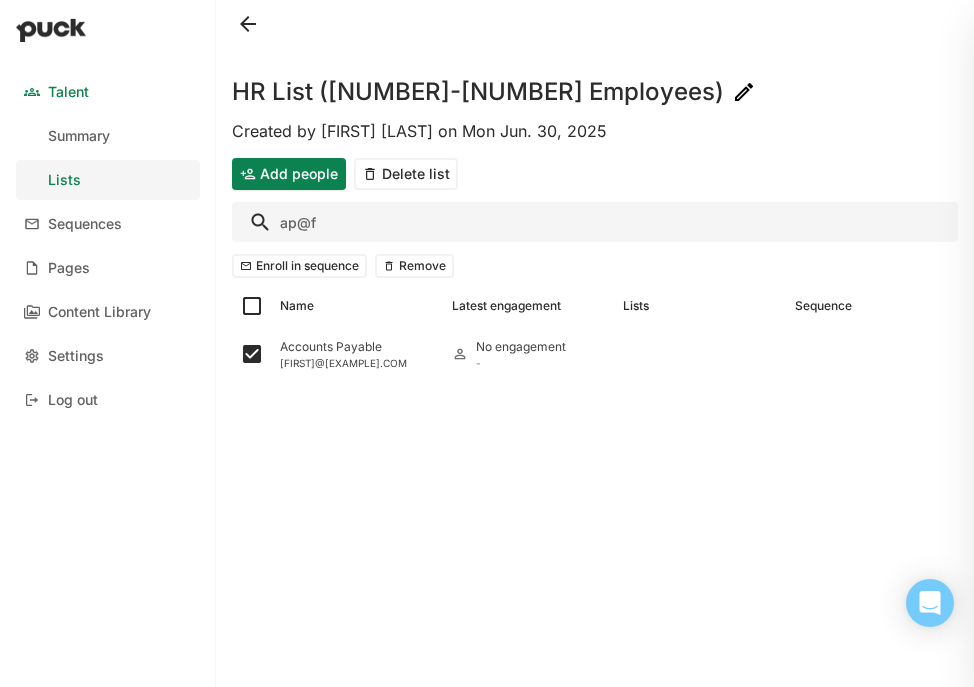 click on "ap@f" at bounding box center (595, 222) 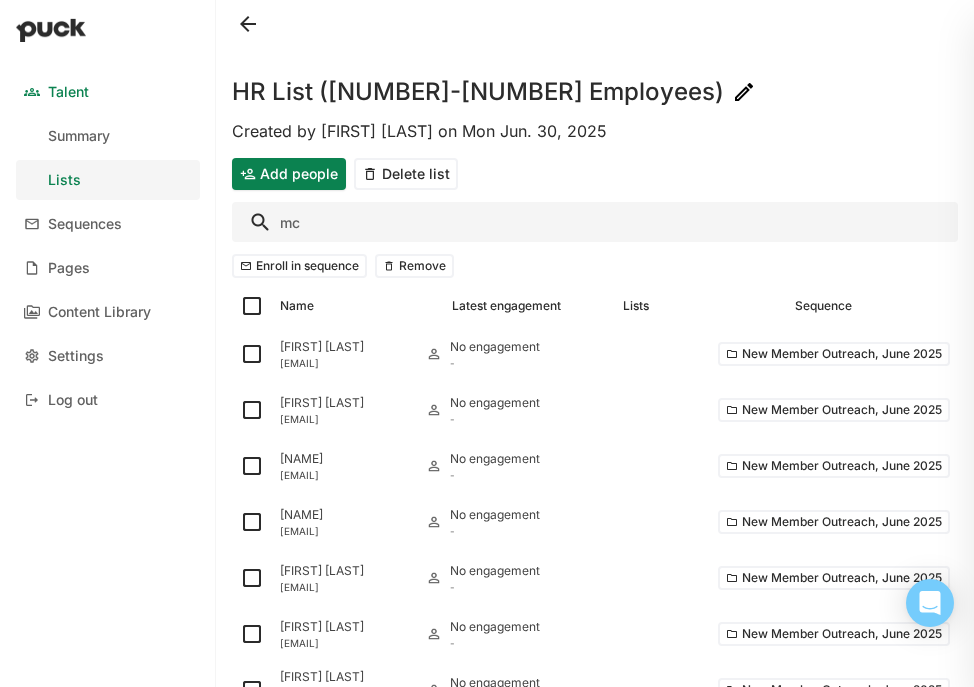type on "m" 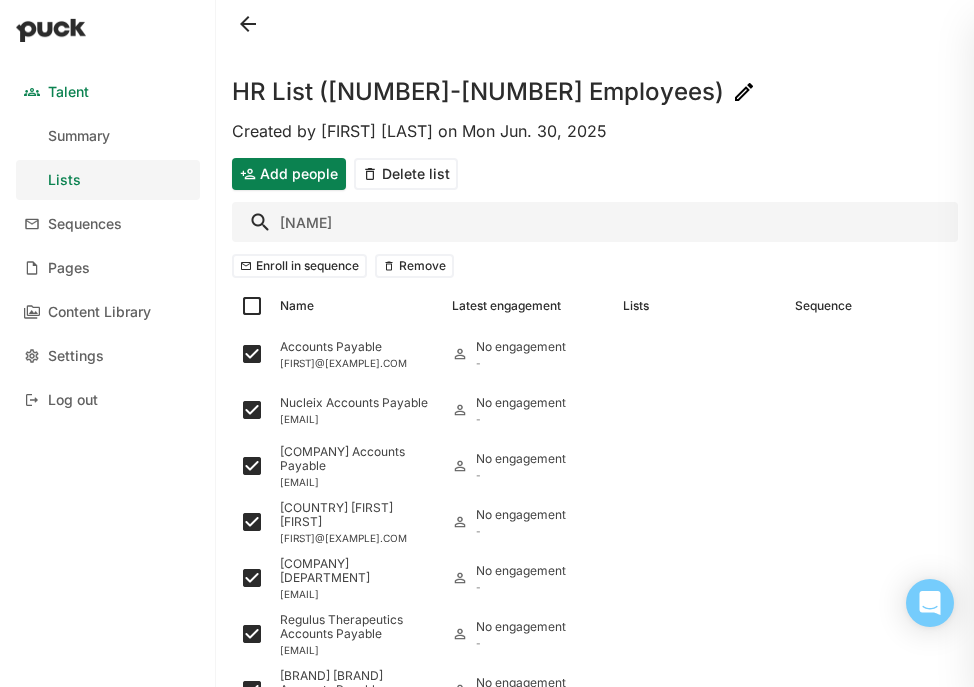 type on "a" 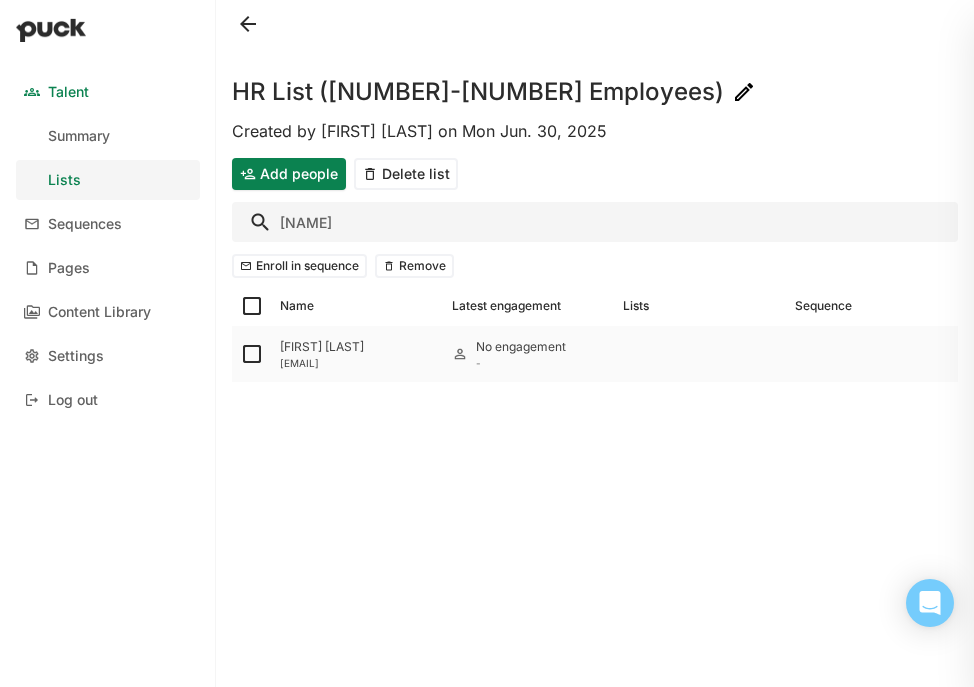 type on "jher" 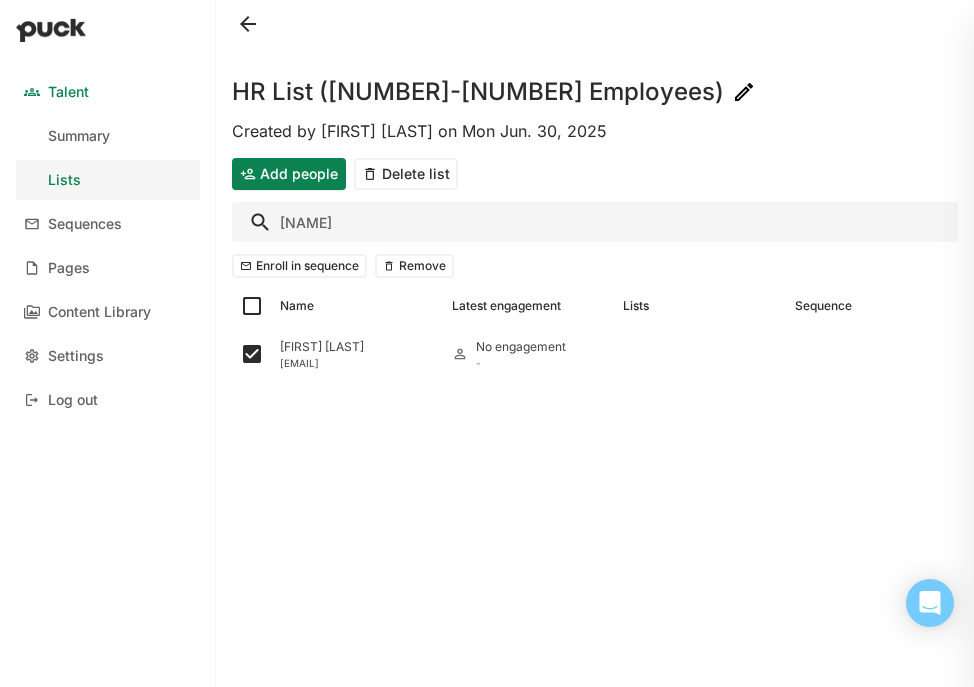 click on "jher" at bounding box center (595, 222) 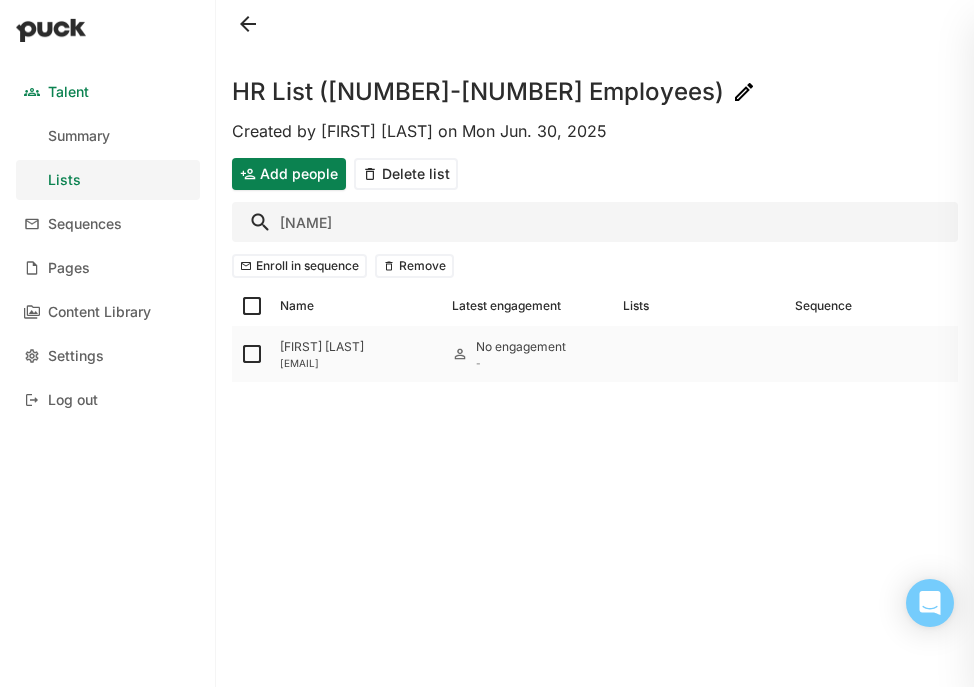type on "nandini" 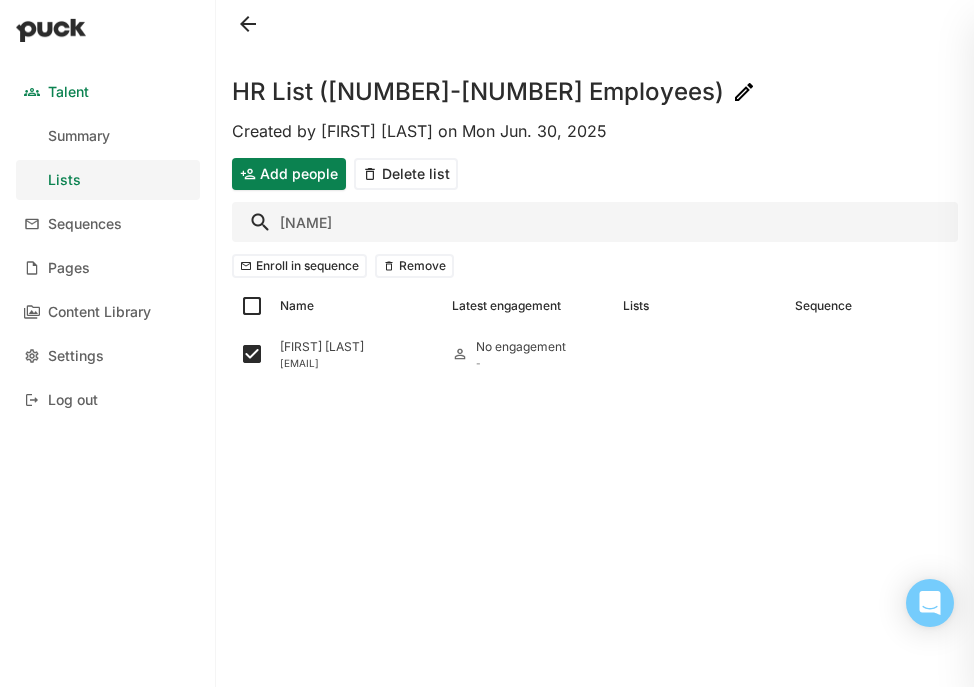 click on "nandini" at bounding box center [595, 222] 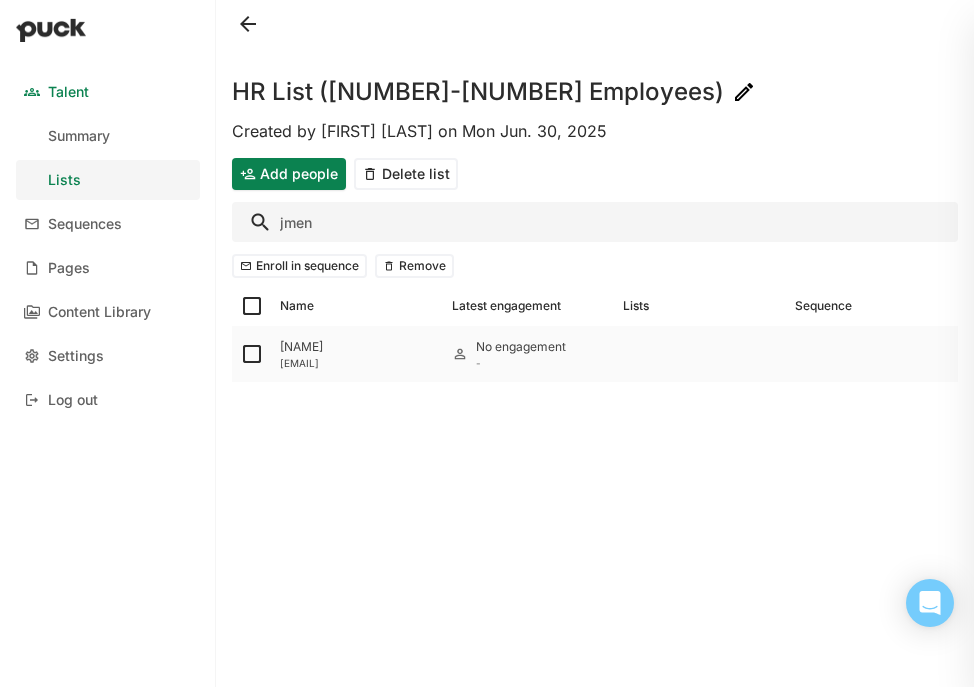 type on "jmen" 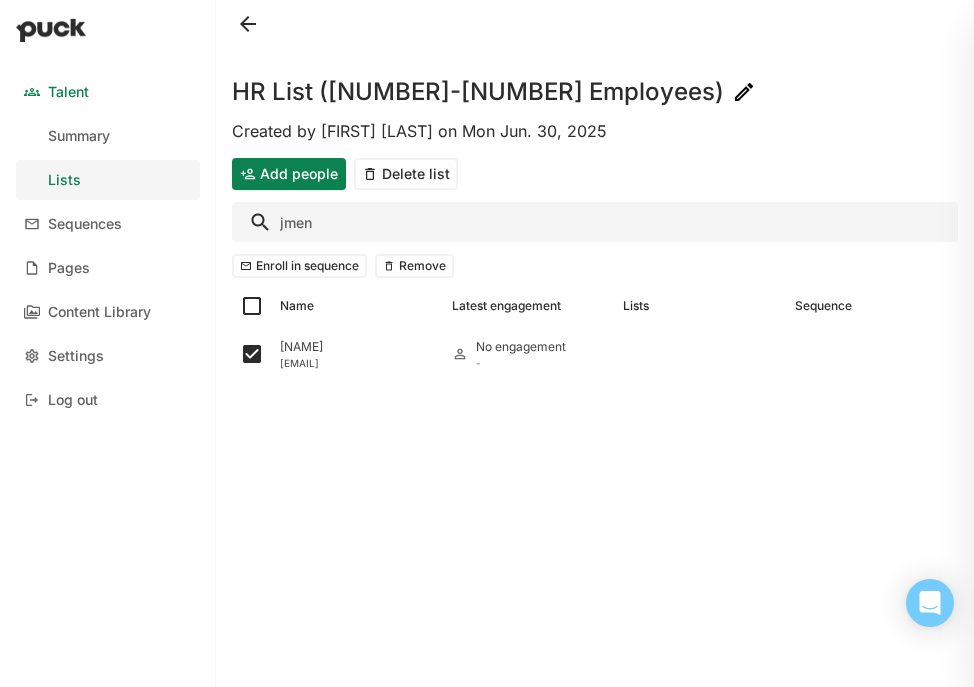 click on "jmen" at bounding box center [595, 222] 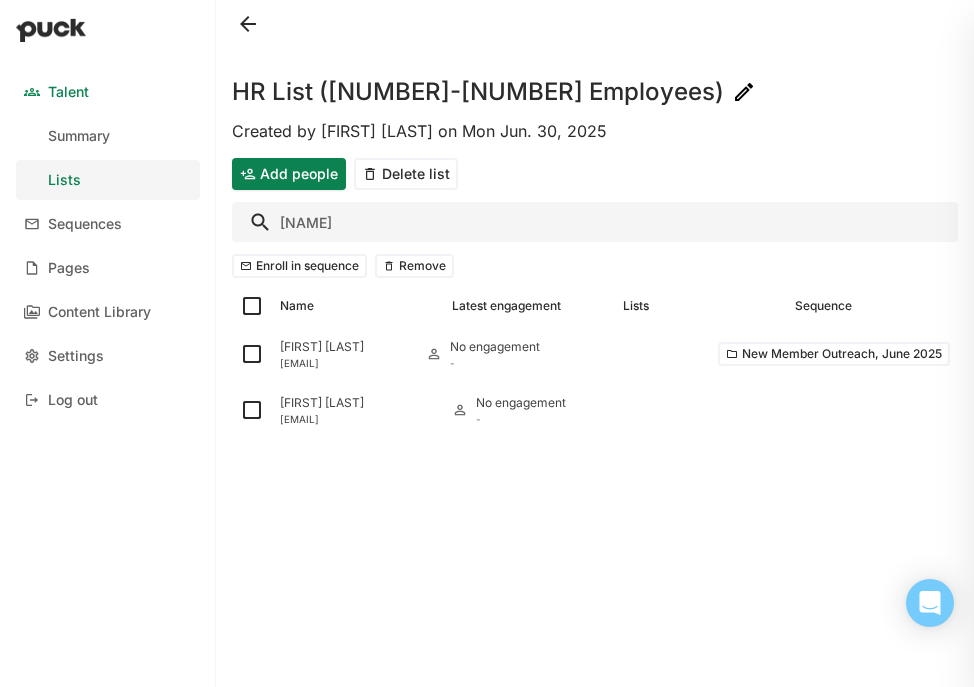 click on "yya" at bounding box center [595, 222] 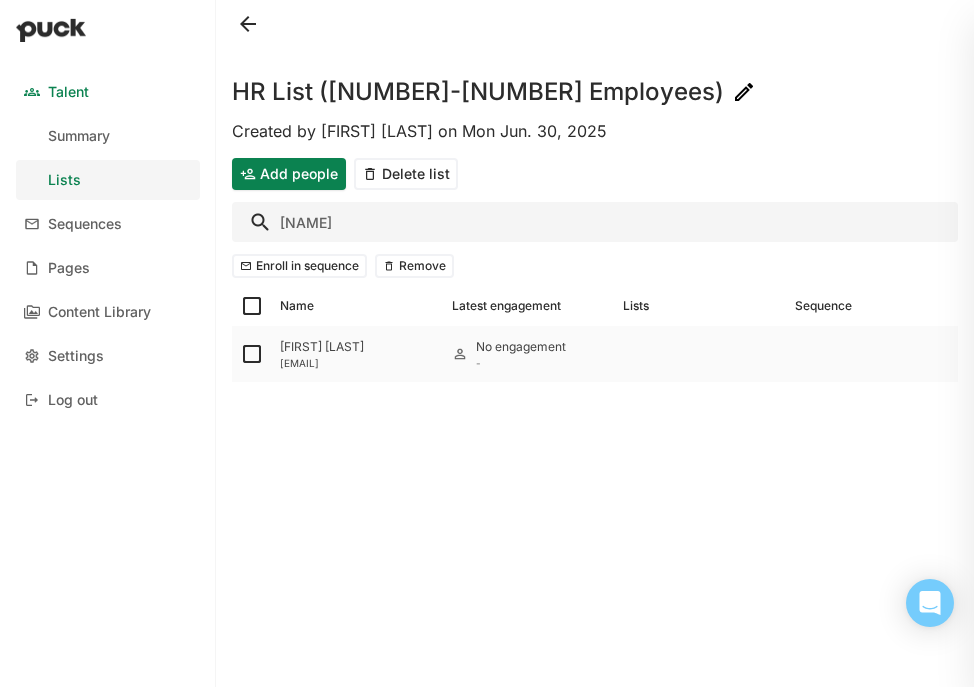 type on "clai" 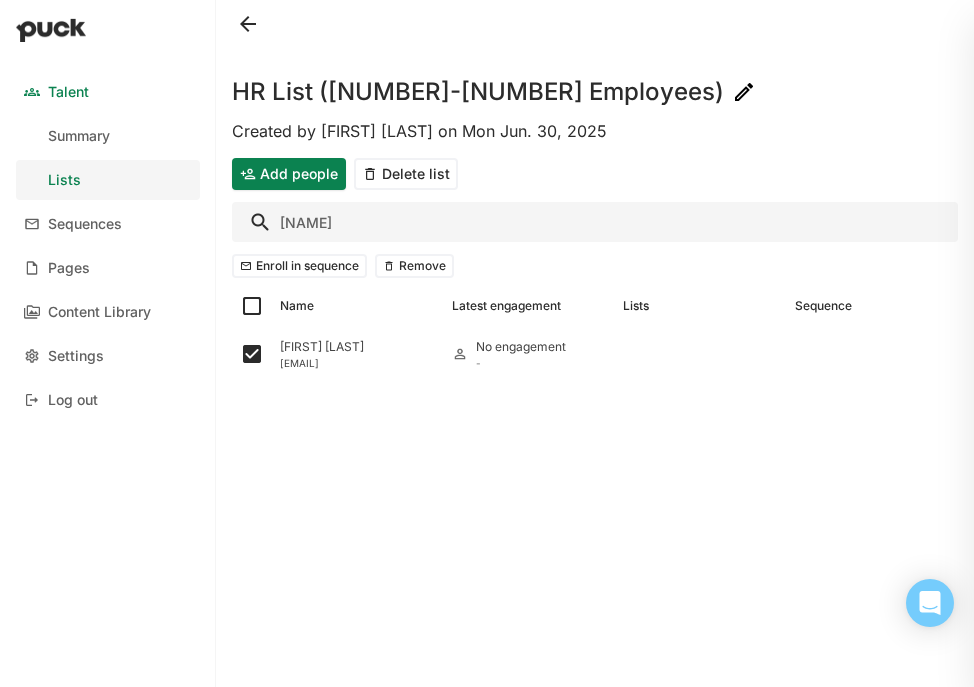 click on "clai" at bounding box center [595, 222] 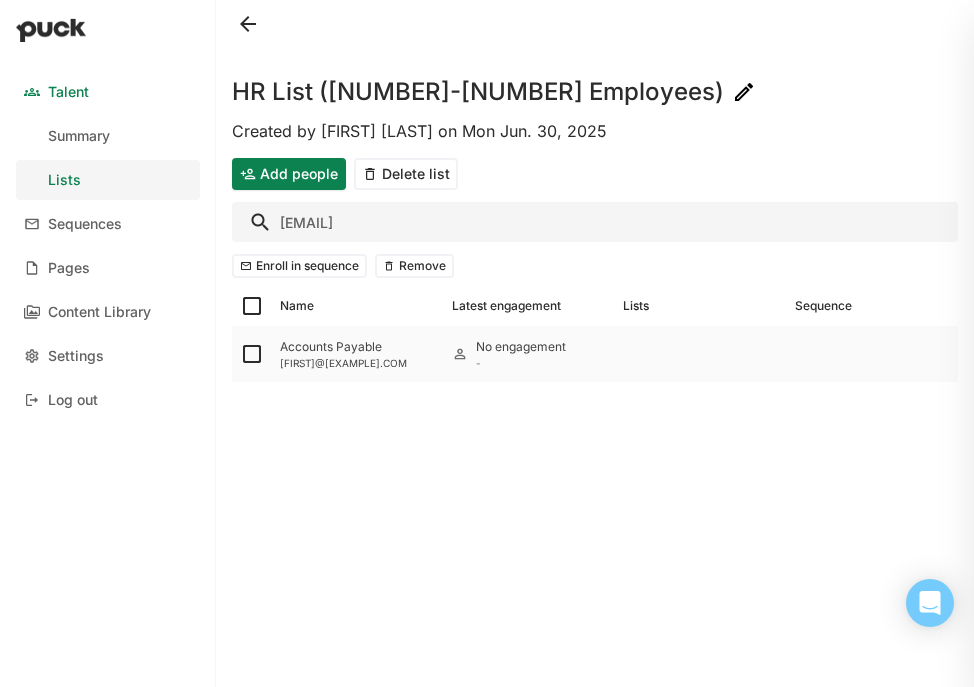 type on "ap@tyra" 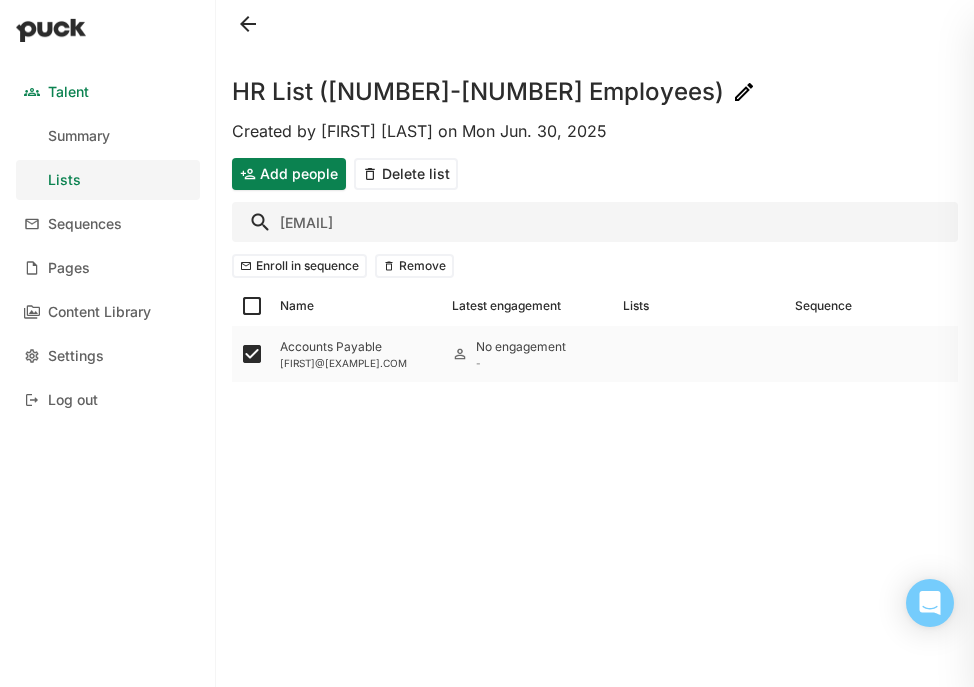 click on "Accounts Payable" at bounding box center (358, 347) 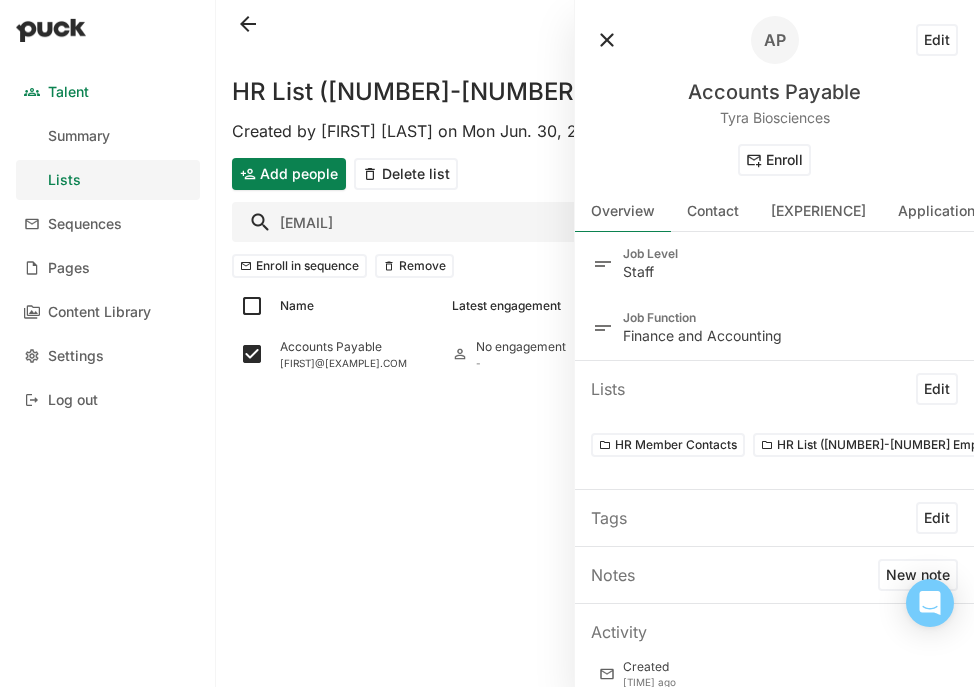 click on "Edit" at bounding box center [937, 40] 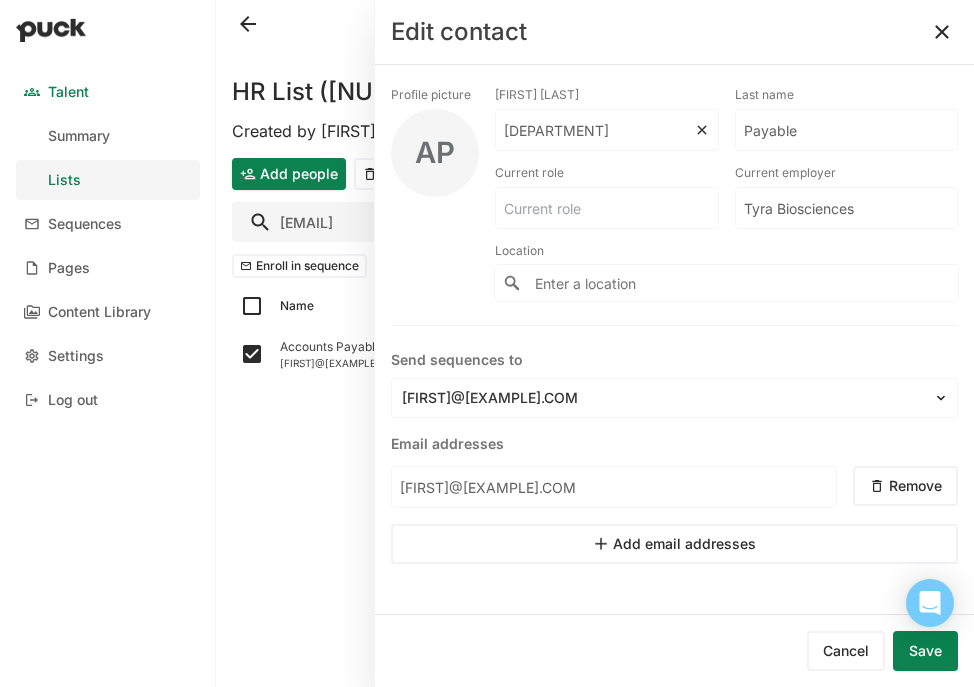 click on "Accounts" at bounding box center (595, 130) 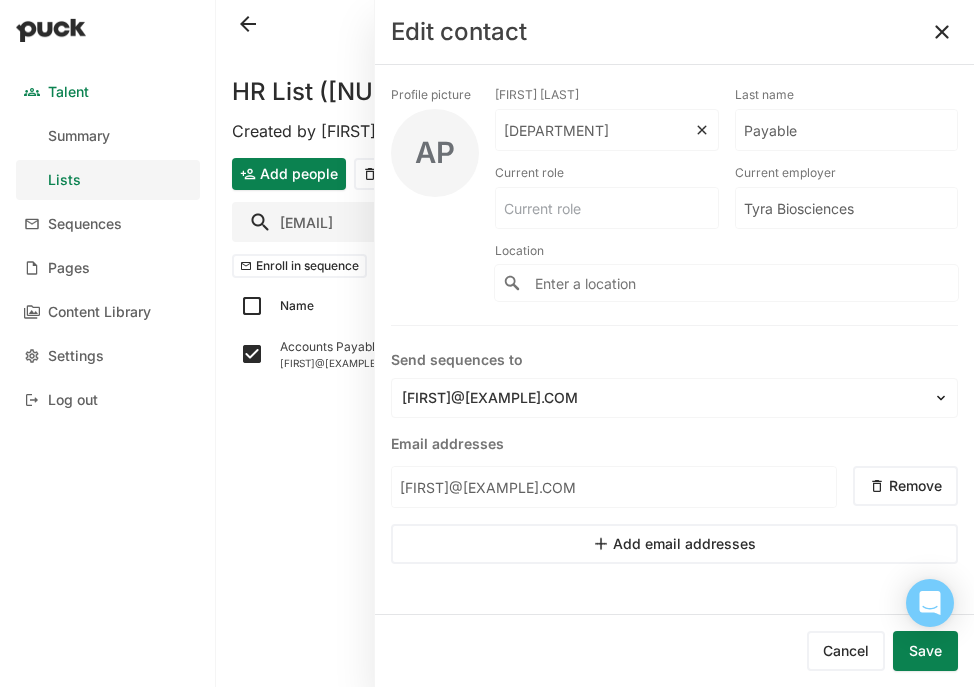 click on "Accounts" at bounding box center [595, 130] 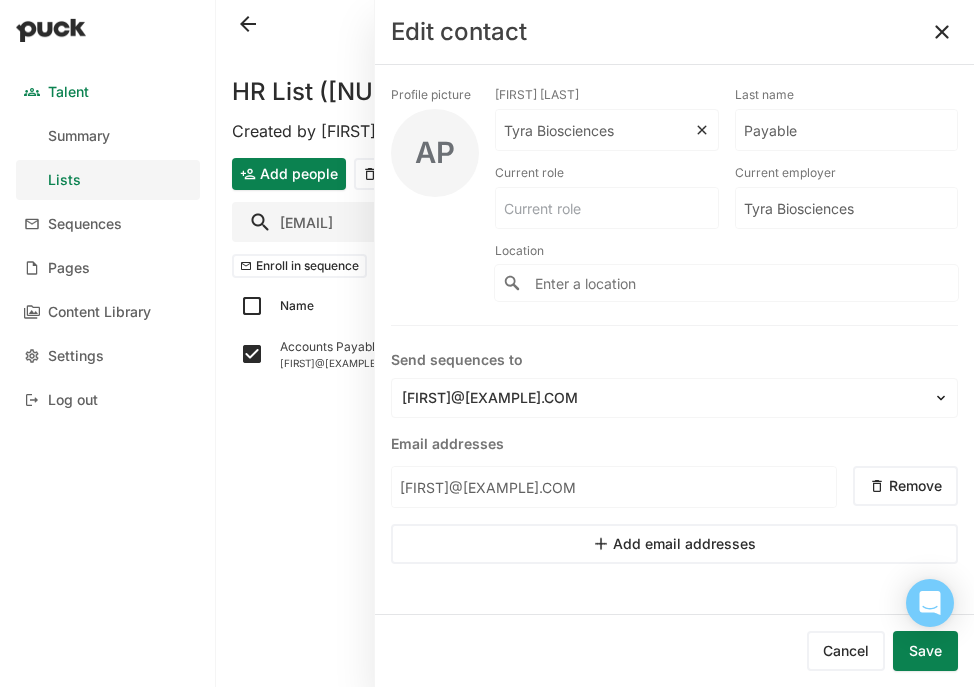 type on "Tyra Biosciences" 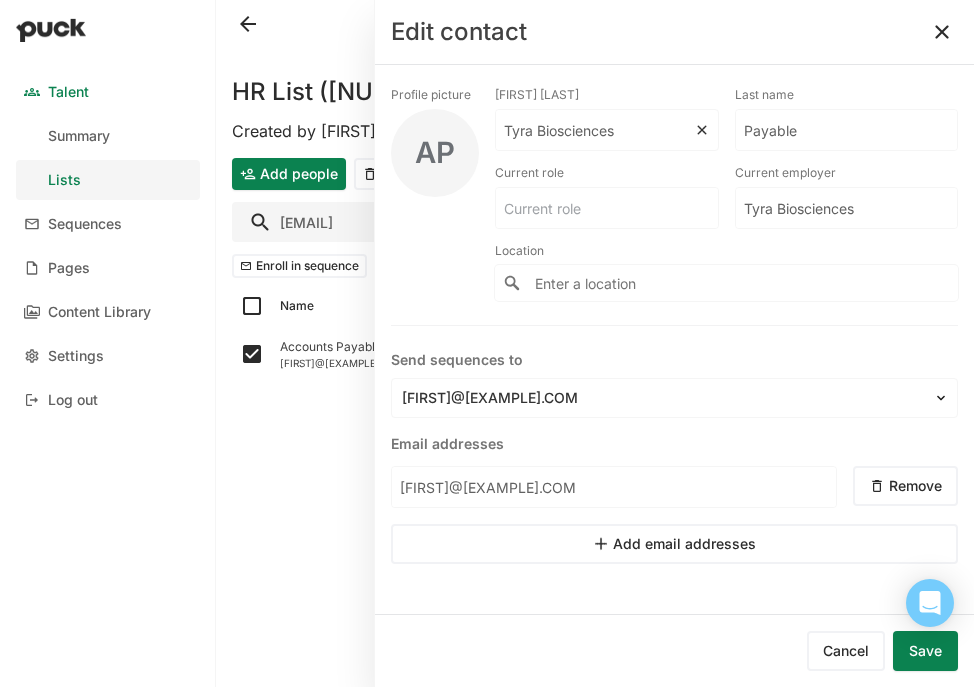 click on "Payable" at bounding box center [595, 130] 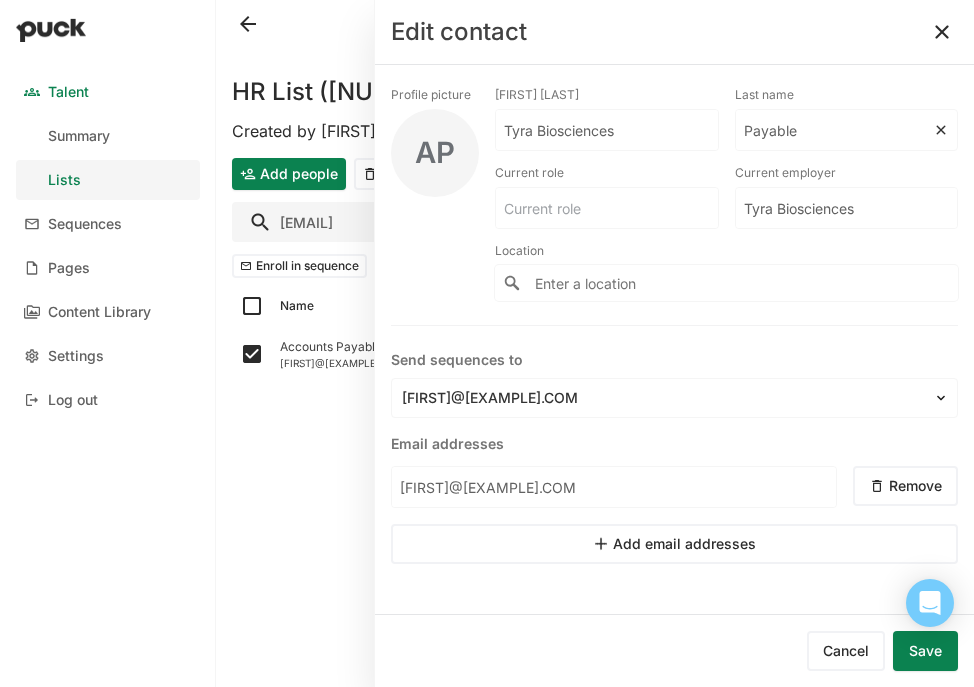 click on "Payable" at bounding box center (607, 130) 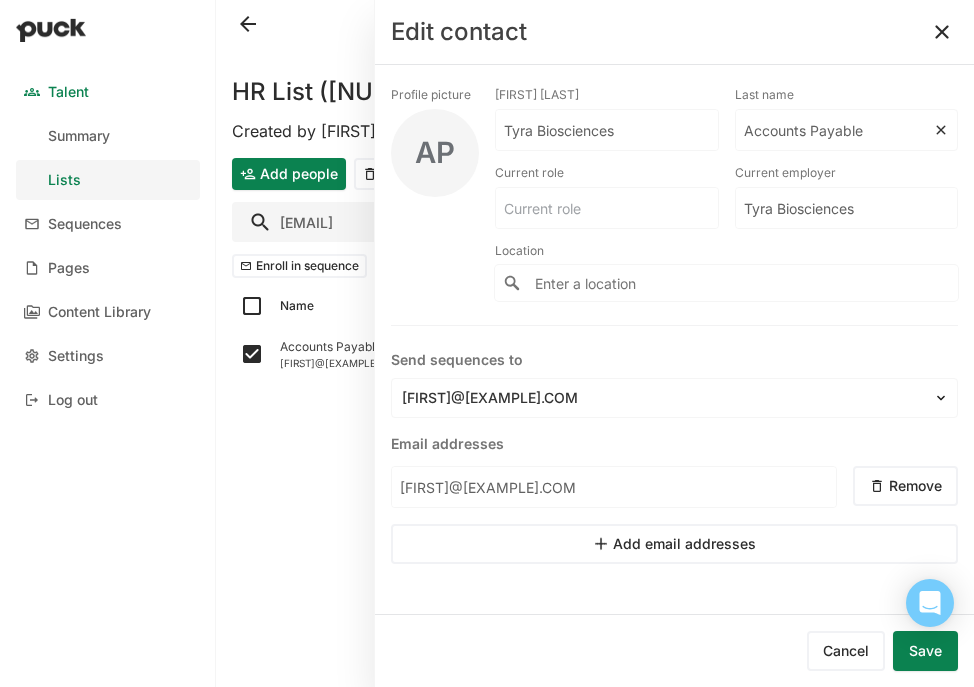click on "Accounts Payable" at bounding box center [607, 130] 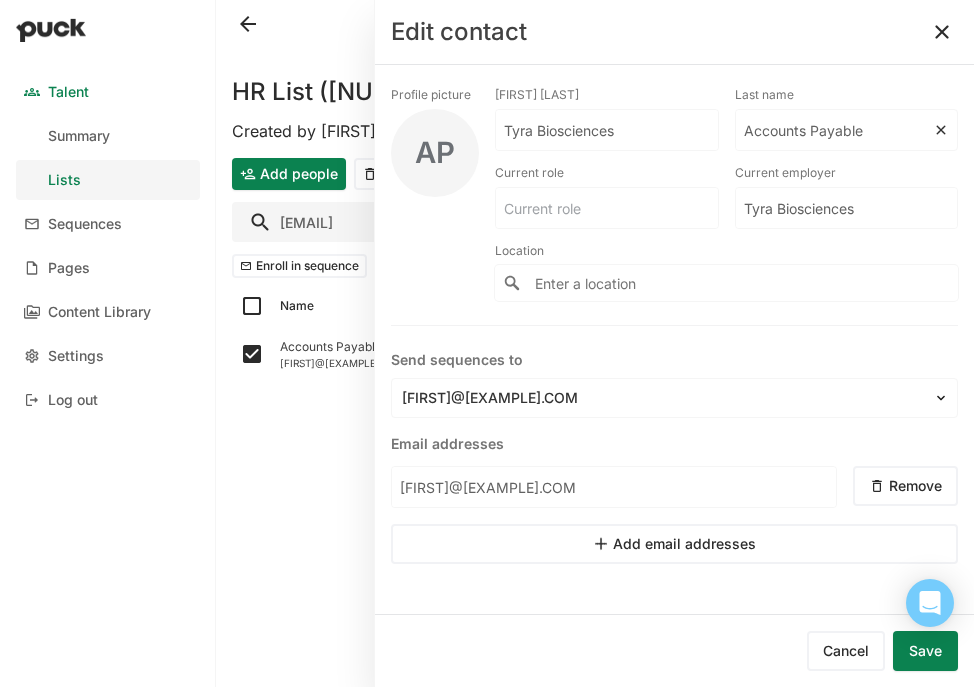 click on "Accounts Payable" at bounding box center (607, 130) 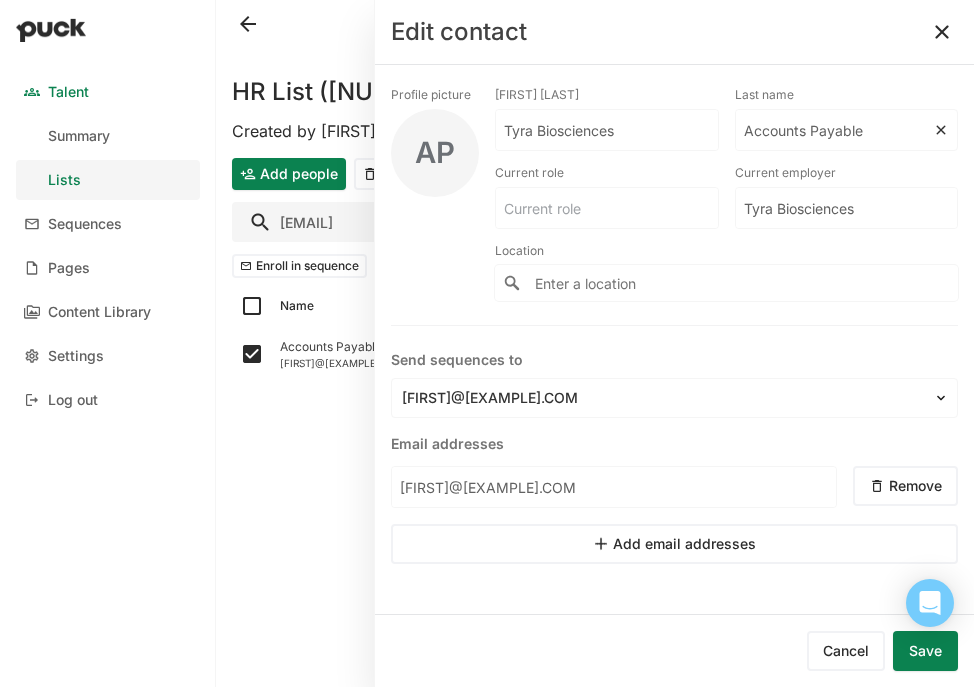 type on "Accounts Payable" 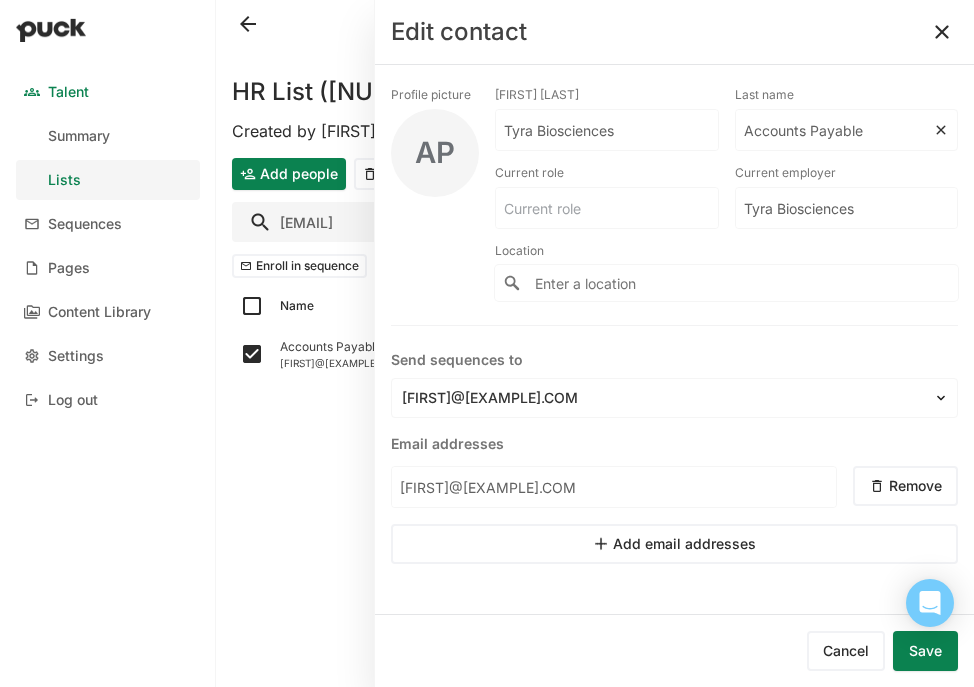 click at bounding box center [607, 208] 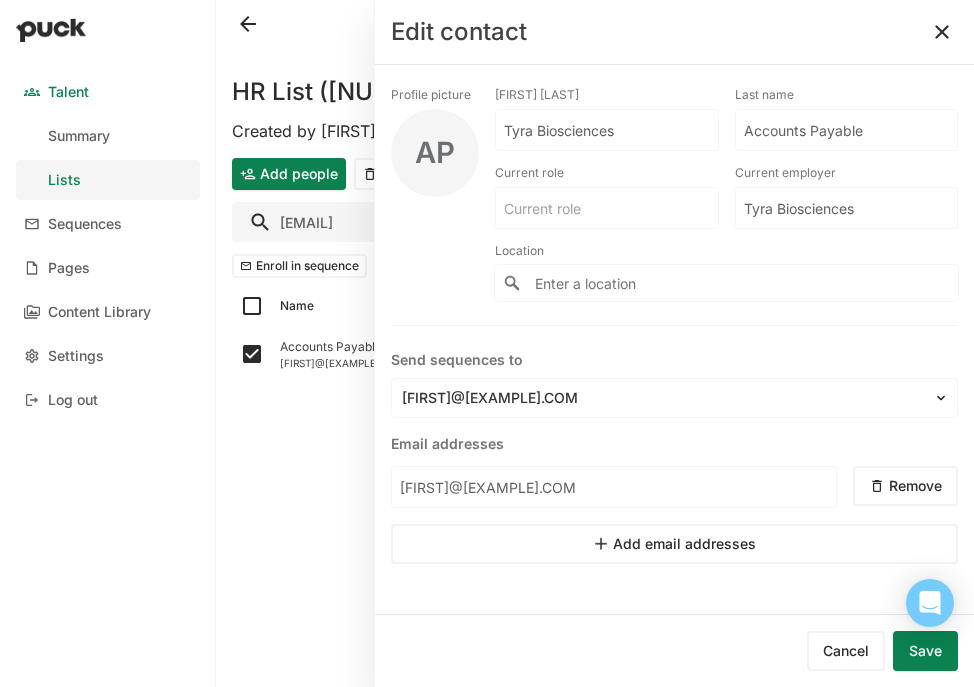 paste on "Accounts Payable" 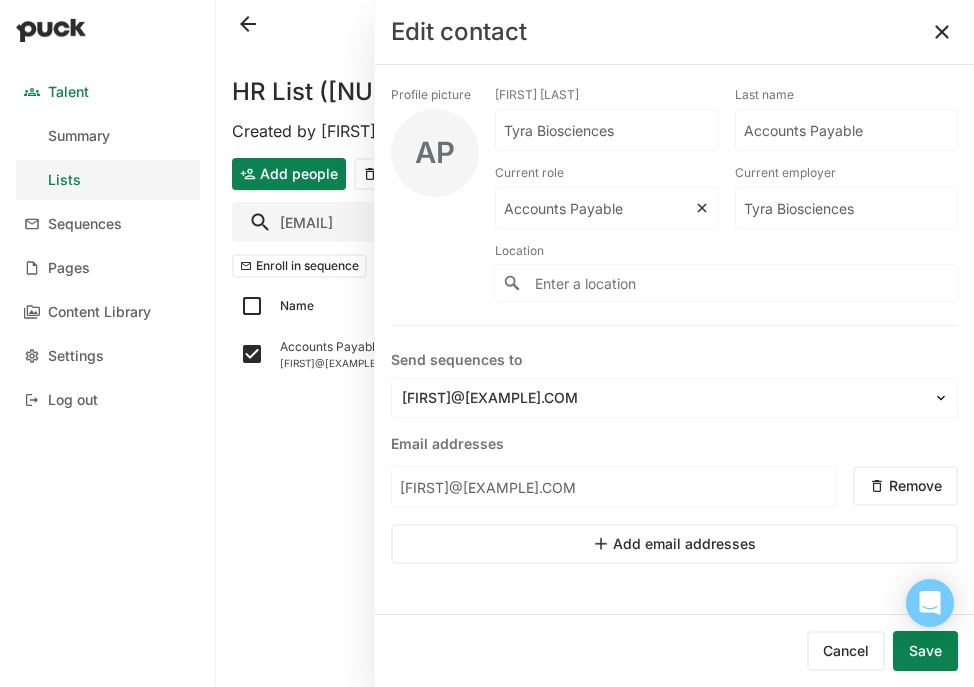 type on "Accounts Payable" 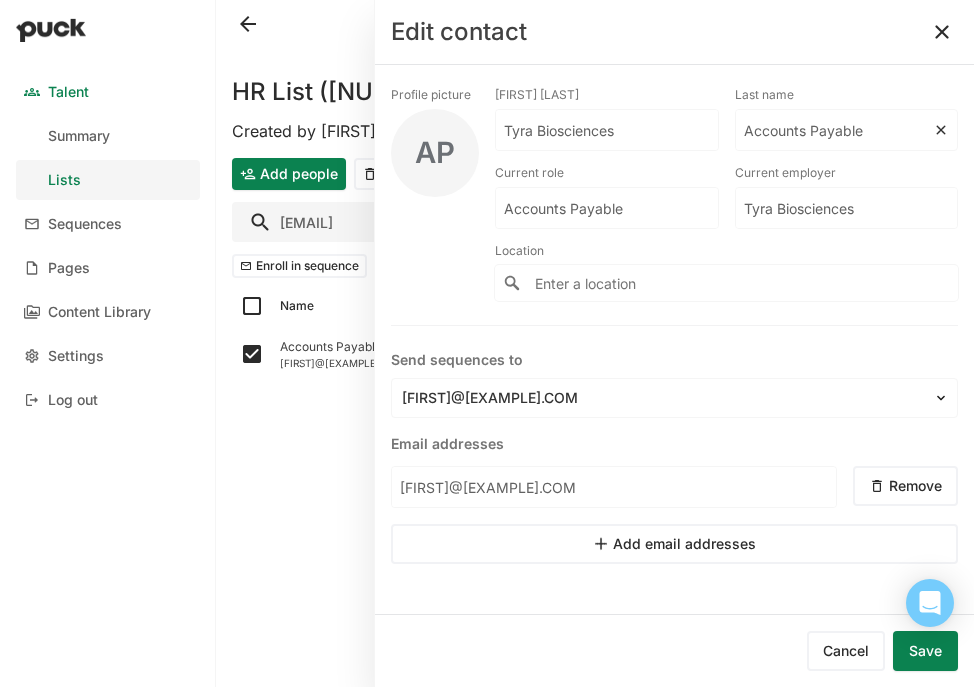 click on "Accounts Payable" at bounding box center [607, 130] 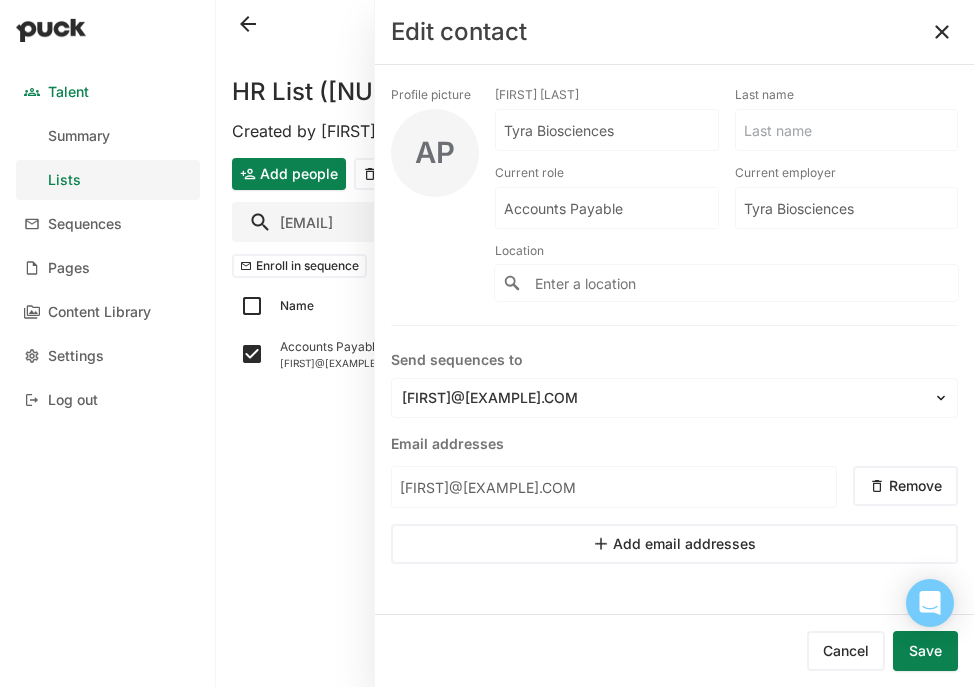 type 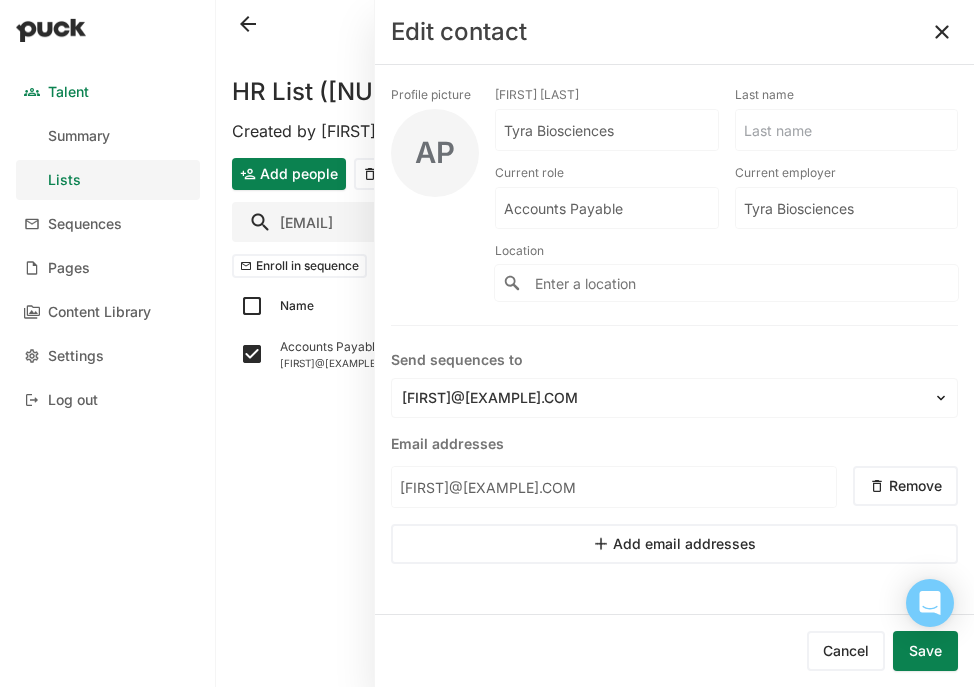 click on "Save" at bounding box center (925, 651) 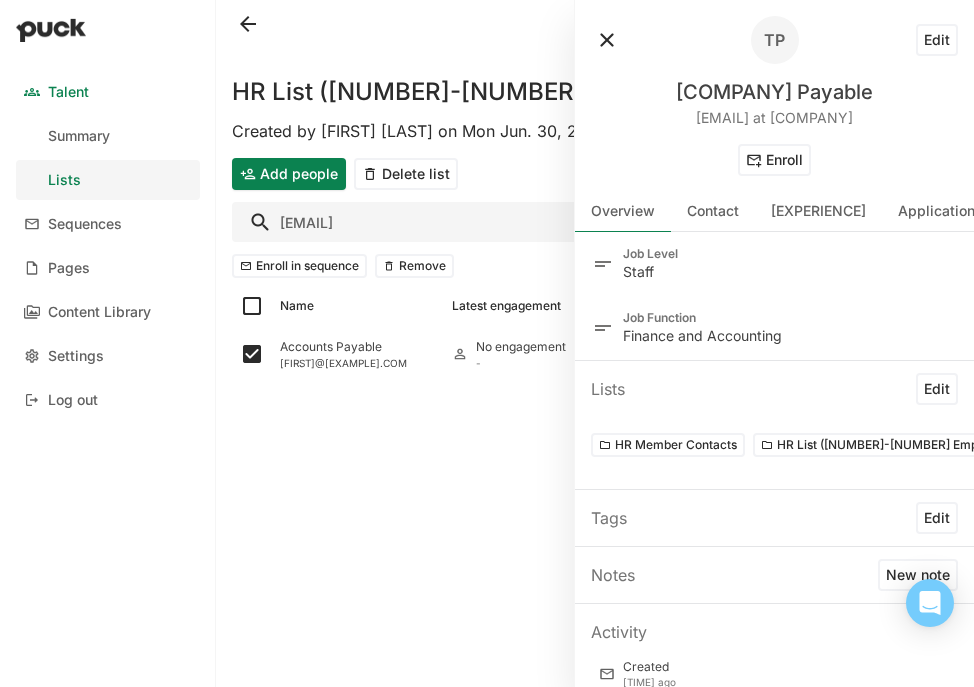 click on "HR List (4-49 Employees) Created by Emery Mann on Mon Jun. 30, 2025 Add people Delete list ap@tyra Enroll in sequence Remove Name Latest engagement Lists Sequence Accounts Payable ap@tyra.bio No engagement -" at bounding box center [595, 343] 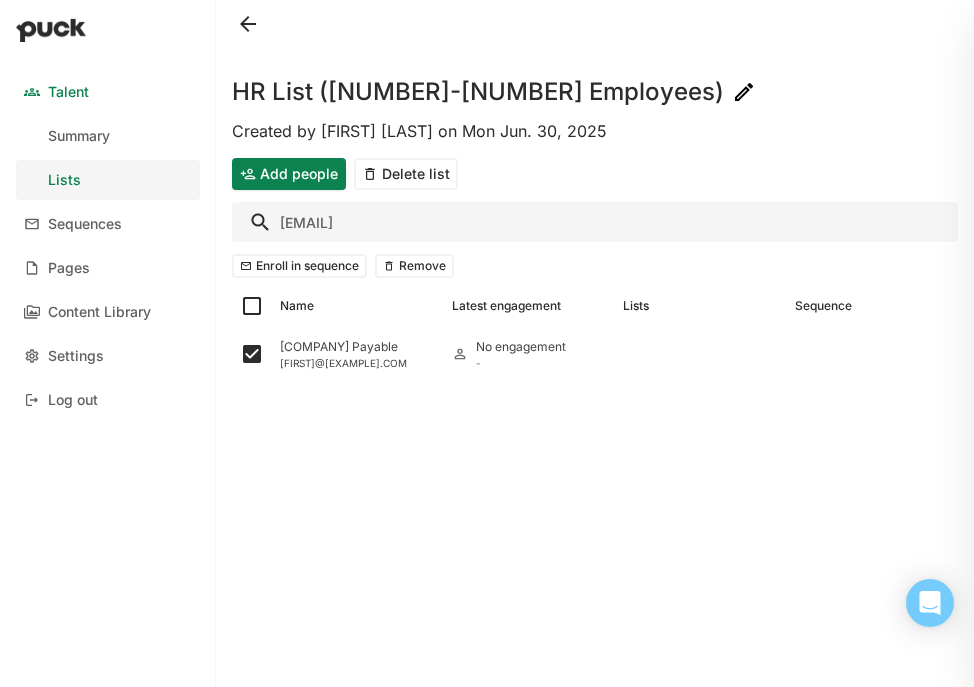 click on "ap@tyra" at bounding box center (595, 222) 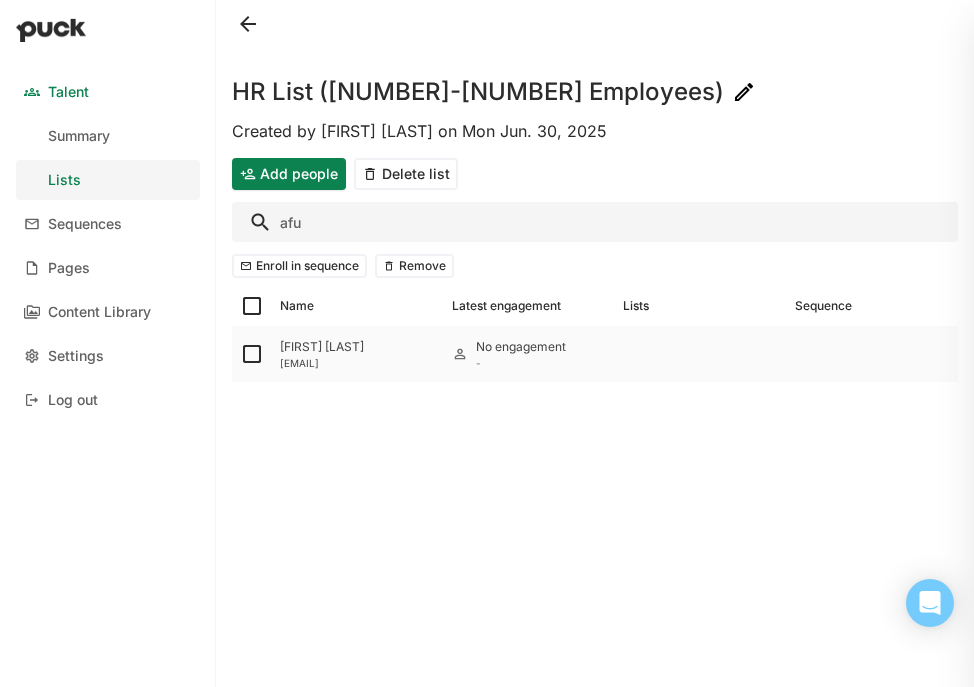 type on "afu" 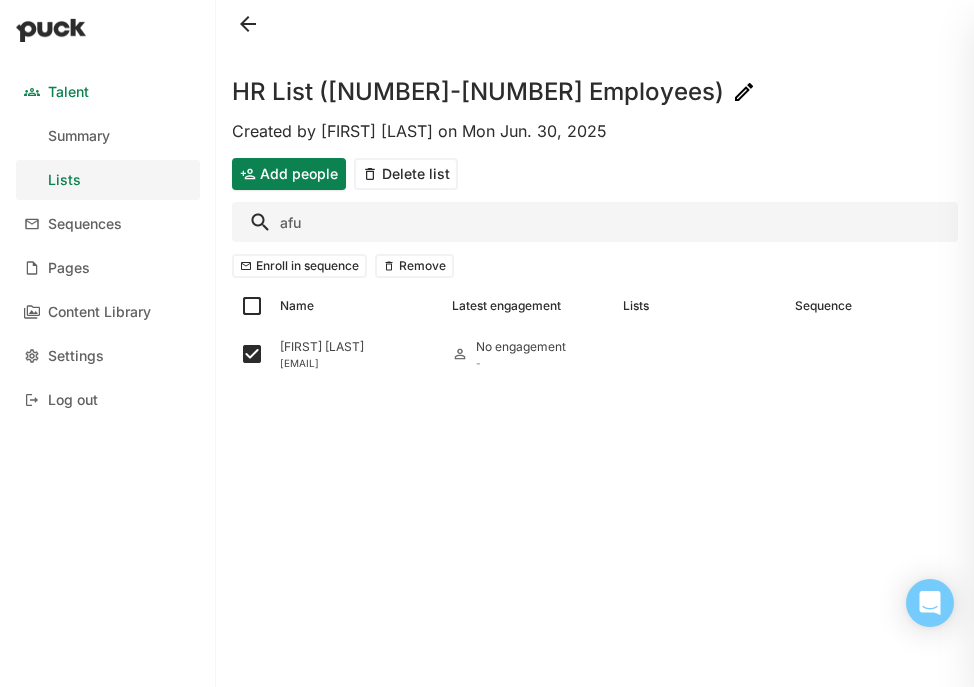click on "afu" at bounding box center [595, 222] 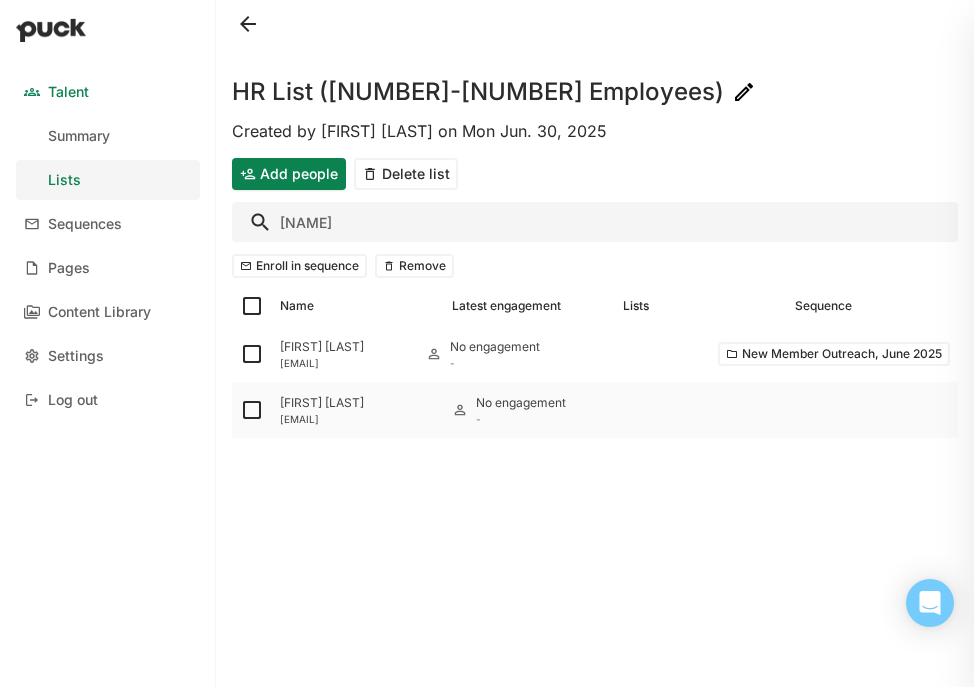 type on "lpa" 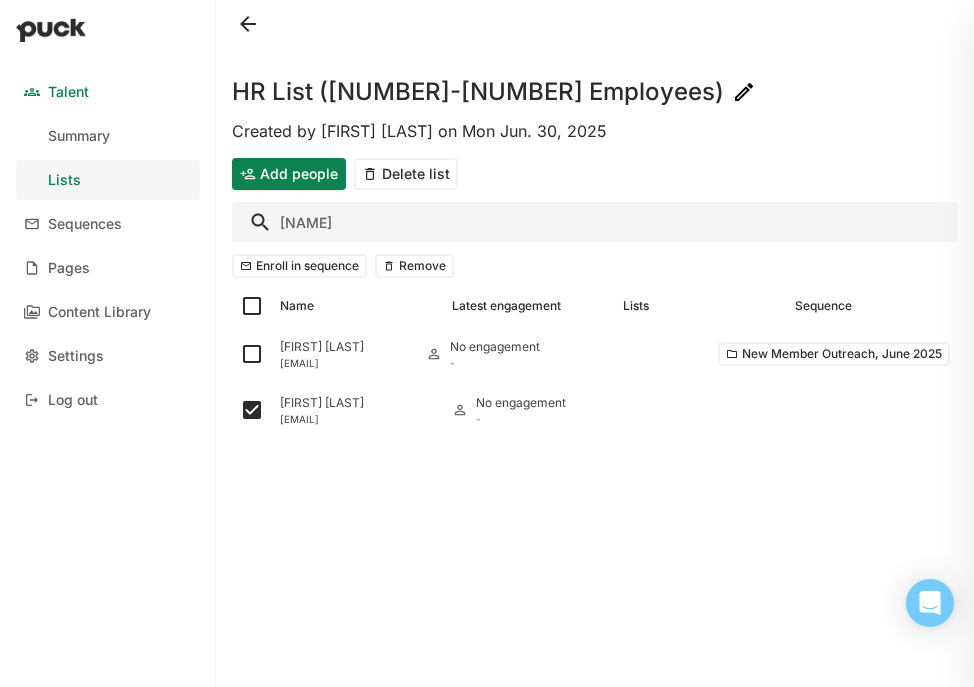 click on "lpa" at bounding box center [595, 222] 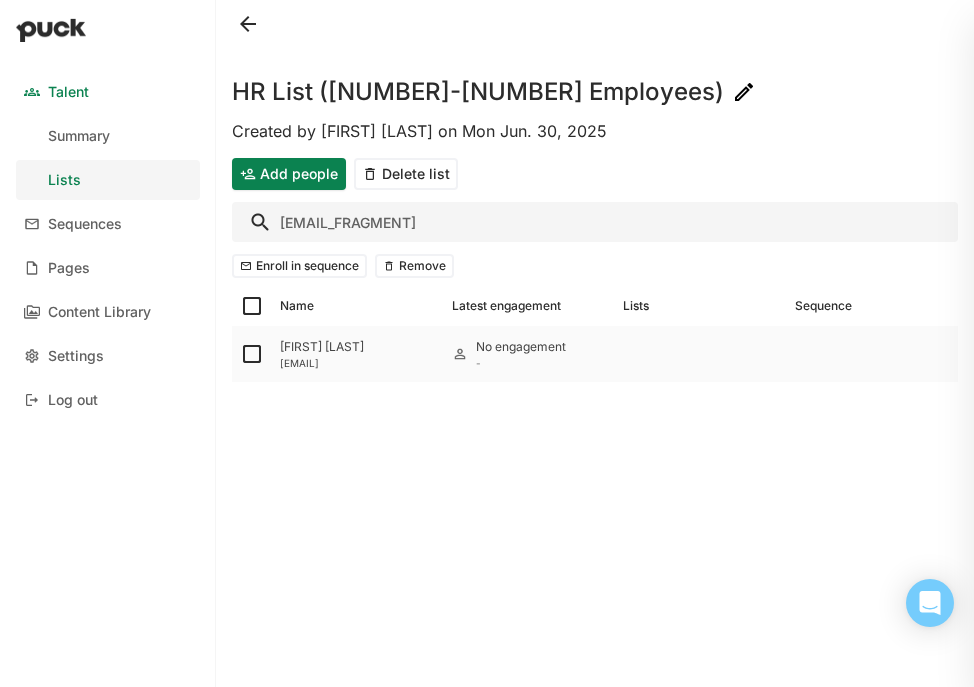 type on "scott@n" 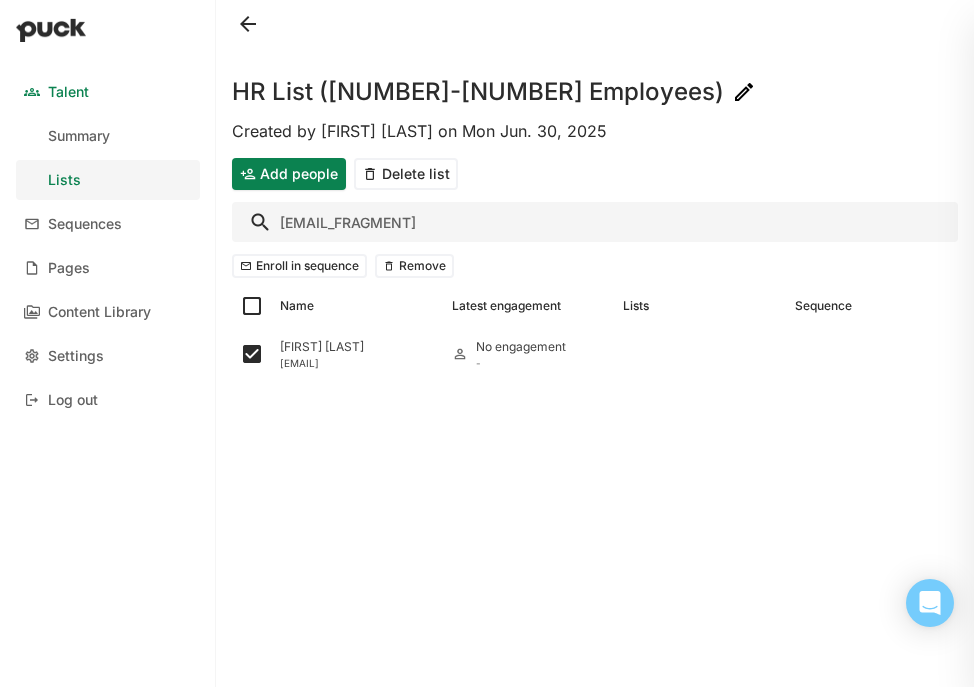 click on "scott@n" at bounding box center (595, 222) 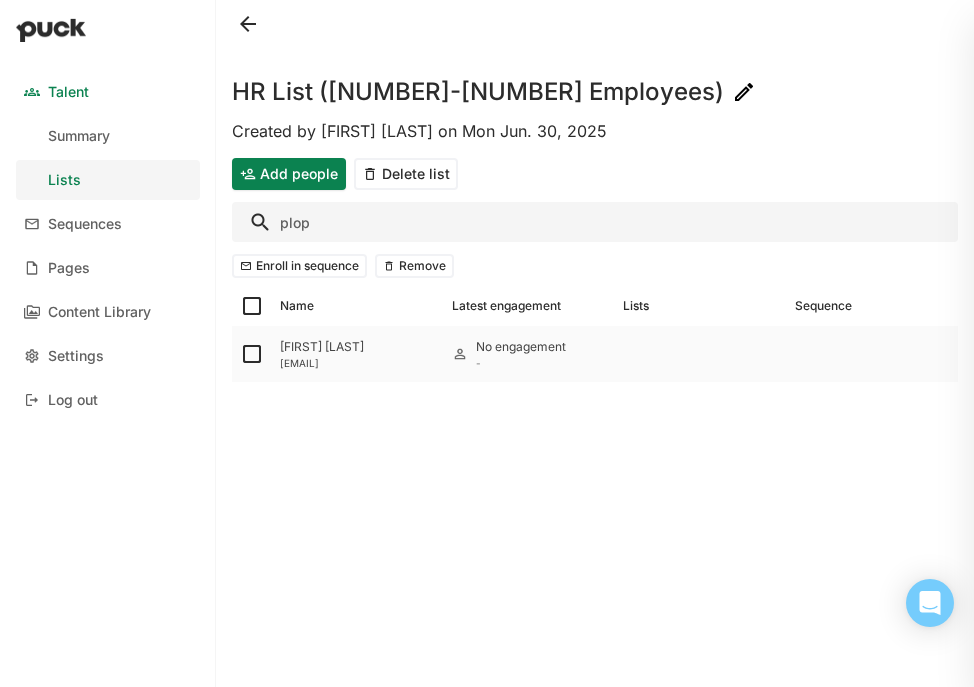 type on "plop" 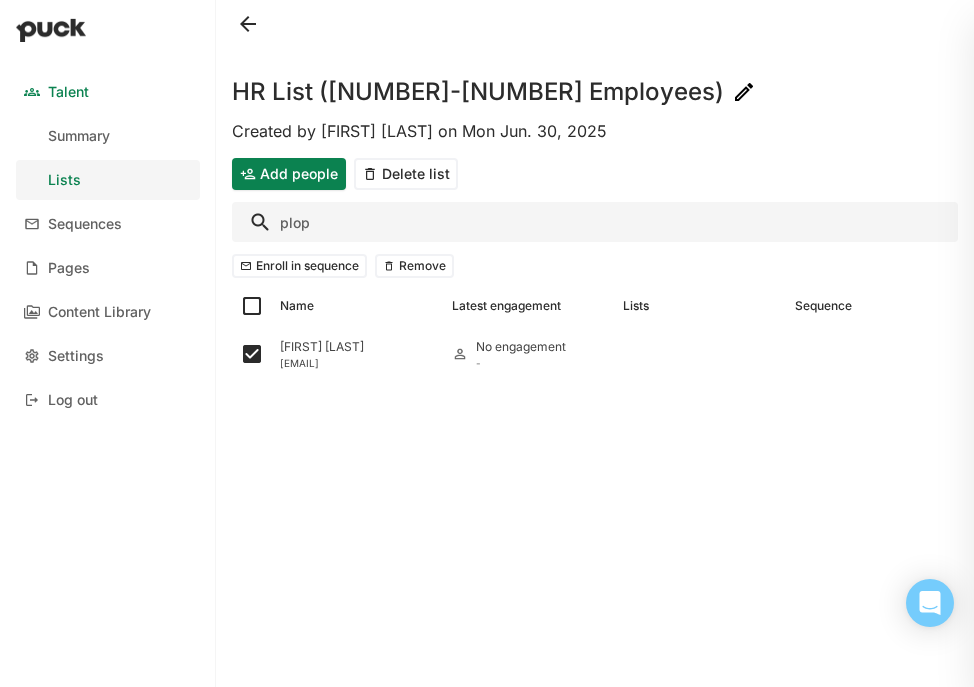 click on "plop" at bounding box center (595, 222) 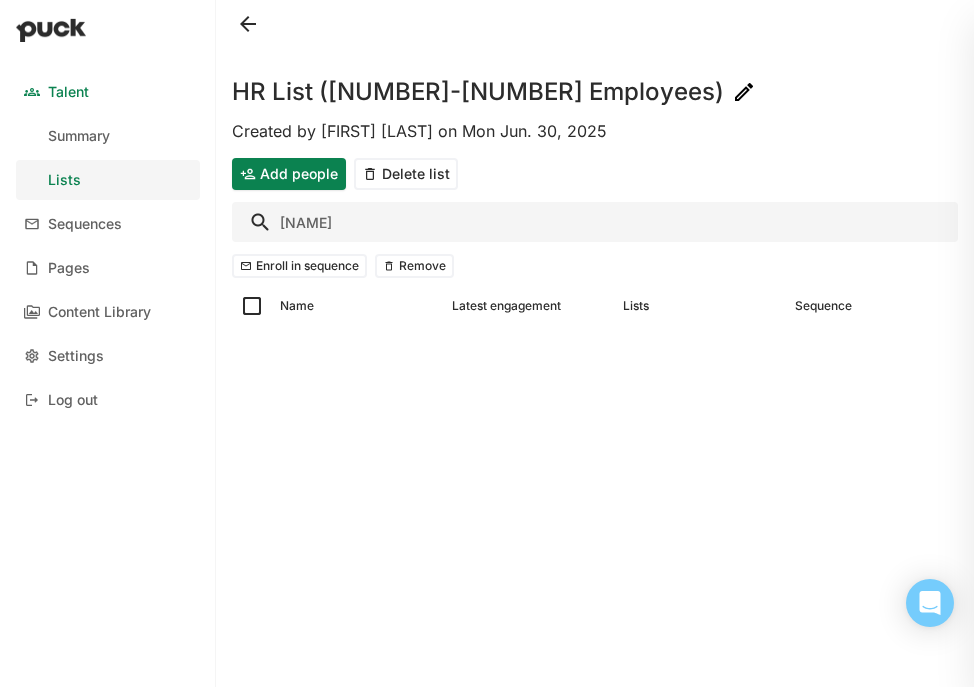 click on "cbeattie" at bounding box center [595, 222] 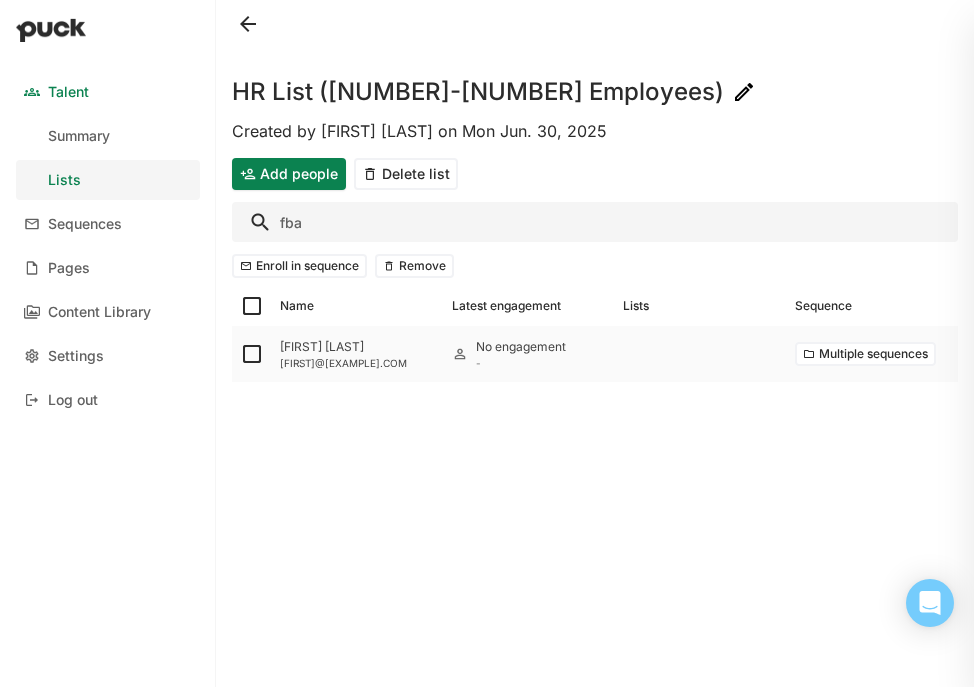 type on "fba" 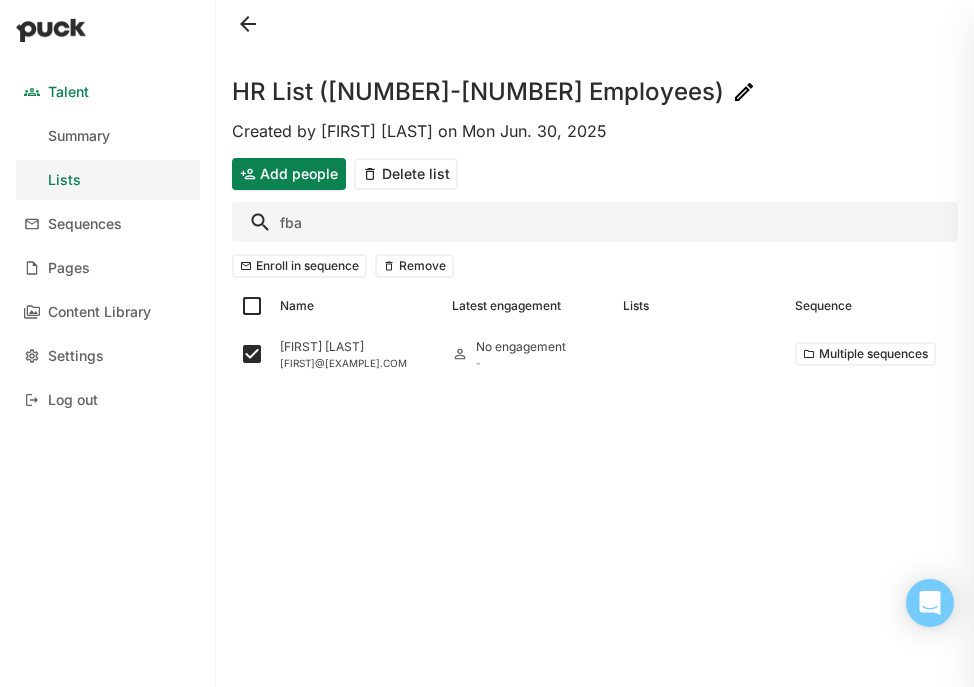 click on "fba" at bounding box center (595, 222) 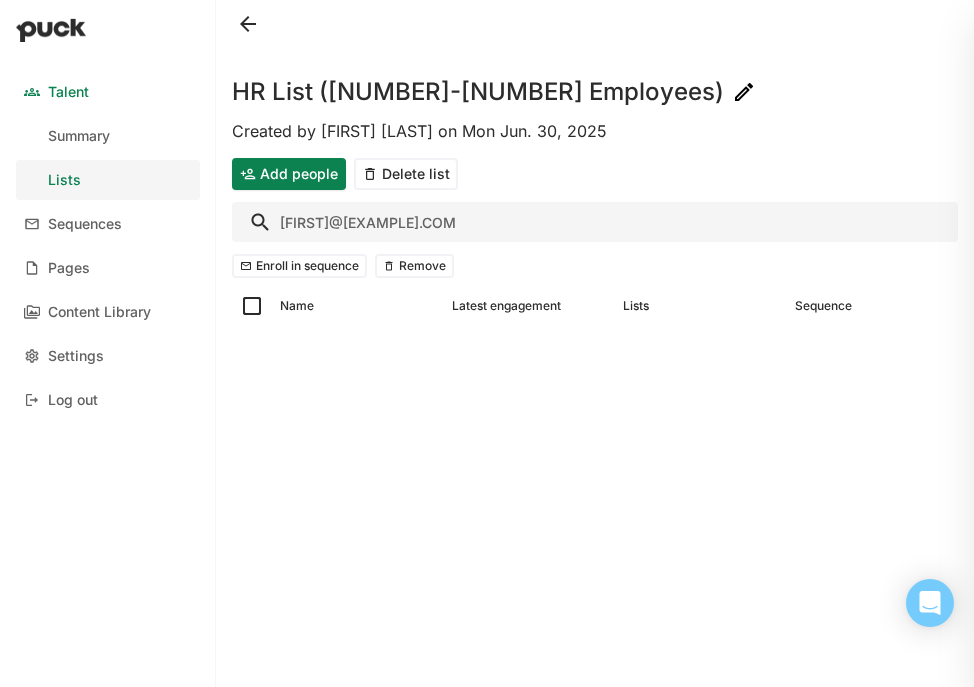 click on "jma@huya" at bounding box center [595, 222] 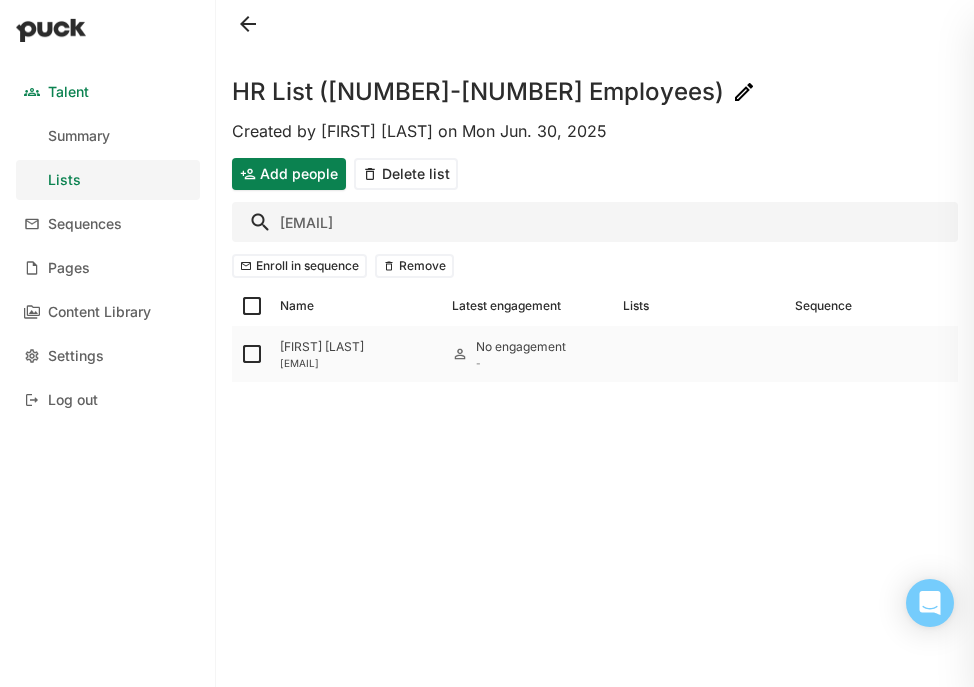 type on "sjoh" 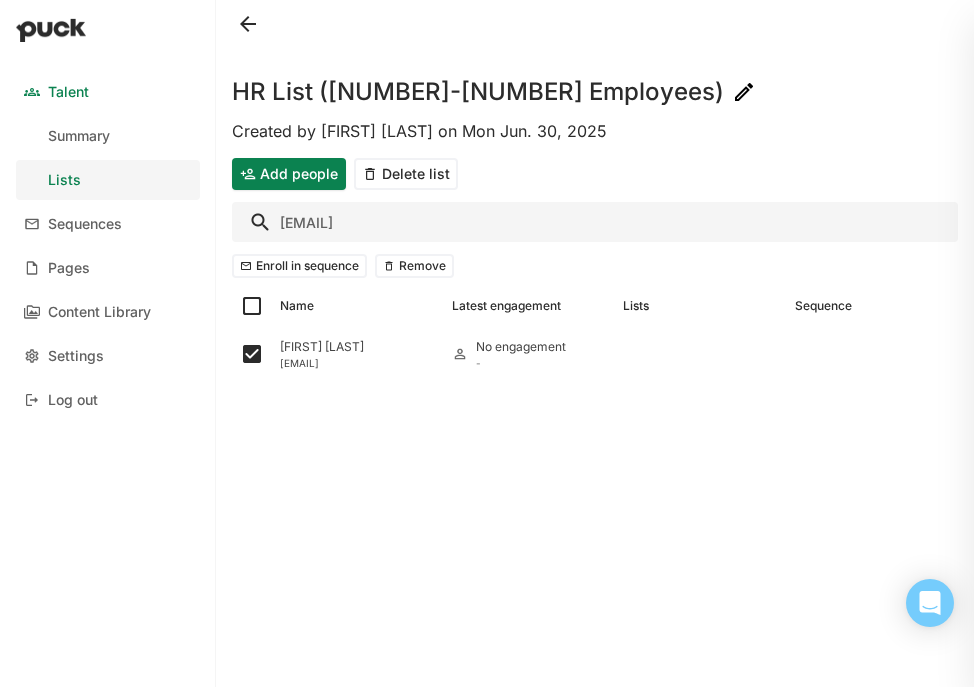 click on "sjoh" at bounding box center [595, 222] 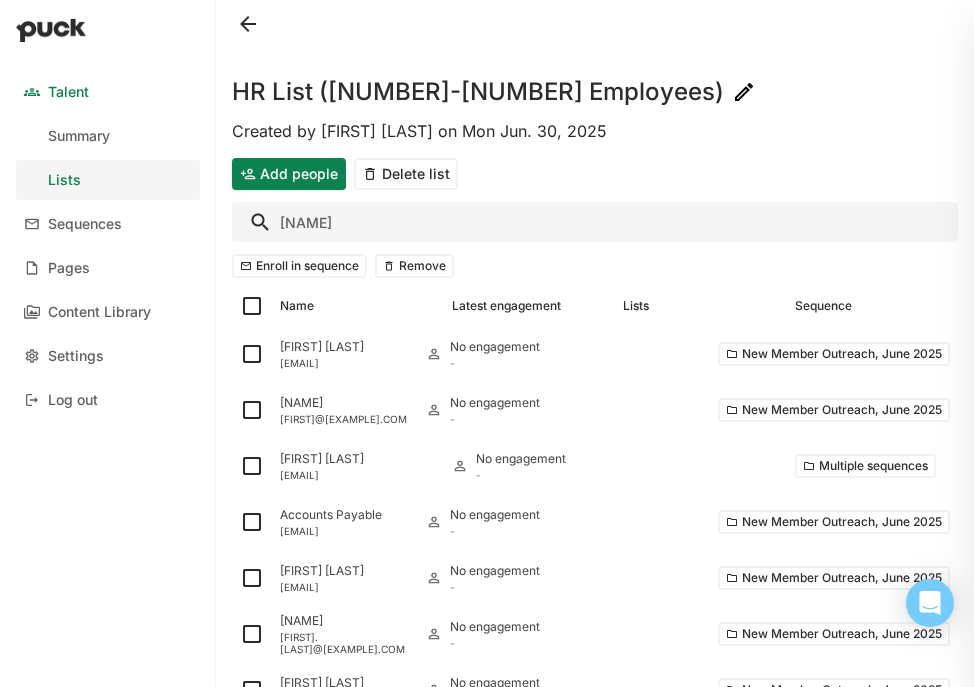 type on "i" 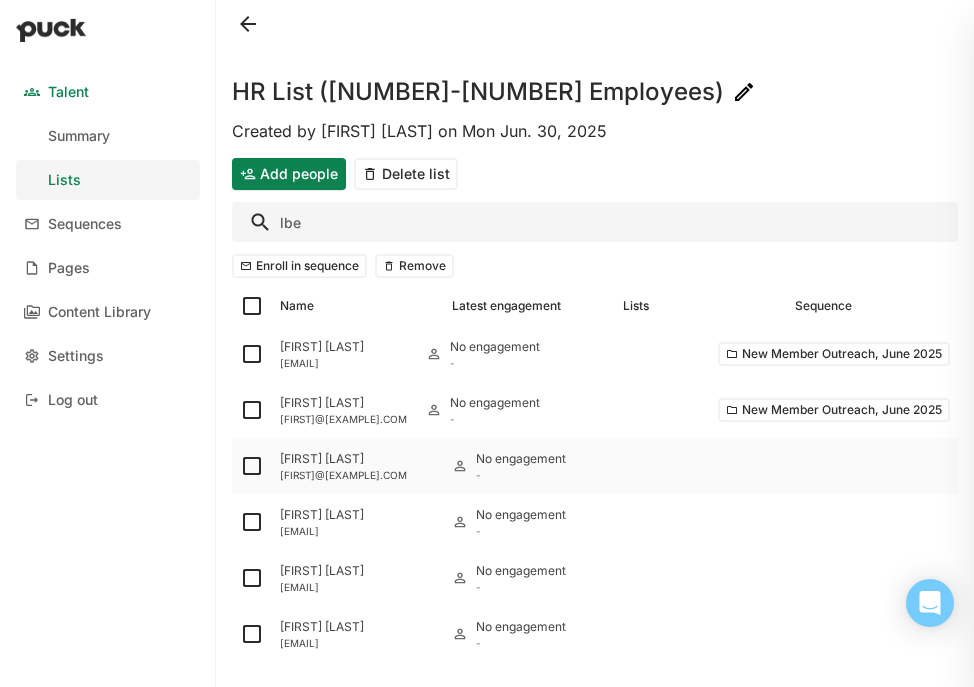 type on "lbe" 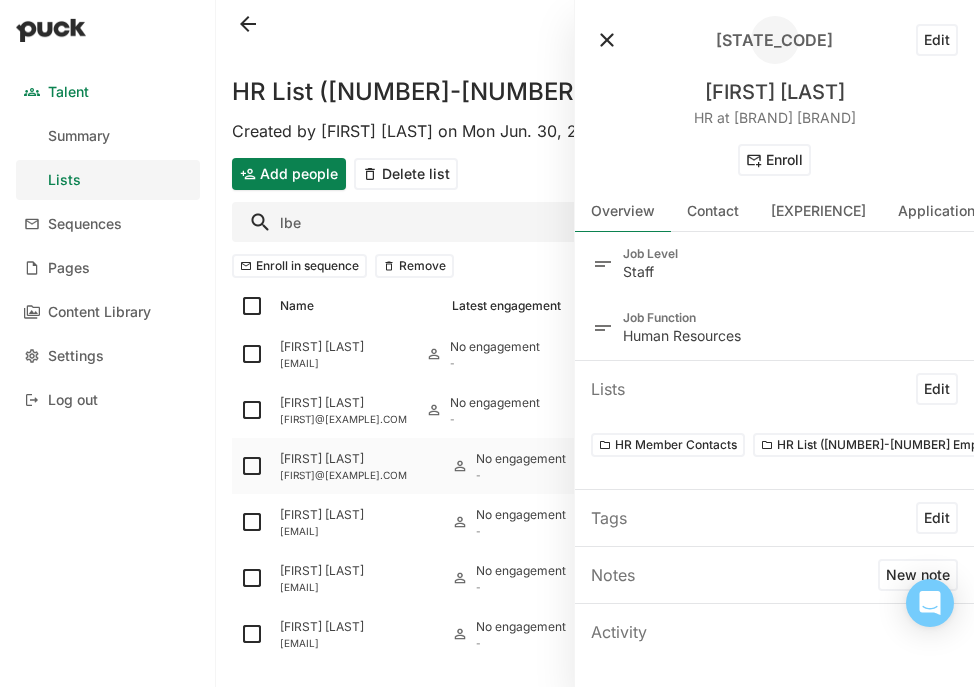 click at bounding box center (252, 354) 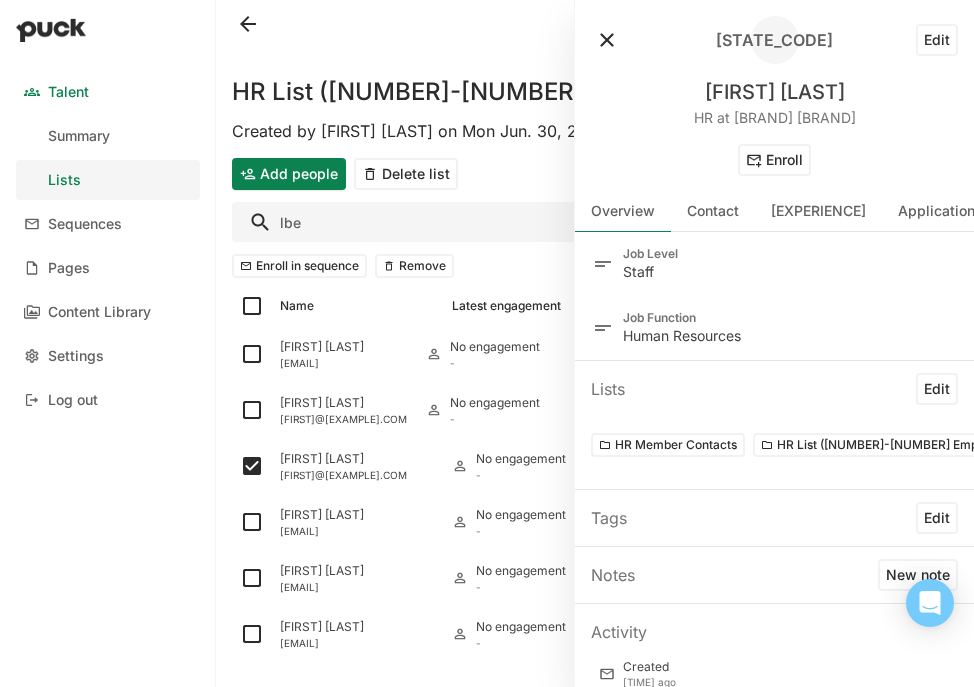 click at bounding box center [607, 40] 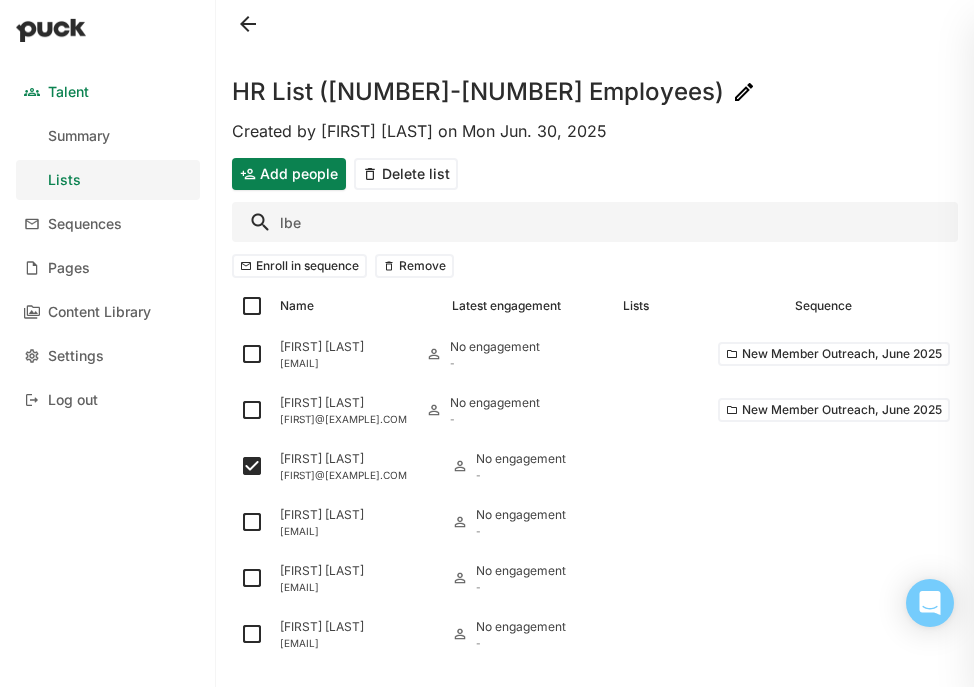 click on "lbe" at bounding box center (595, 222) 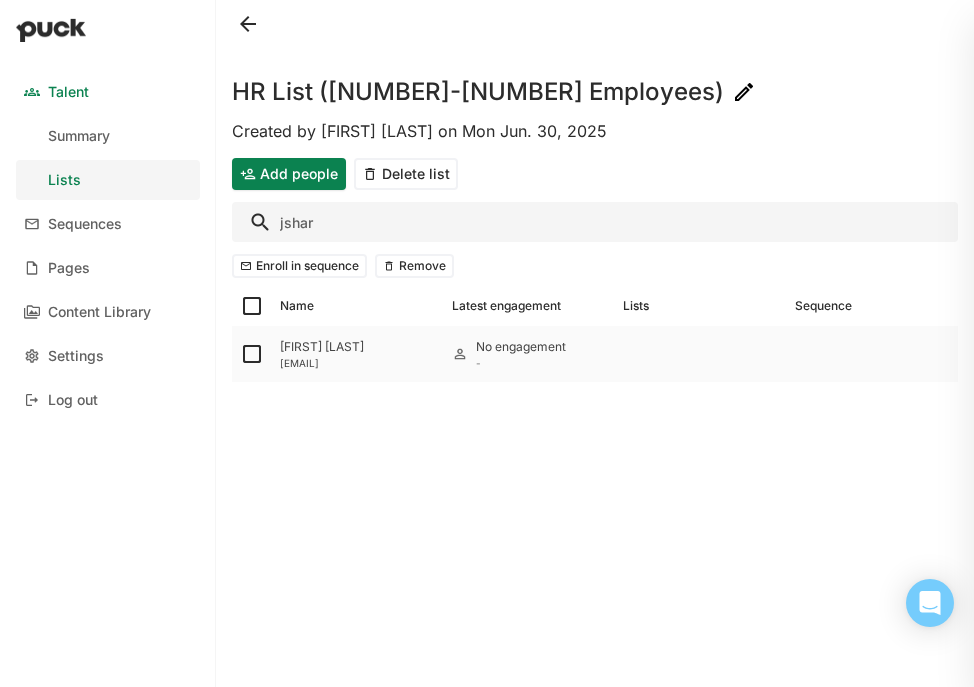 type on "jshar" 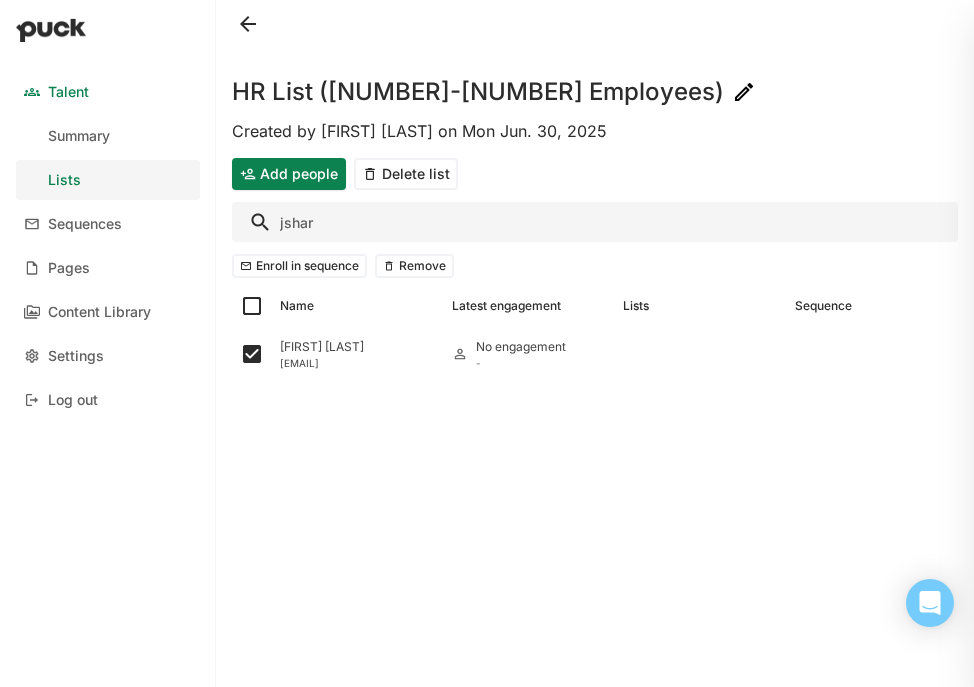 click on "jshar" at bounding box center [595, 222] 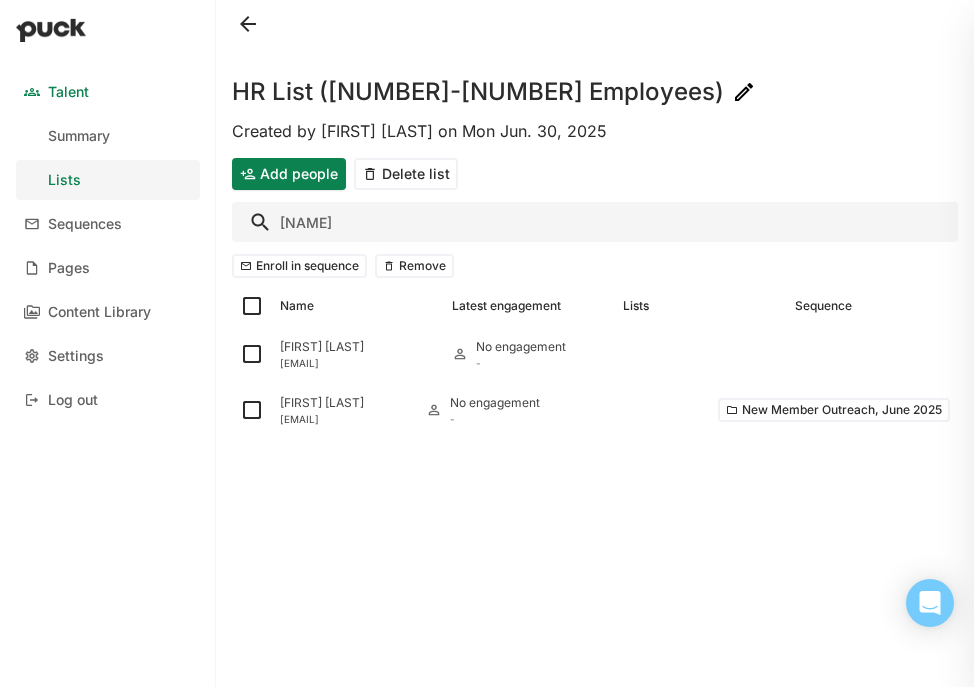 click on "akwok" at bounding box center (595, 222) 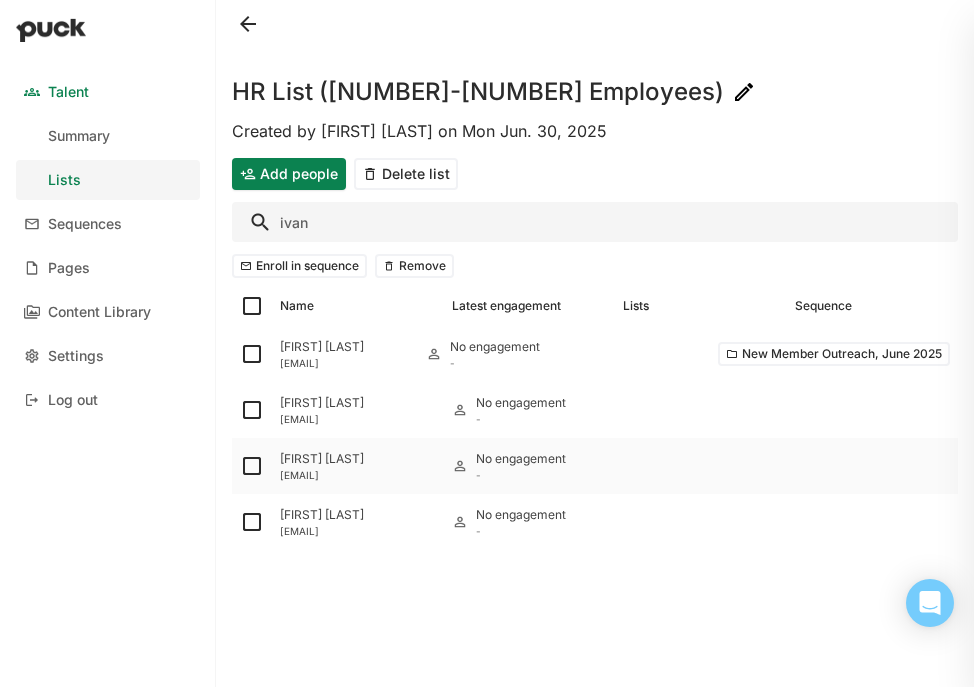 type on "ivan" 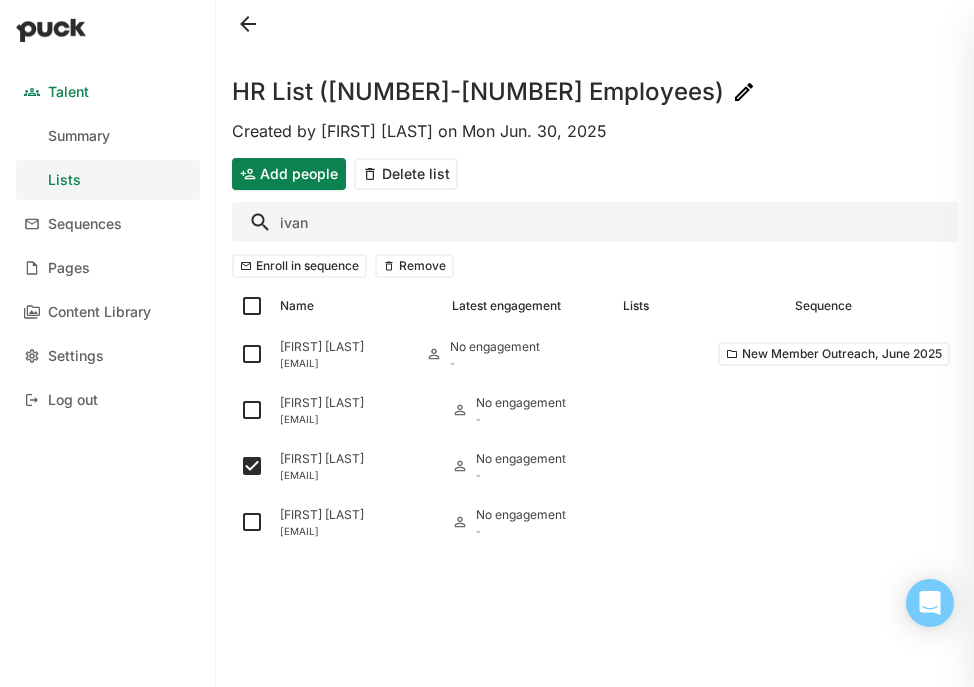 click on "ivan" at bounding box center [595, 222] 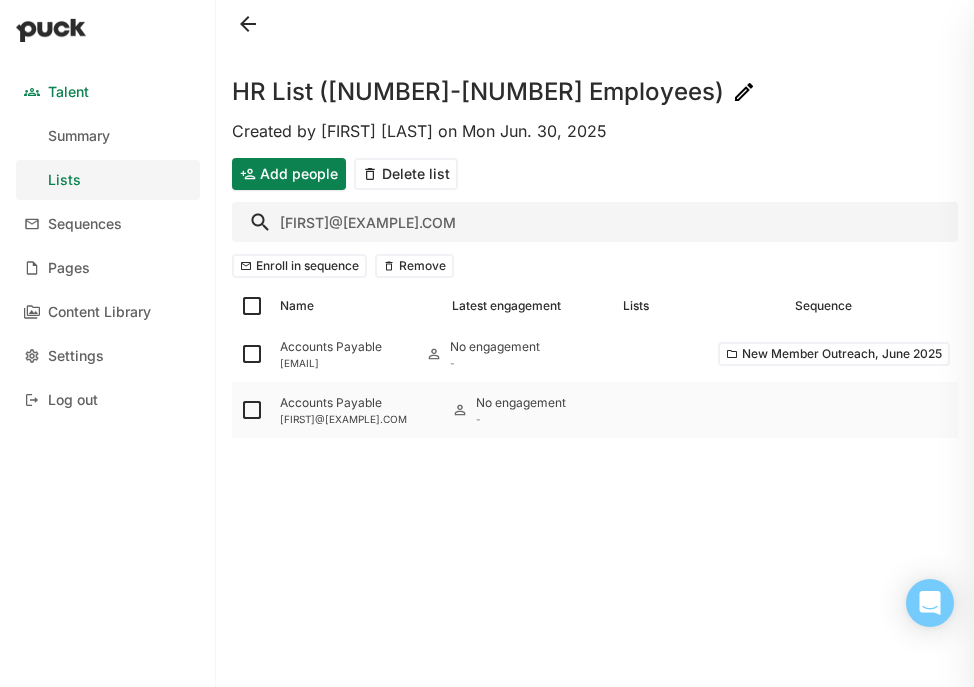 type on "accounting@SA" 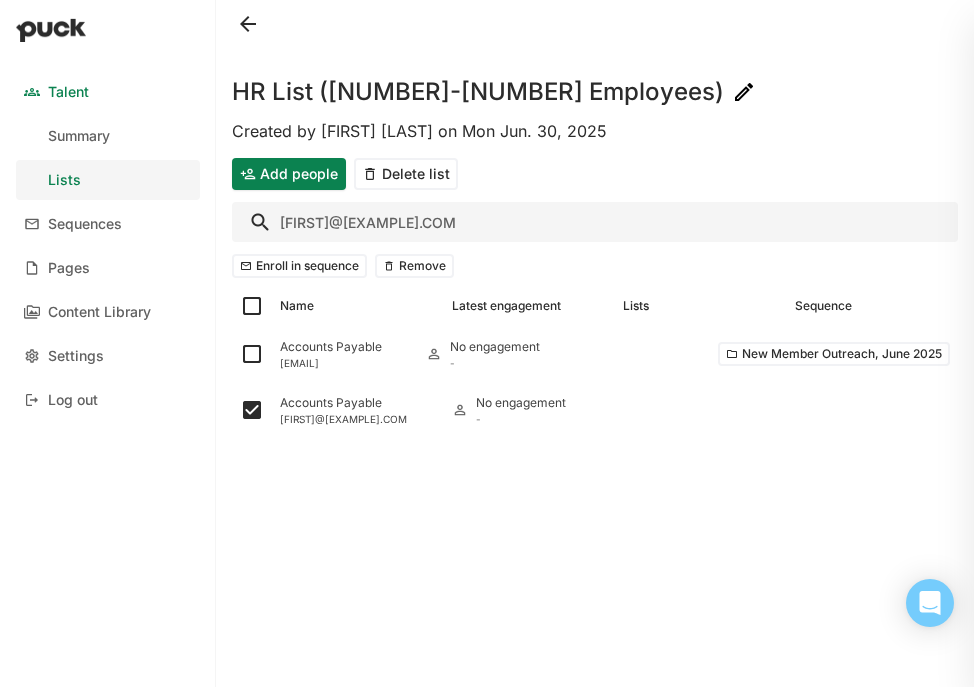 click on "accounting@SA" at bounding box center (595, 222) 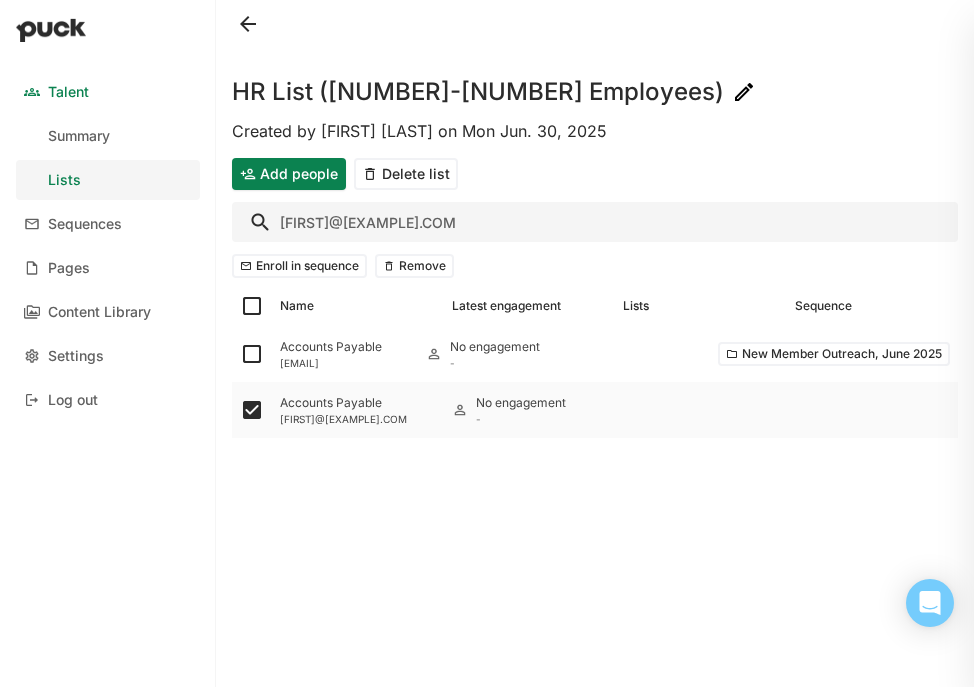 click on "Accounts Payable accounting@sanguinebio.com" at bounding box center (345, 354) 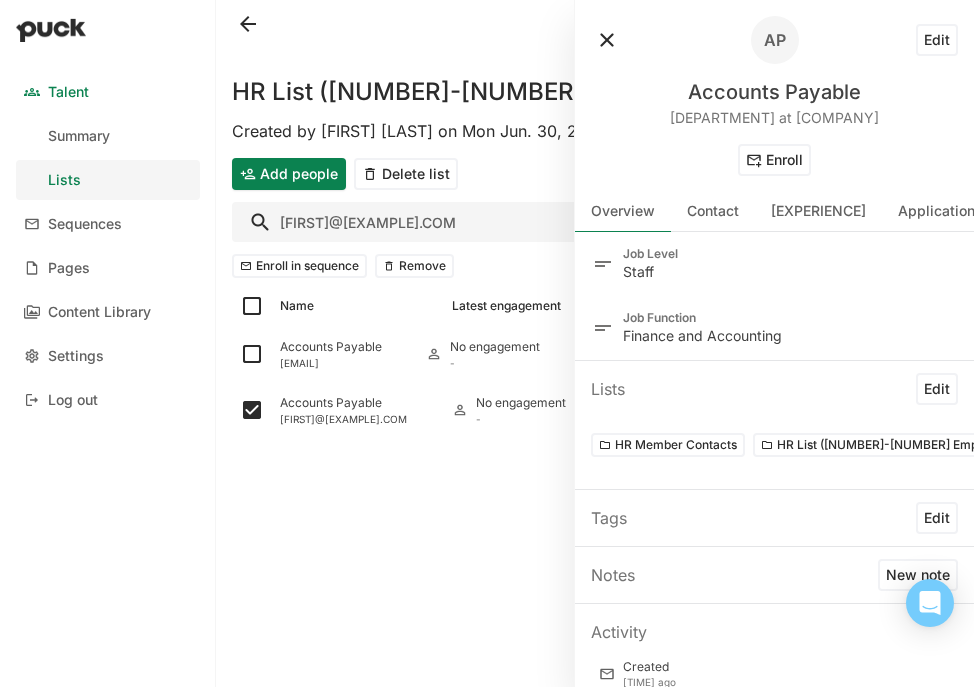 click on "Edit" at bounding box center [937, 40] 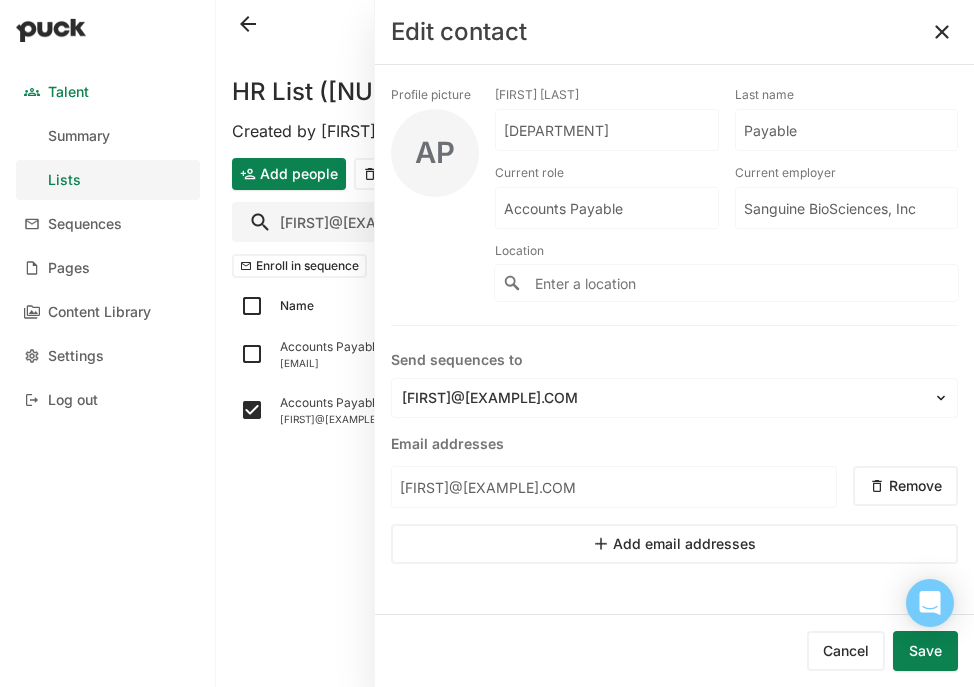 click on "Accounts" at bounding box center [607, 130] 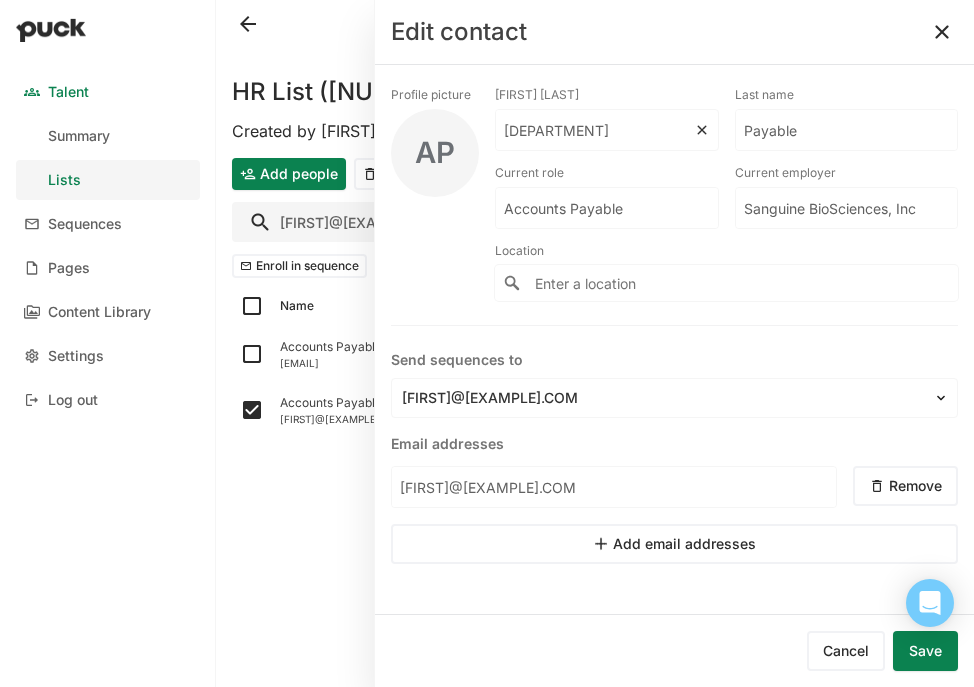 click on "Accounts" at bounding box center [595, 130] 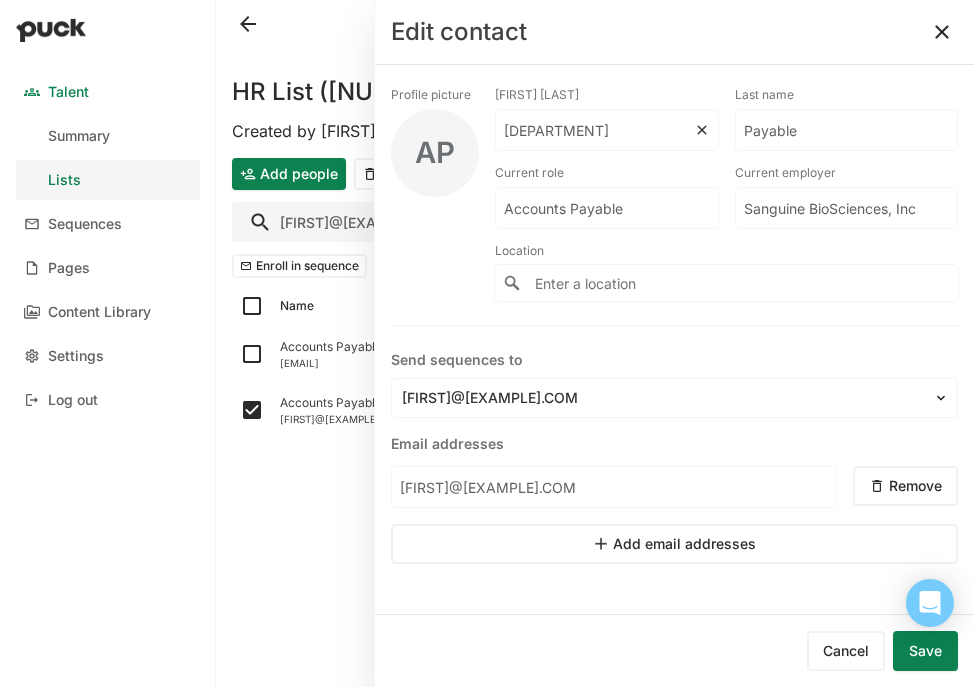 click on "Accounts" at bounding box center [595, 130] 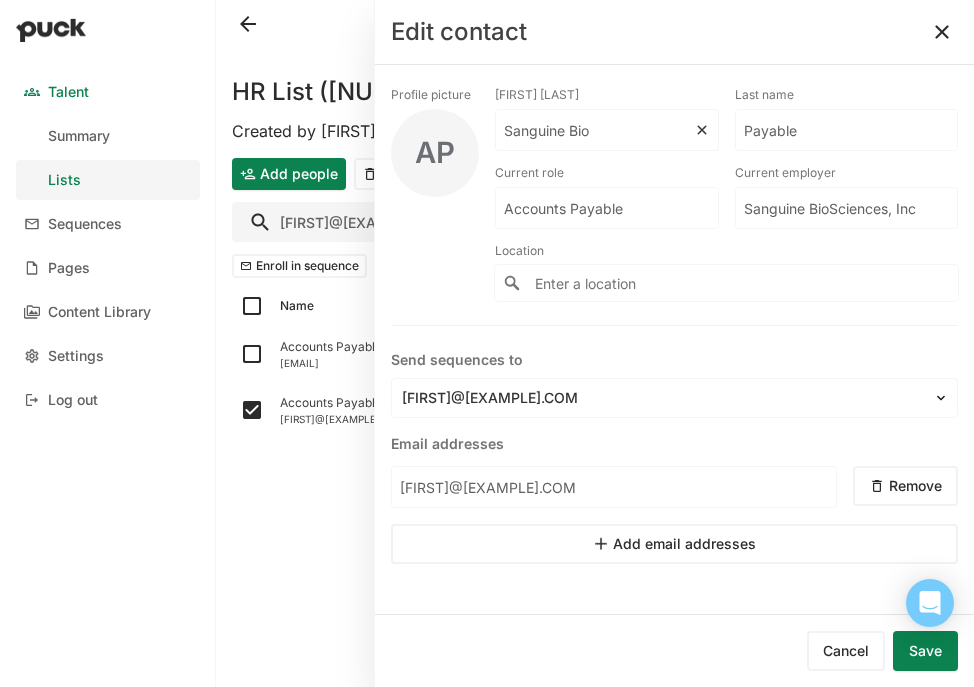 type on "Sanguine Bio" 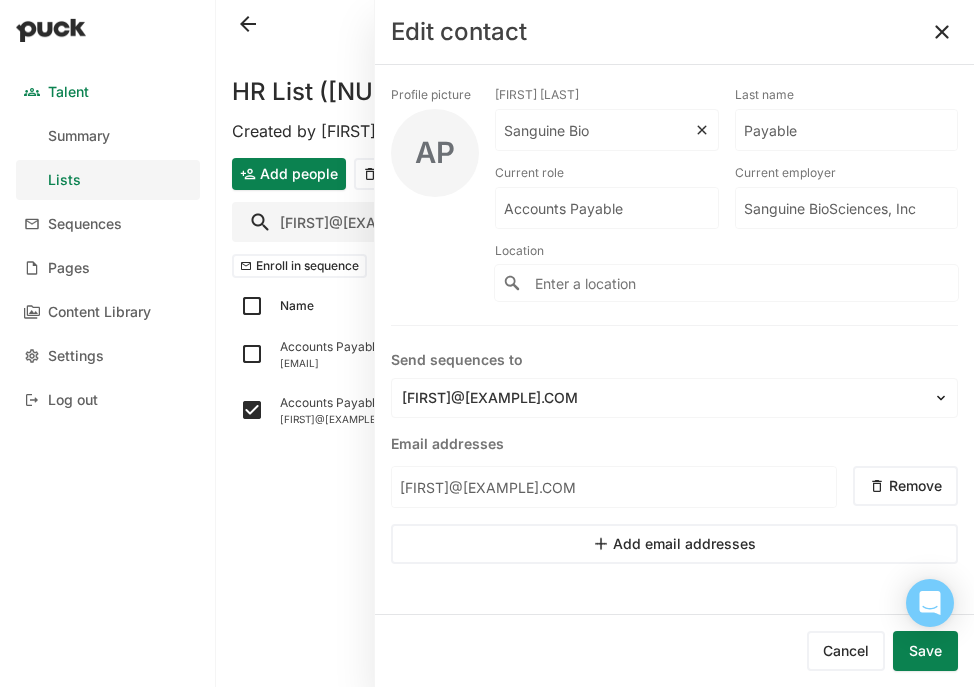 click on "Save" at bounding box center (925, 651) 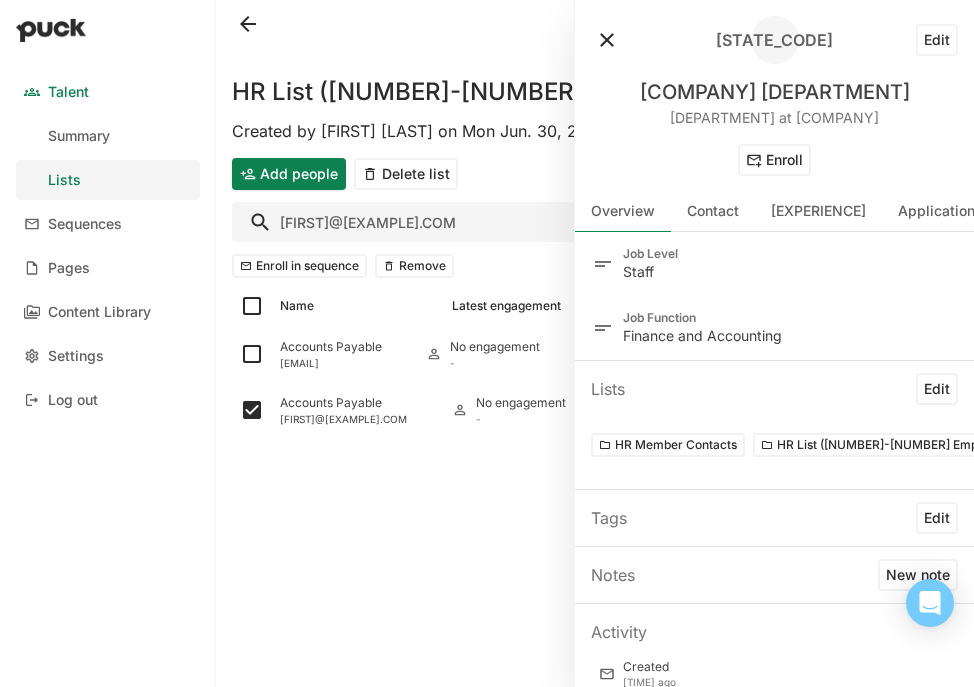 click on "HR List (4-49 Employees) Created by Emery Mann on Mon Jun. 30, 2025 Add people Delete list accounting@SA Enroll in sequence Remove Name Latest engagement Lists Sequence Accounts Payable accounting@santaanabio.com No engagement - New Member Outreach, June 2025 Accounts Payable accounting@sanguinebio.com No engagement -" at bounding box center (595, 343) 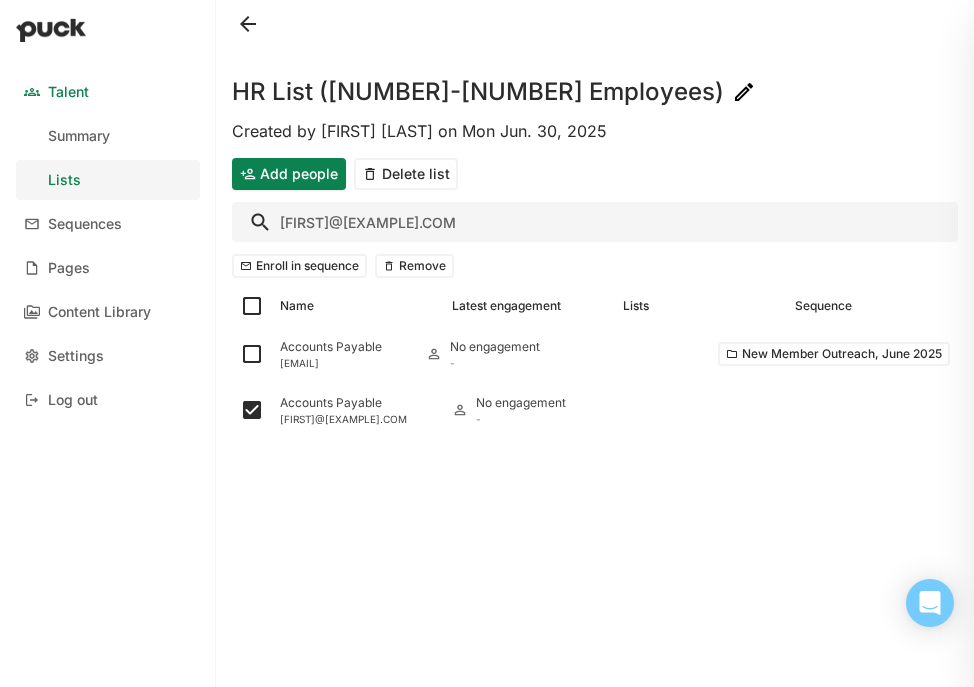 click on "accounting@SA" at bounding box center [595, 222] 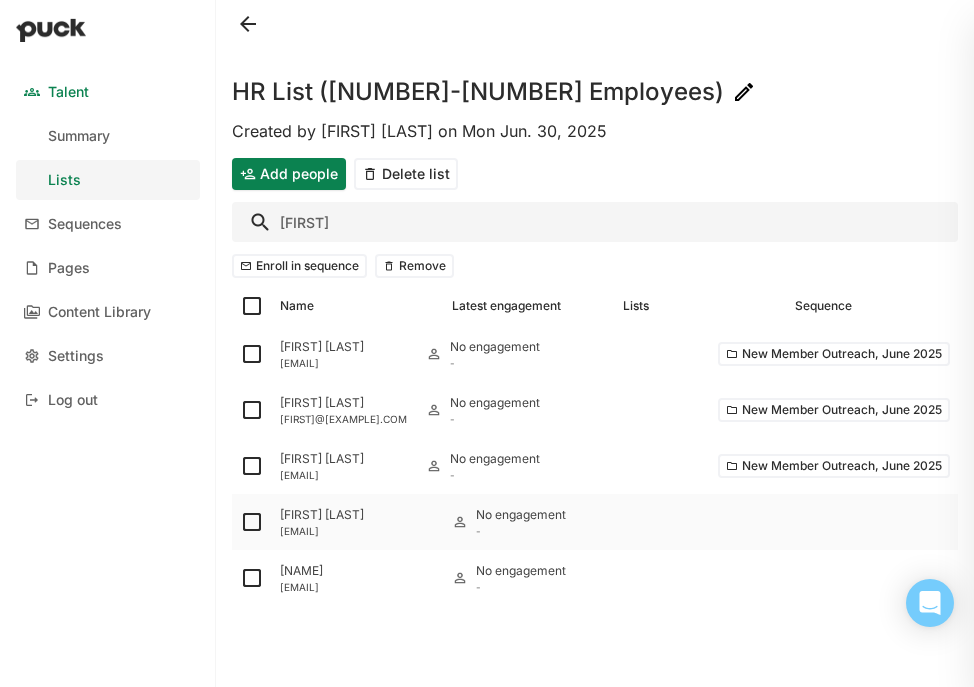 type on "nick" 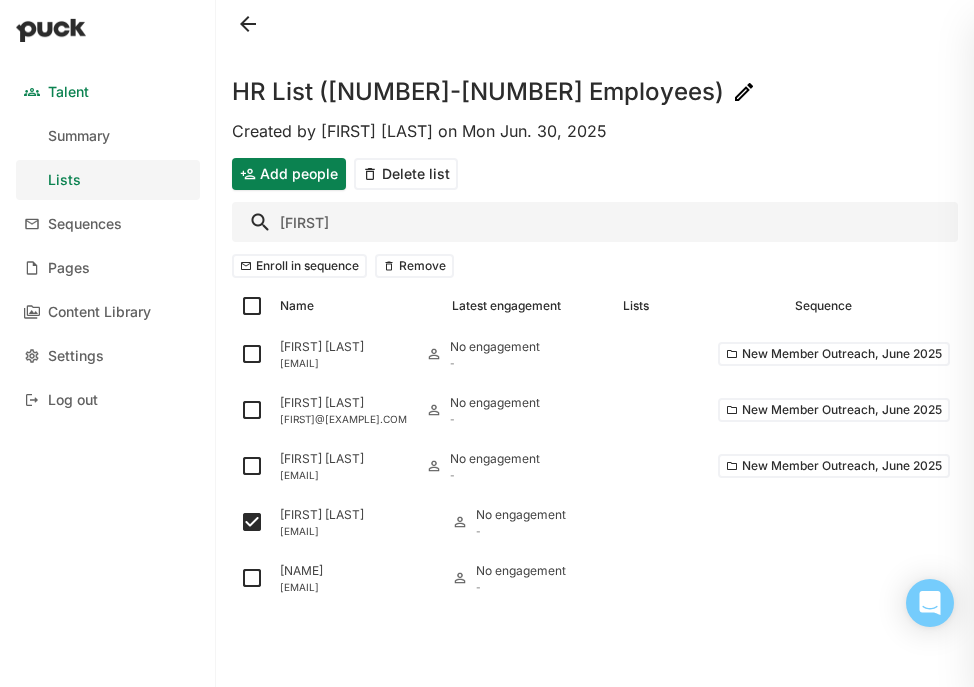 click on "nick" at bounding box center (595, 222) 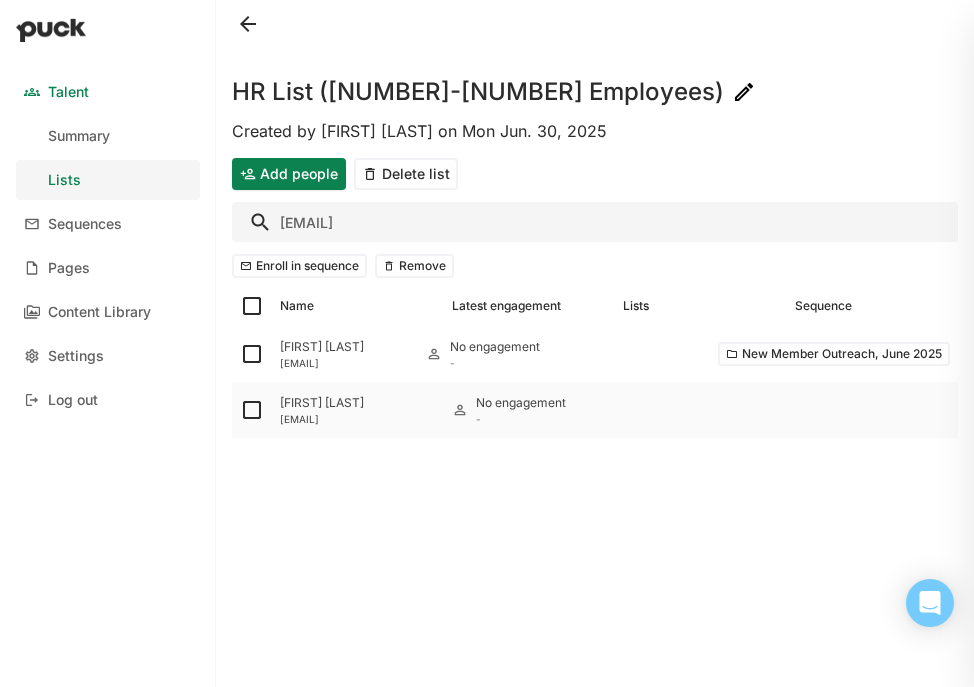 type on "jco" 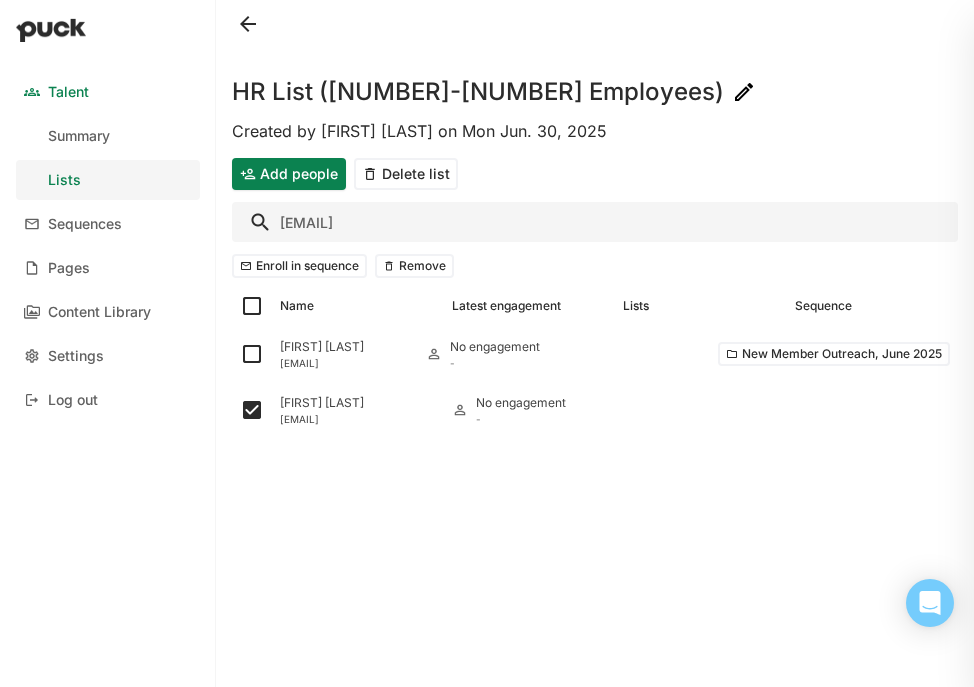 click on "jco" at bounding box center (595, 222) 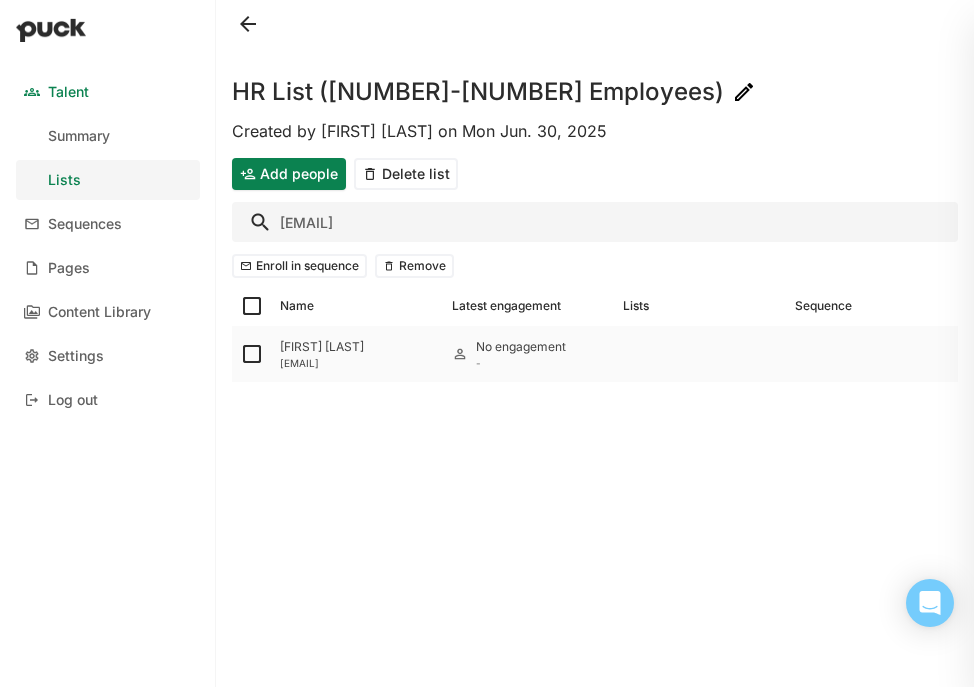 type on "ap@sa" 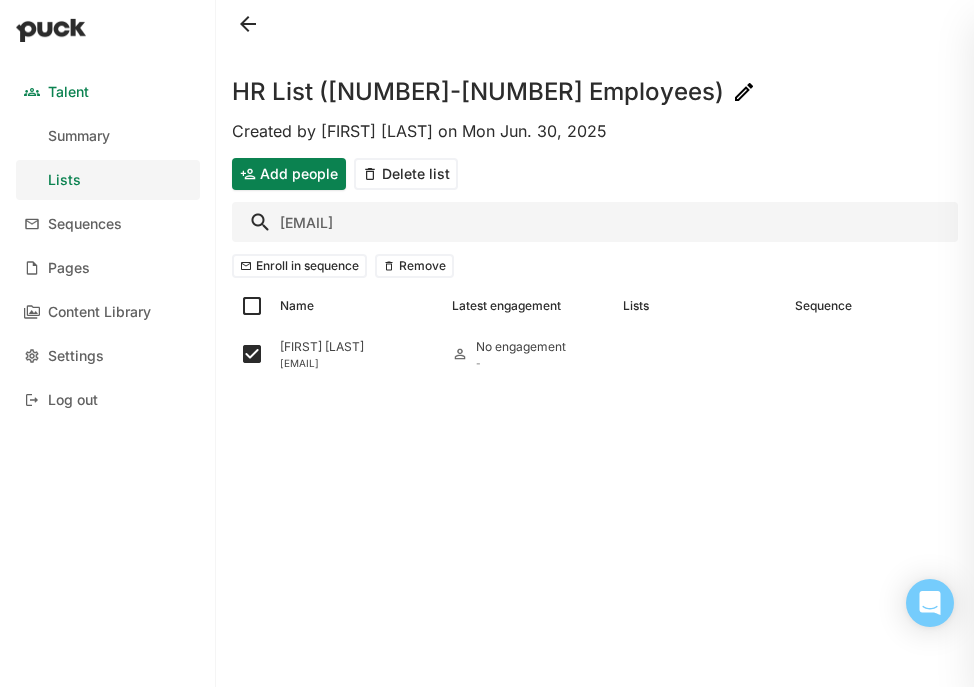click on "Enroll in sequence" at bounding box center [299, 266] 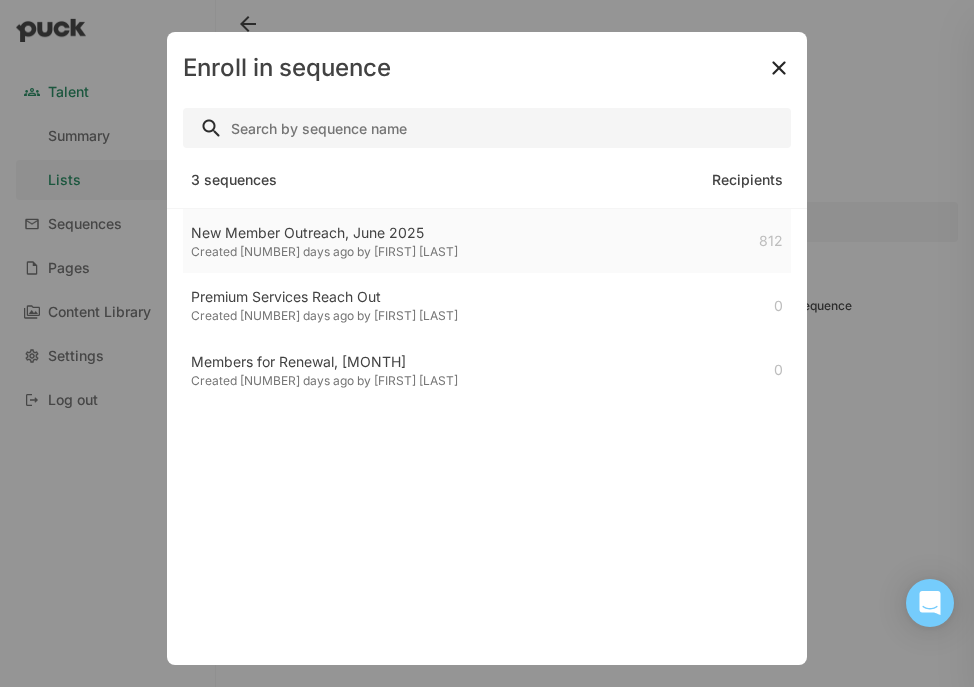 click on "Created [TIME] ago by [FIRST] [LAST]" at bounding box center [324, 252] 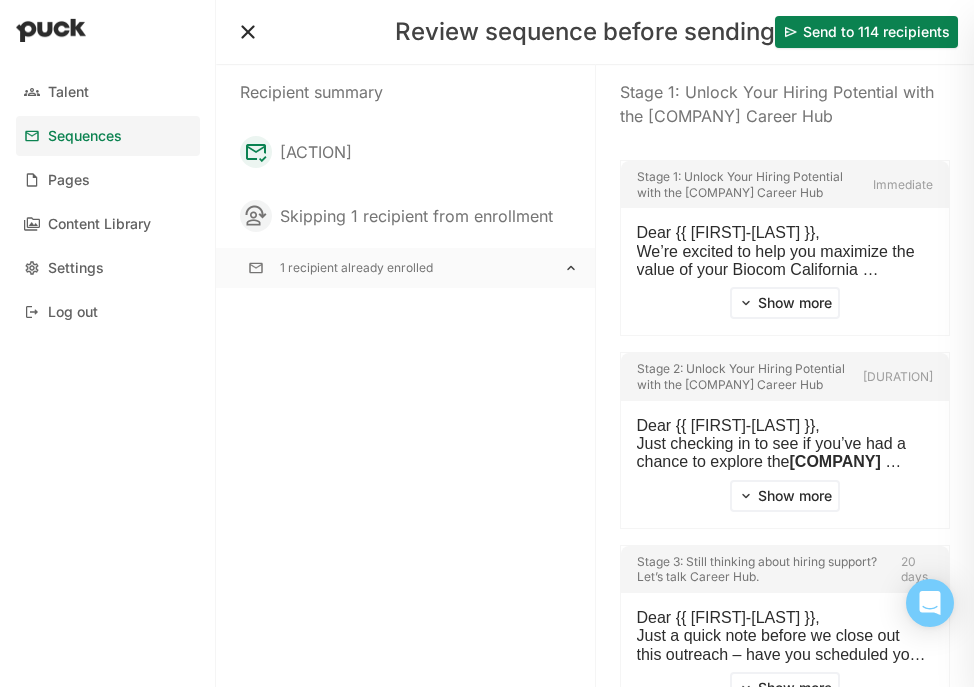 click on "Send to 114 recipients" at bounding box center (866, 32) 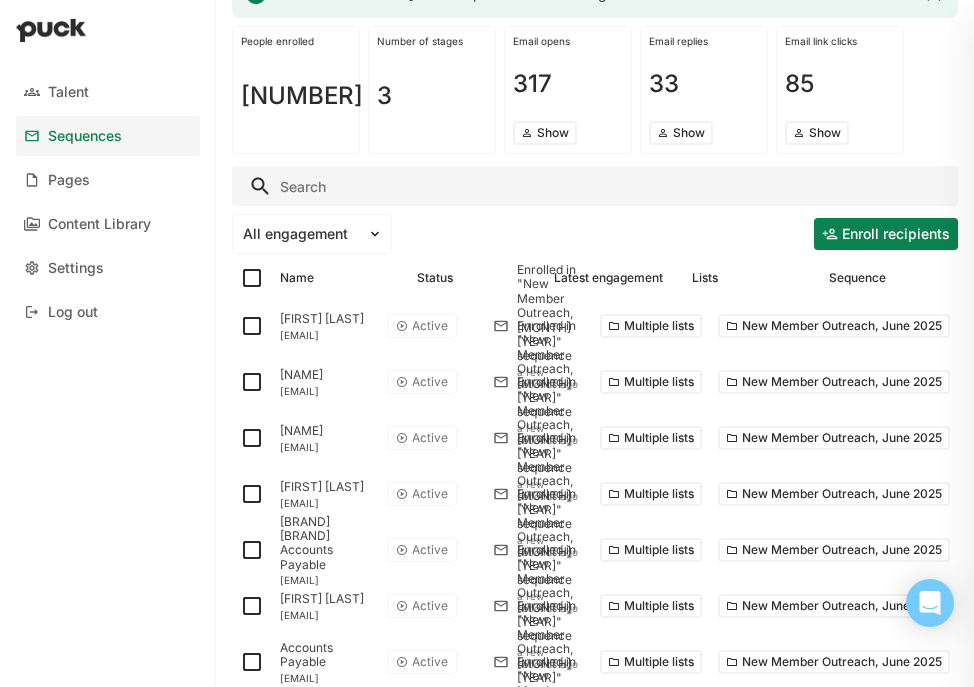 scroll, scrollTop: 0, scrollLeft: 0, axis: both 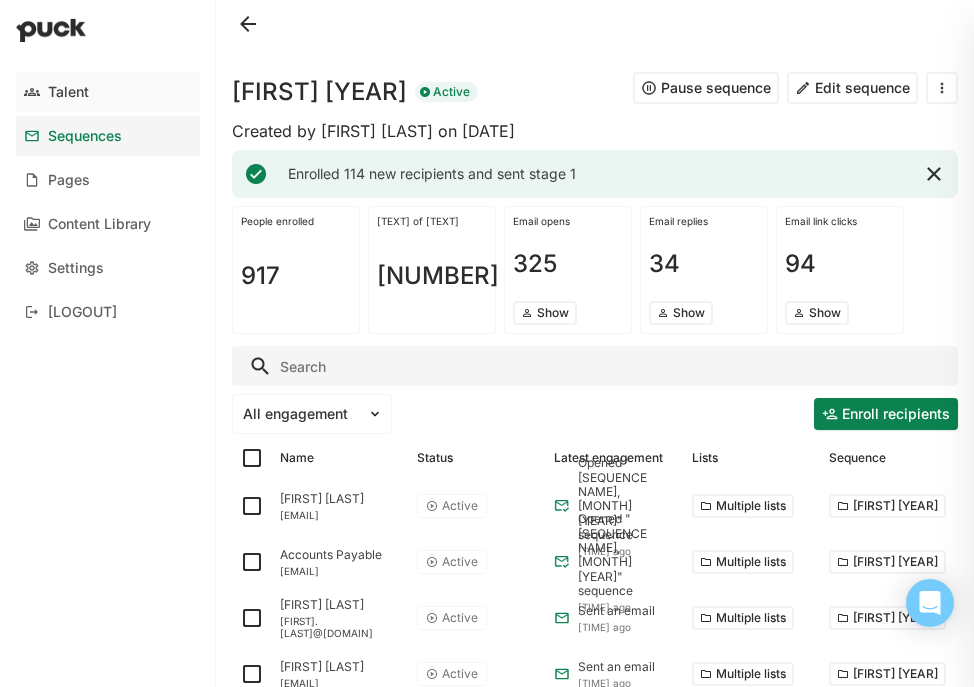 click on "Talent" at bounding box center (68, 92) 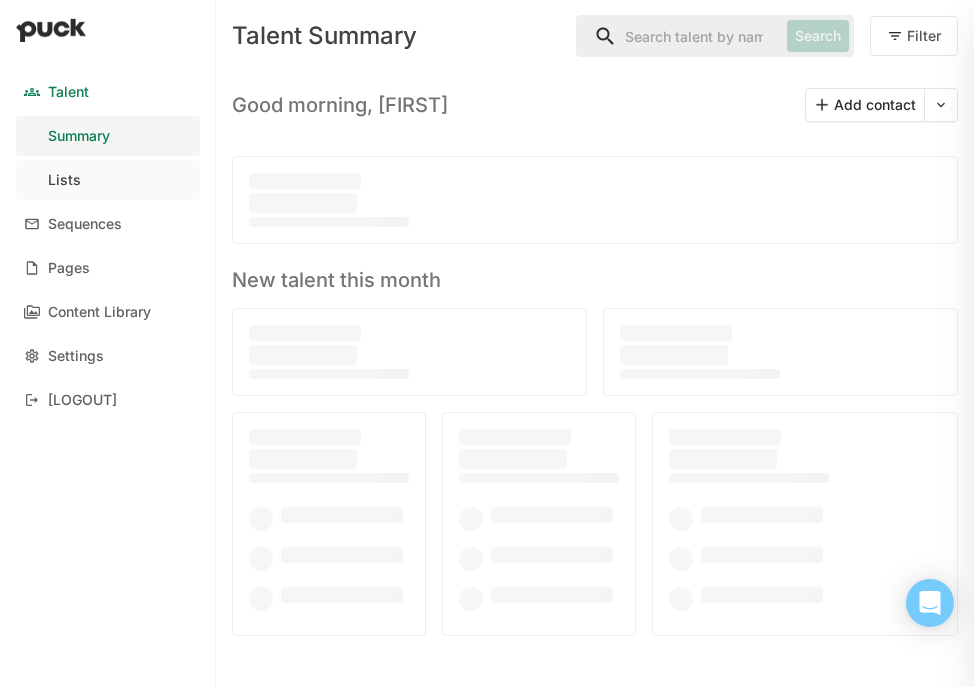click on "Lists" at bounding box center [108, 180] 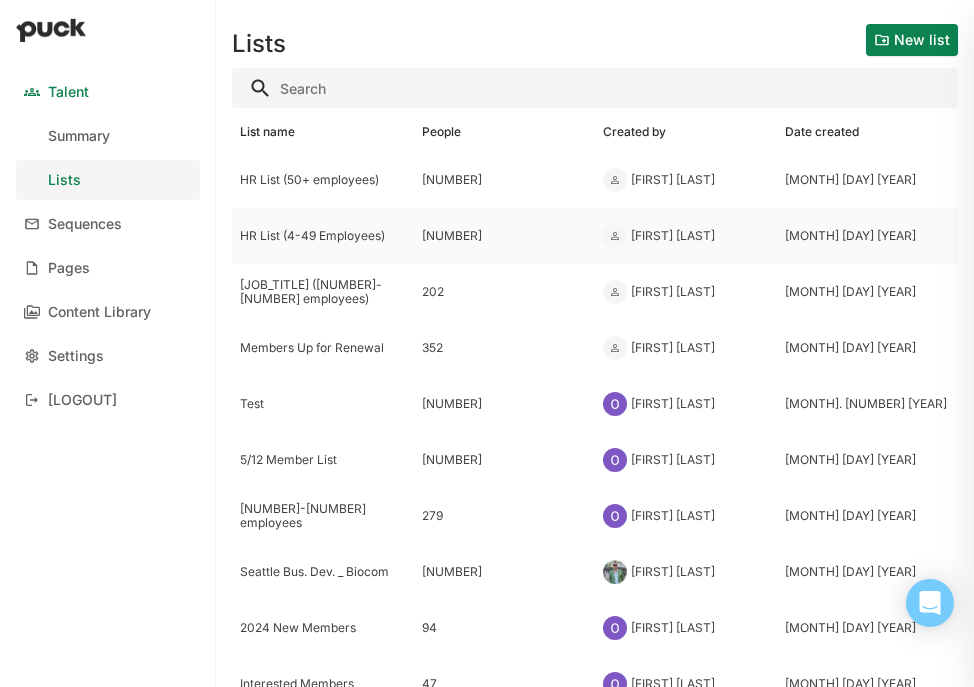 click on "HR List (4-49 Employees)" at bounding box center (323, 180) 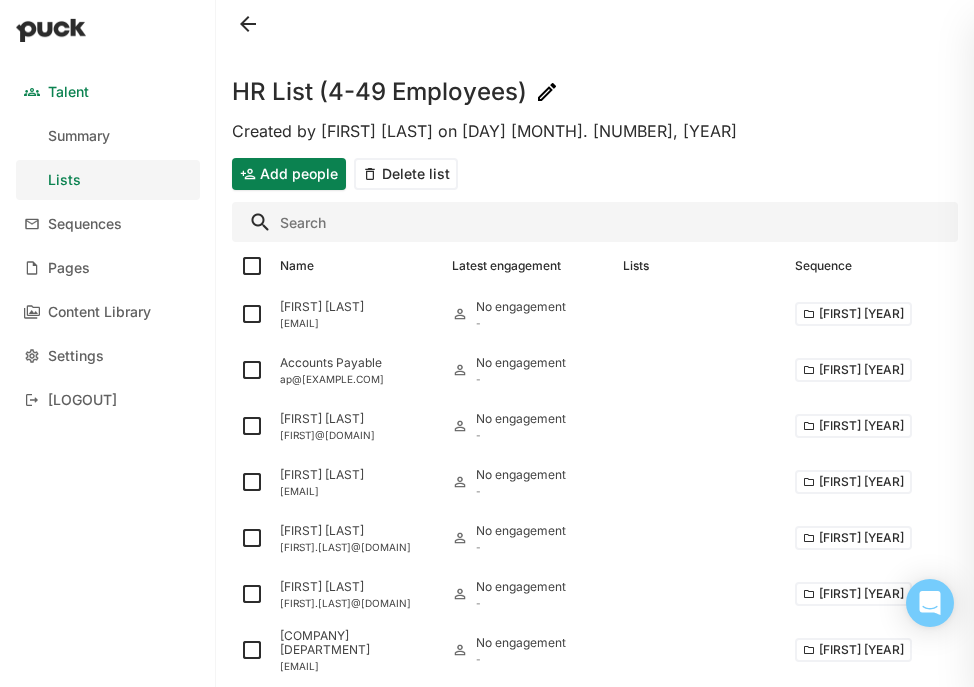 click at bounding box center [595, 222] 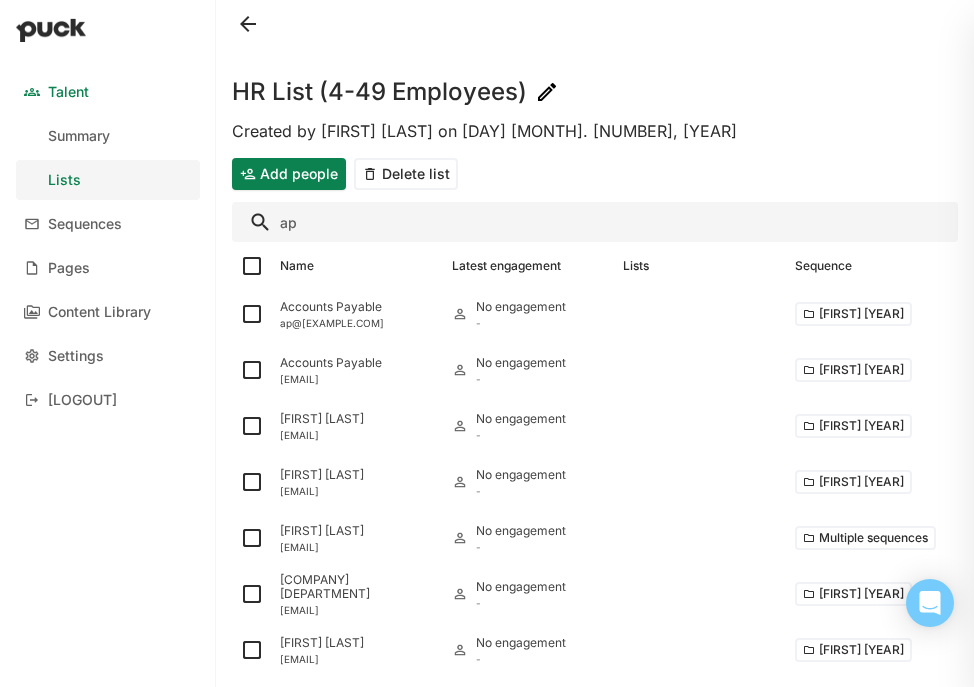 type on "a" 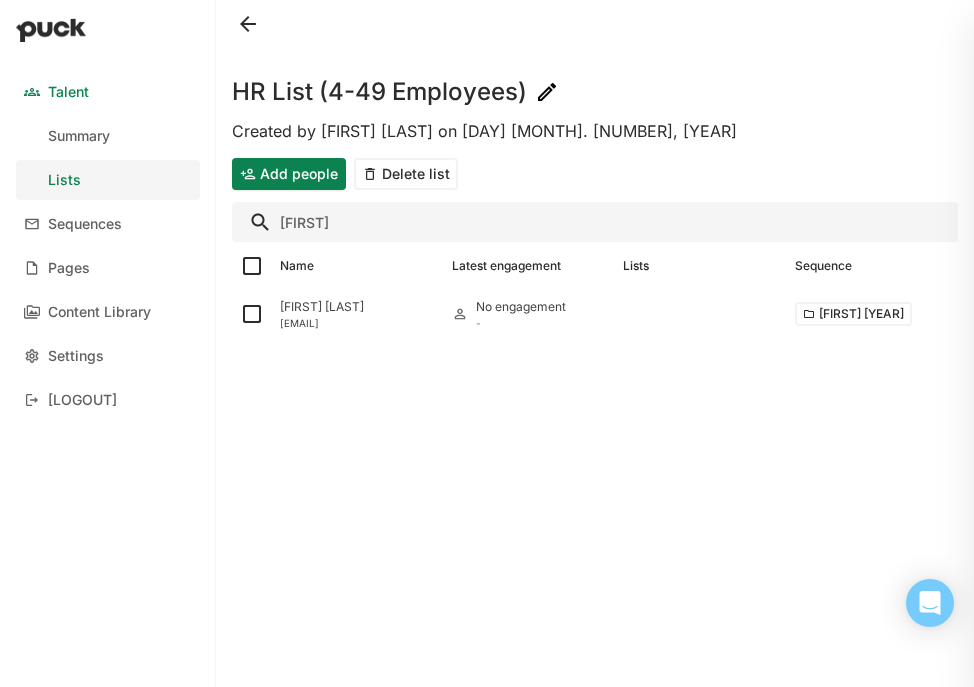 type on "a" 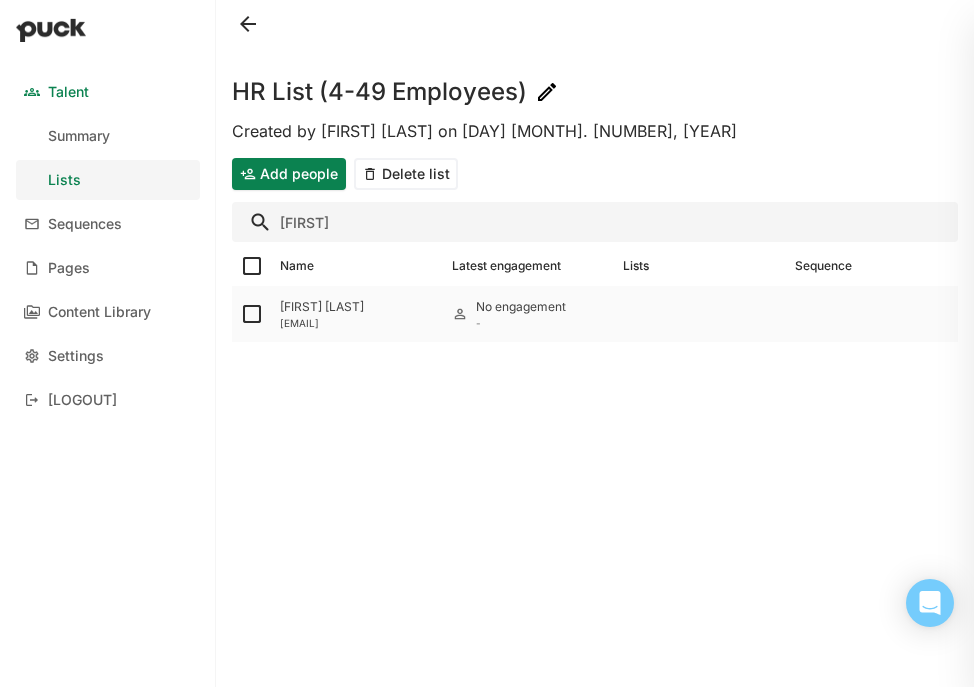 type on "[FIRST]" 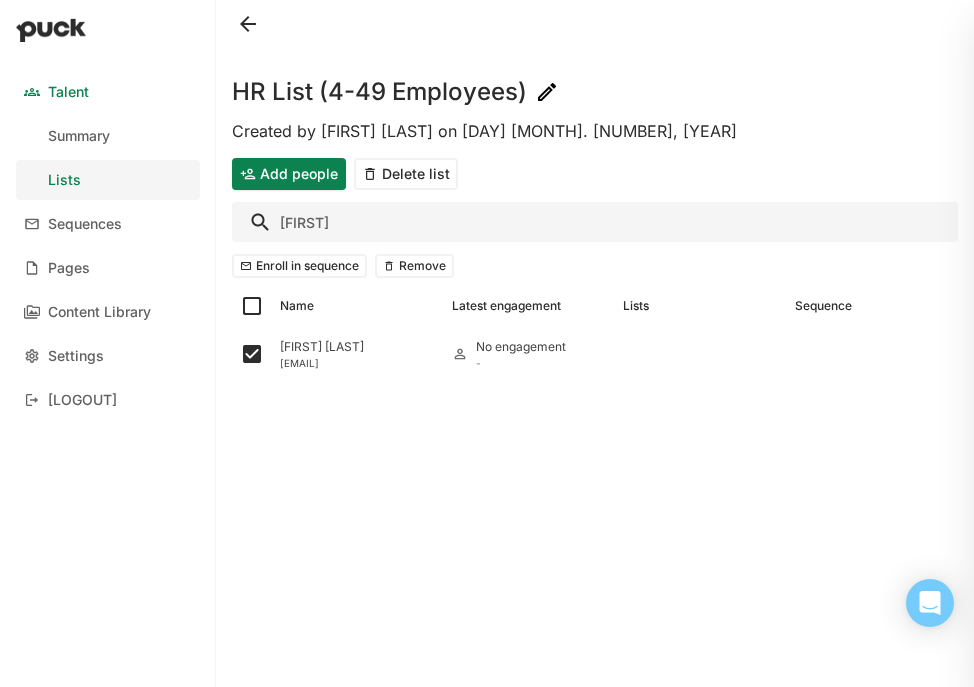 click on "[FIRST]" at bounding box center [595, 222] 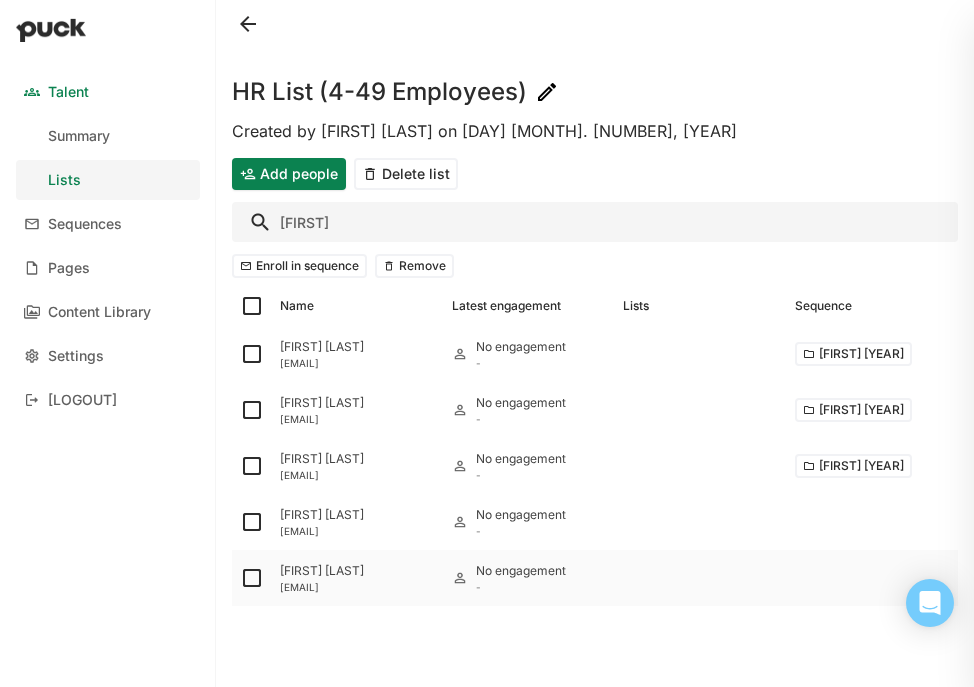 type on "[FIRST]" 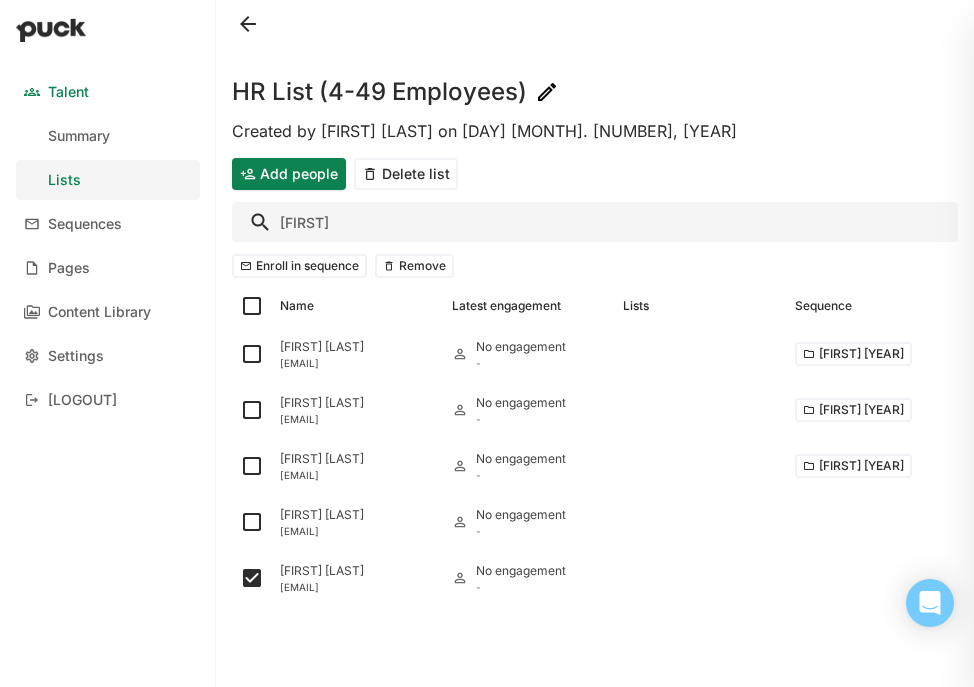 click on "[FIRST]" at bounding box center (595, 222) 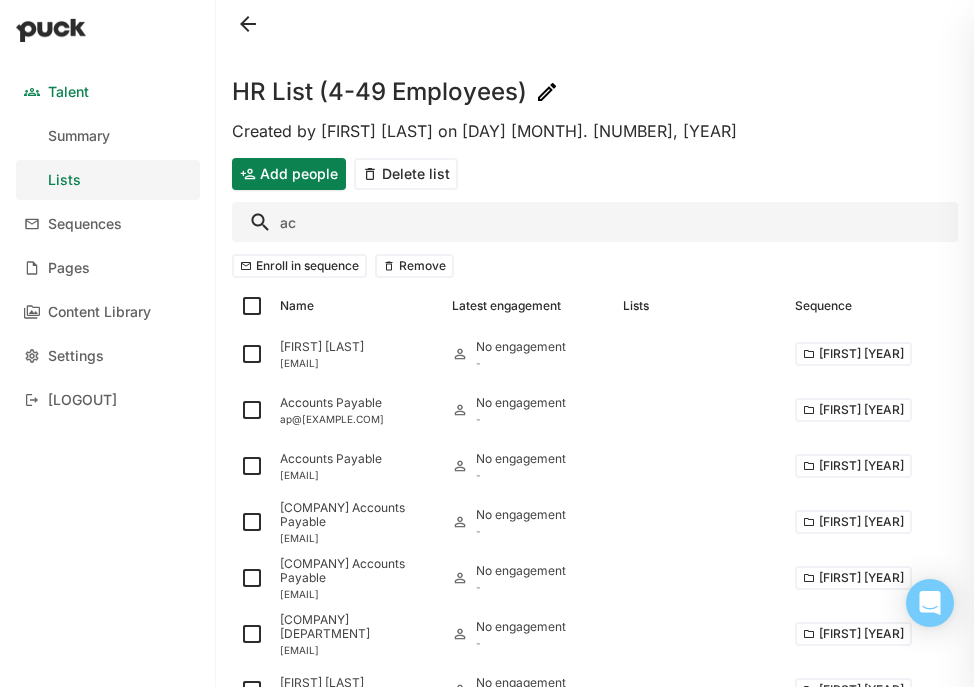 type on "a" 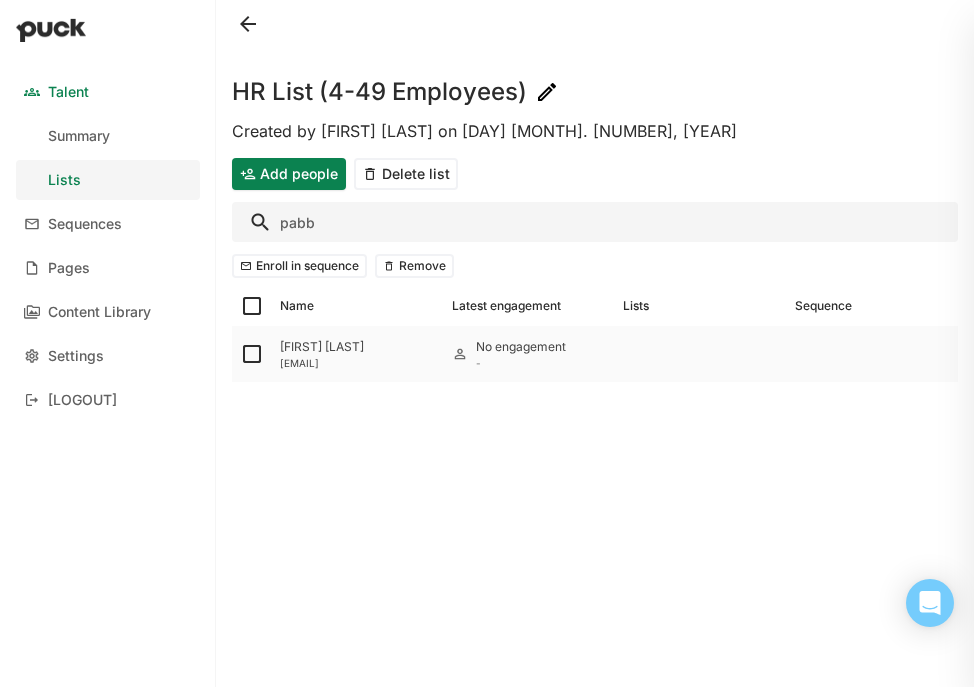 type on "pabb" 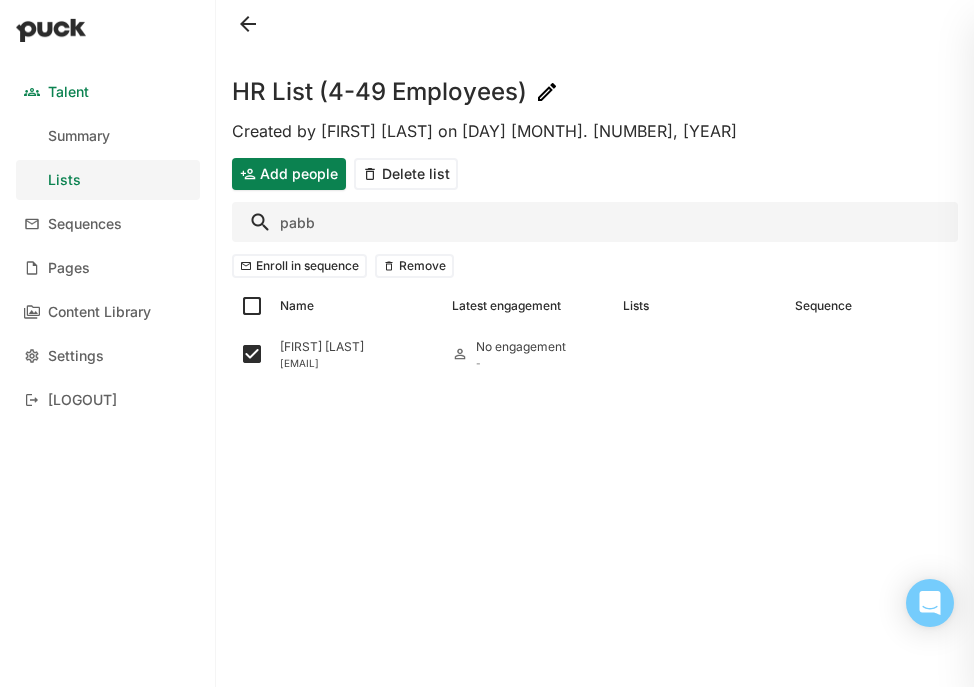 click on "pabb" at bounding box center (595, 222) 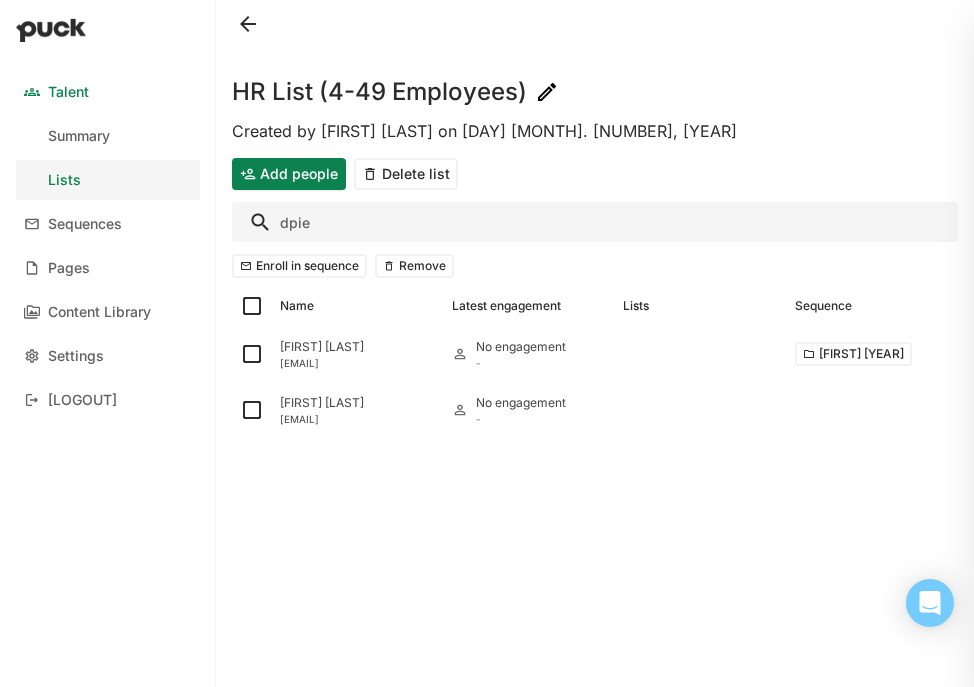 click on "dpie" at bounding box center (595, 222) 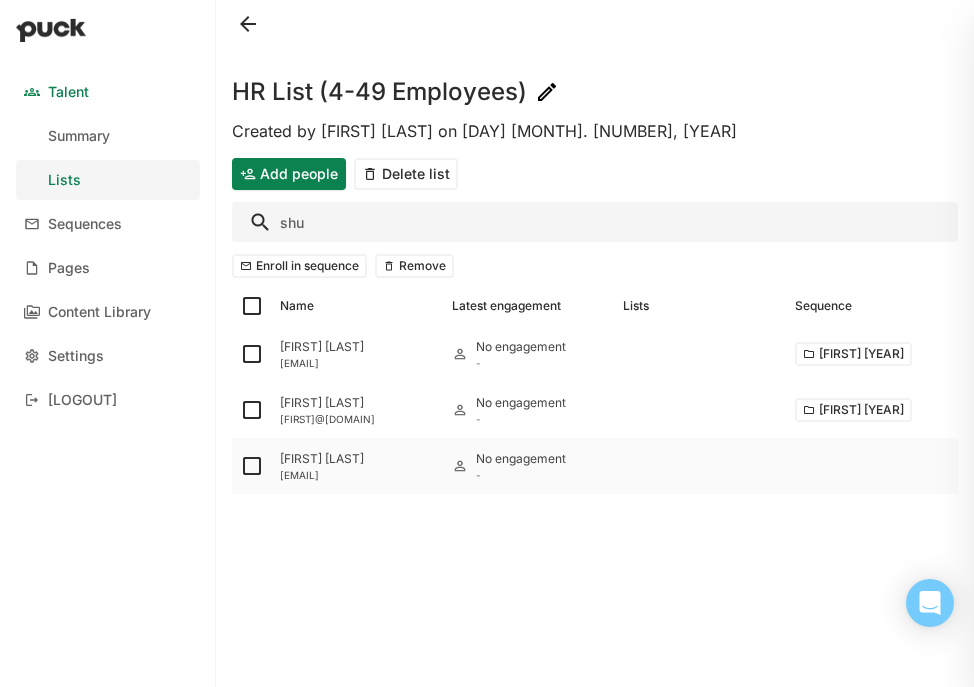 type on "shu" 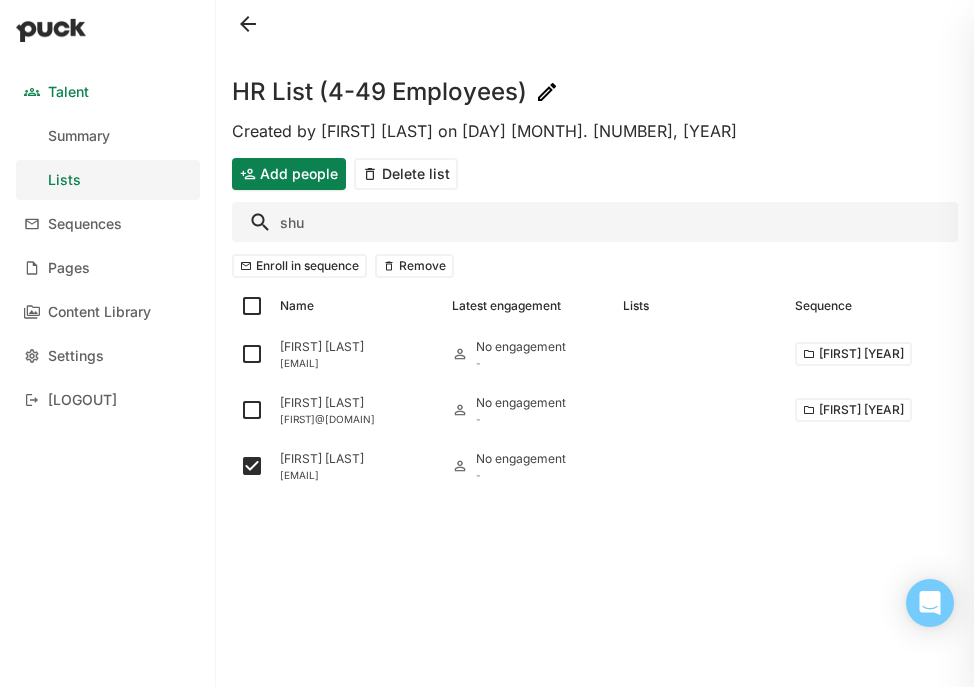 click on "shu" at bounding box center (595, 222) 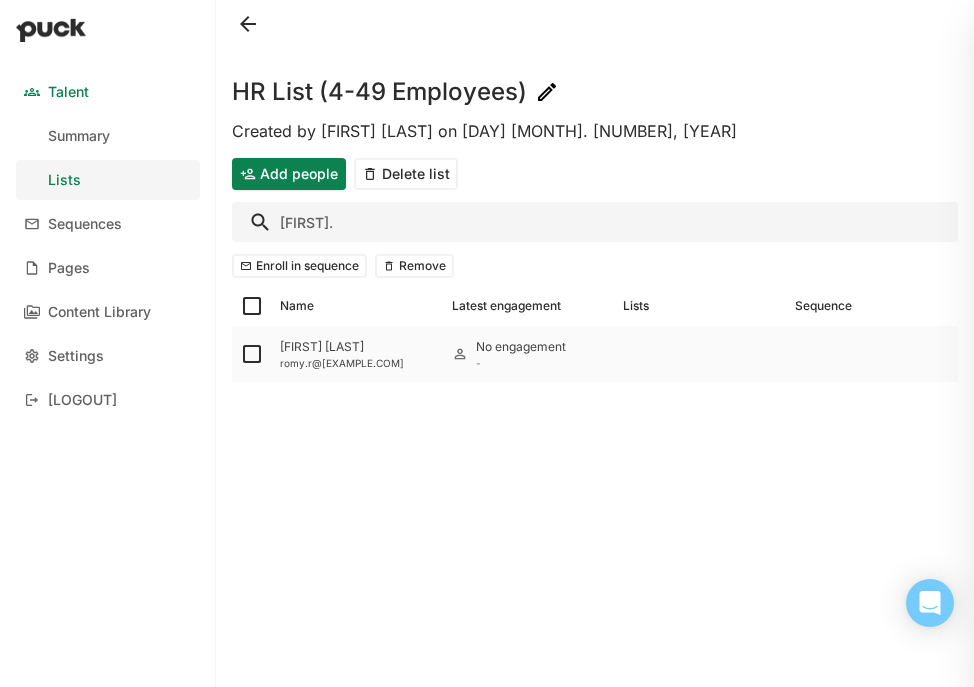 type on "[FIRST]." 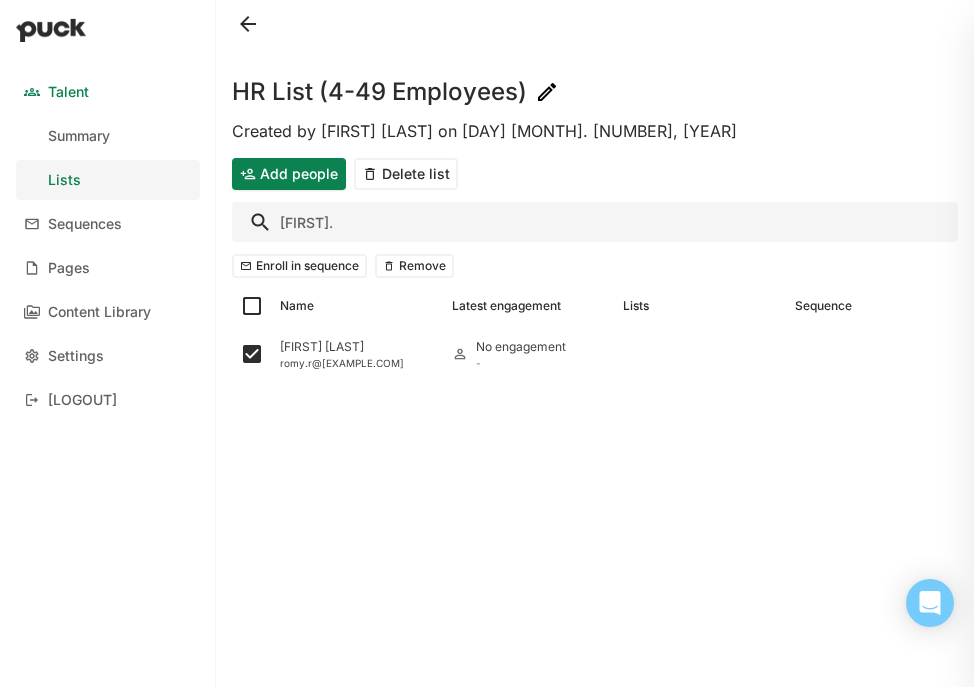 click on "[FIRST]." at bounding box center [595, 222] 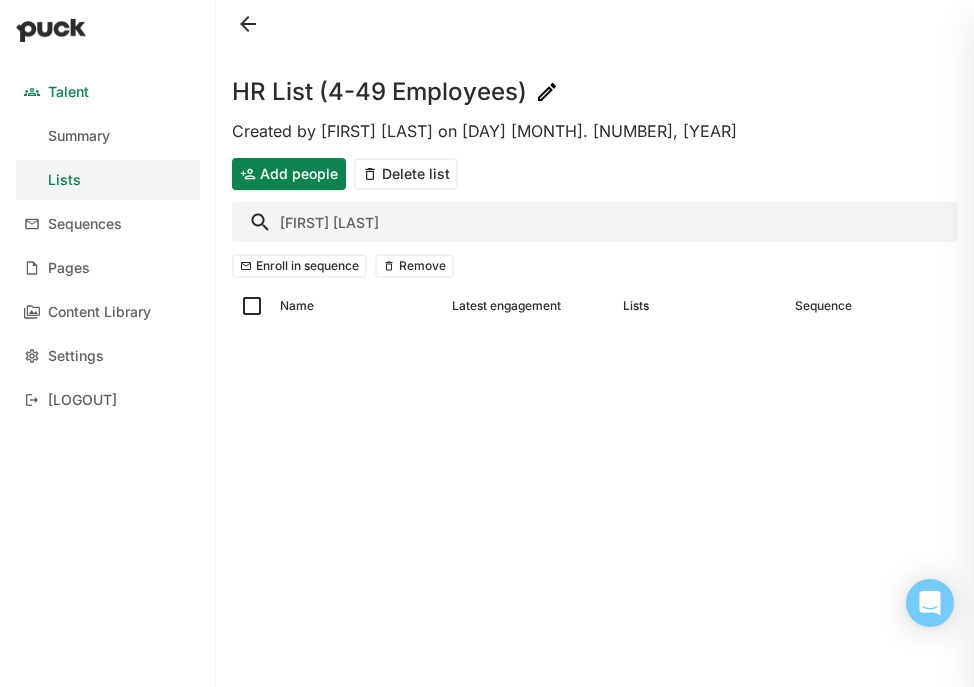 click on "[FIRST] [LAST]" at bounding box center (595, 222) 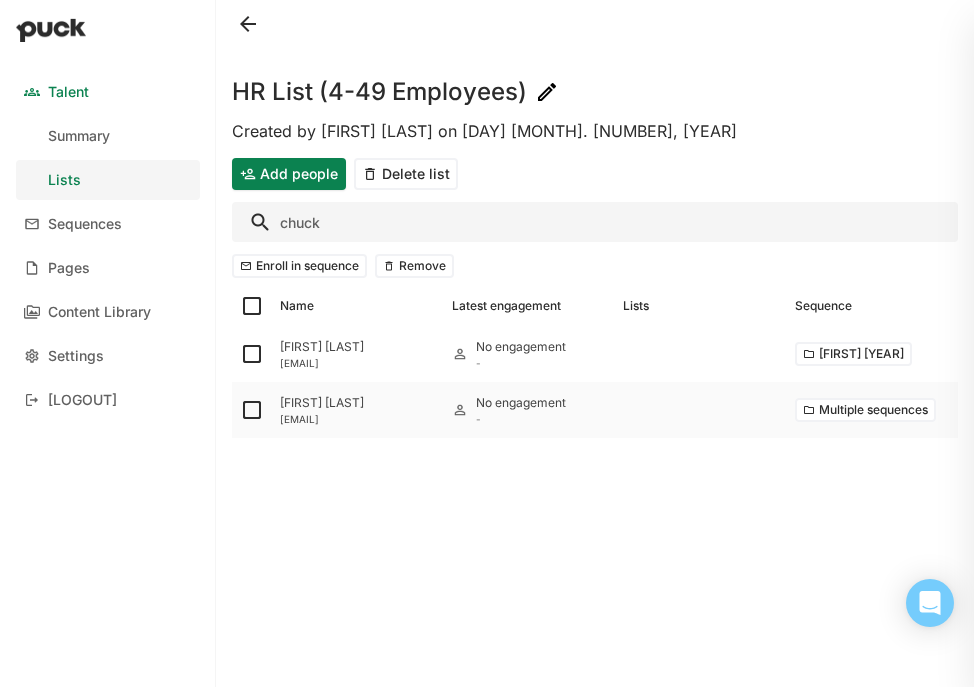 type on "chuck" 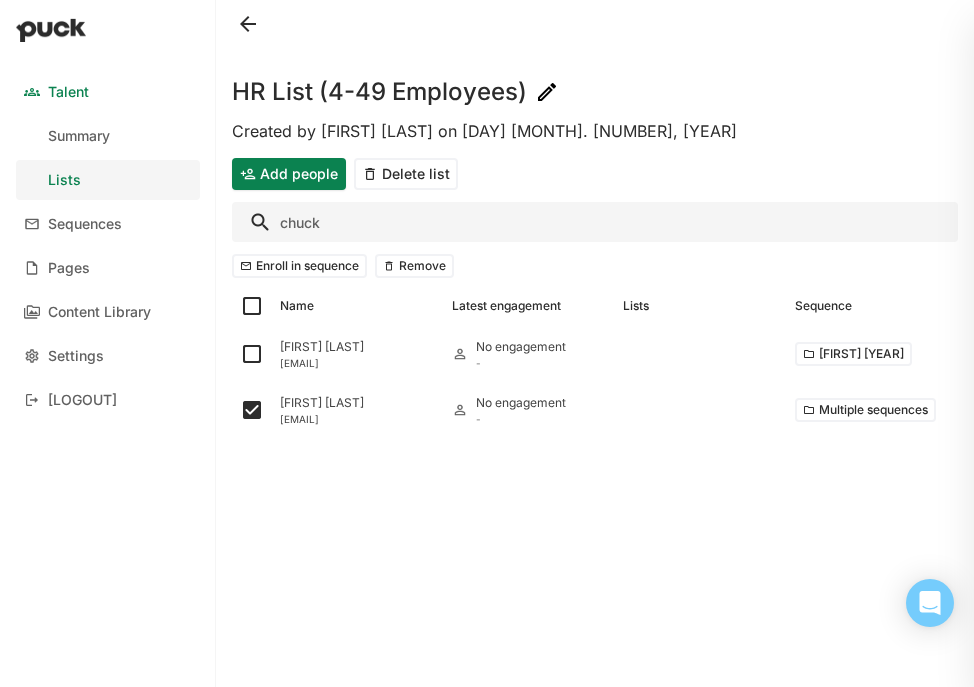 click on "chuck" at bounding box center [595, 222] 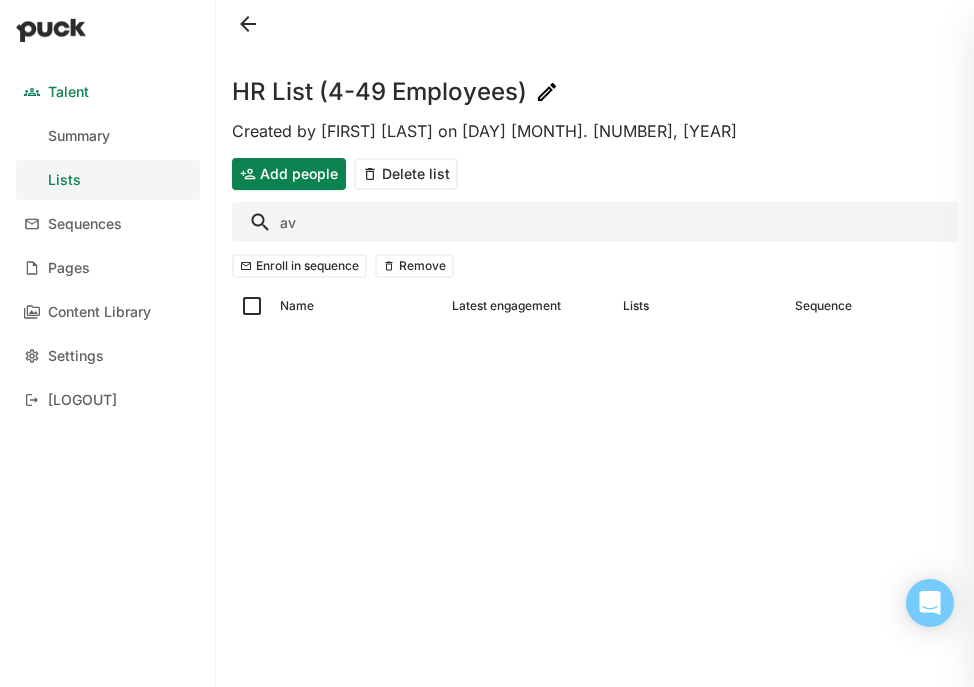 type on "a" 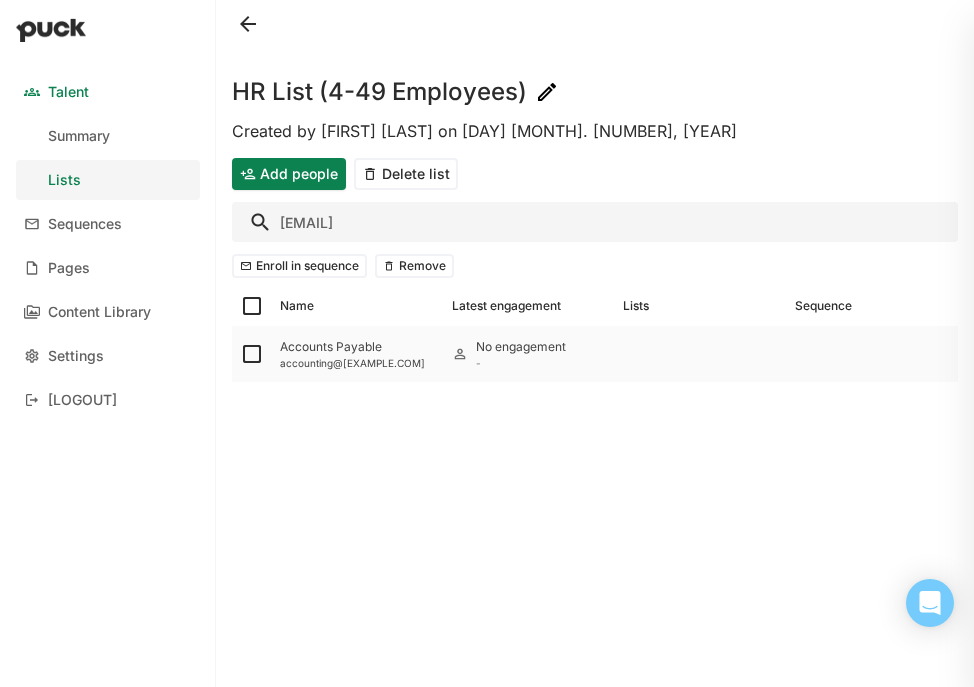 type on "[EMAIL]" 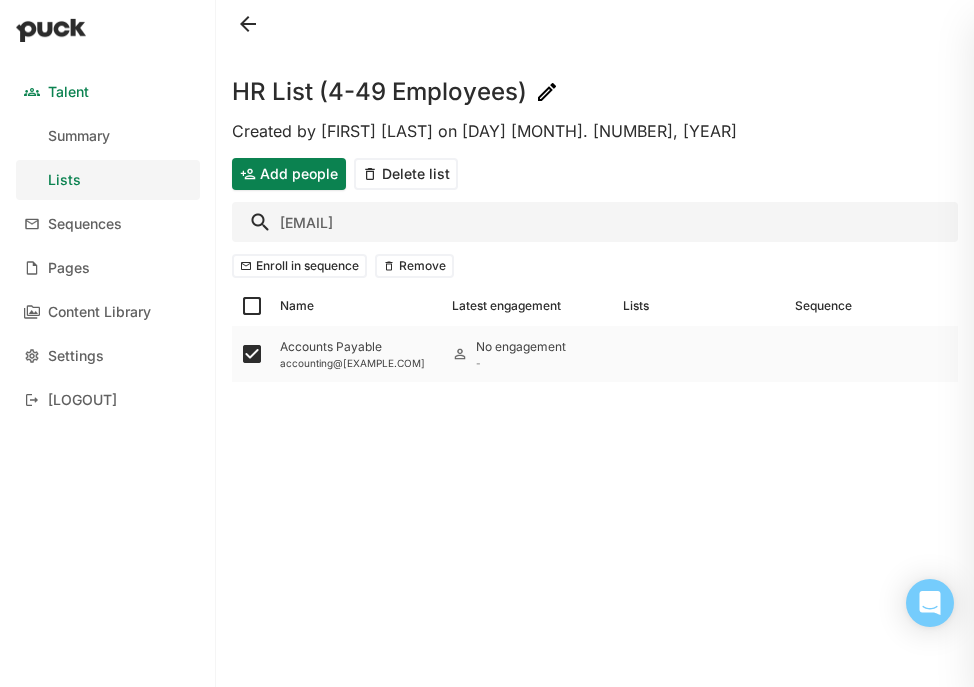 click on "Accounts Payable" at bounding box center [358, 347] 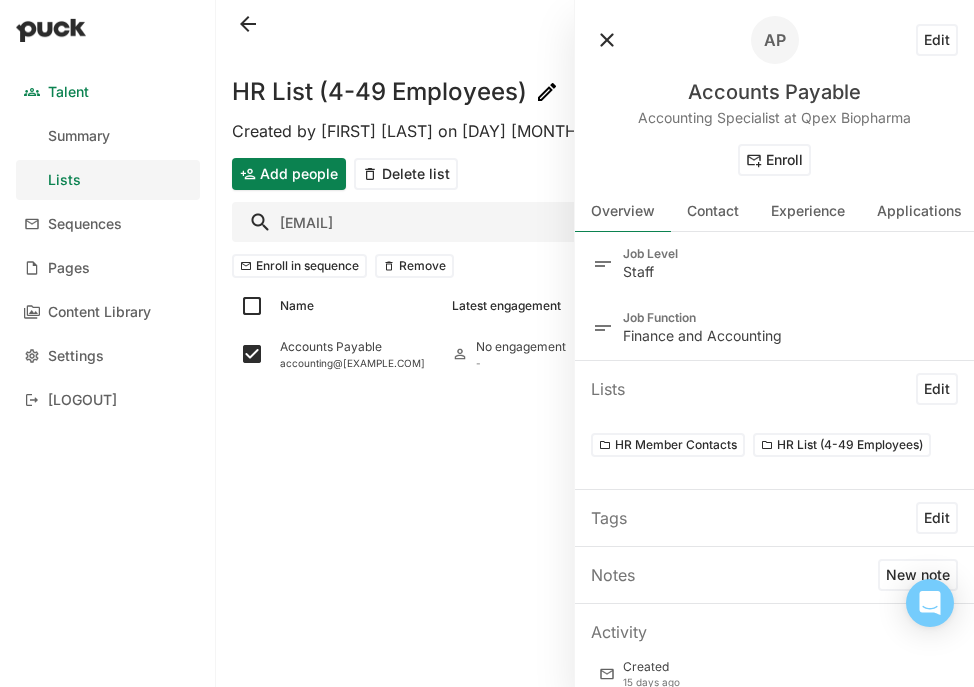 click on "Edit" at bounding box center [937, 40] 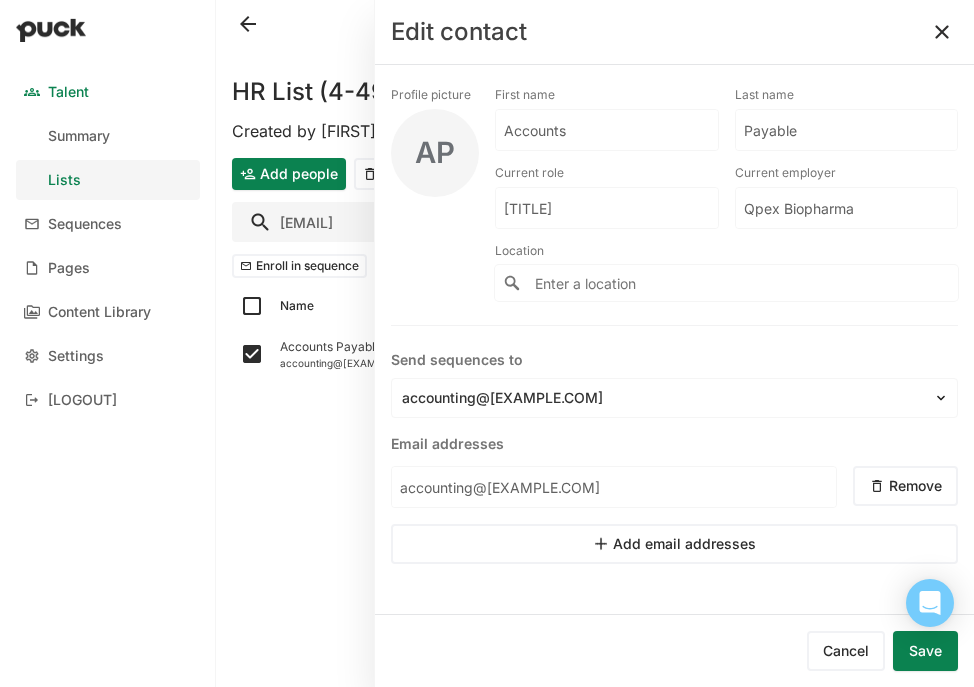 click on "Accounts" at bounding box center (607, 130) 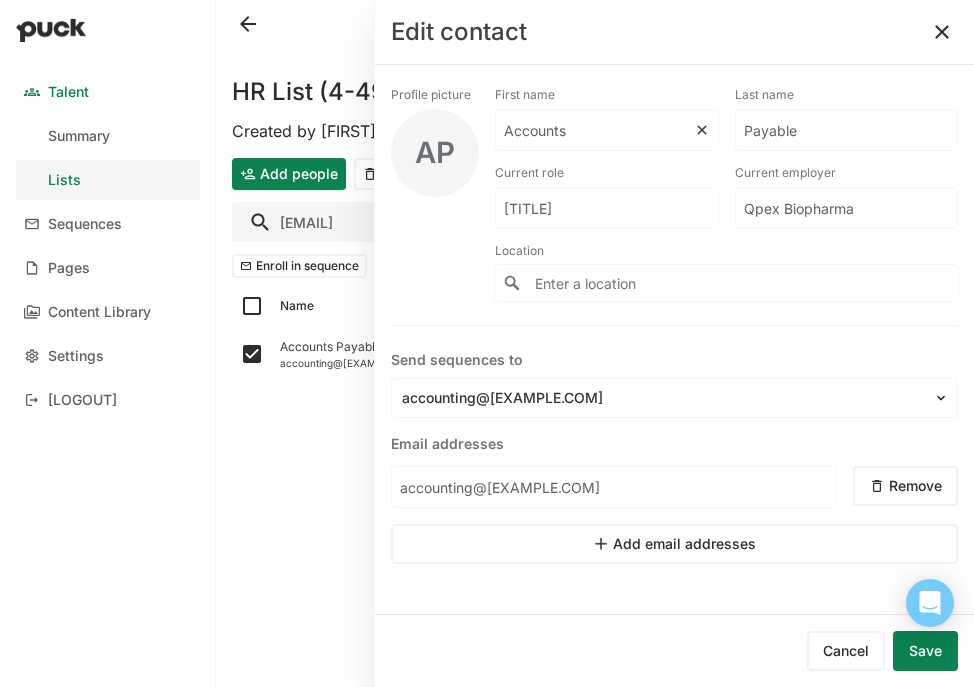 click on "Accounts" at bounding box center (595, 130) 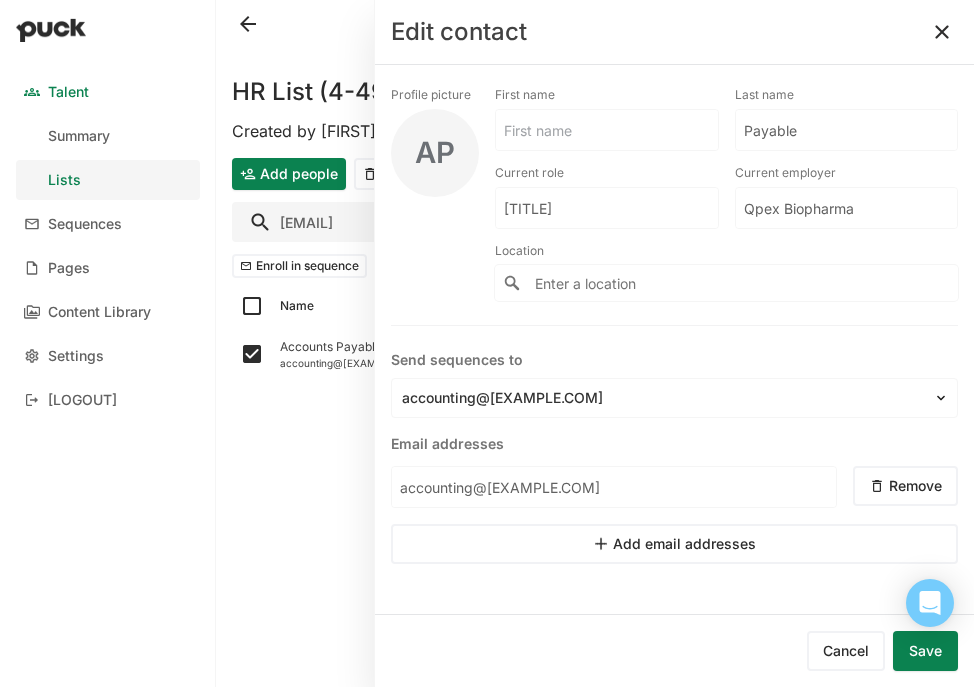click on "Qpex Biopharma" at bounding box center (607, 208) 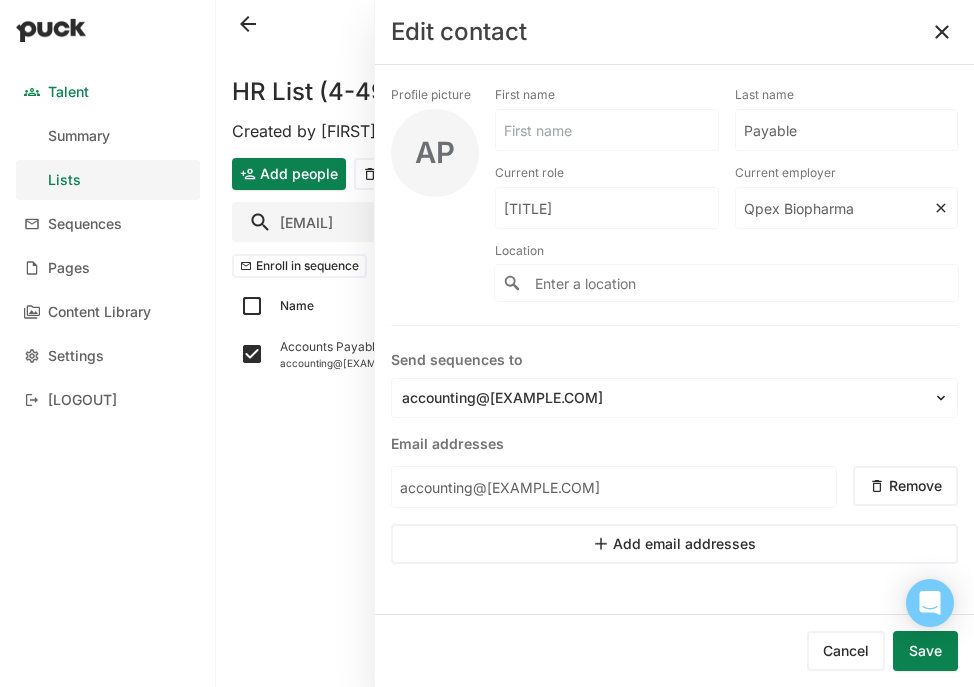 click on "Qpex Biopharma" at bounding box center [607, 208] 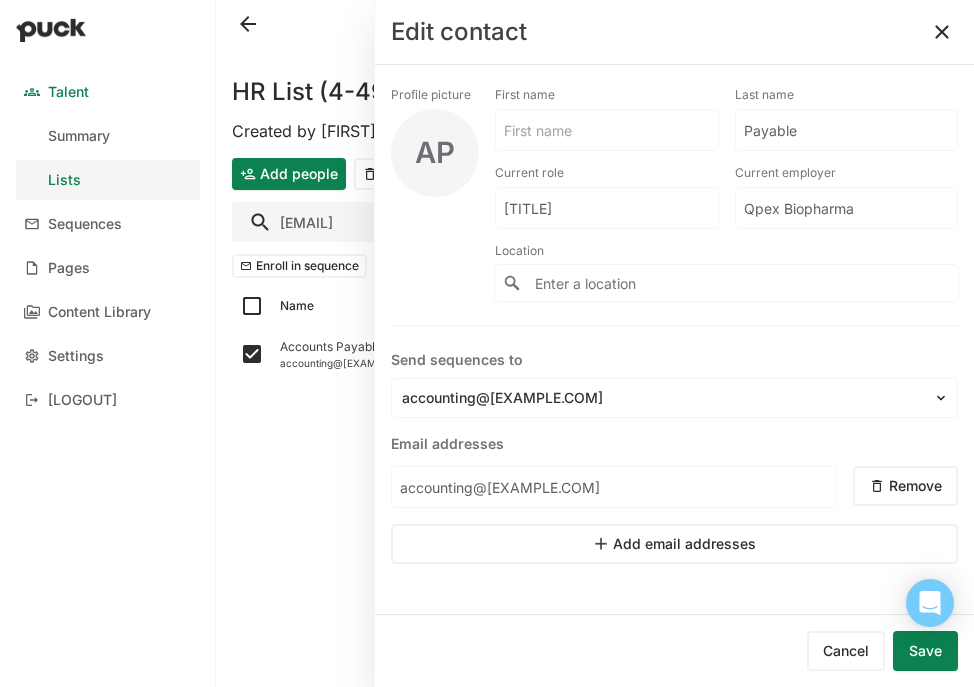 click at bounding box center [607, 130] 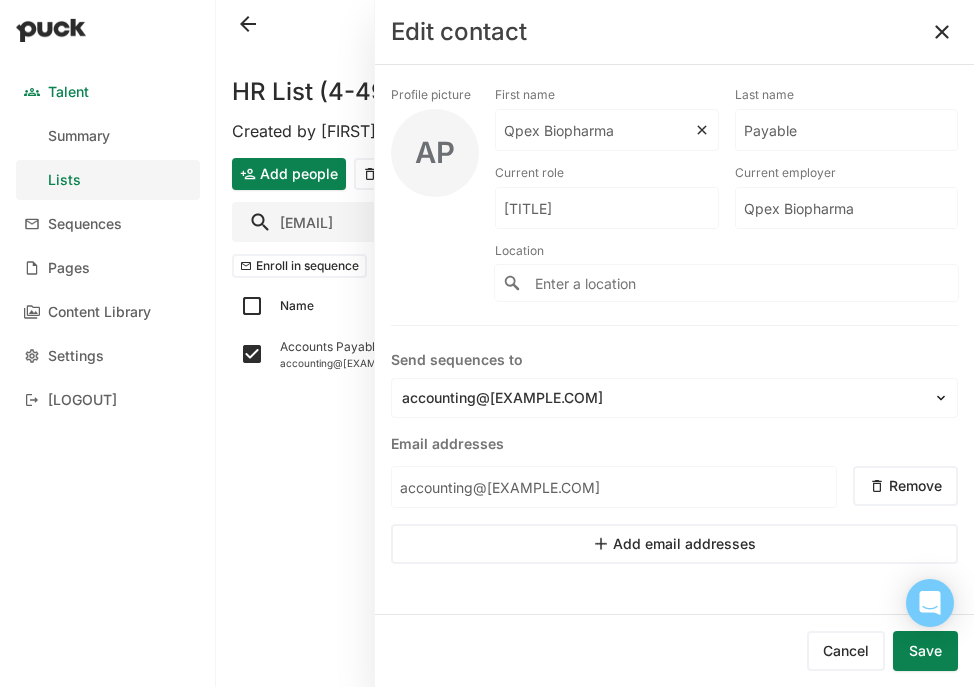 type on "Qpex Biopharma" 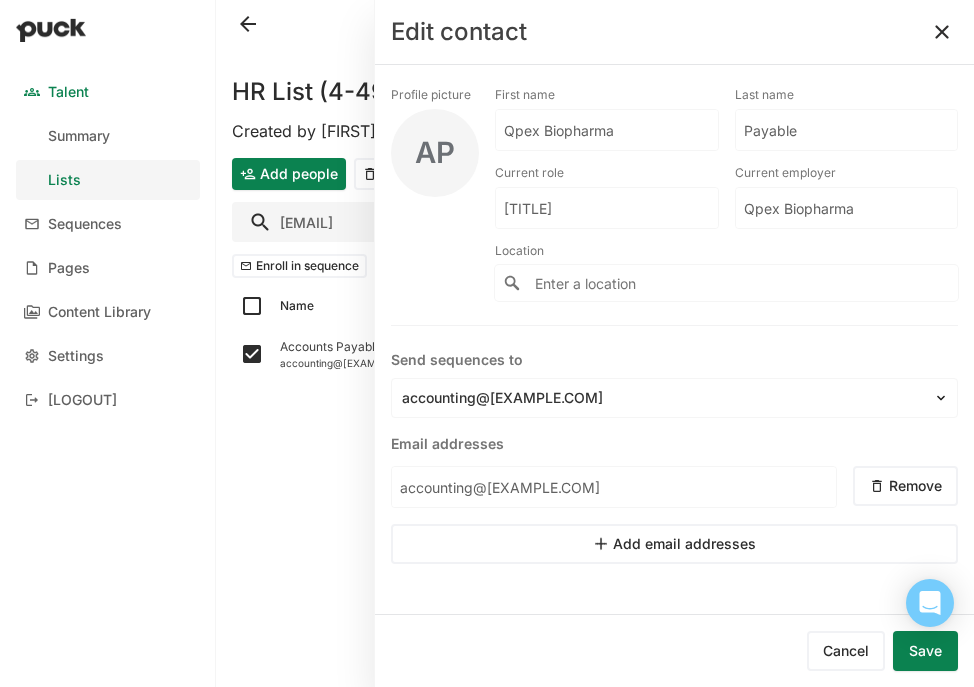 click on "Save" at bounding box center [925, 651] 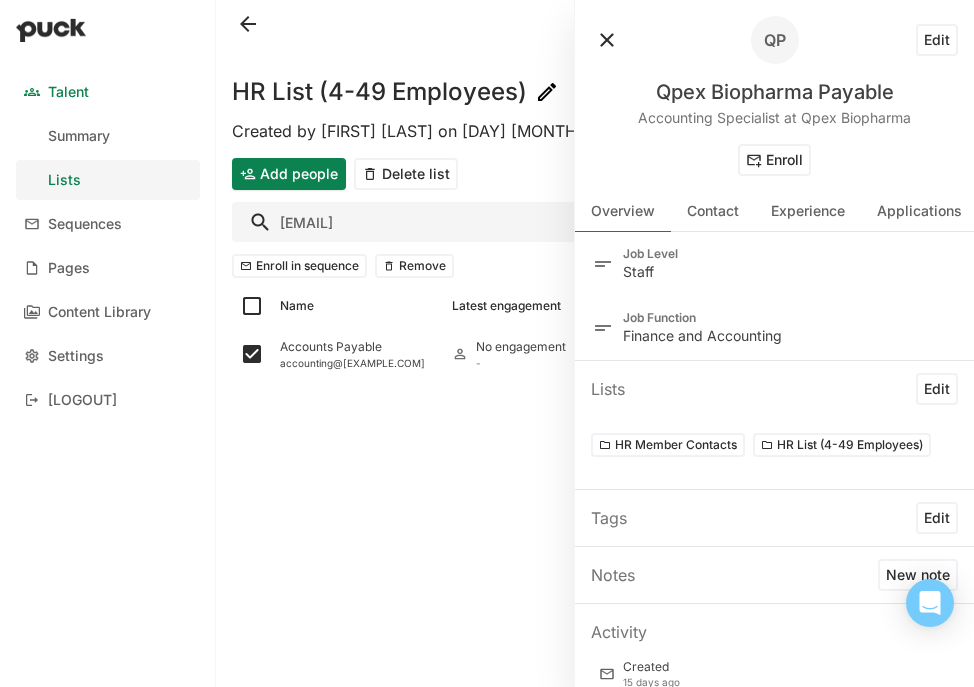 click at bounding box center [607, 40] 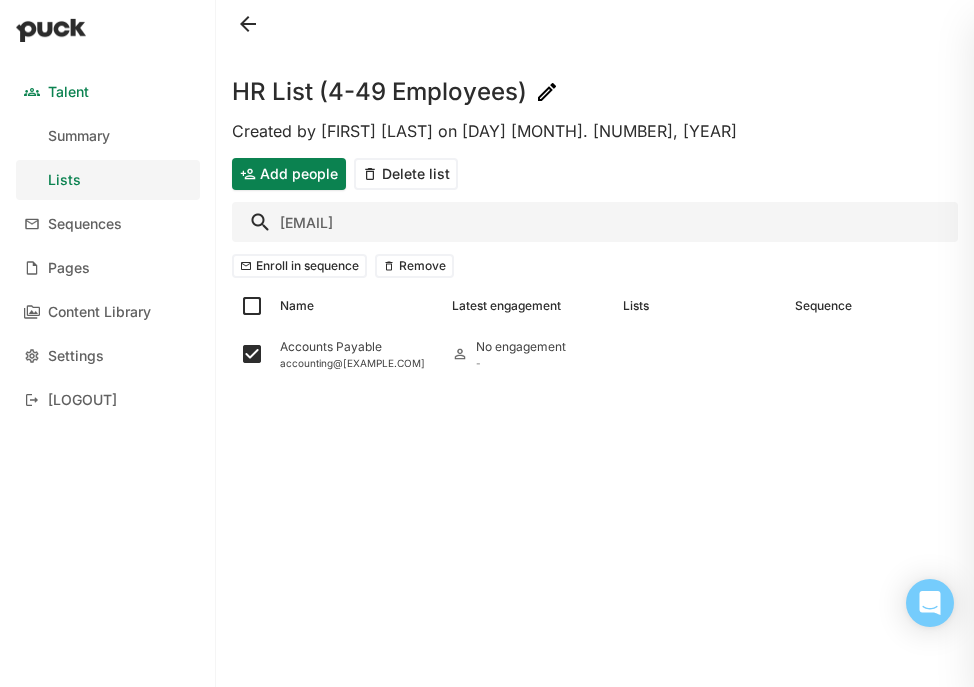 click on "[EMAIL]" at bounding box center [595, 222] 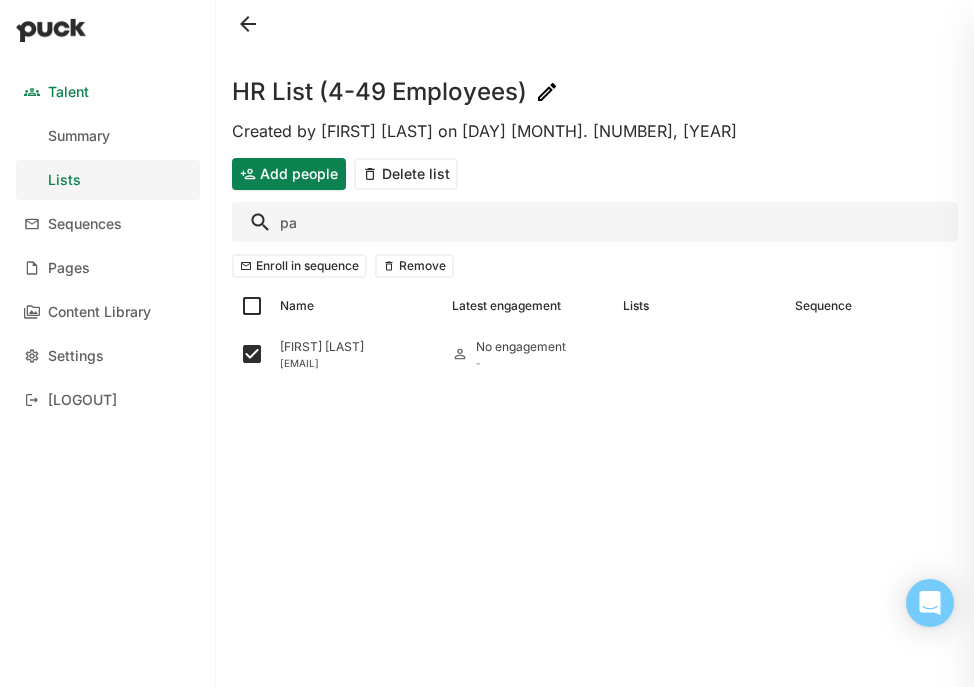 type on "[FIRST]" 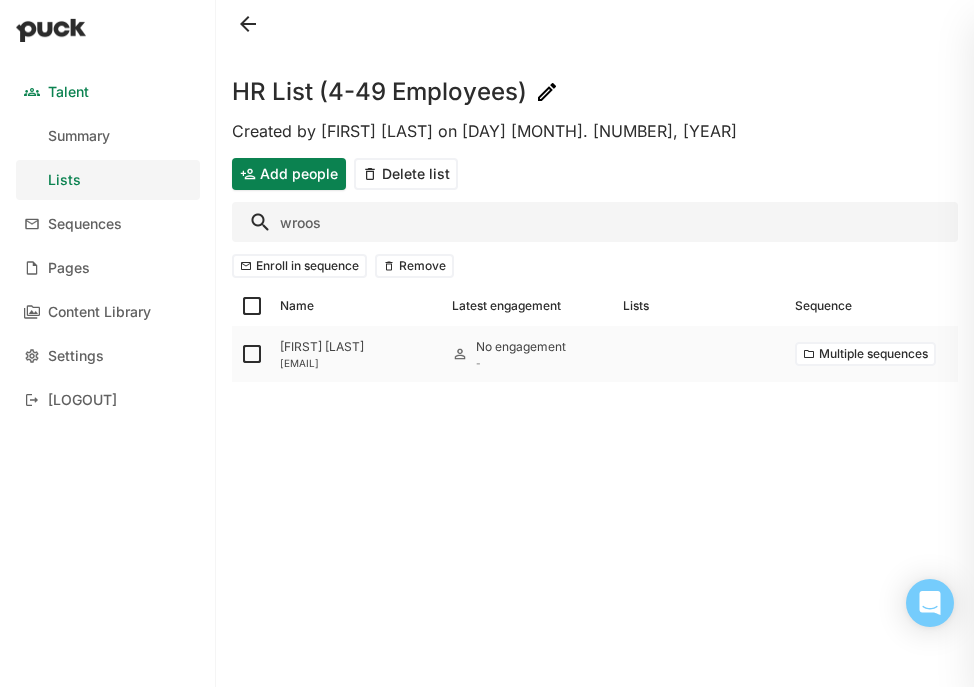 type on "wroos" 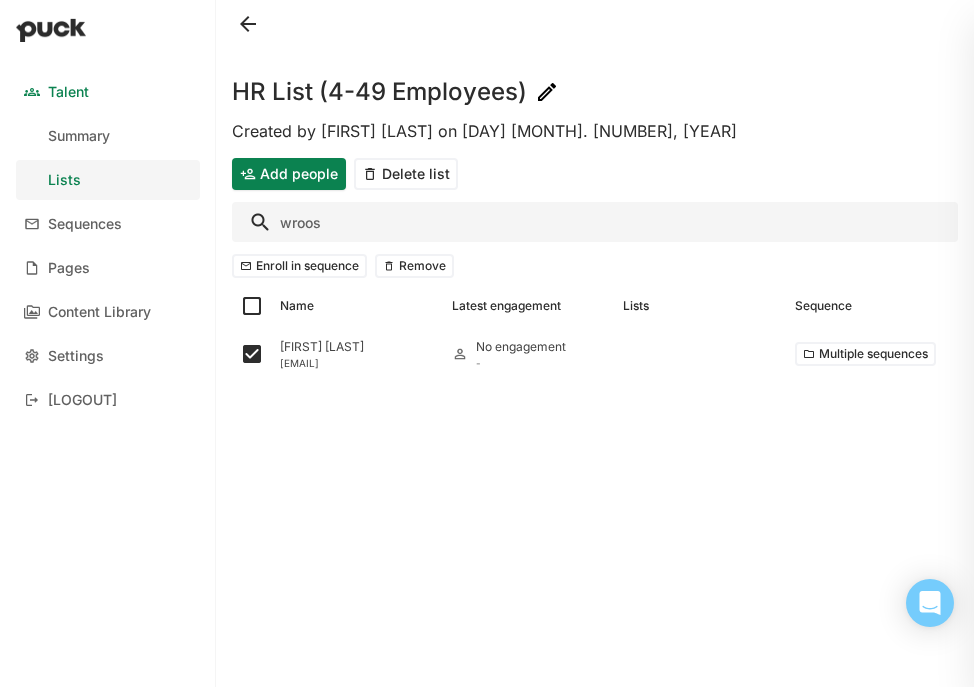 click on "wroos" at bounding box center [595, 222] 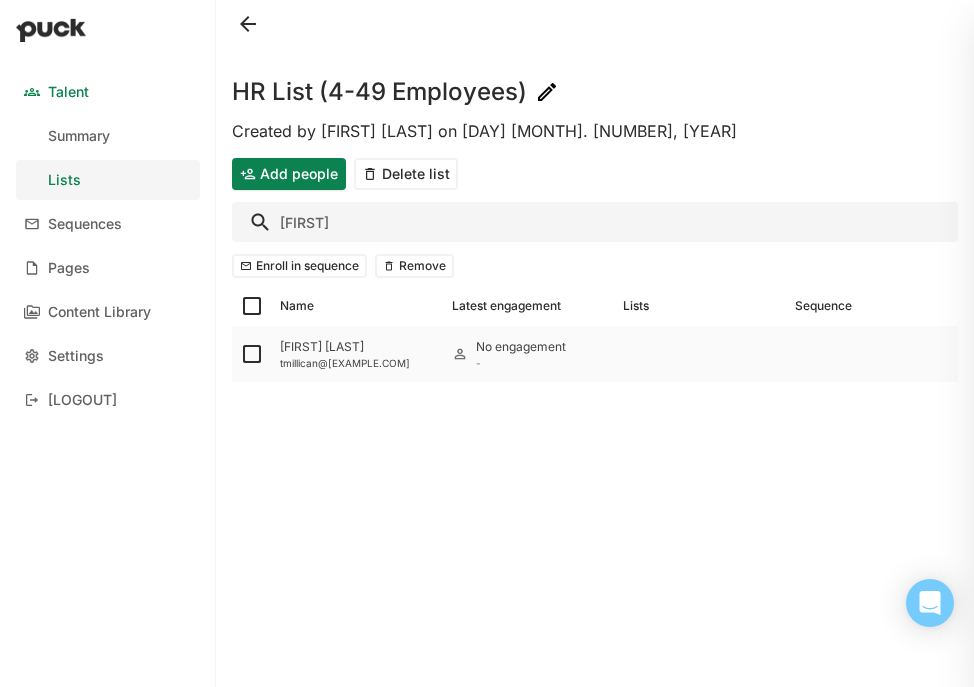 type on "[FIRST]" 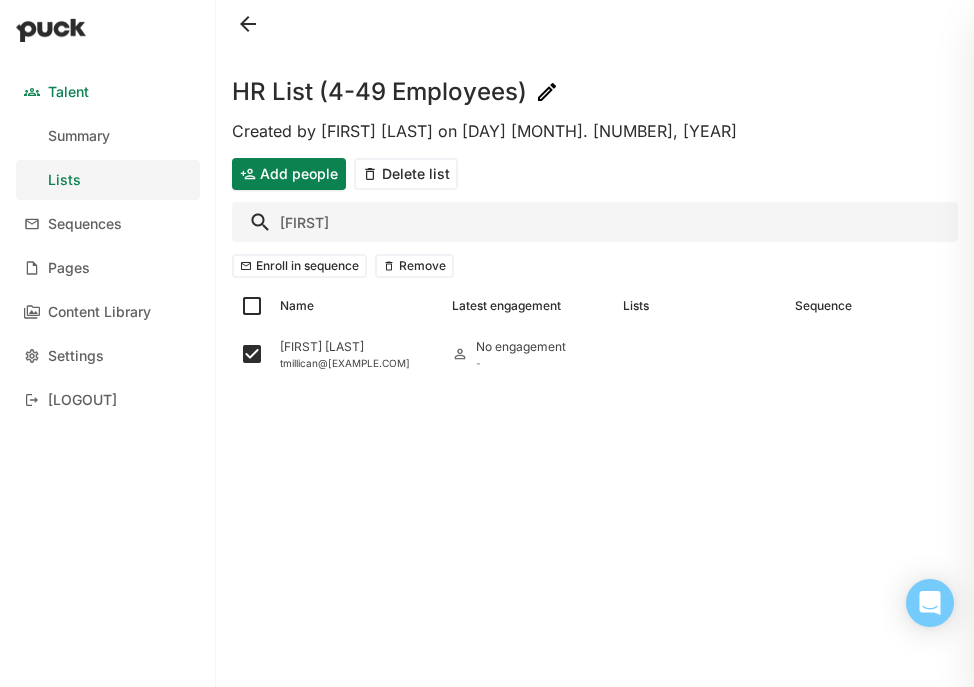 click on "[FIRST]" at bounding box center [595, 222] 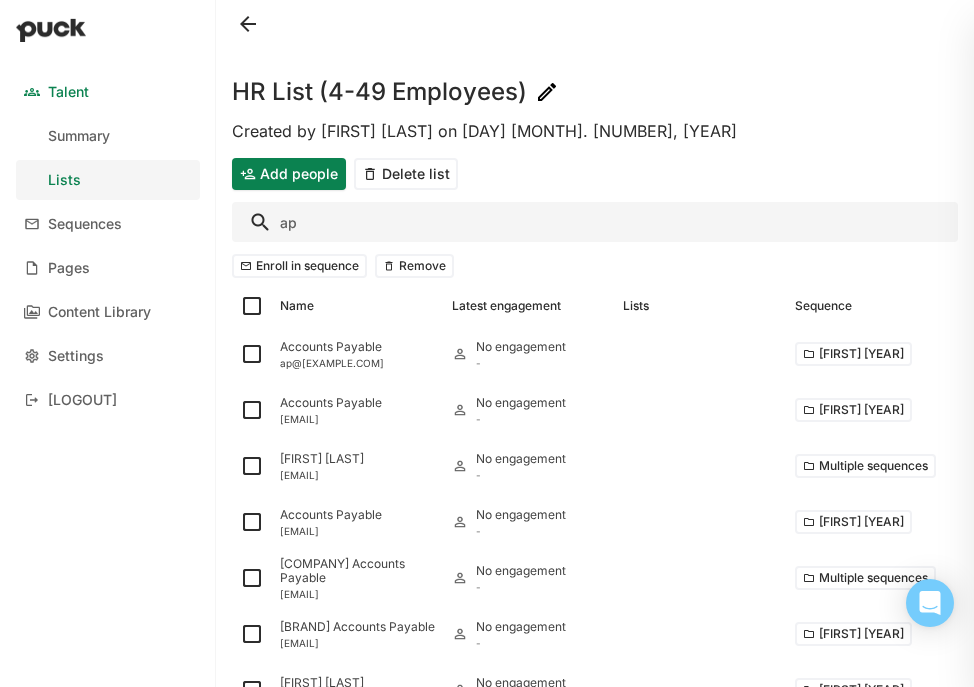type on "a" 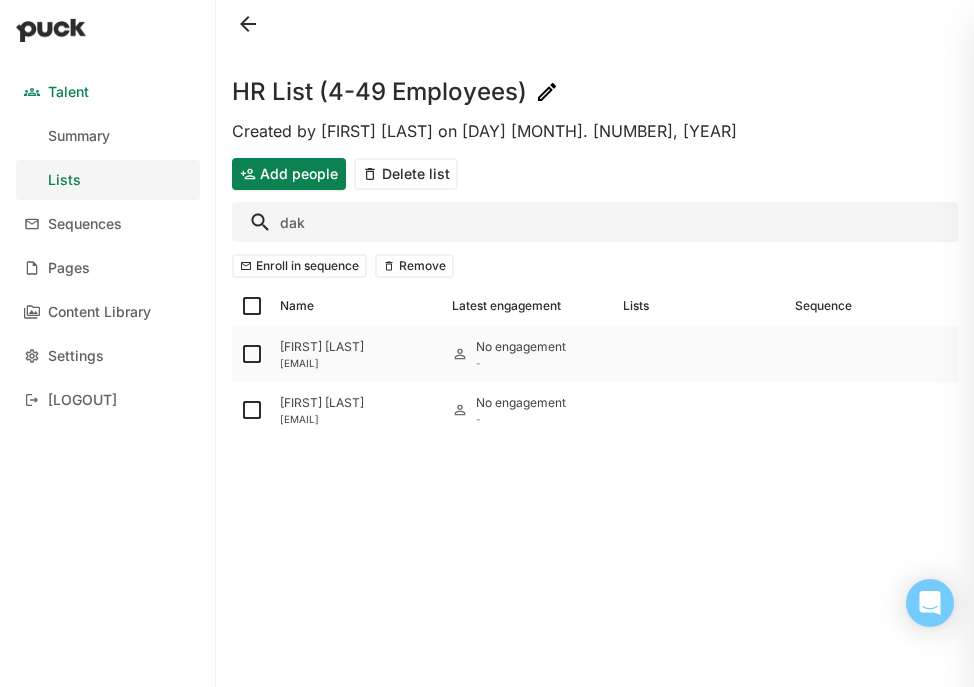 type on "dak" 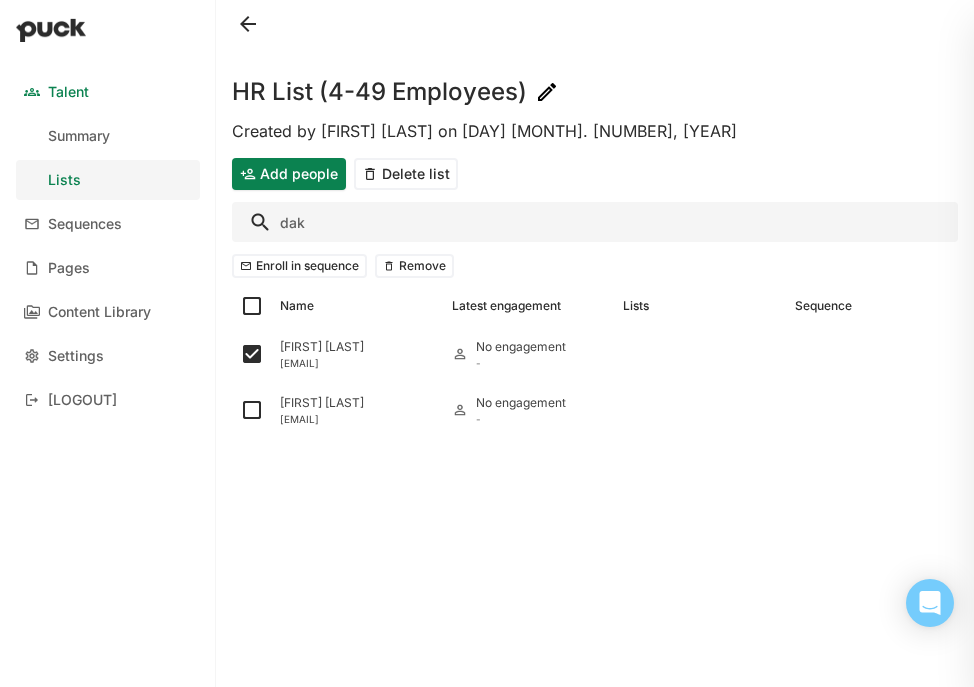 click on "dak" at bounding box center (595, 222) 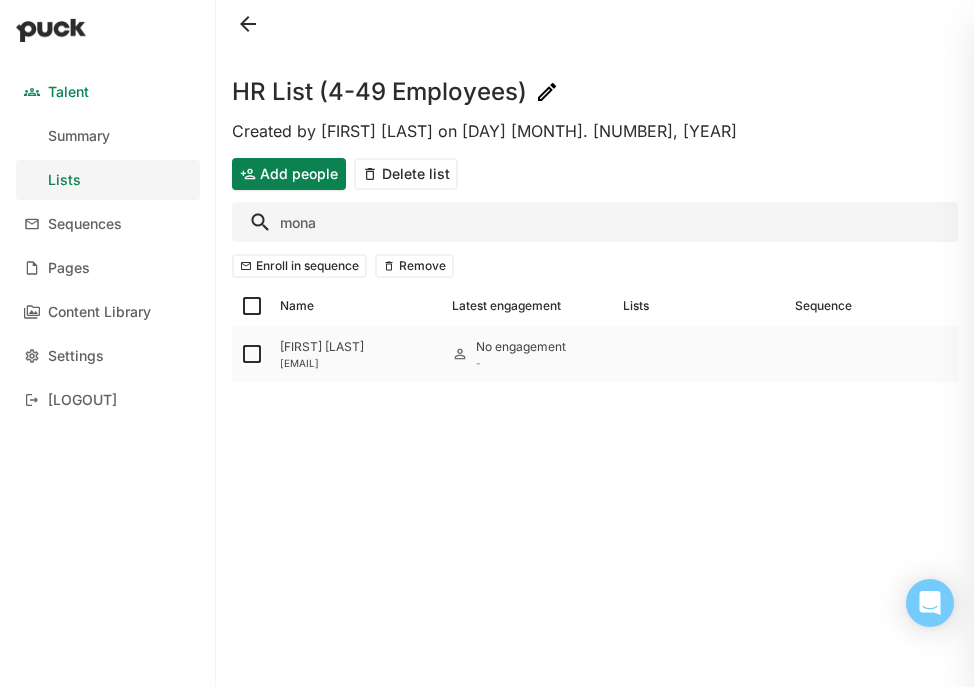 type on "mona" 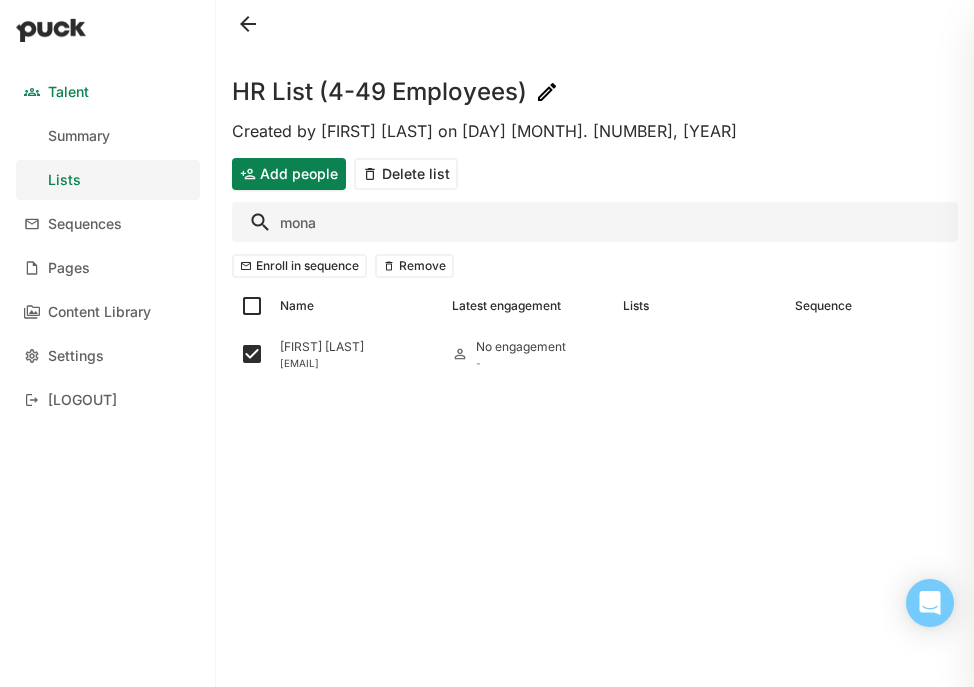 click on "mona" at bounding box center (595, 222) 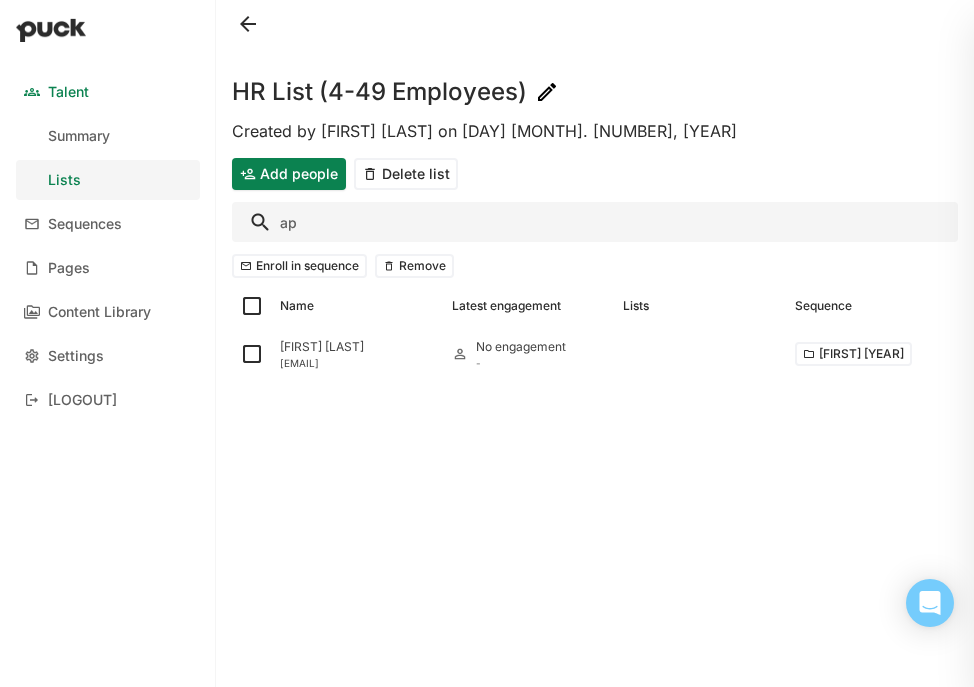 type on "a" 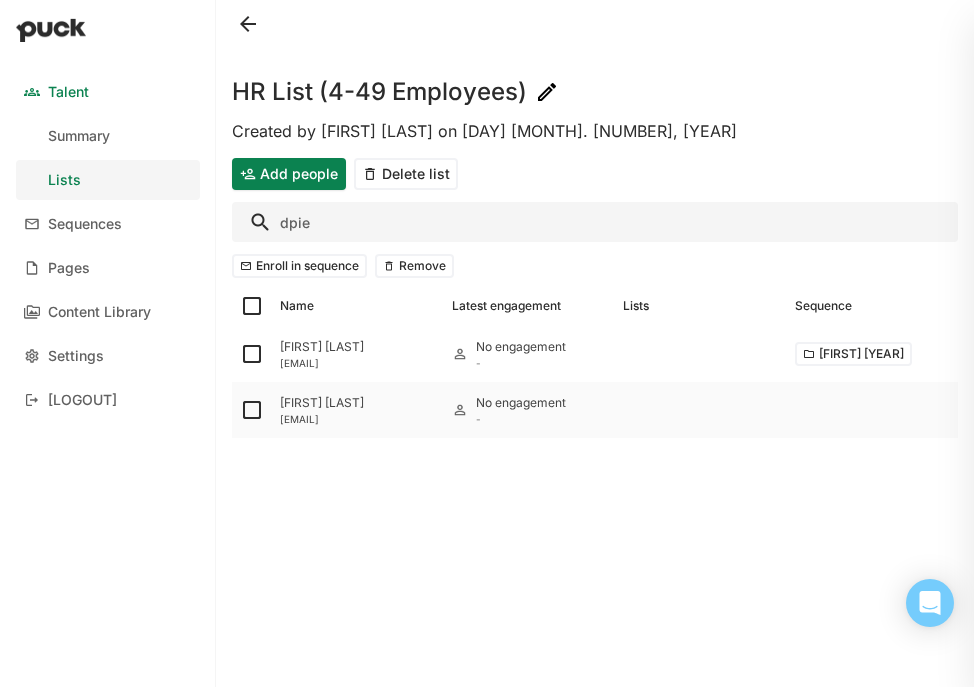 type on "dpie" 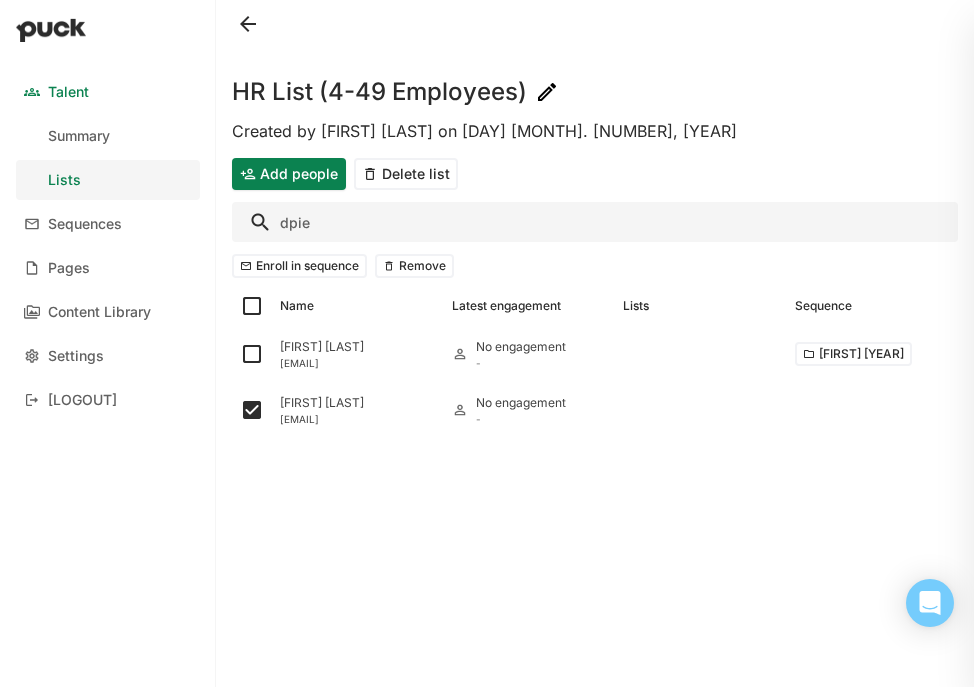 click on "dpie" at bounding box center [595, 222] 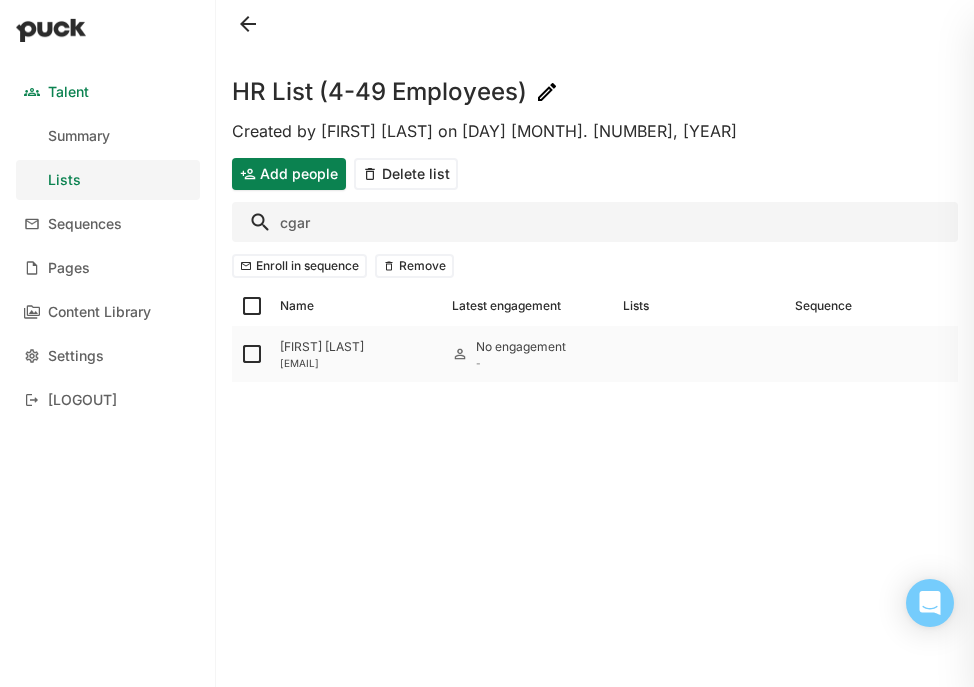 type on "cgar" 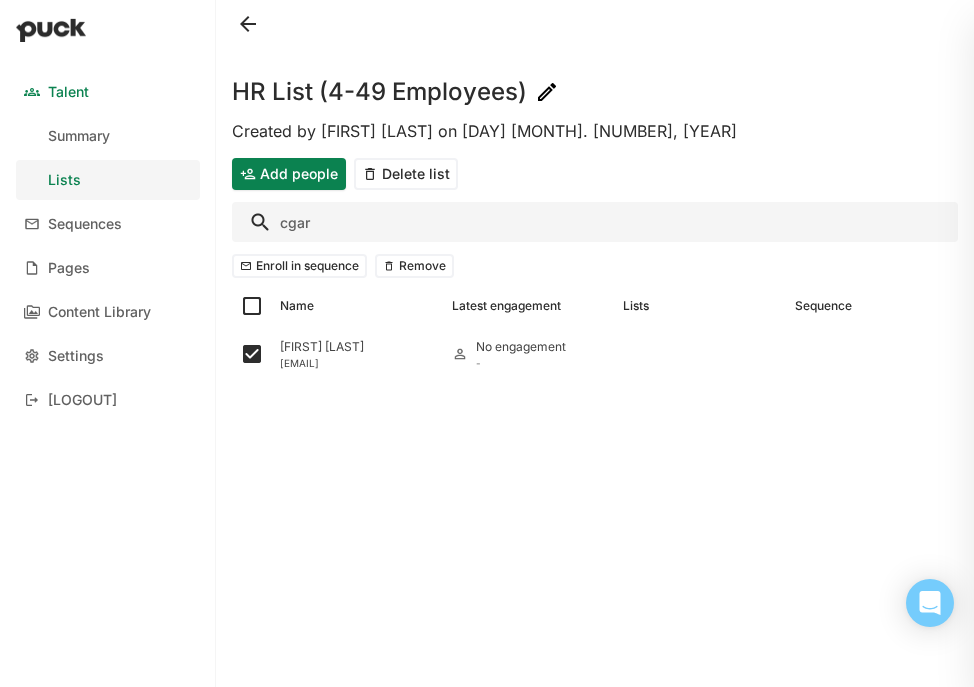 click on "cgar" at bounding box center [595, 222] 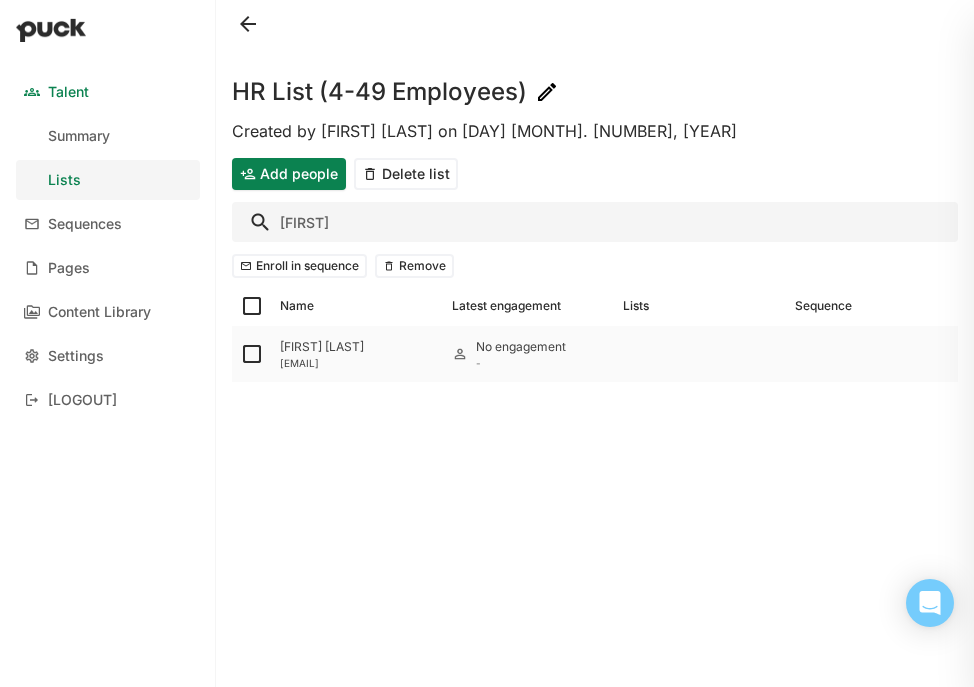 type on "[FIRST]" 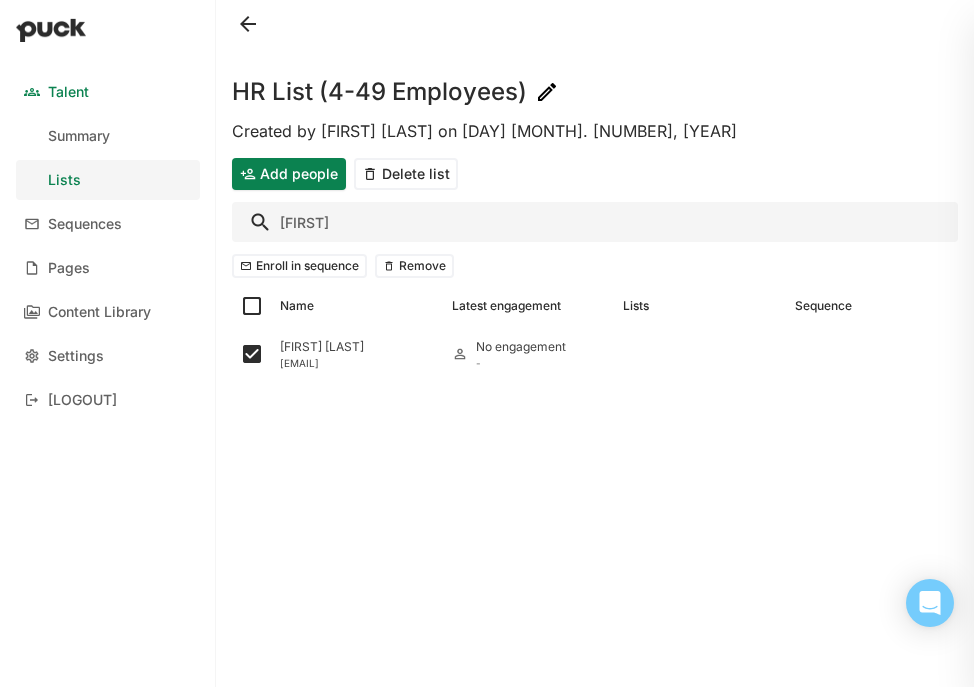 click on "[FIRST]" at bounding box center (595, 222) 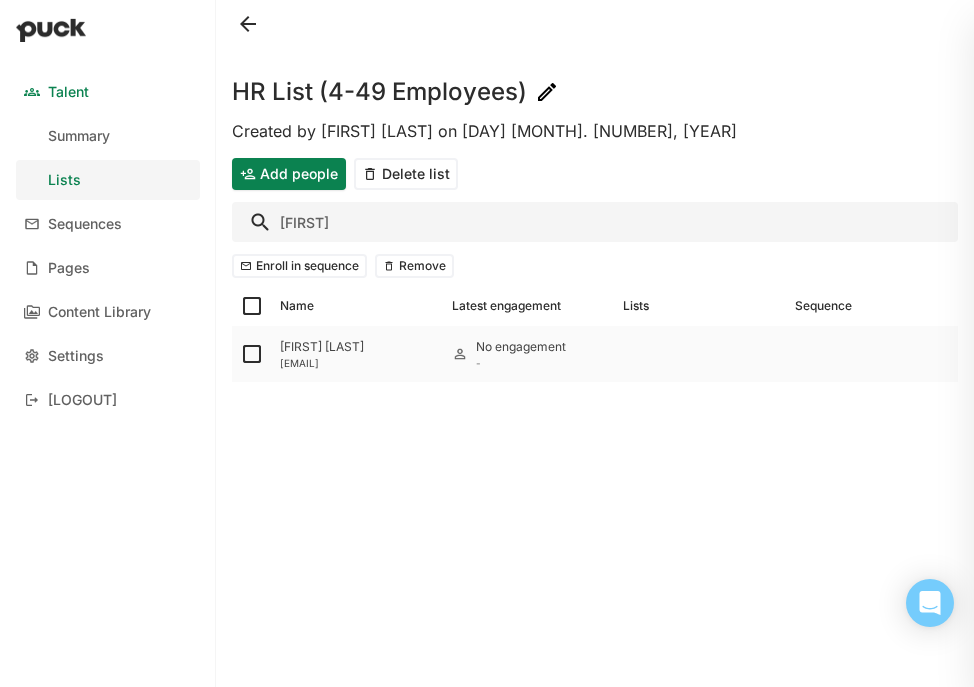 type on "[FIRST]" 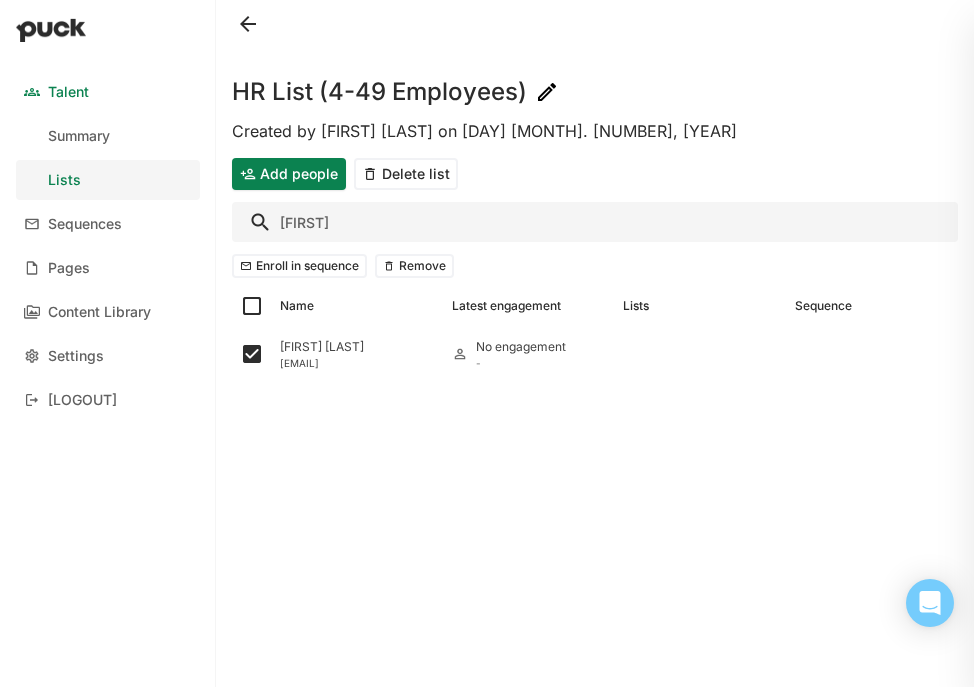 click on "[FIRST]" at bounding box center (595, 222) 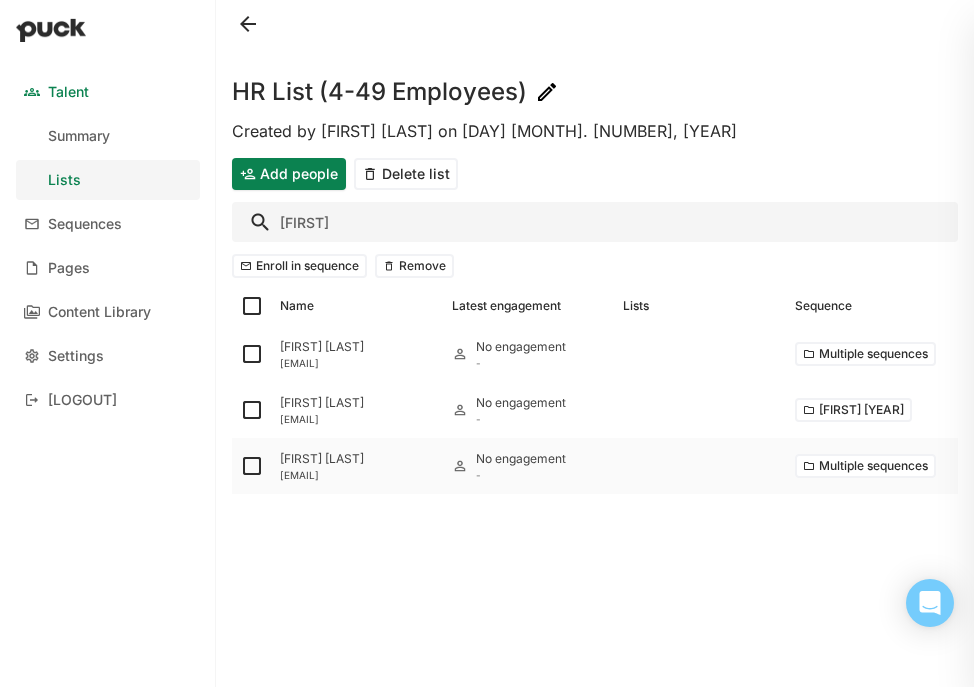 type on "[FIRST]" 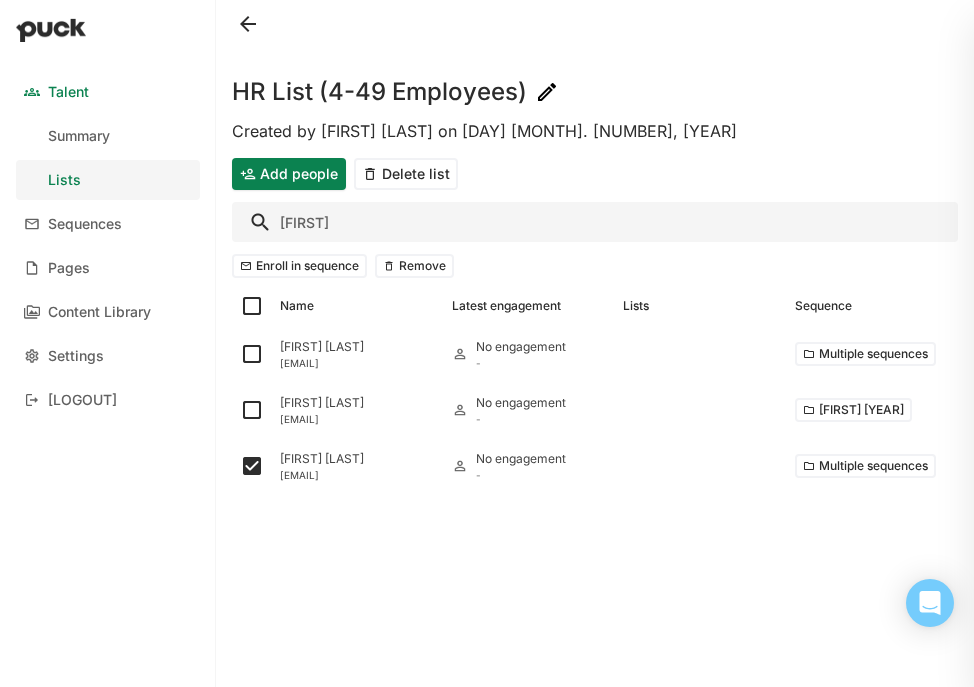 click on "[FIRST]" at bounding box center [595, 222] 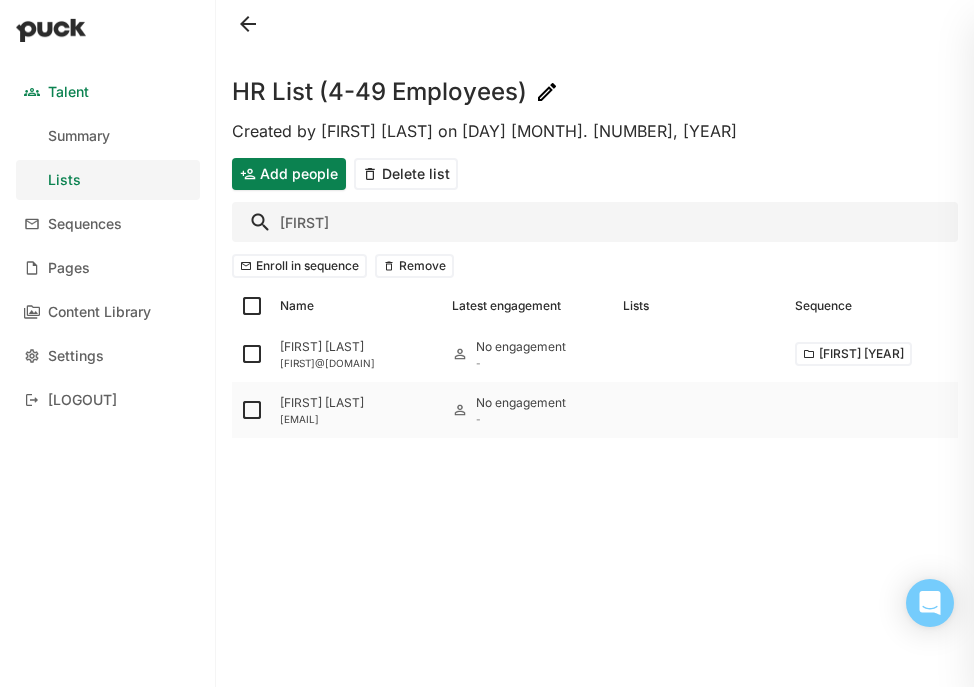 type on "[FIRST]" 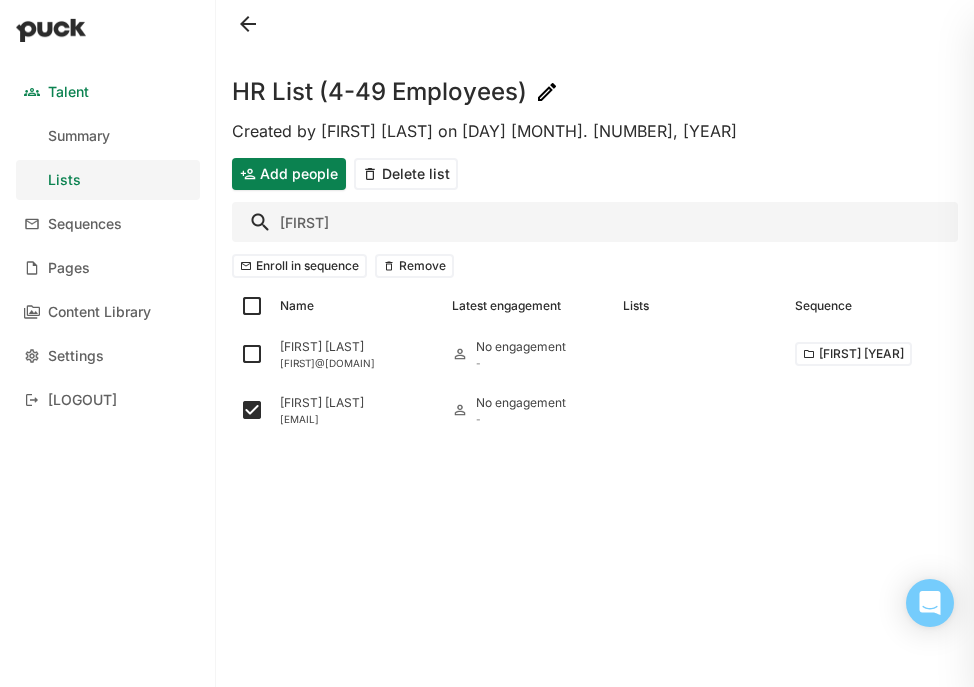 click on "[FIRST]" at bounding box center (595, 222) 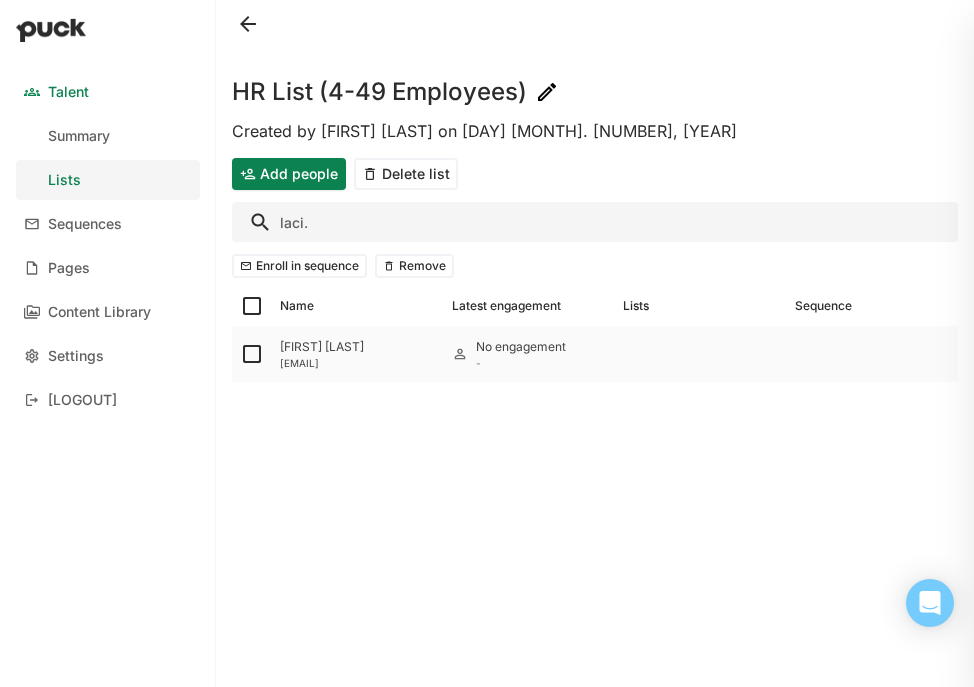 type on "laci." 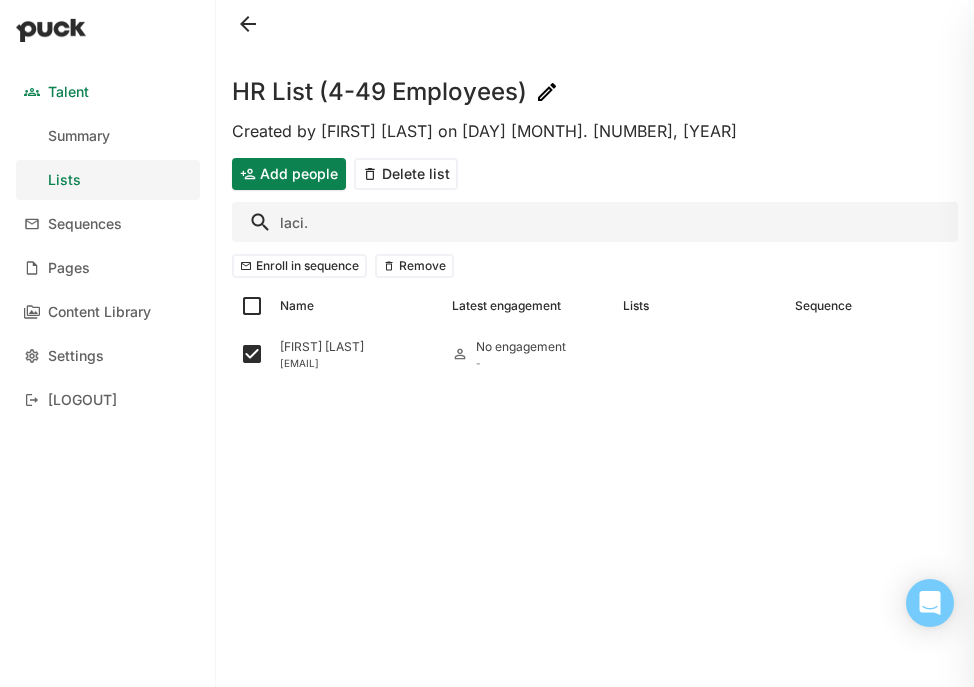 click on "laci." at bounding box center (595, 222) 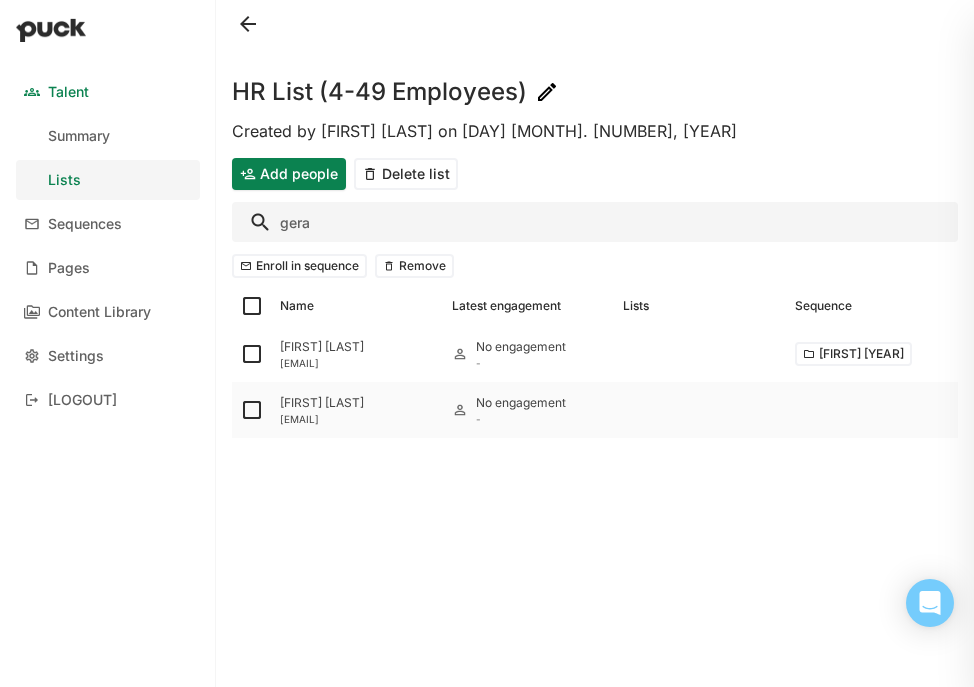 type on "gera" 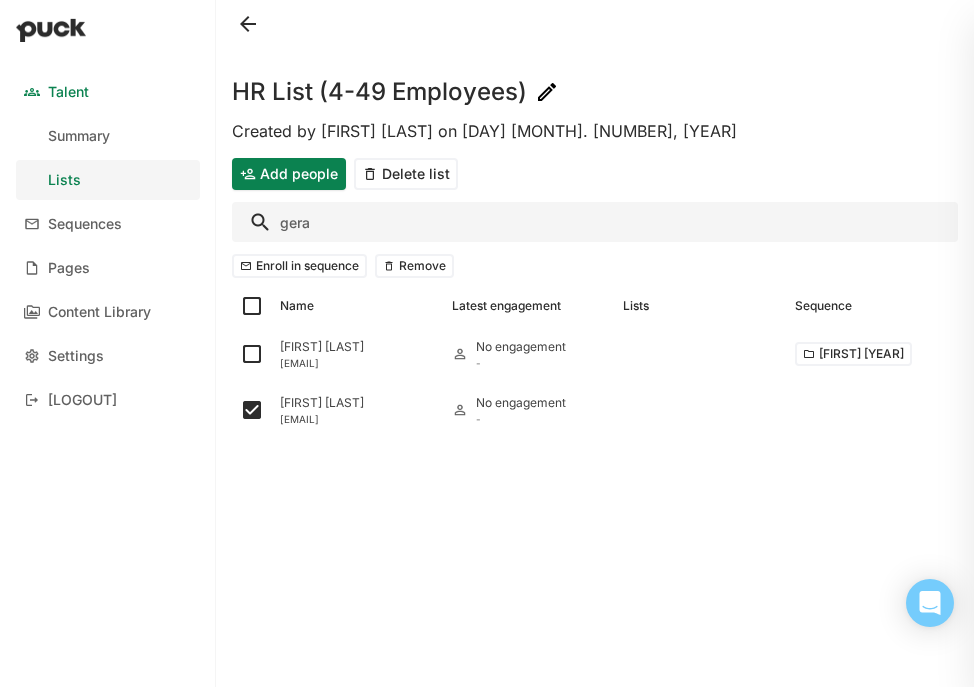 click on "gera" at bounding box center (595, 222) 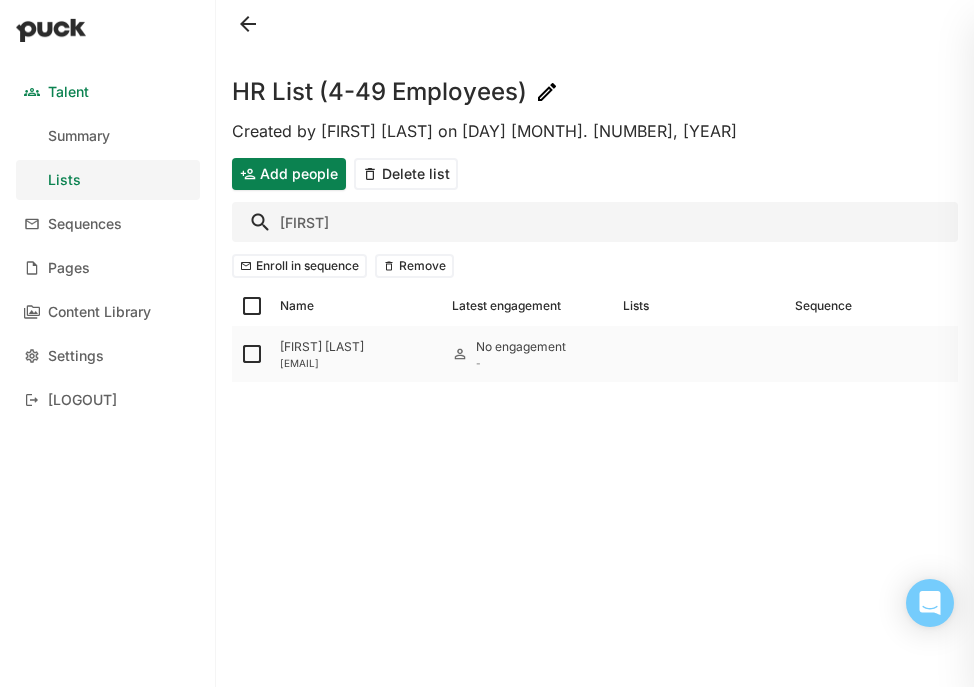 type on "[FIRST]" 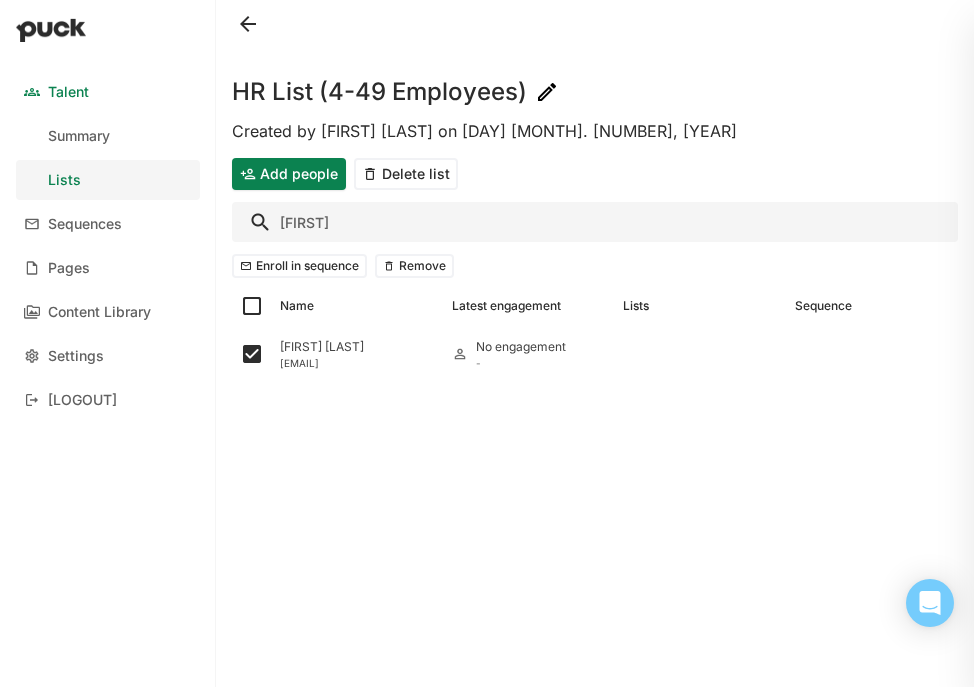 click on "[FIRST]" at bounding box center [595, 222] 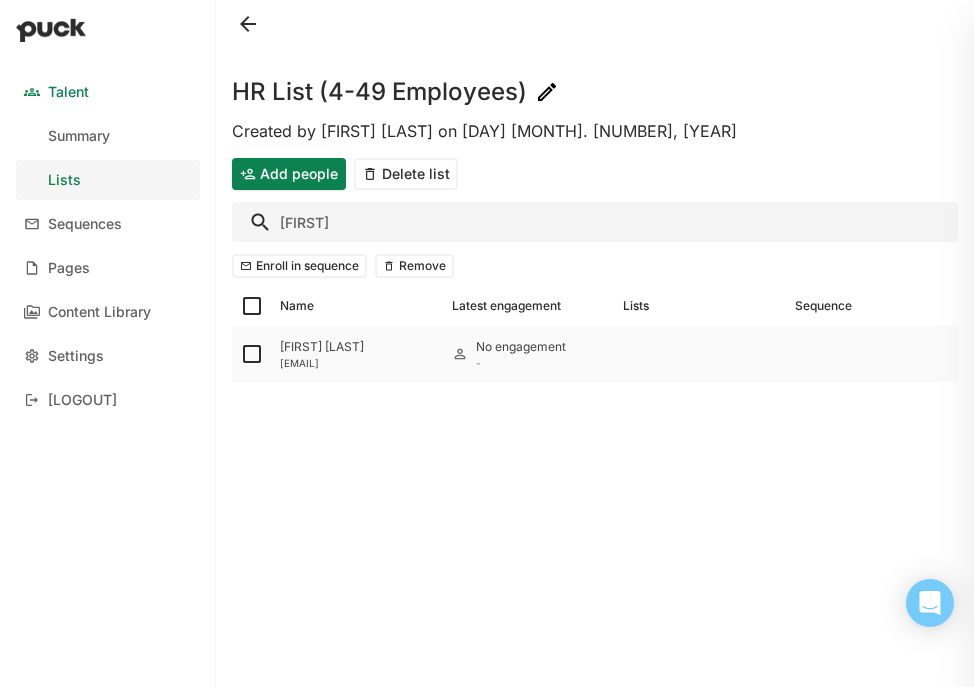type on "[FIRST]" 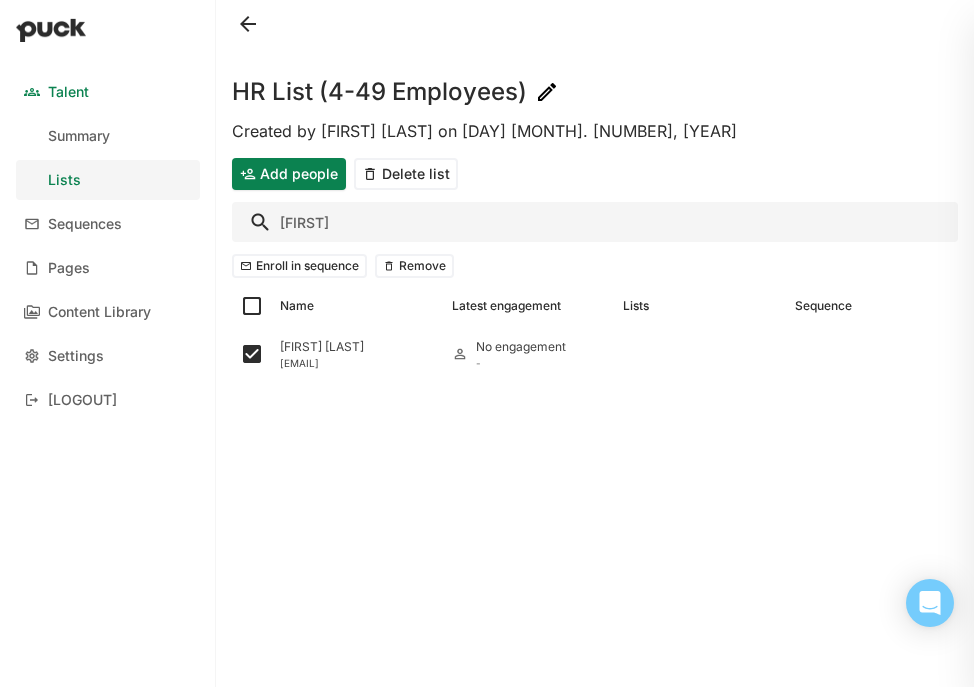 click on "[FIRST]" at bounding box center [595, 222] 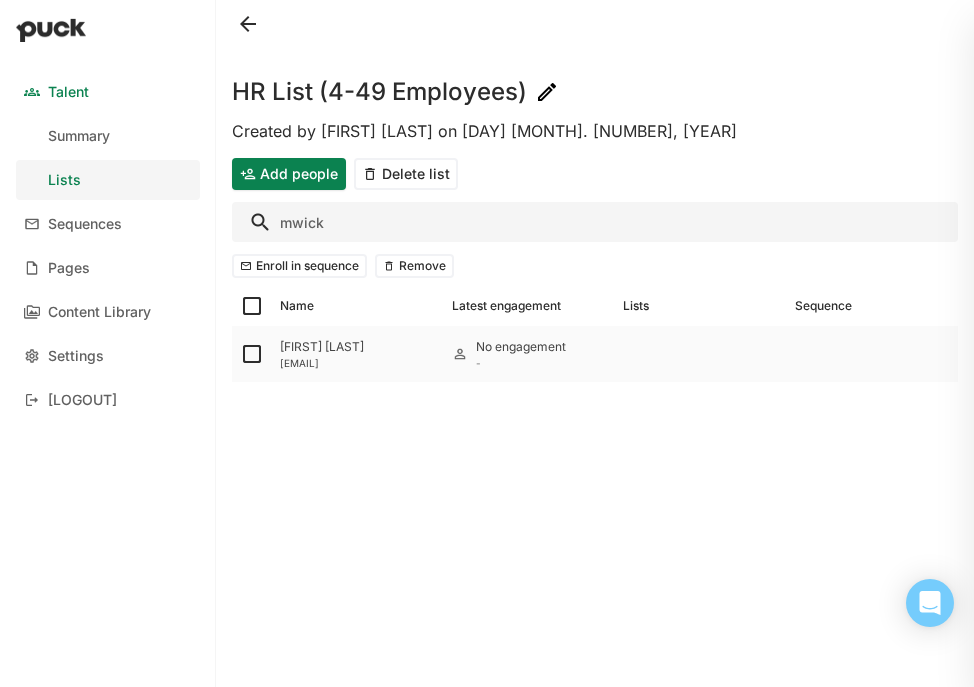 type on "mwick" 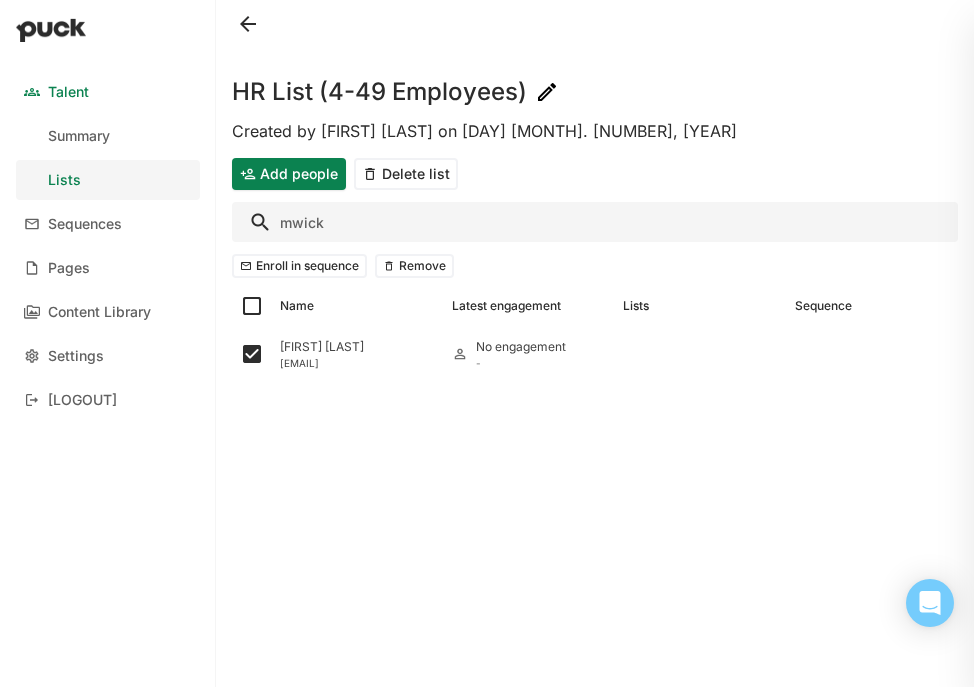 click on "mwick" at bounding box center (595, 222) 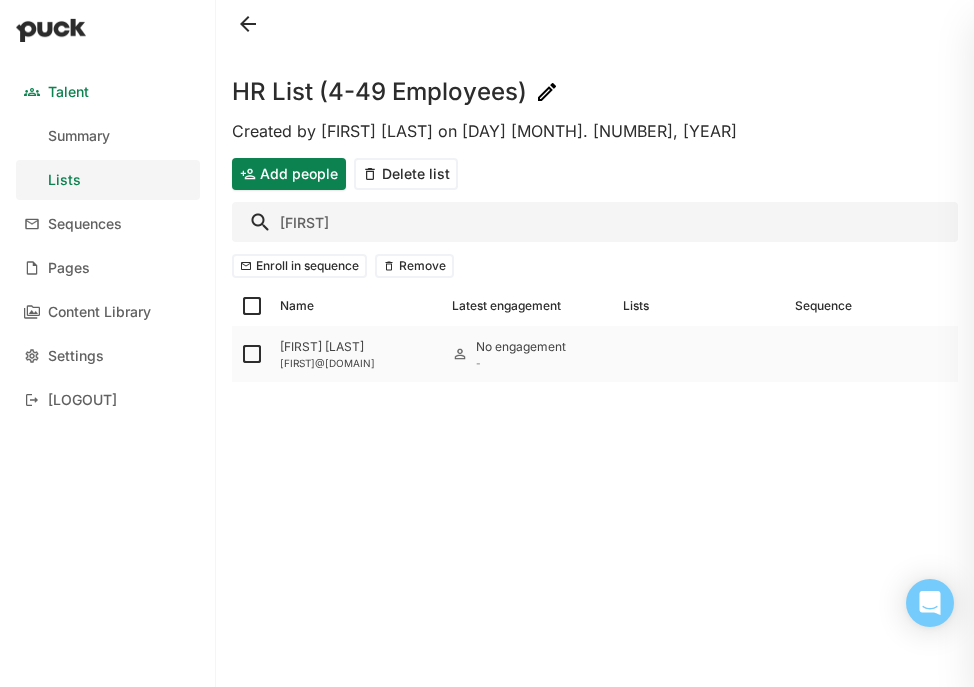 type on "[FIRST]" 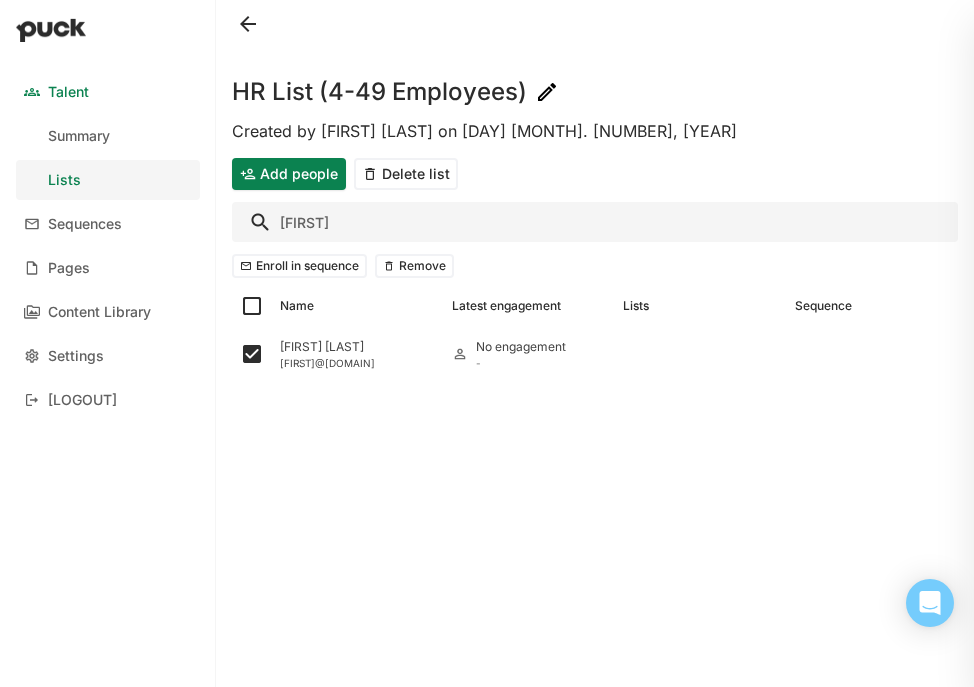 click on "[FIRST]" at bounding box center (595, 222) 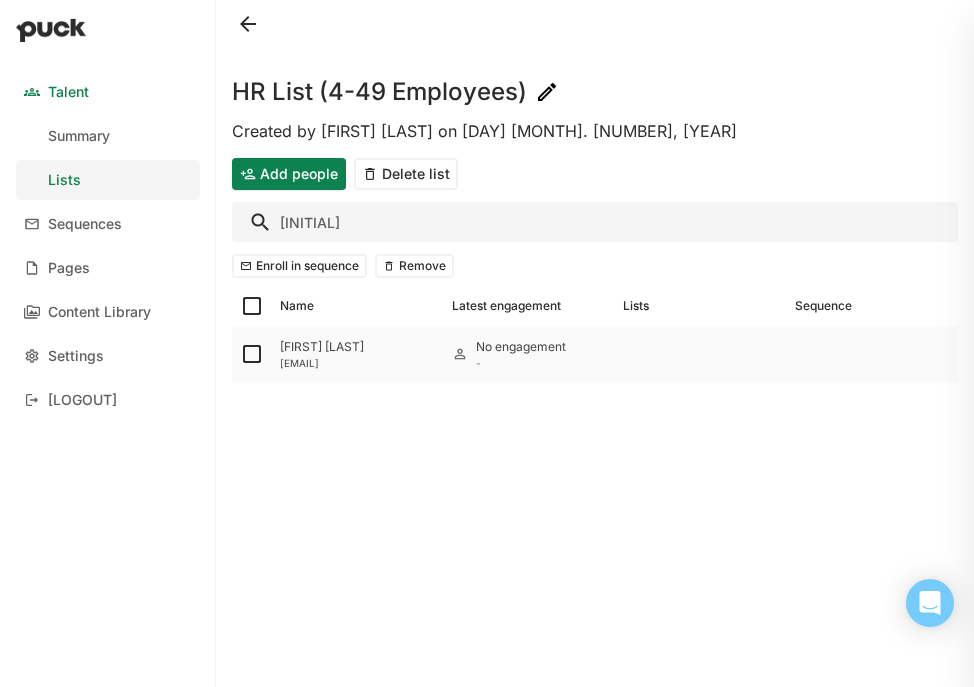 type on "[INITIAL]" 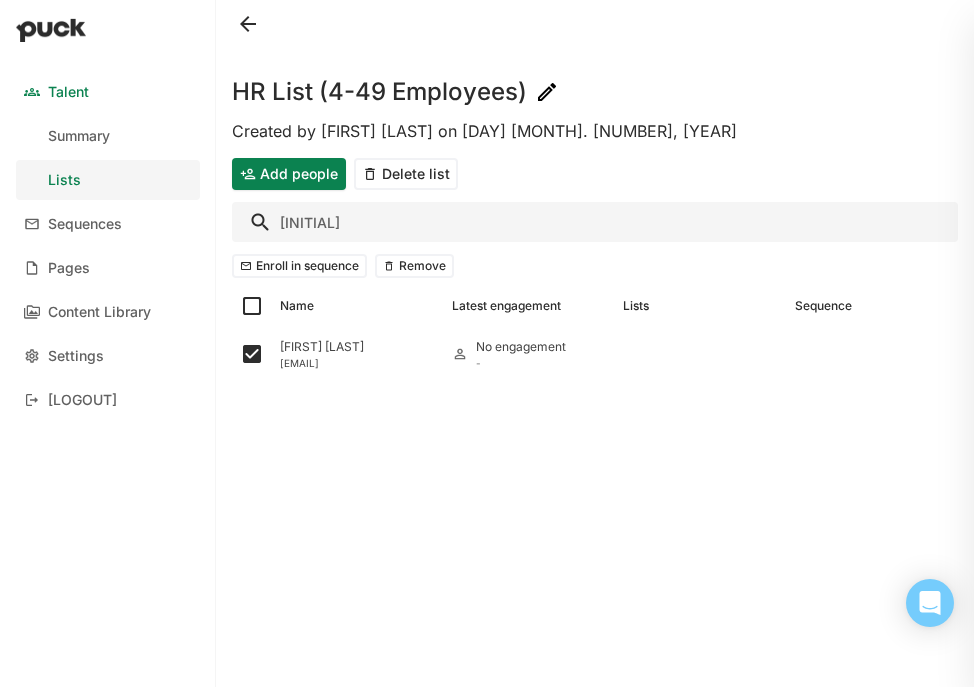 click on "[INITIAL]" at bounding box center [595, 222] 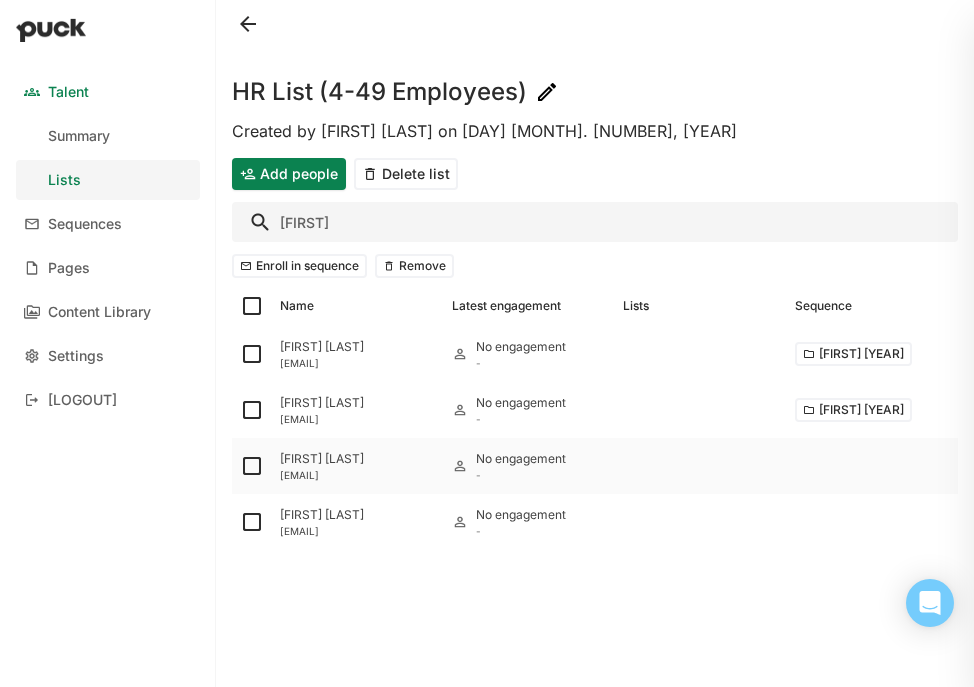 type on "[FIRST]" 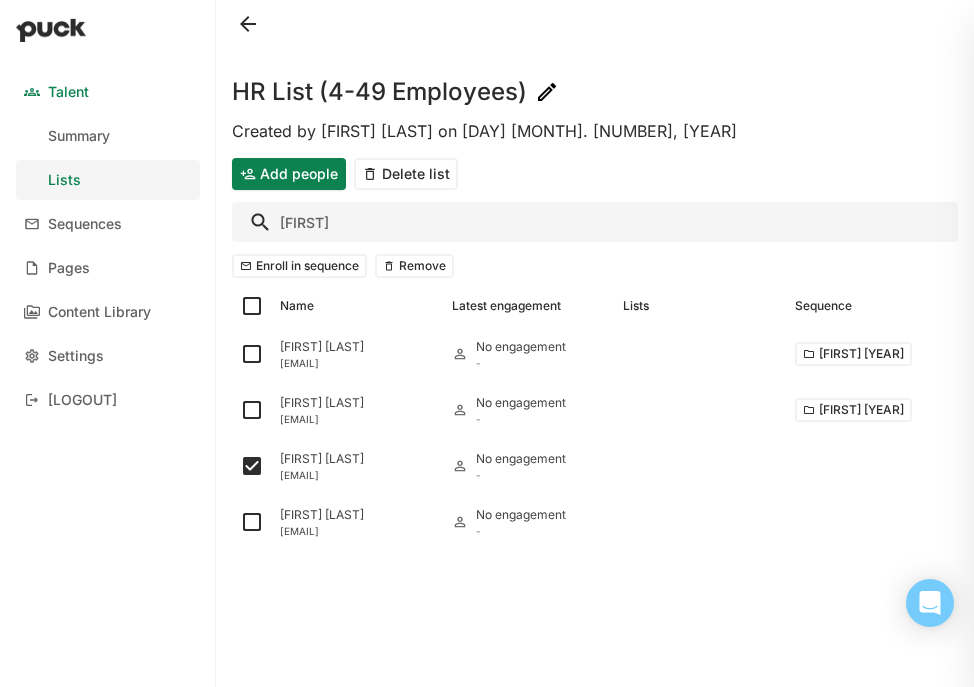 click on "[FIRST]" at bounding box center (595, 222) 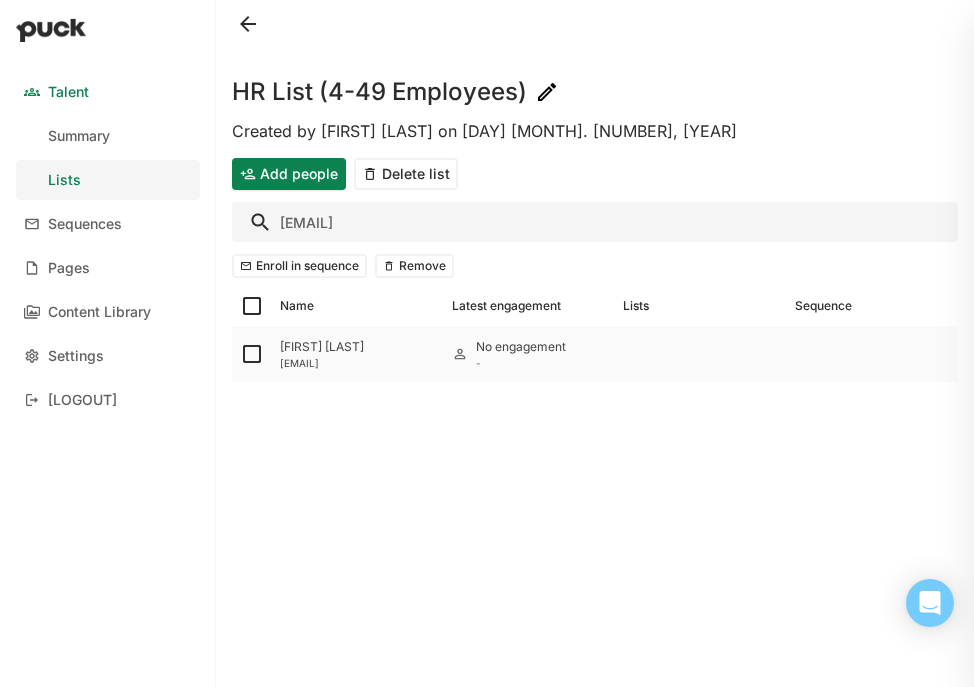 type on "[EMAIL]" 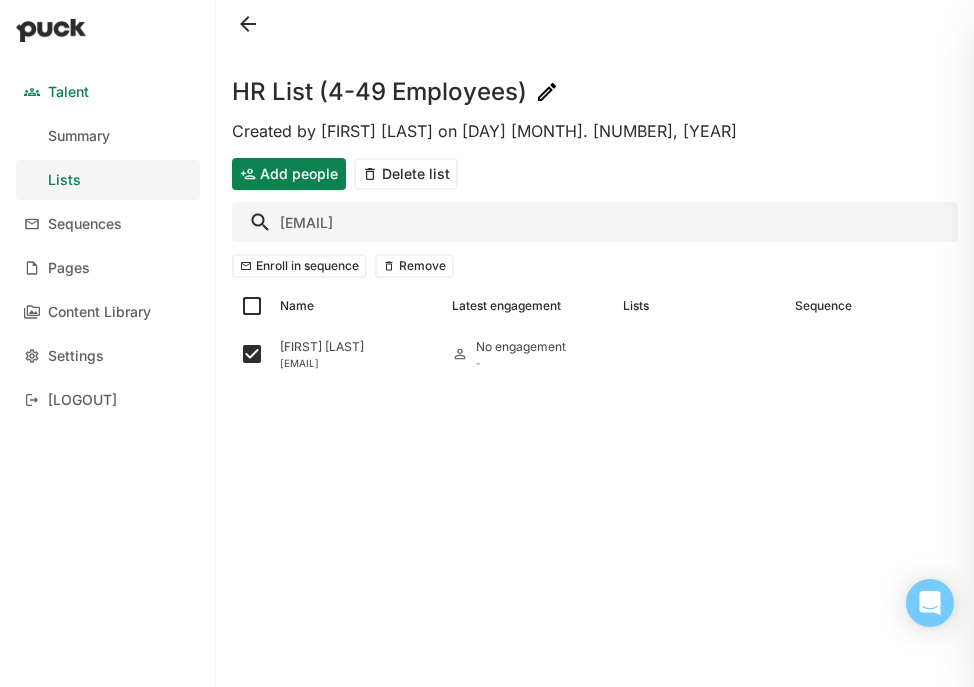 click on "[EMAIL]" at bounding box center [595, 222] 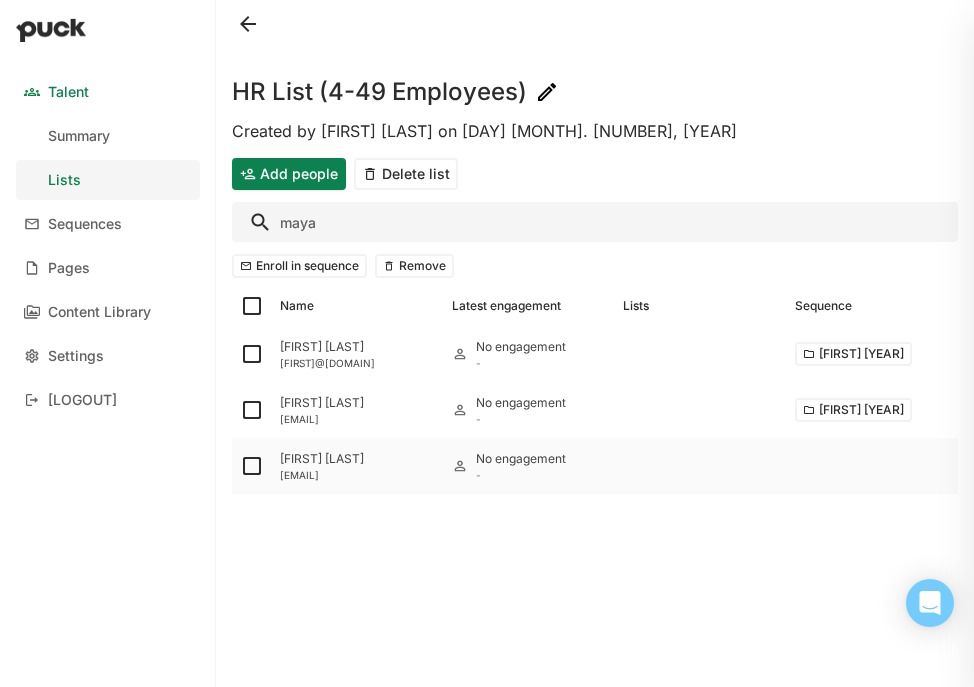 type on "maya" 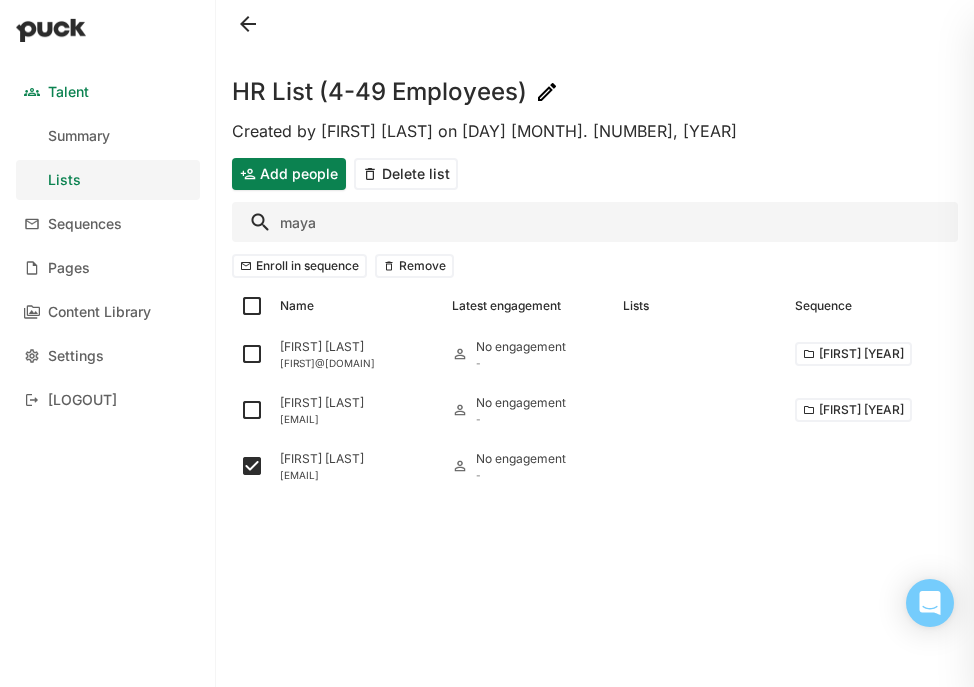 click on "Enroll in sequence" at bounding box center [299, 266] 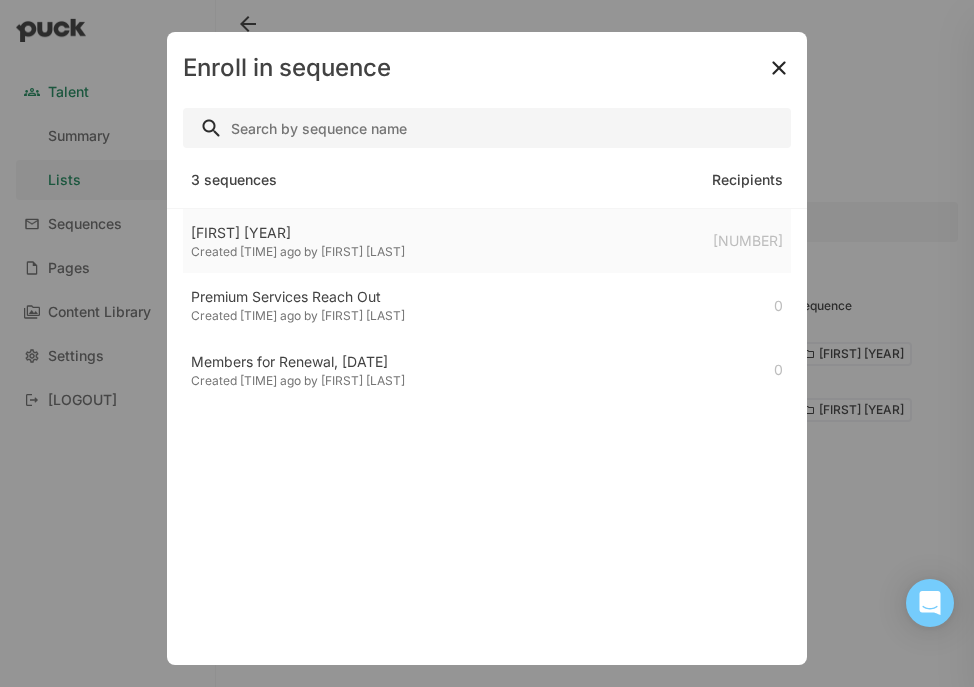 click on "[FIRST] [YEAR]" at bounding box center (298, 233) 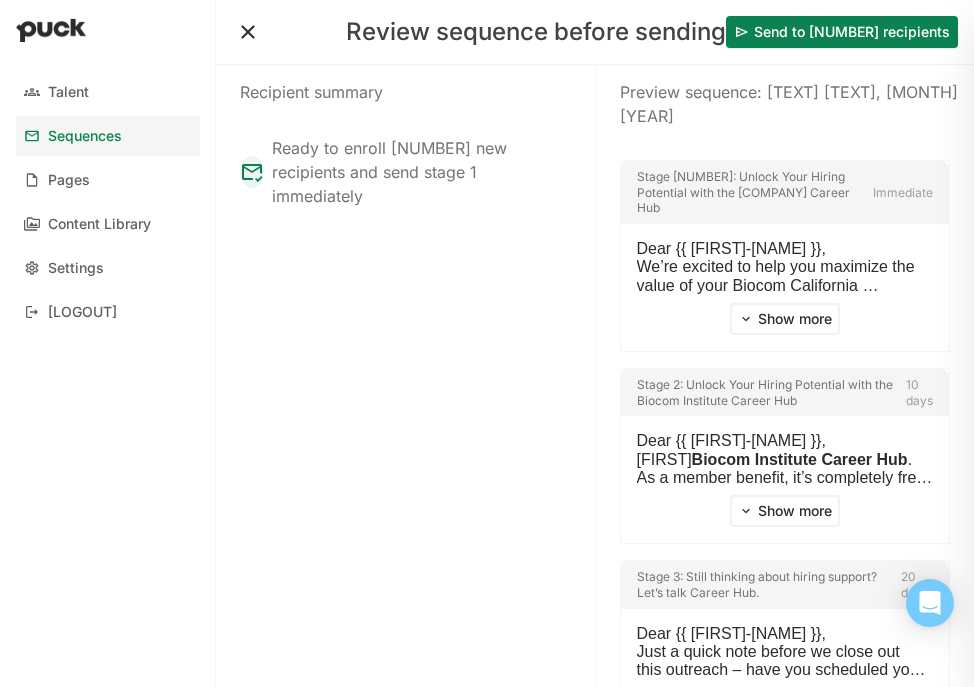 click on "Send to [NUMBER] recipients" at bounding box center (842, 32) 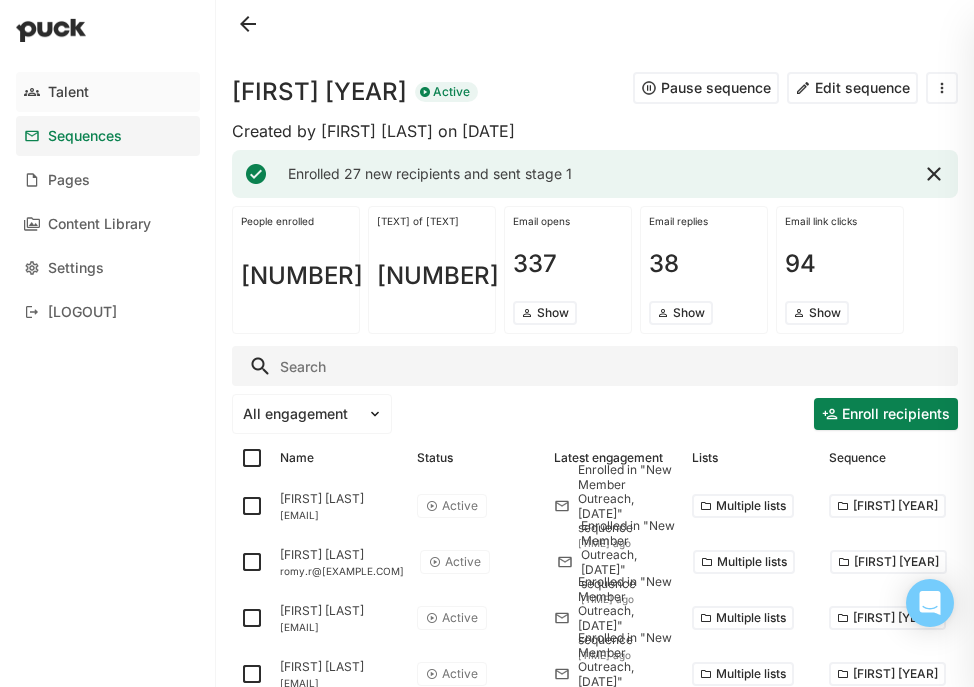 click on "Talent" at bounding box center [108, 92] 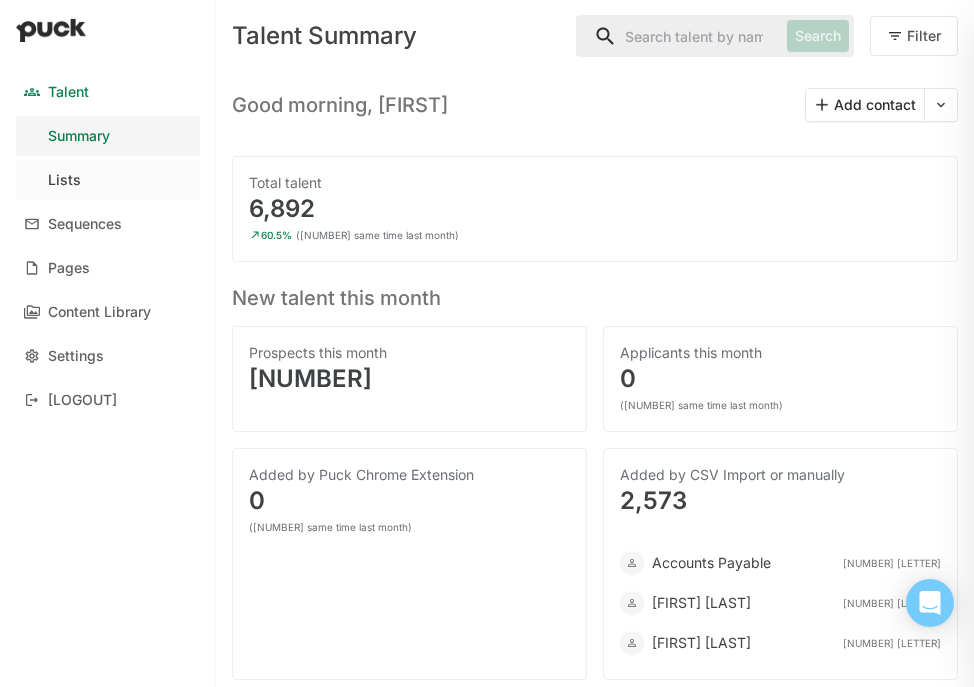 click on "Lists" at bounding box center (108, 180) 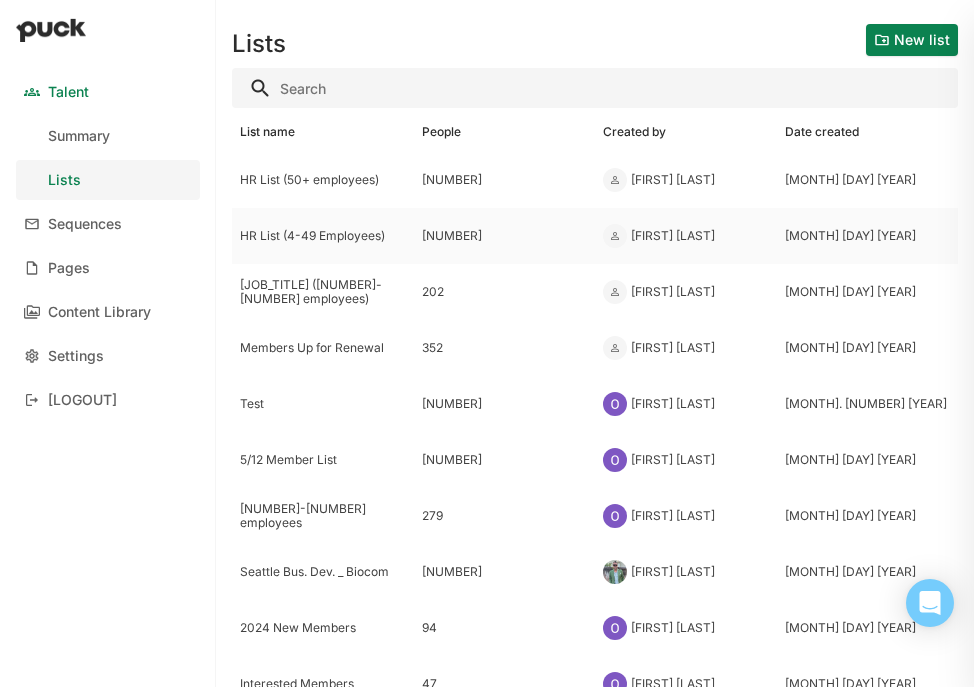 click on "HR List (4-49 Employees)" at bounding box center [323, 180] 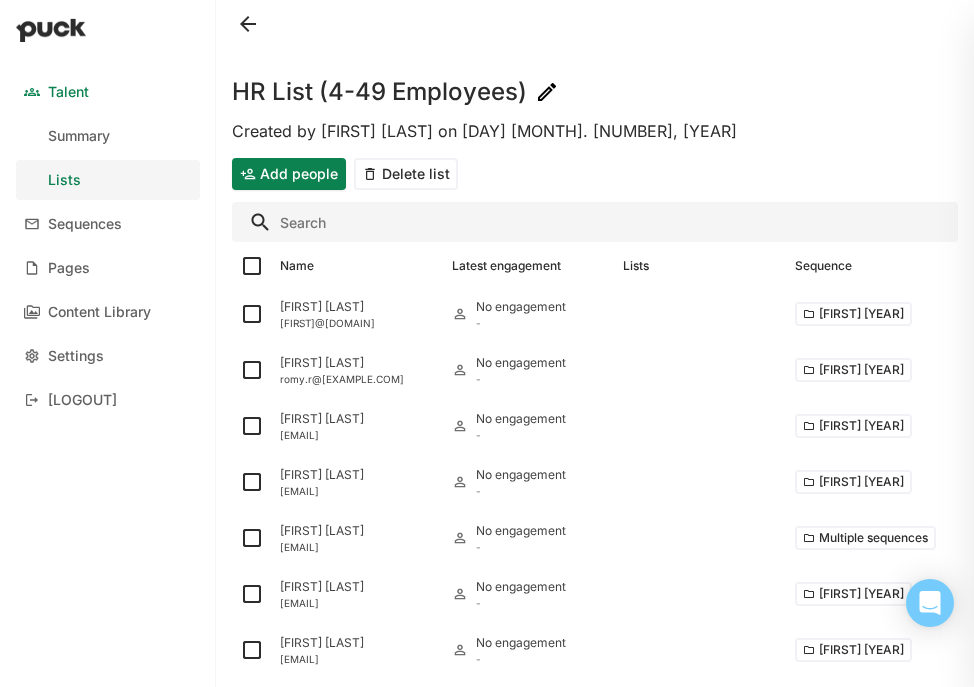 click at bounding box center (595, 222) 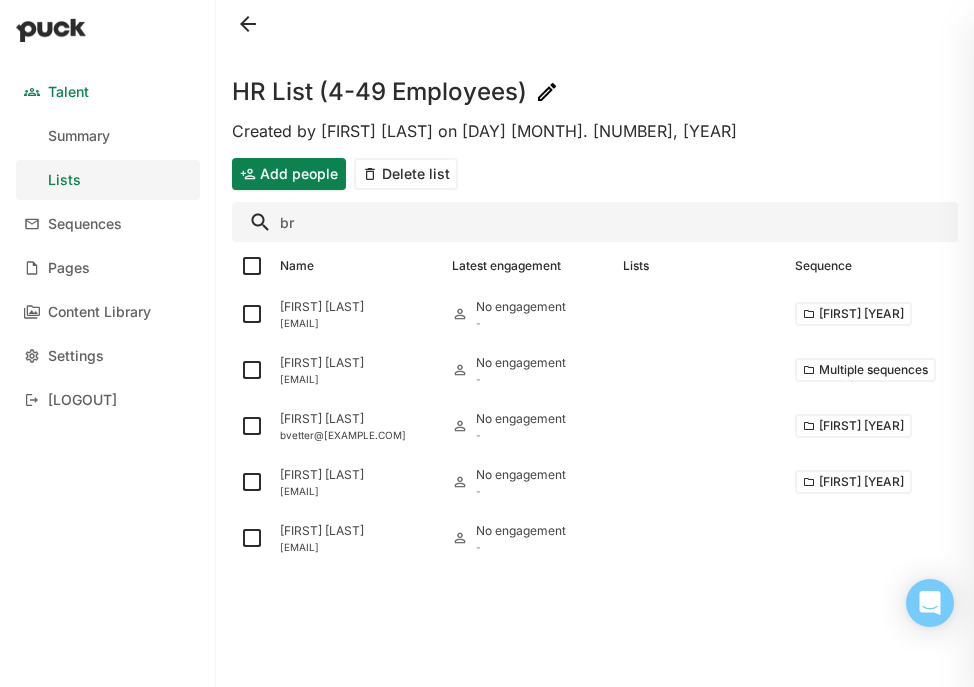 type on "[FIRST]" 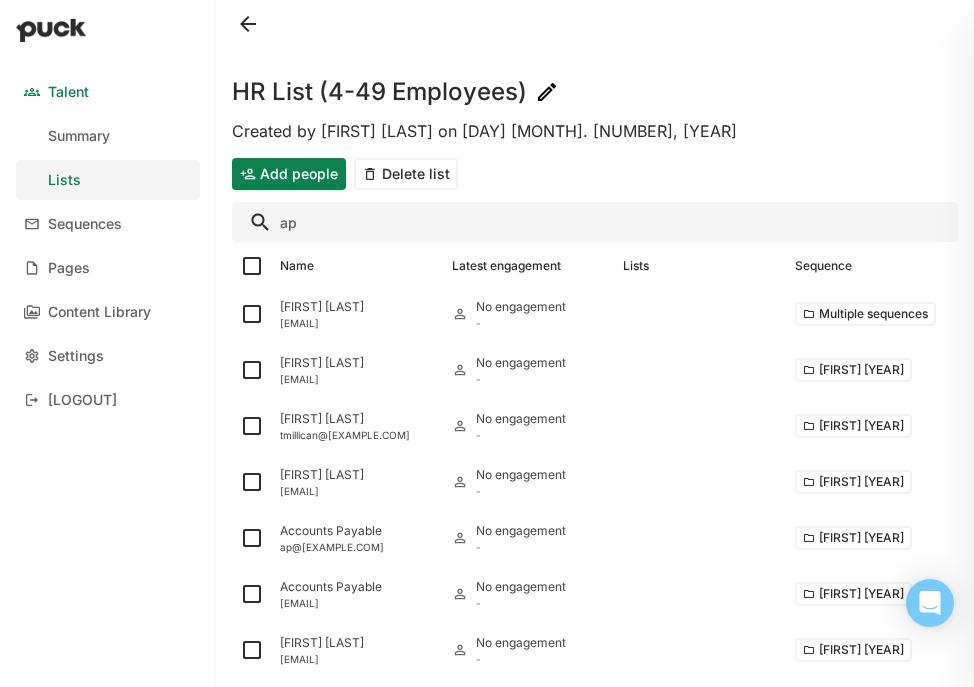 type on "a" 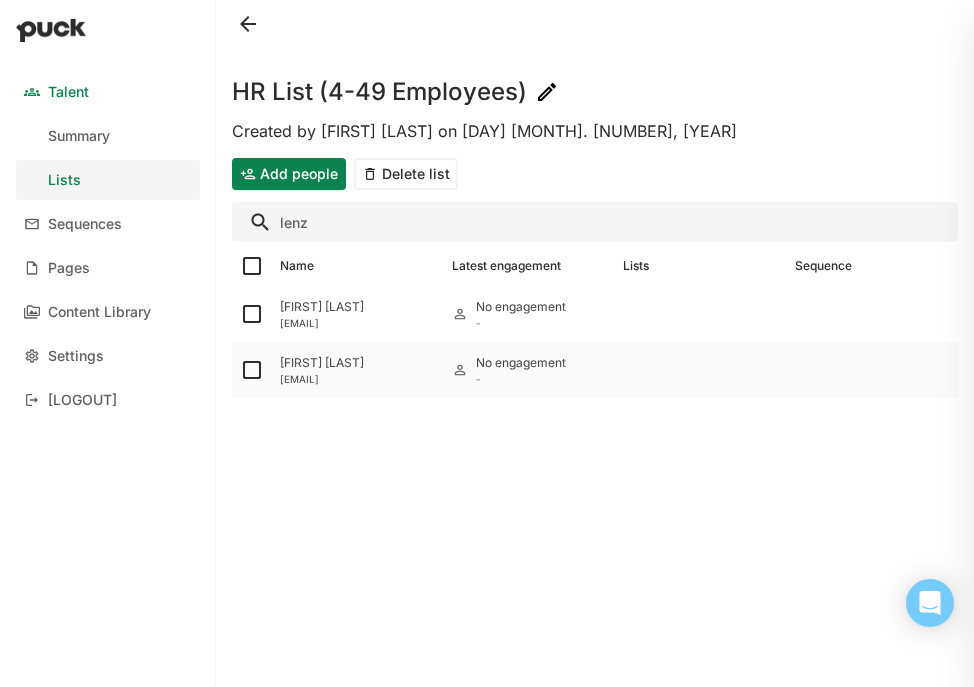type on "lenz" 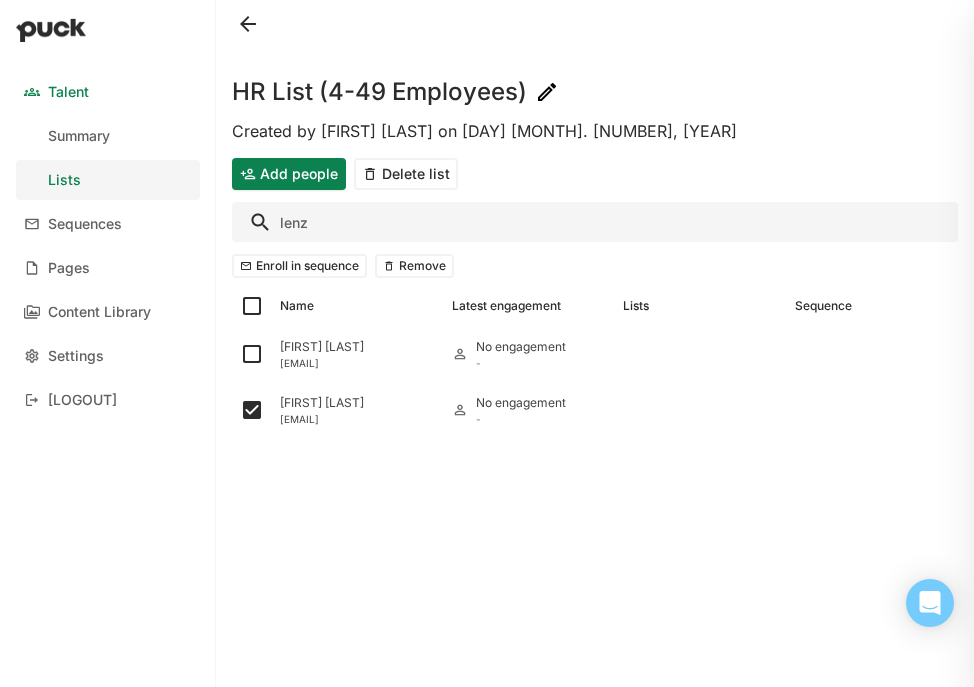 click on "lenz" at bounding box center (595, 222) 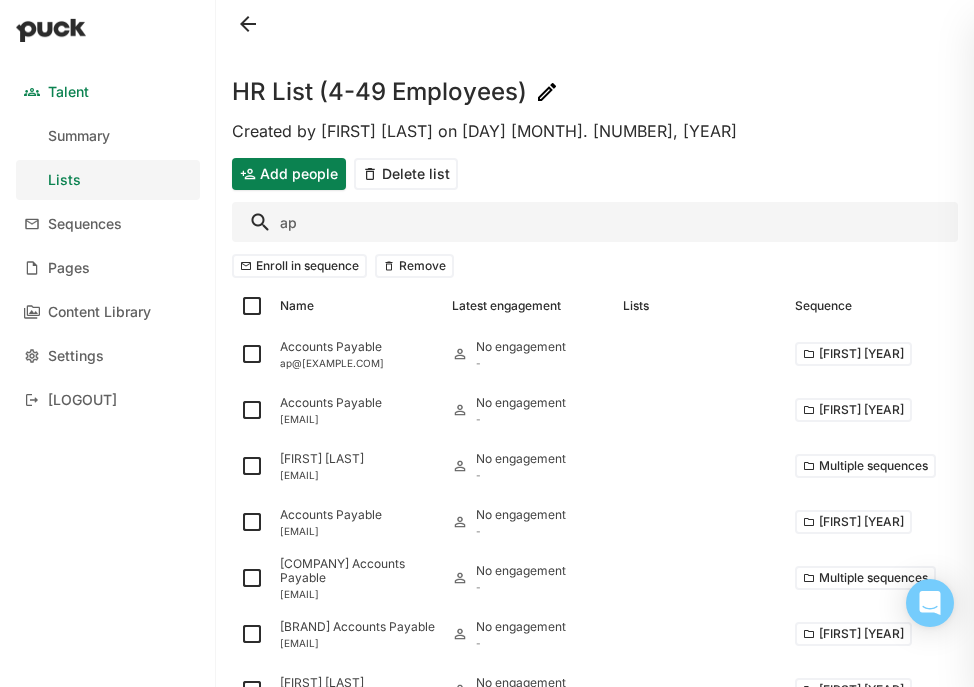type on "a" 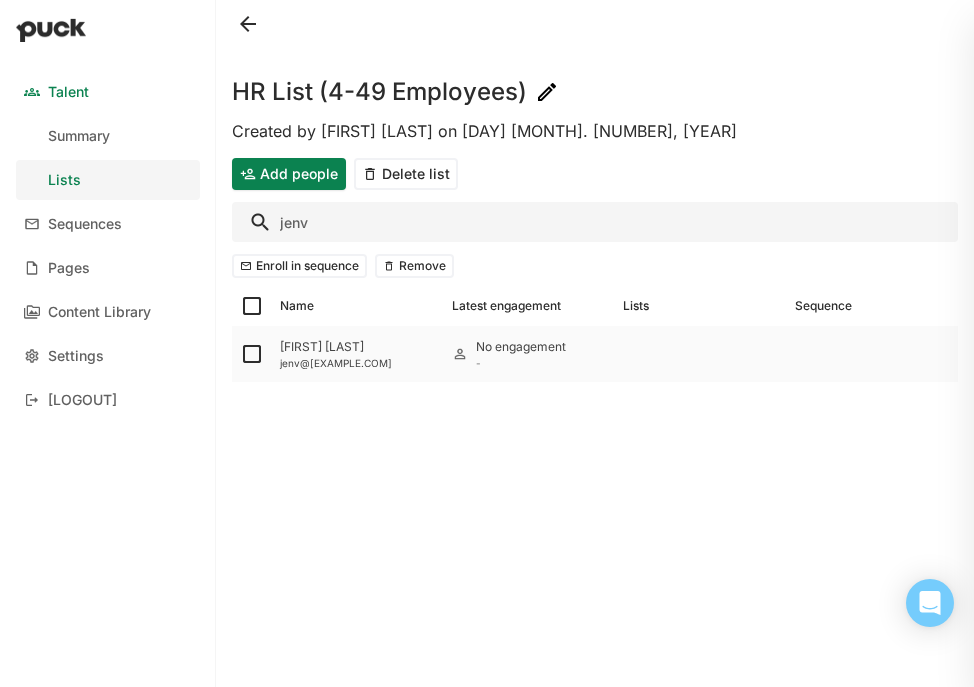type on "jenv" 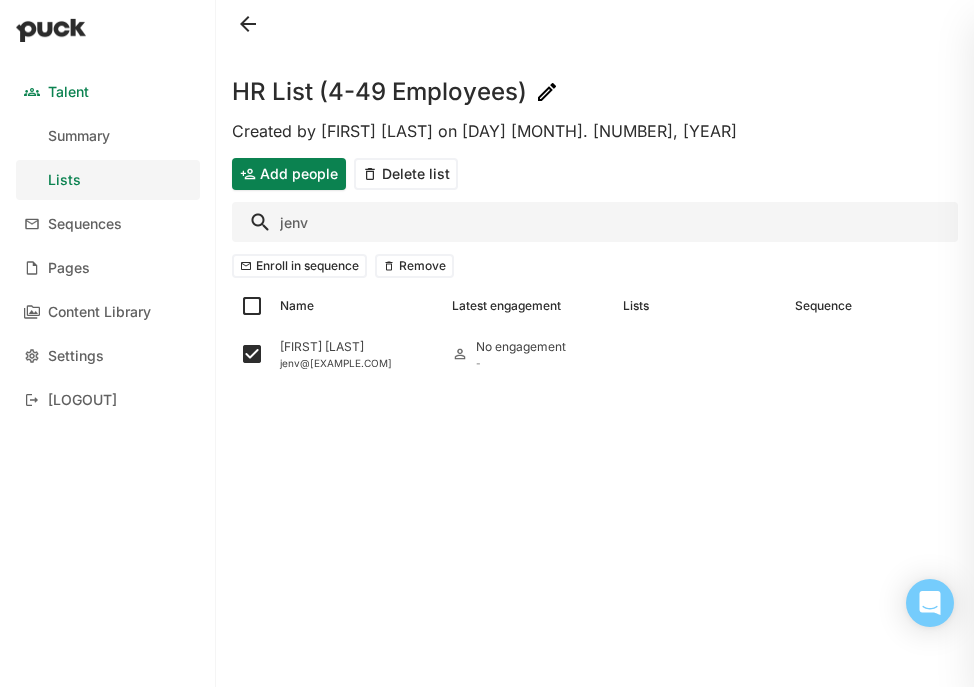 click on "jenv" at bounding box center [595, 222] 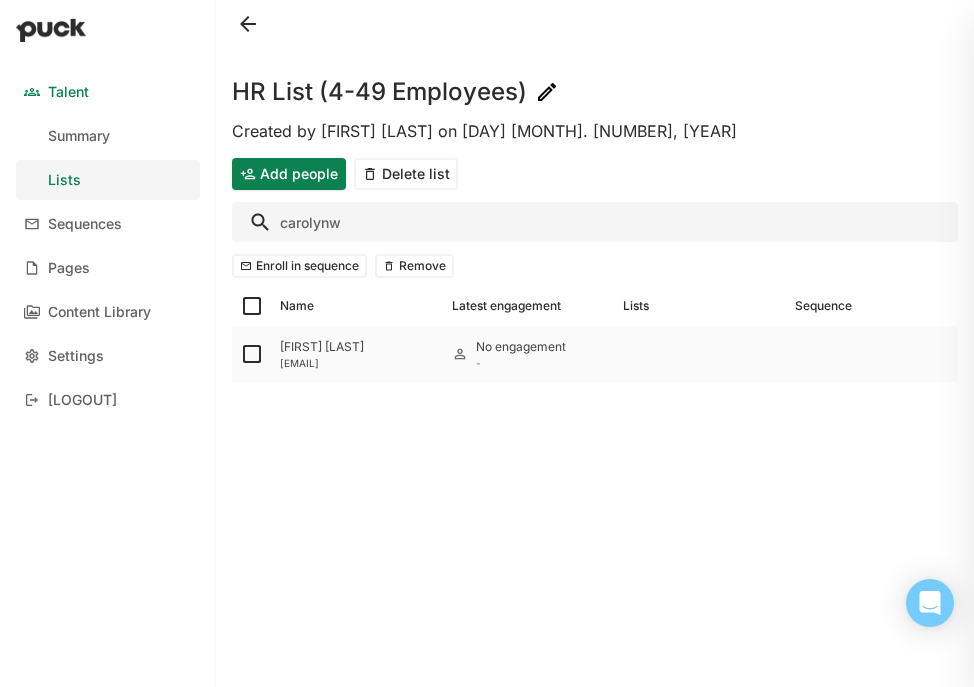 type on "carolynw" 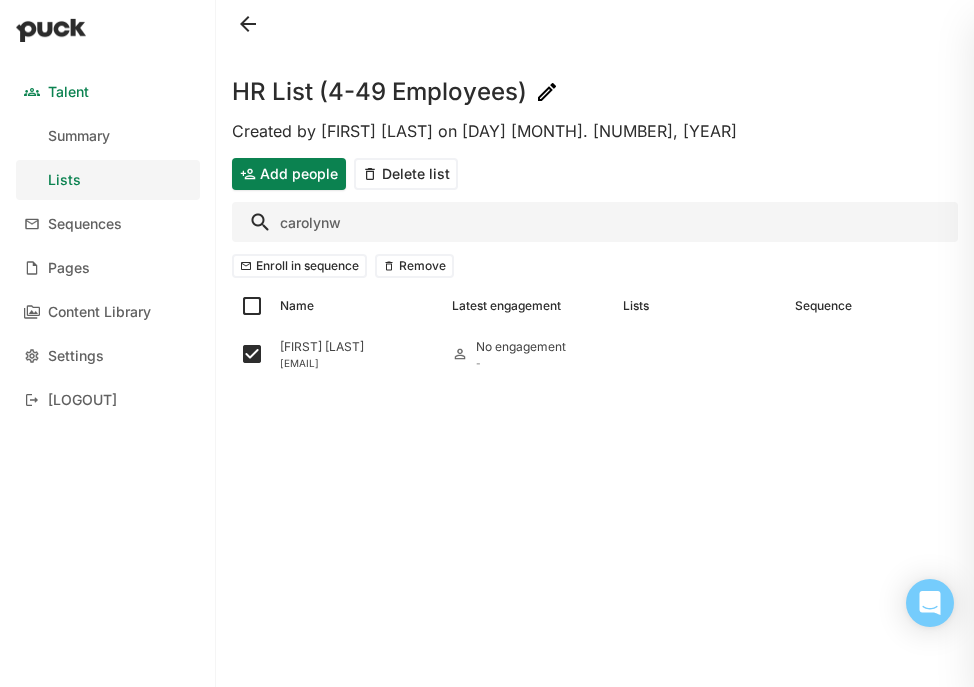 click on "carolynw" at bounding box center (595, 222) 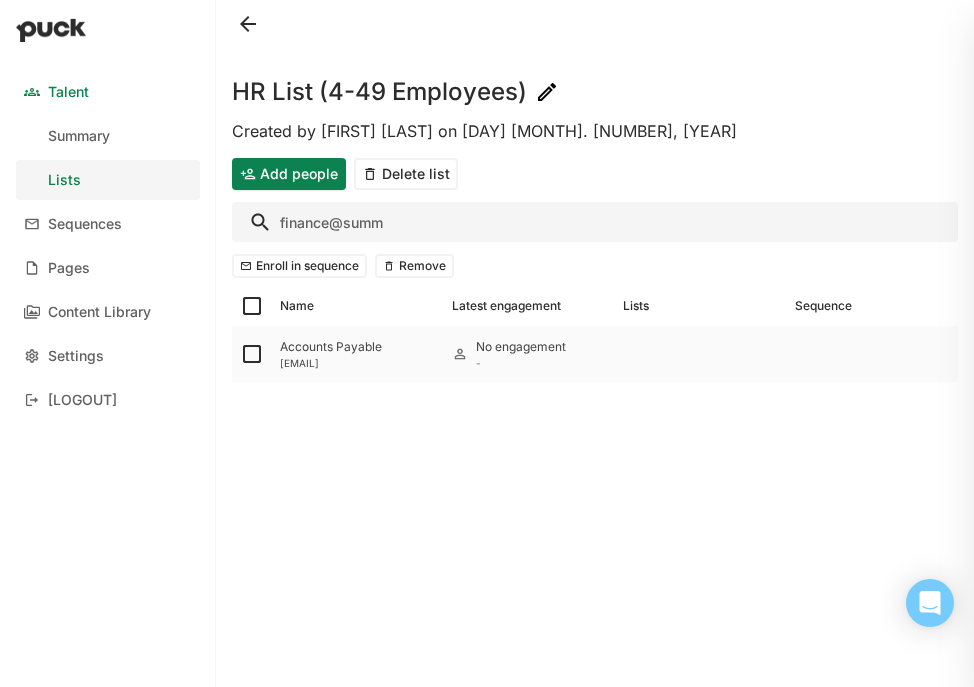 type on "finance@summ" 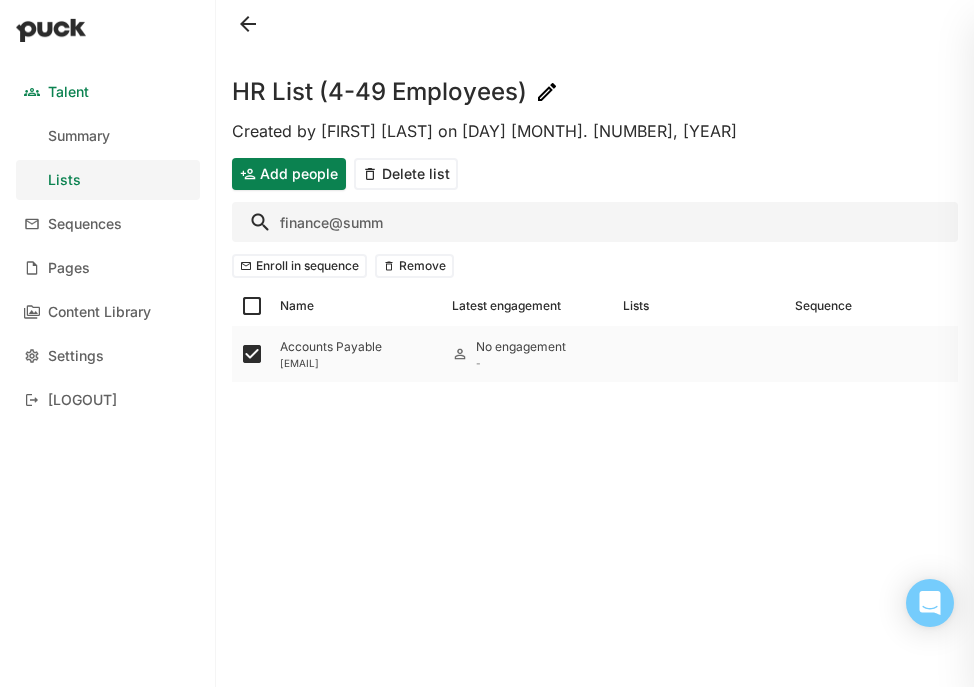 click on "Accounts Payable" at bounding box center [358, 347] 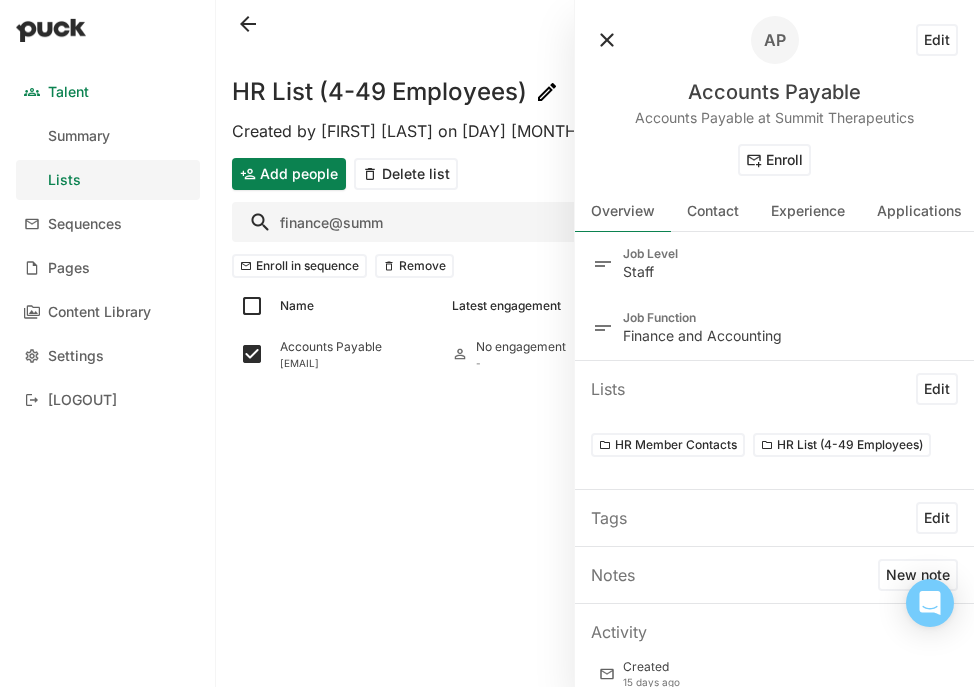 click on "Edit" at bounding box center [937, 40] 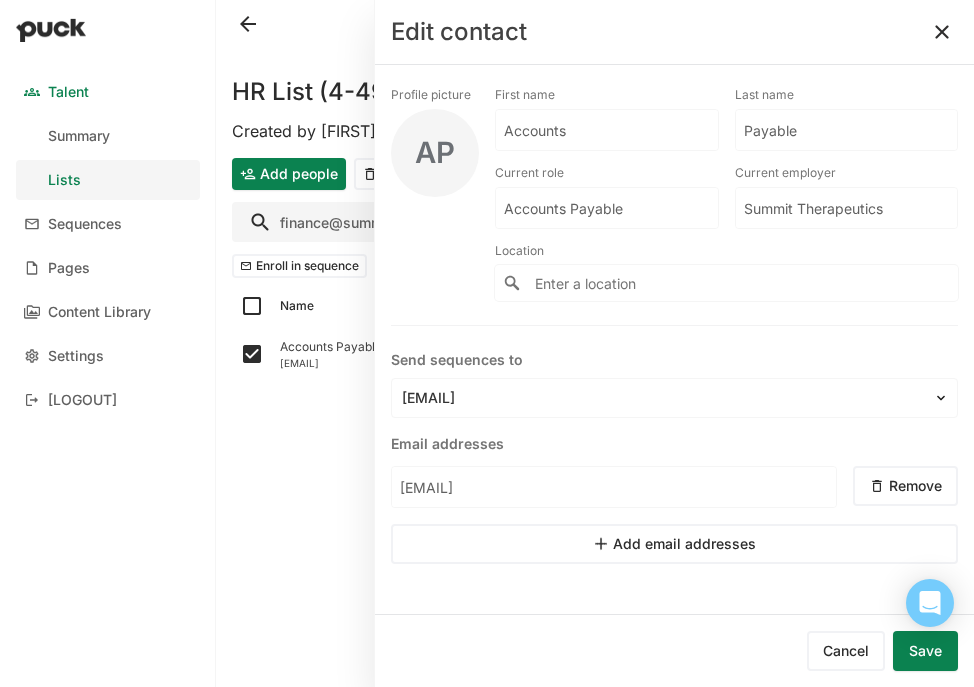 click on "Accounts" at bounding box center (607, 130) 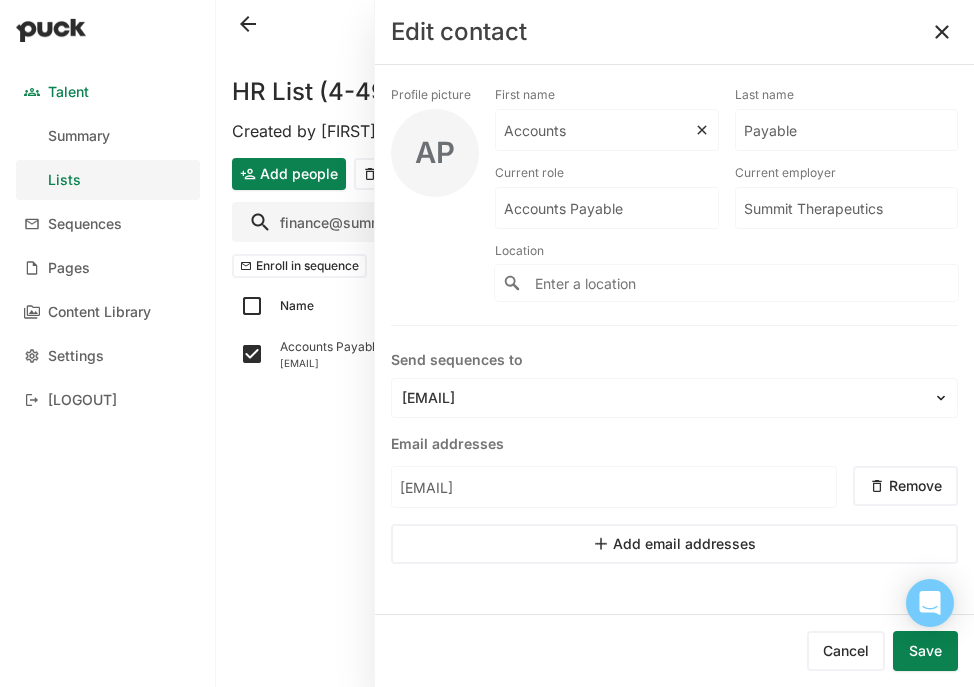 click on "Accounts" at bounding box center (595, 130) 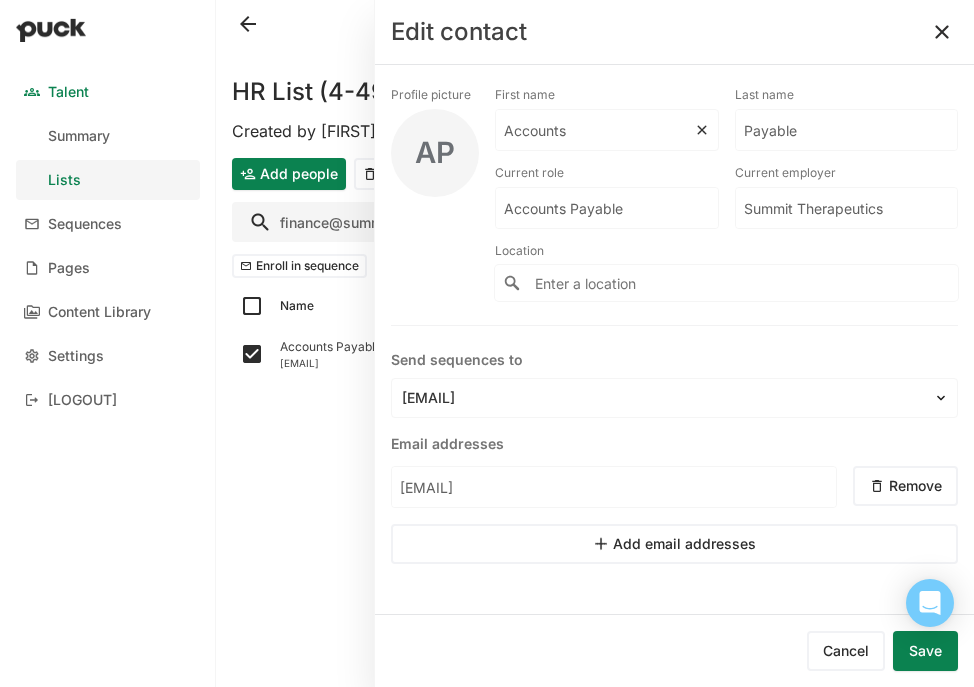 click on "Accounts" at bounding box center [595, 130] 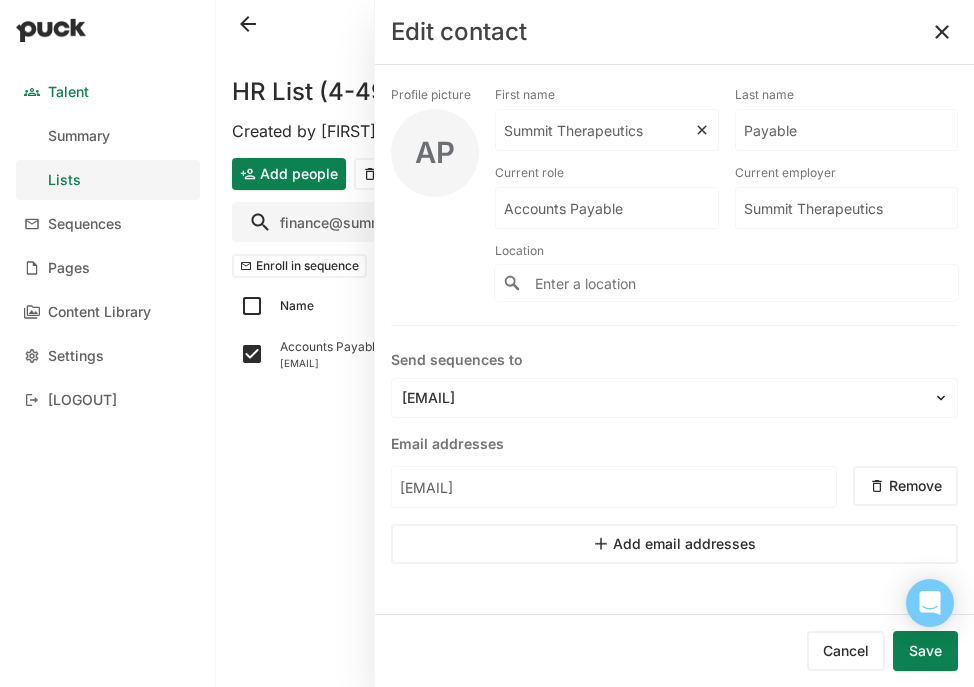type on "Summit Therapeutics" 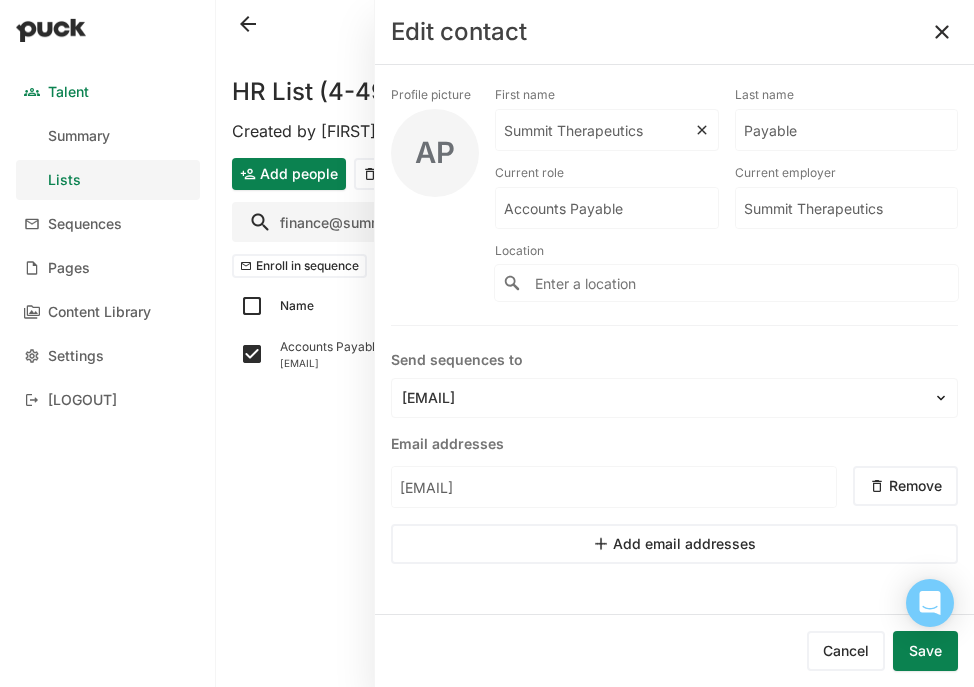 click on "Save" at bounding box center [925, 651] 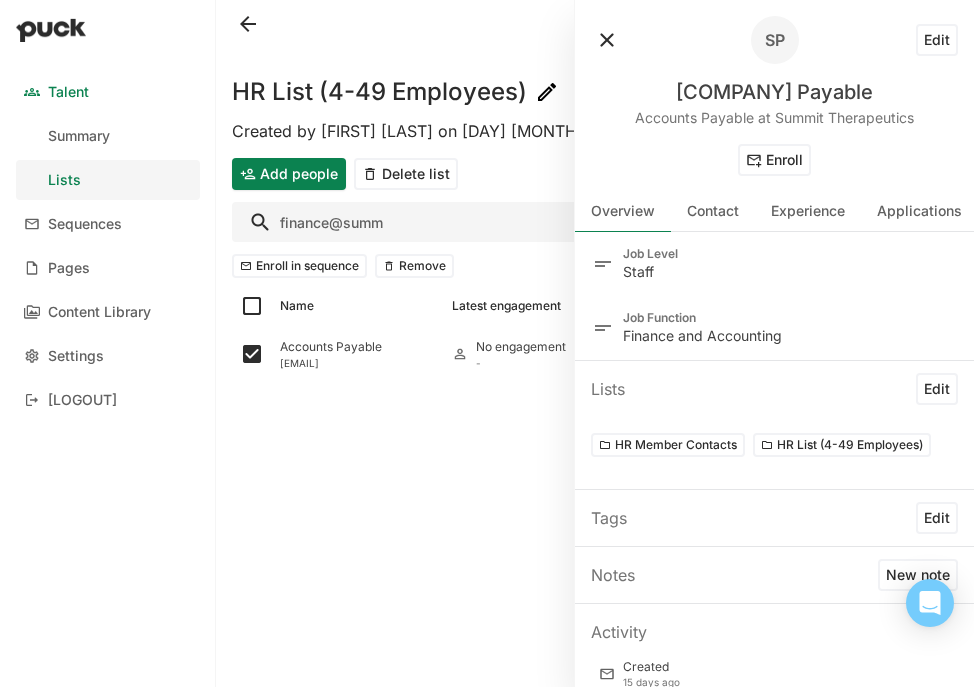click on "HR List ([NUMBER]-[NUMBER] Employees) Created by [FIRST] [LAST] on [DATE] Add people Delete list finance@[EXAMPLE.COM] Enroll in sequence Remove Name Latest engagement Lists Sequence Accounts Payable finance@[EXAMPLE.COM] No engagement -" at bounding box center [595, 343] 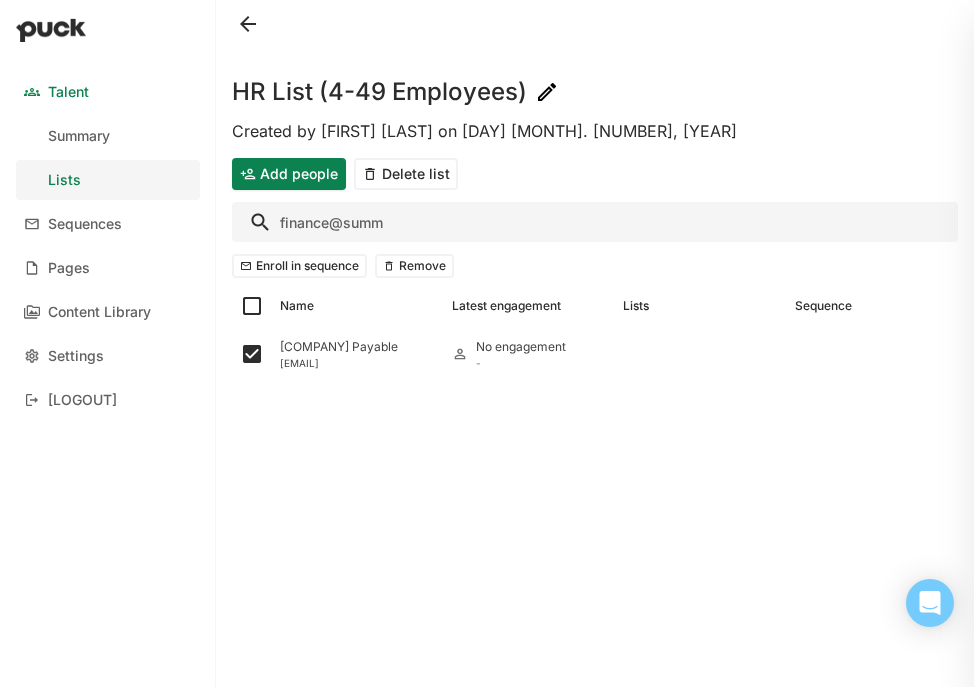 click on "finance@summ" at bounding box center [595, 222] 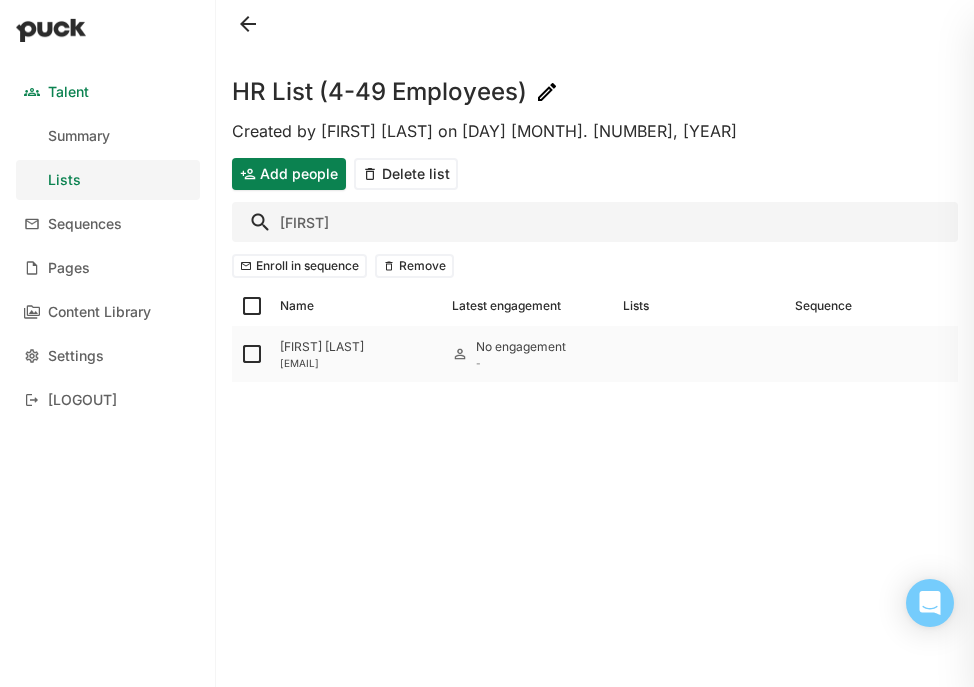 type on "[FIRST]" 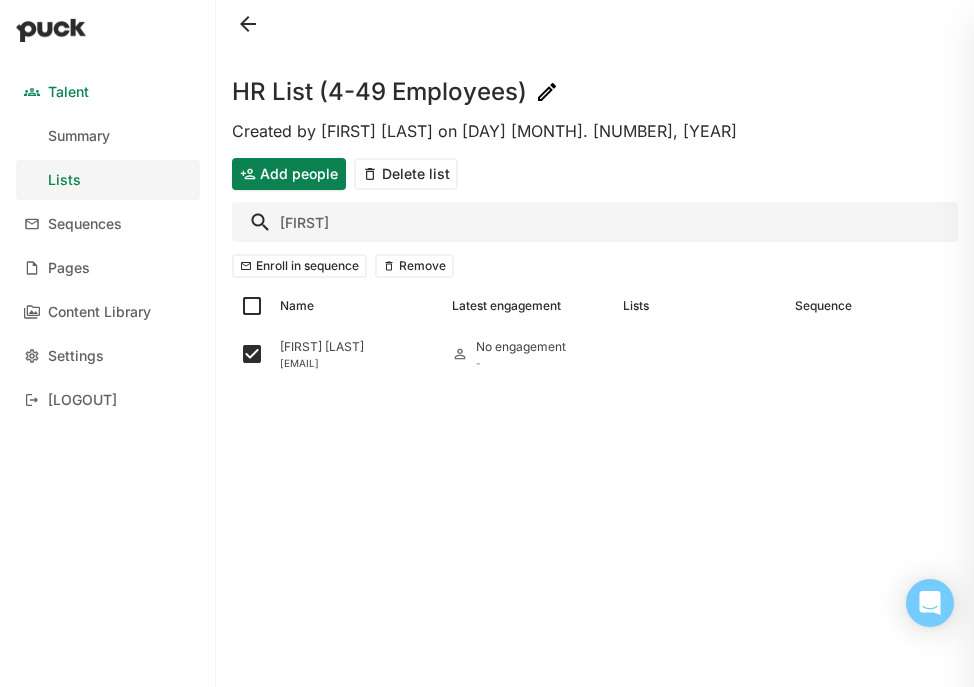 click on "[FIRST]" at bounding box center (595, 222) 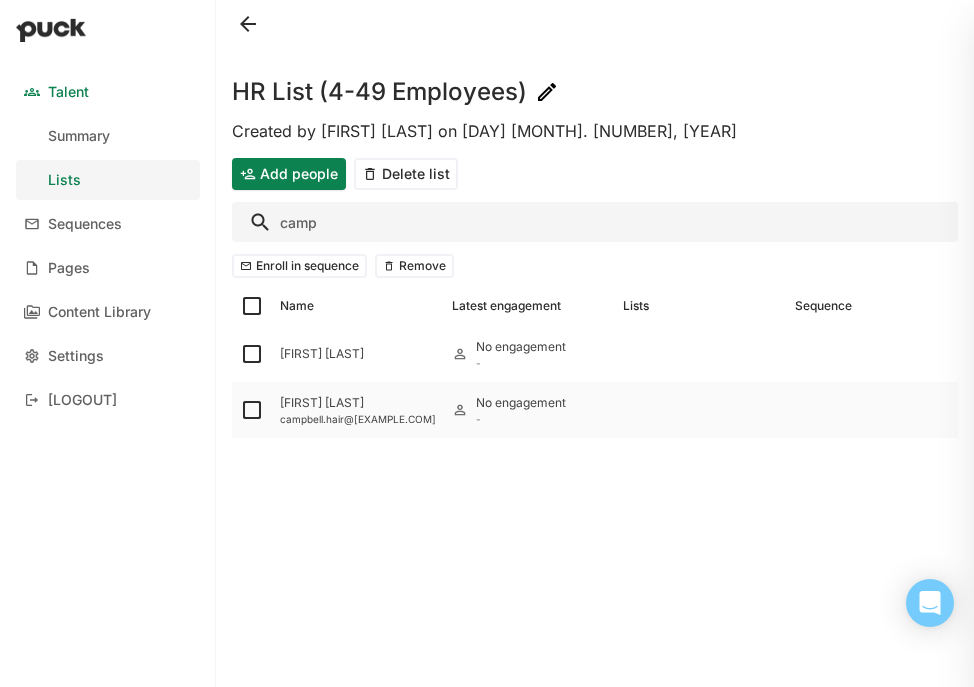 type on "camp" 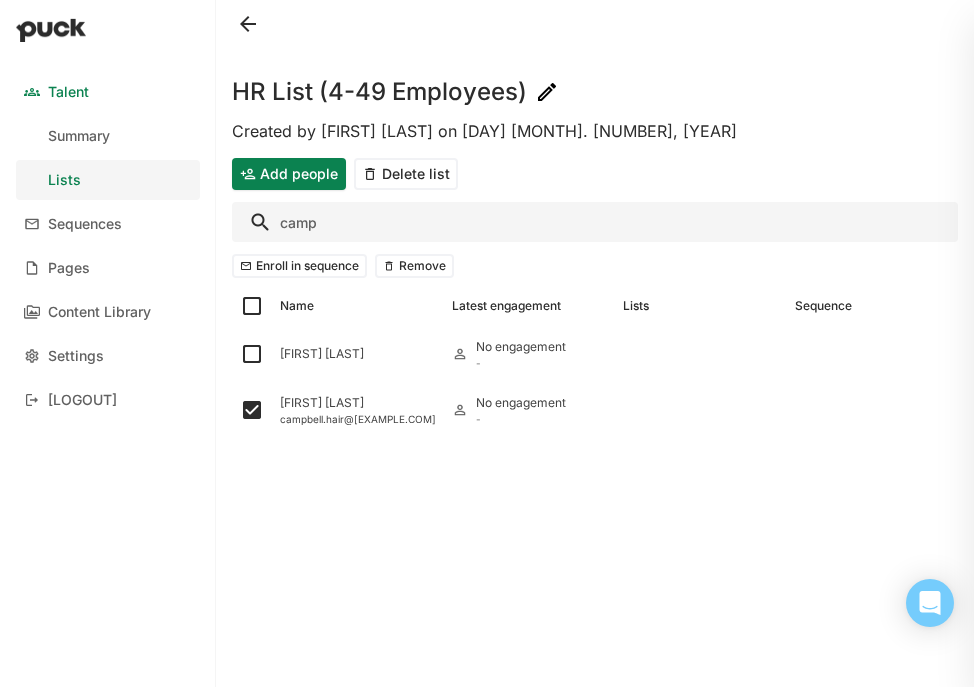 click on "camp" at bounding box center (595, 222) 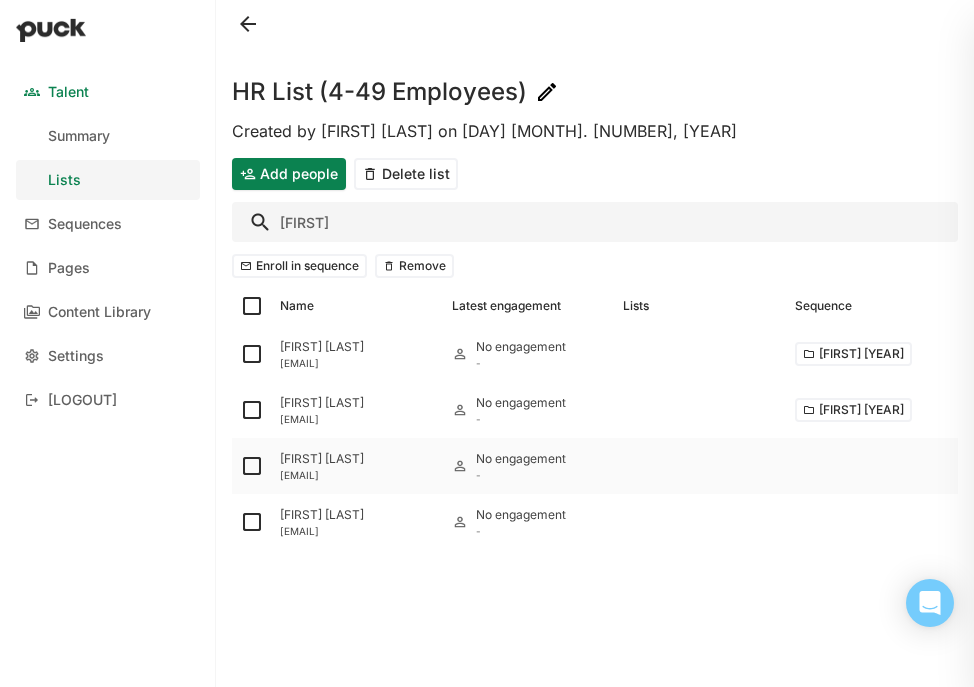 type on "[FIRST]" 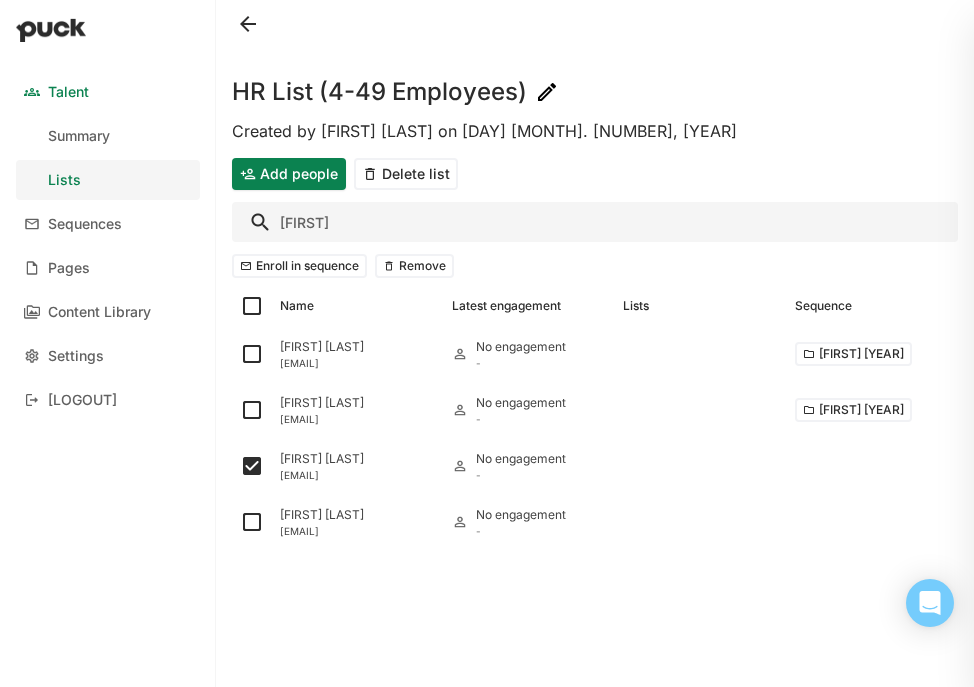 click on "[FIRST]" at bounding box center (595, 222) 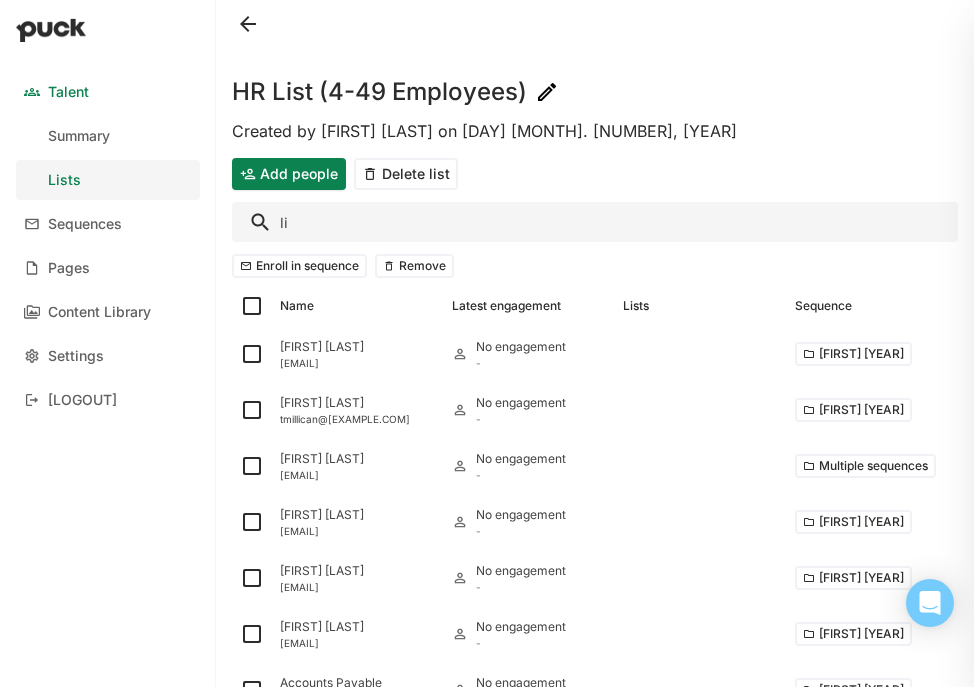 type on "l" 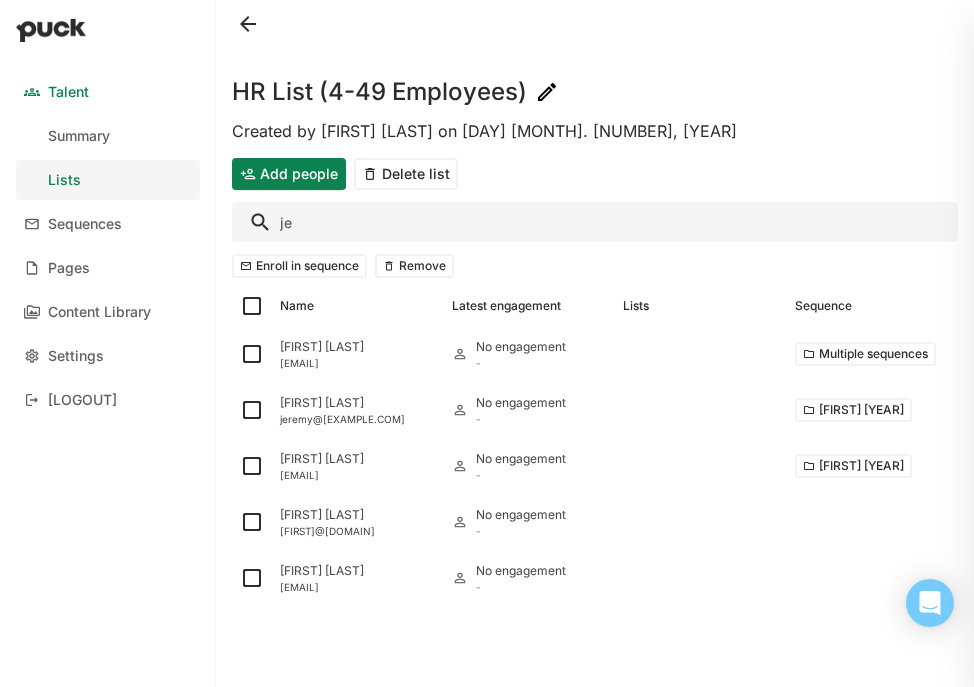 type on "[FIRST]" 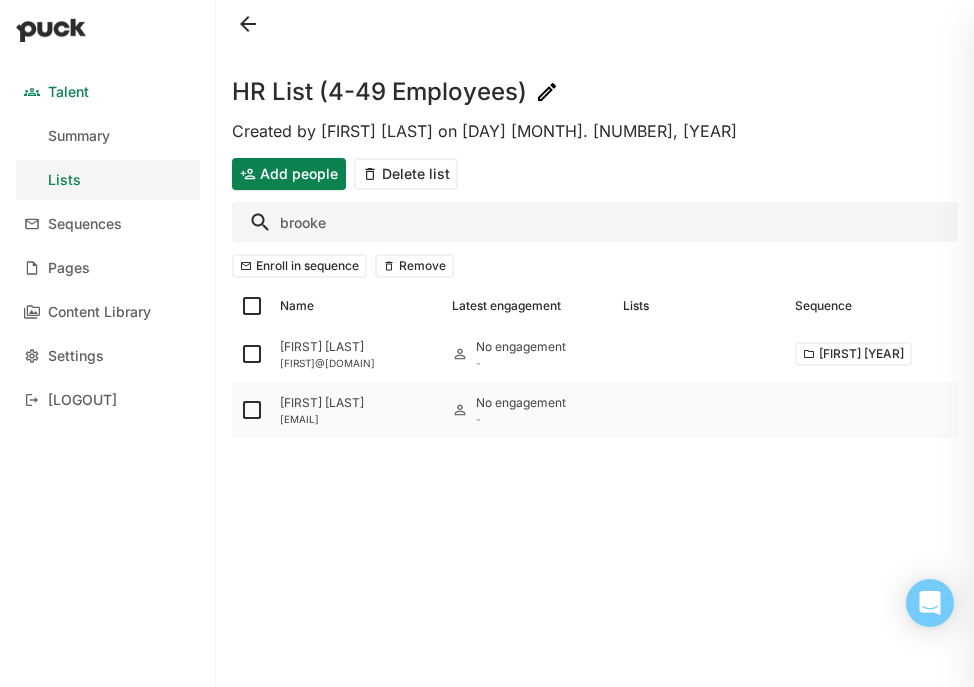 type on "brooke" 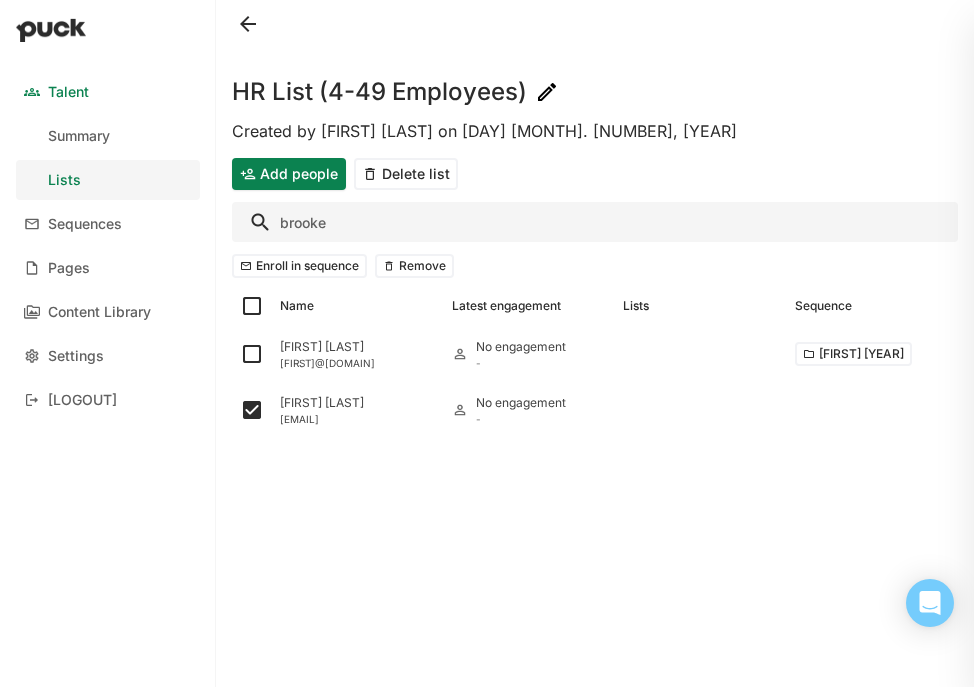 click on "brooke" at bounding box center [595, 222] 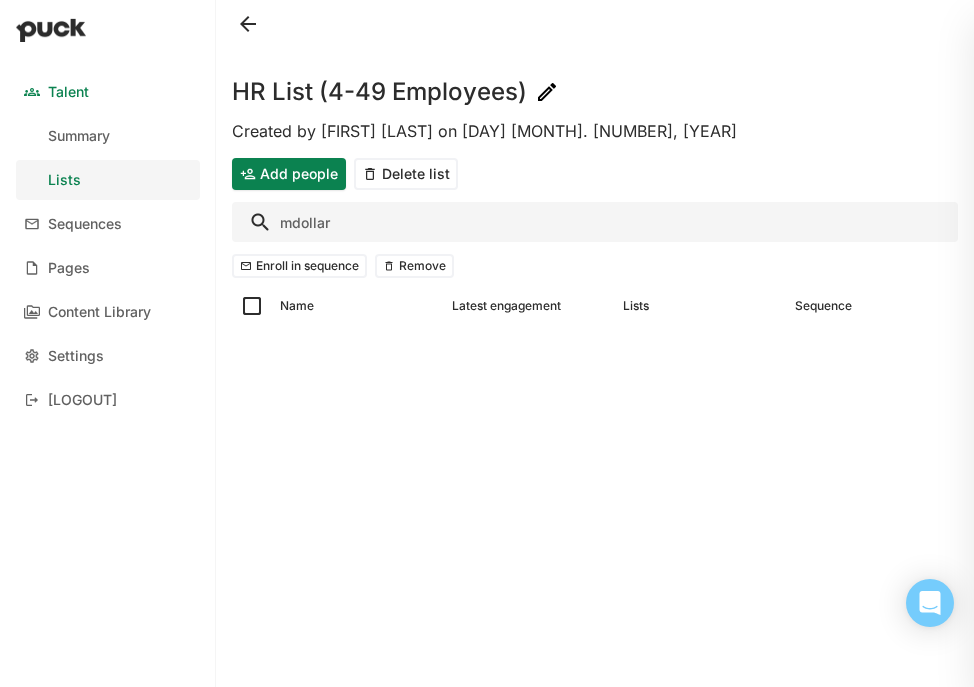 click on "mdollar" at bounding box center [595, 222] 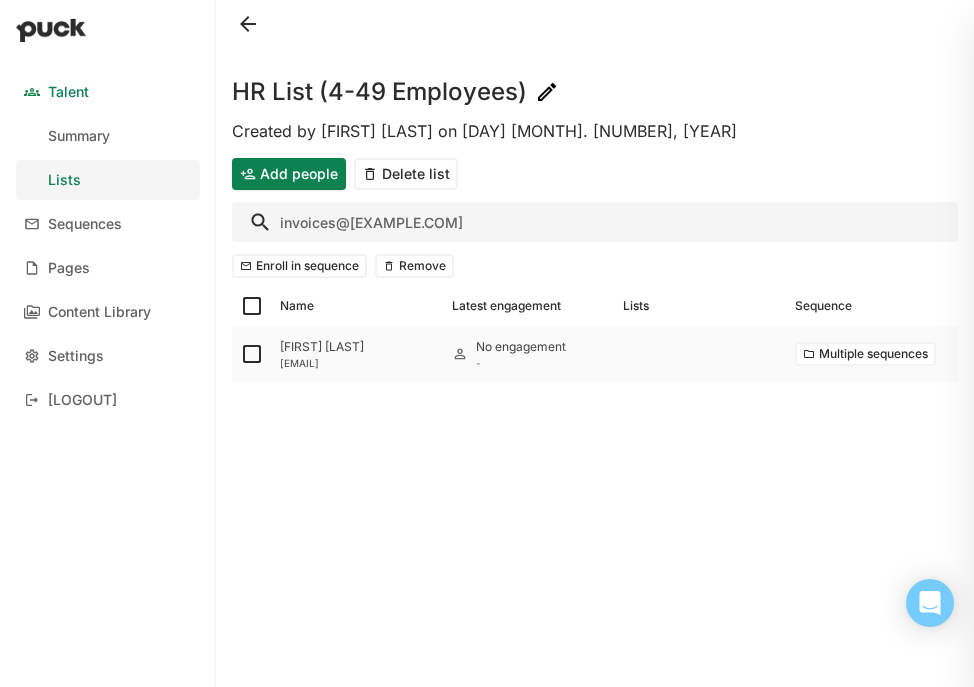 type on "invoices@[EXAMPLE.COM]" 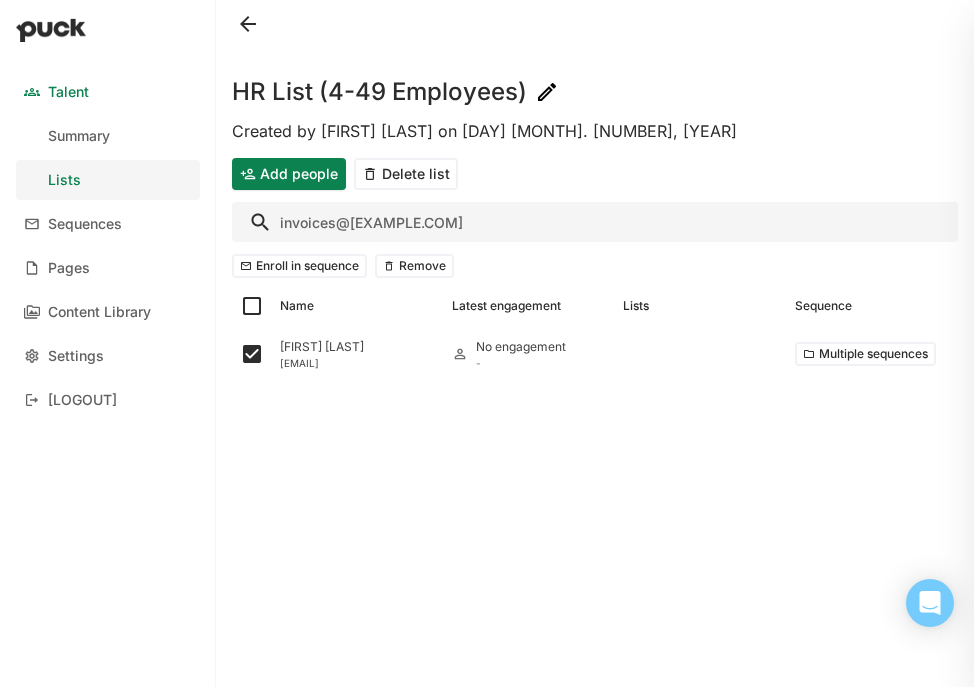 click on "invoices@[EXAMPLE.COM]" at bounding box center [595, 222] 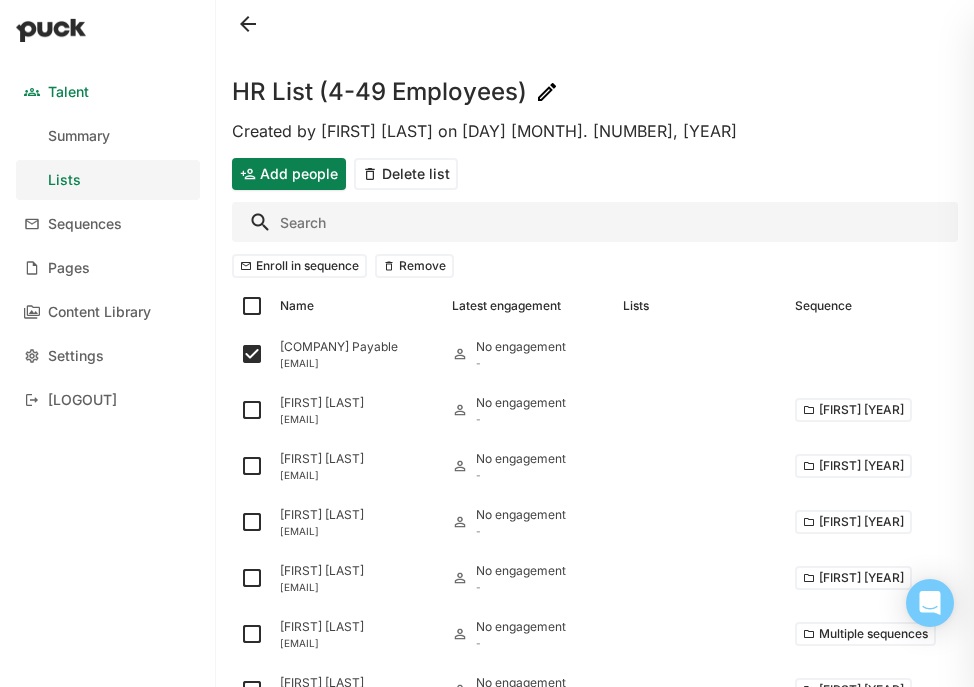 type 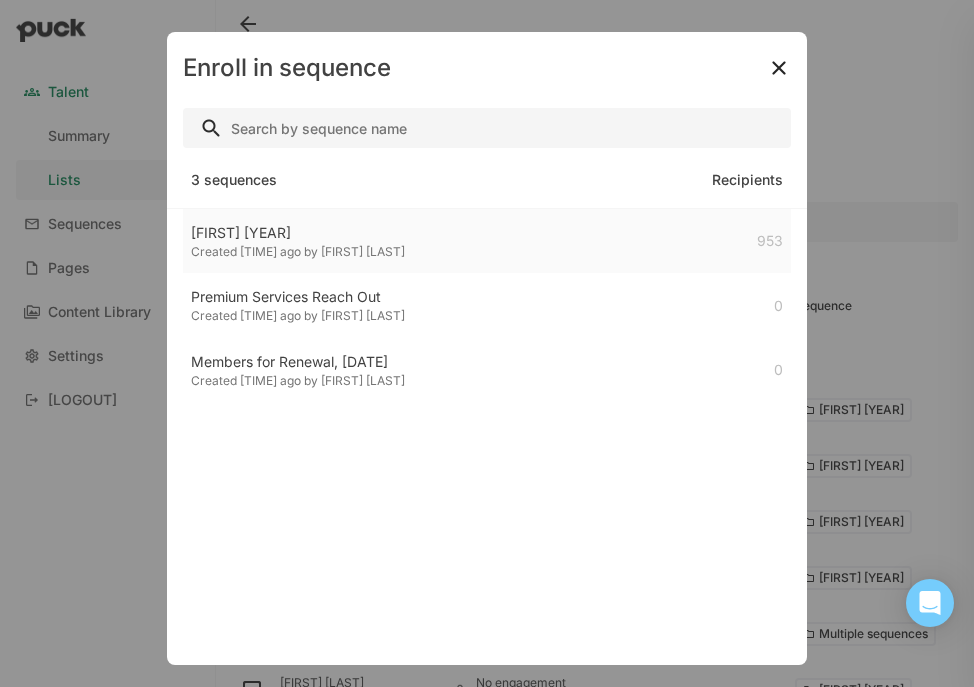 click on "Created [TIME] ago by [FIRST] [LAST]" at bounding box center [298, 252] 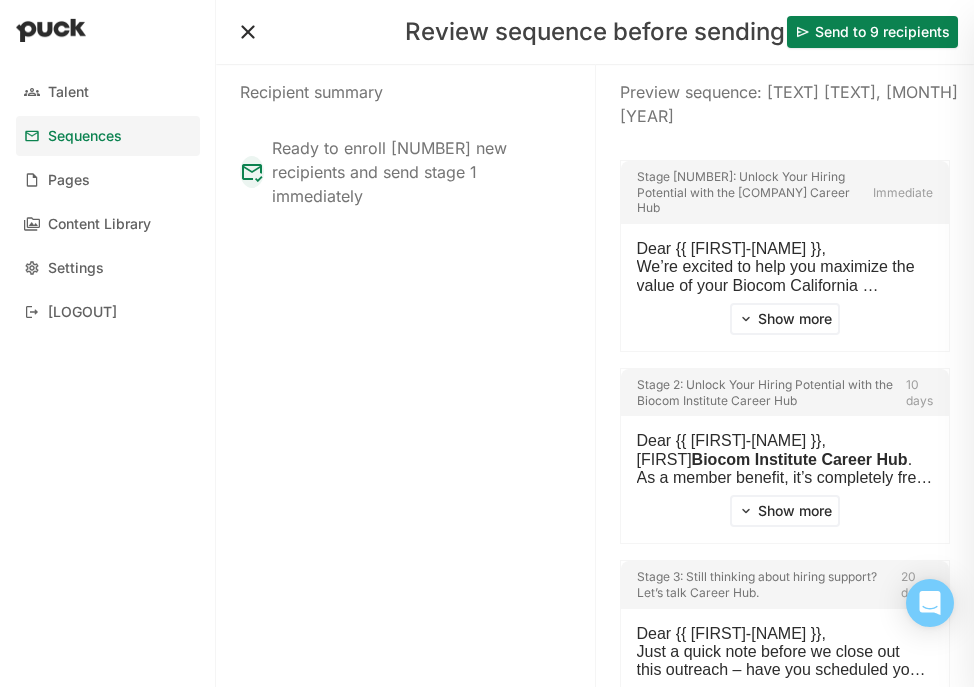 click on "Send to 9 recipients" at bounding box center [872, 32] 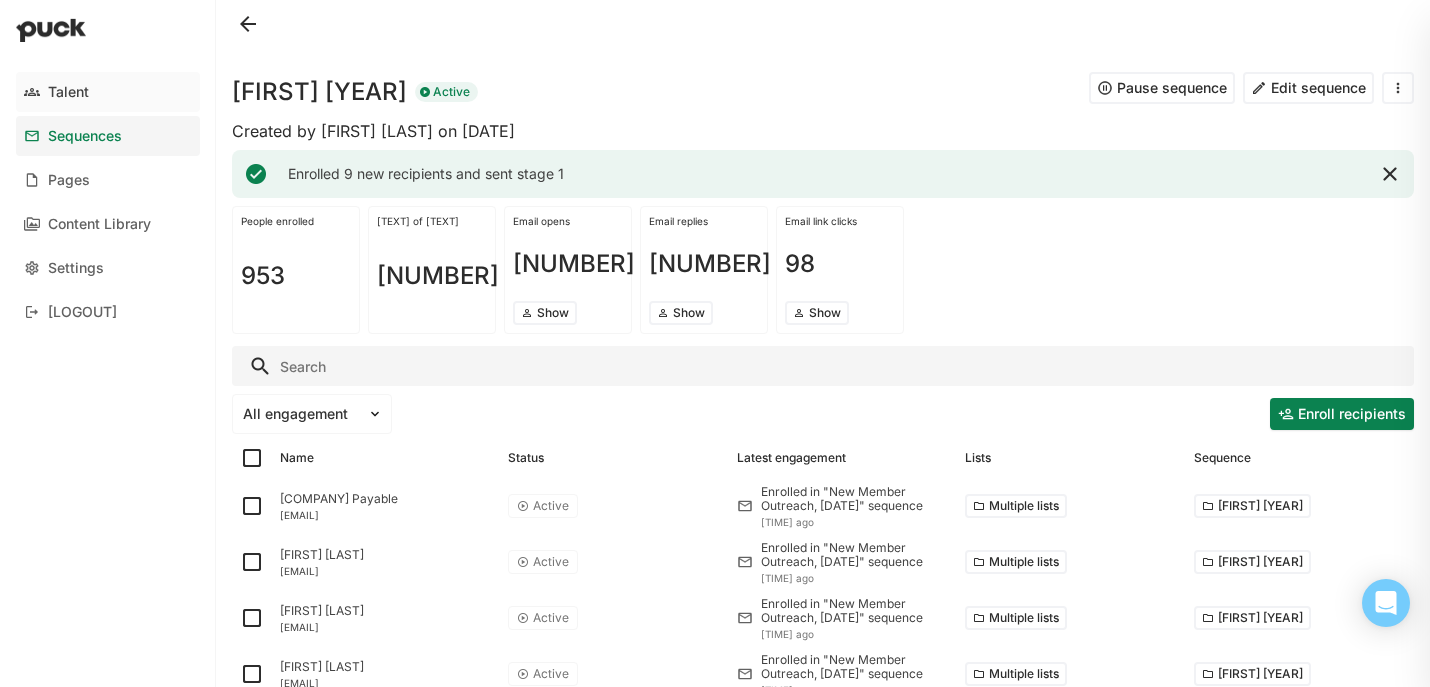 click on "Talent" at bounding box center [108, 92] 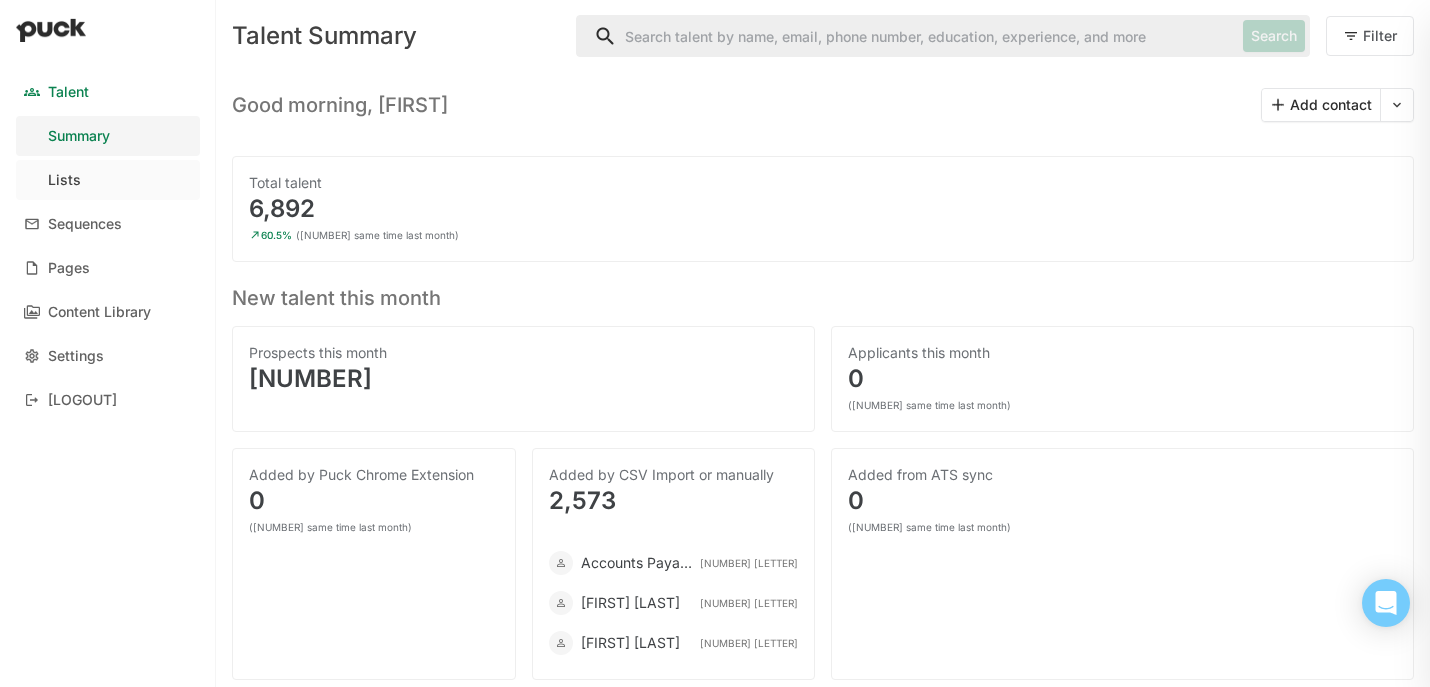 click on "Lists" at bounding box center (108, 180) 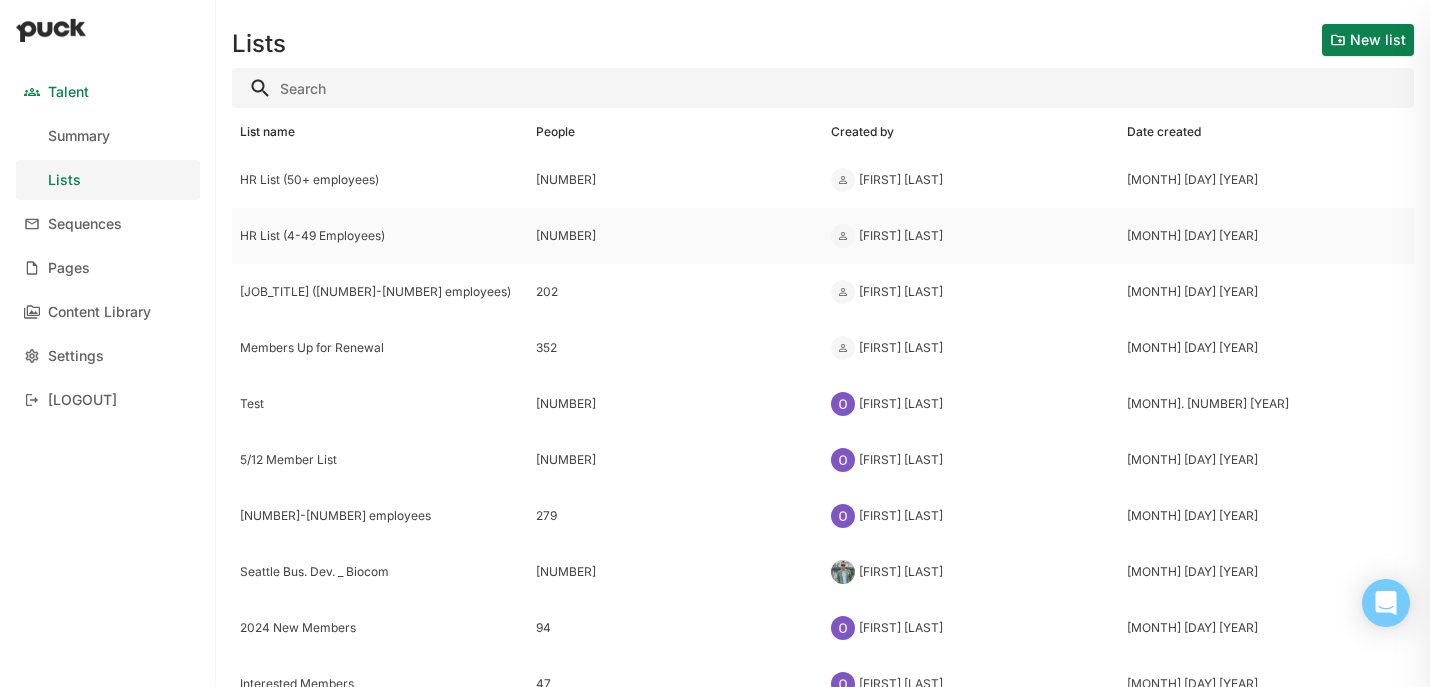 click on "HR List (4-49 Employees)" at bounding box center [380, 180] 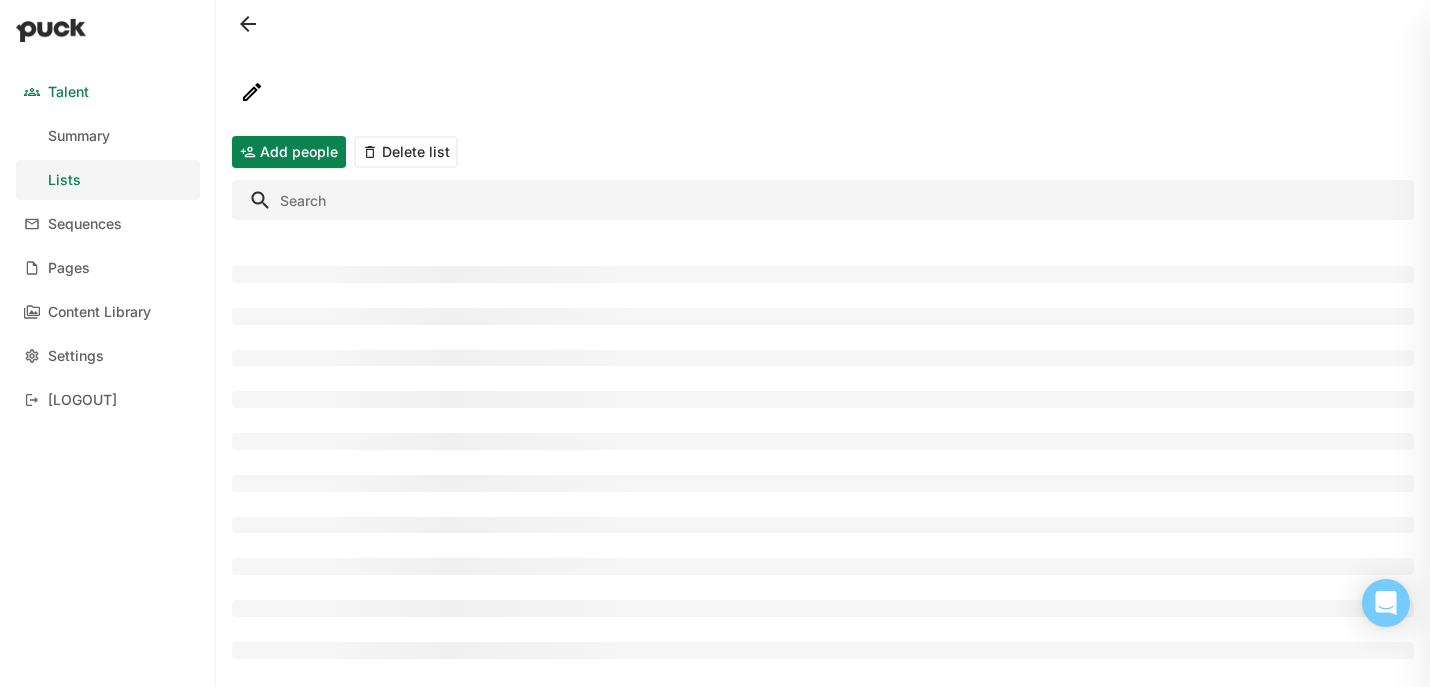 click at bounding box center (823, 200) 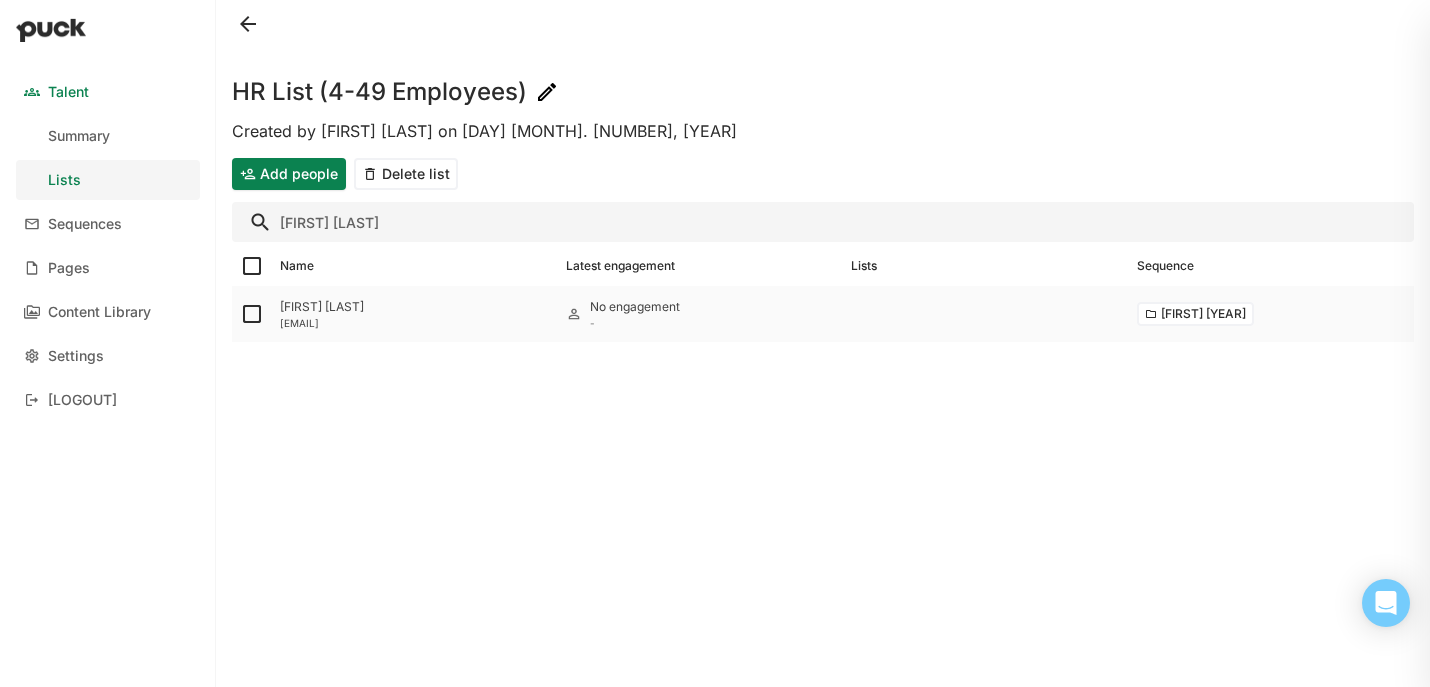 type on "[FIRST] [LAST]" 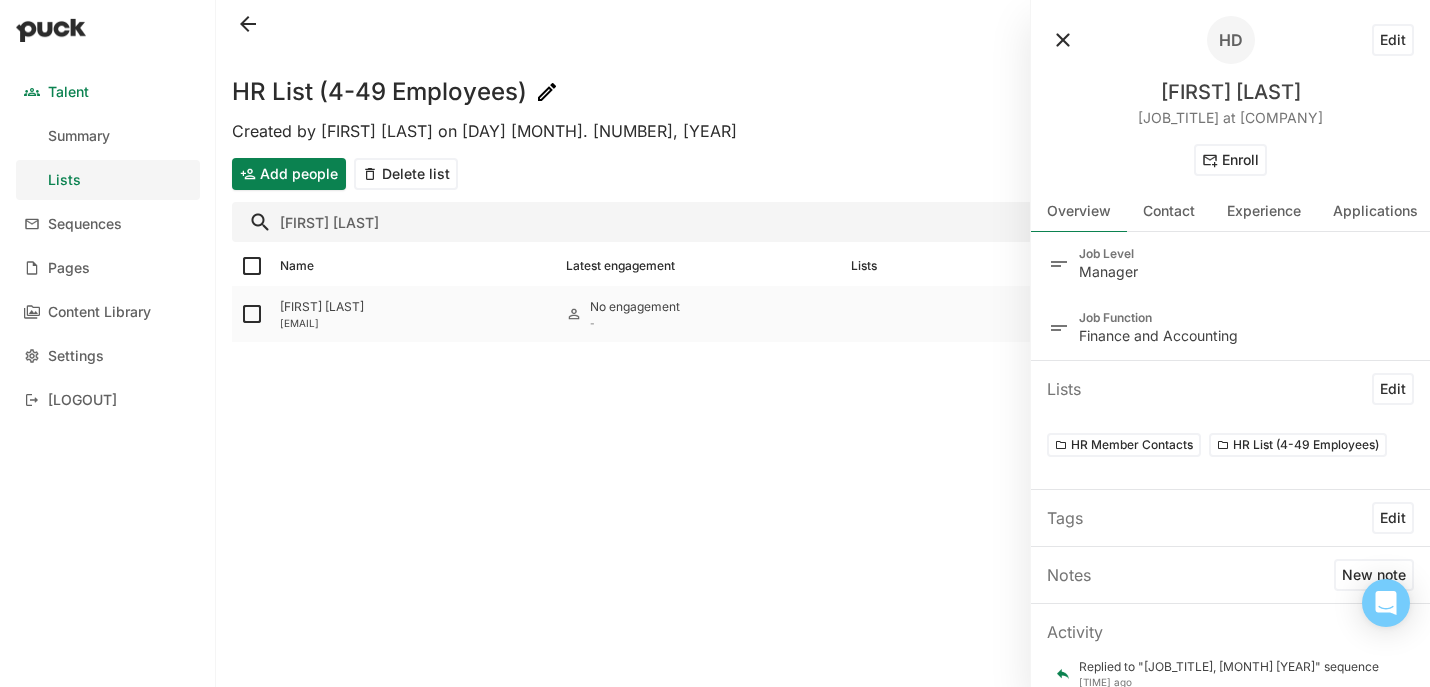 click at bounding box center (252, 314) 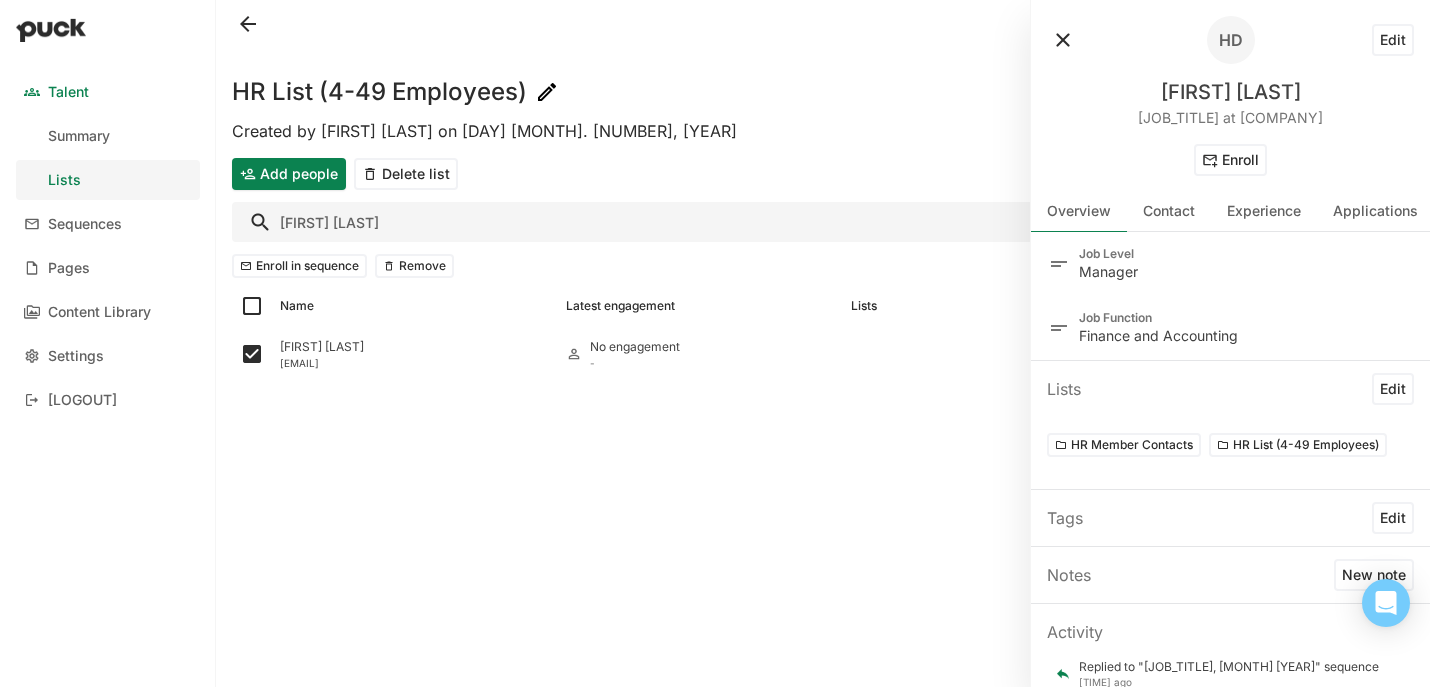click on "Remove" at bounding box center [414, 266] 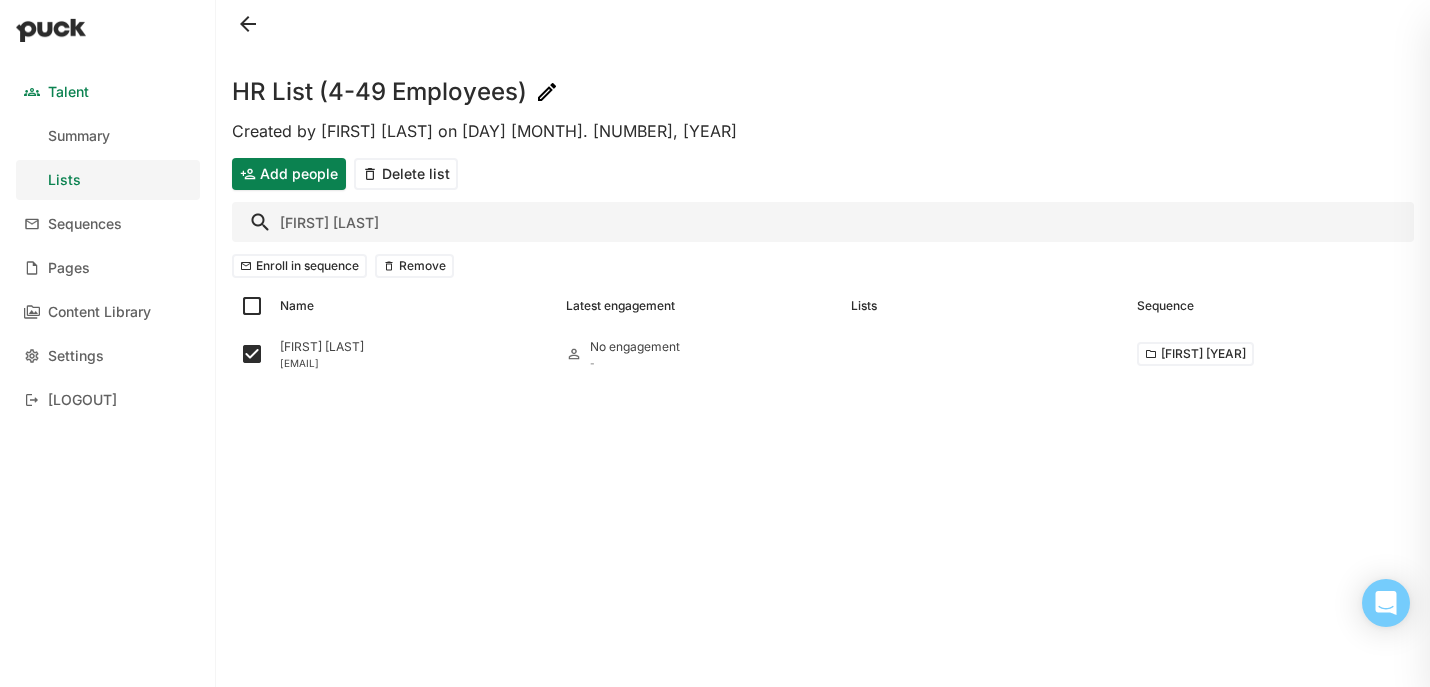 click on "Remove" at bounding box center (414, 266) 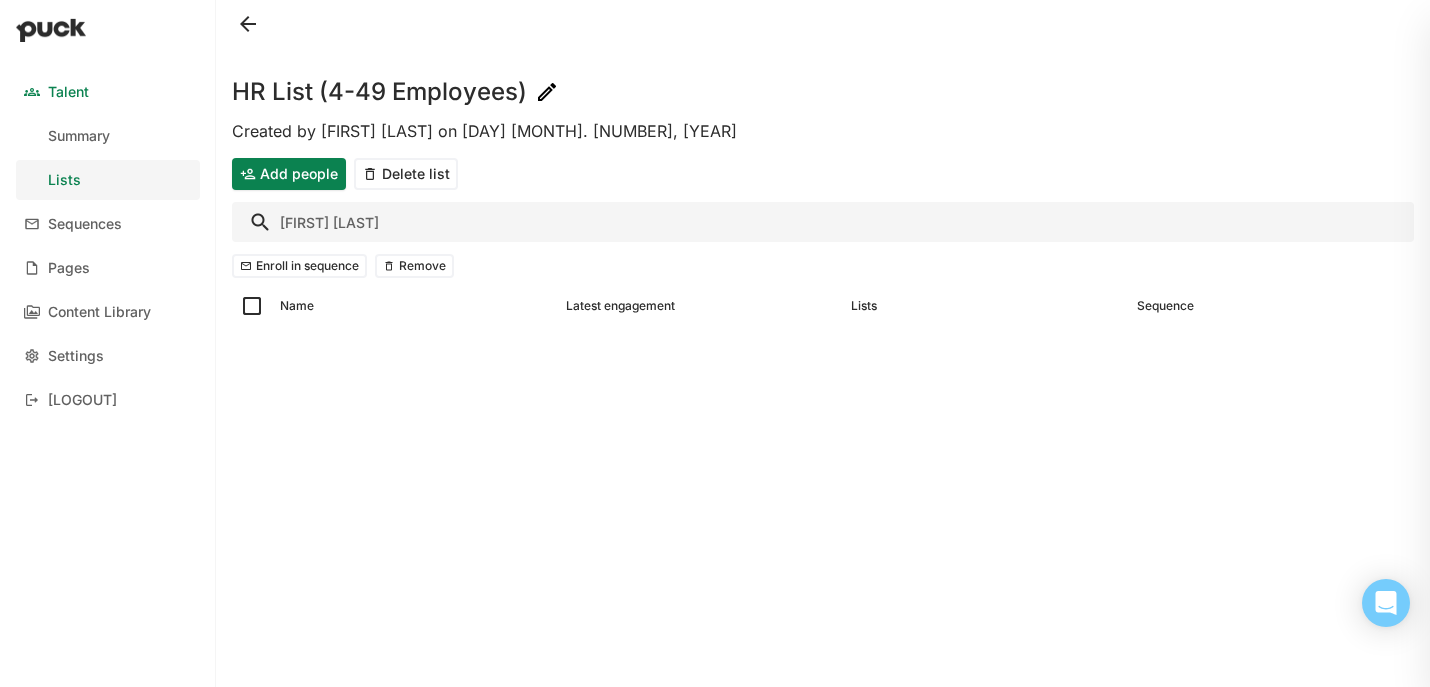 click on "[FIRST] [LAST]" at bounding box center [823, 222] 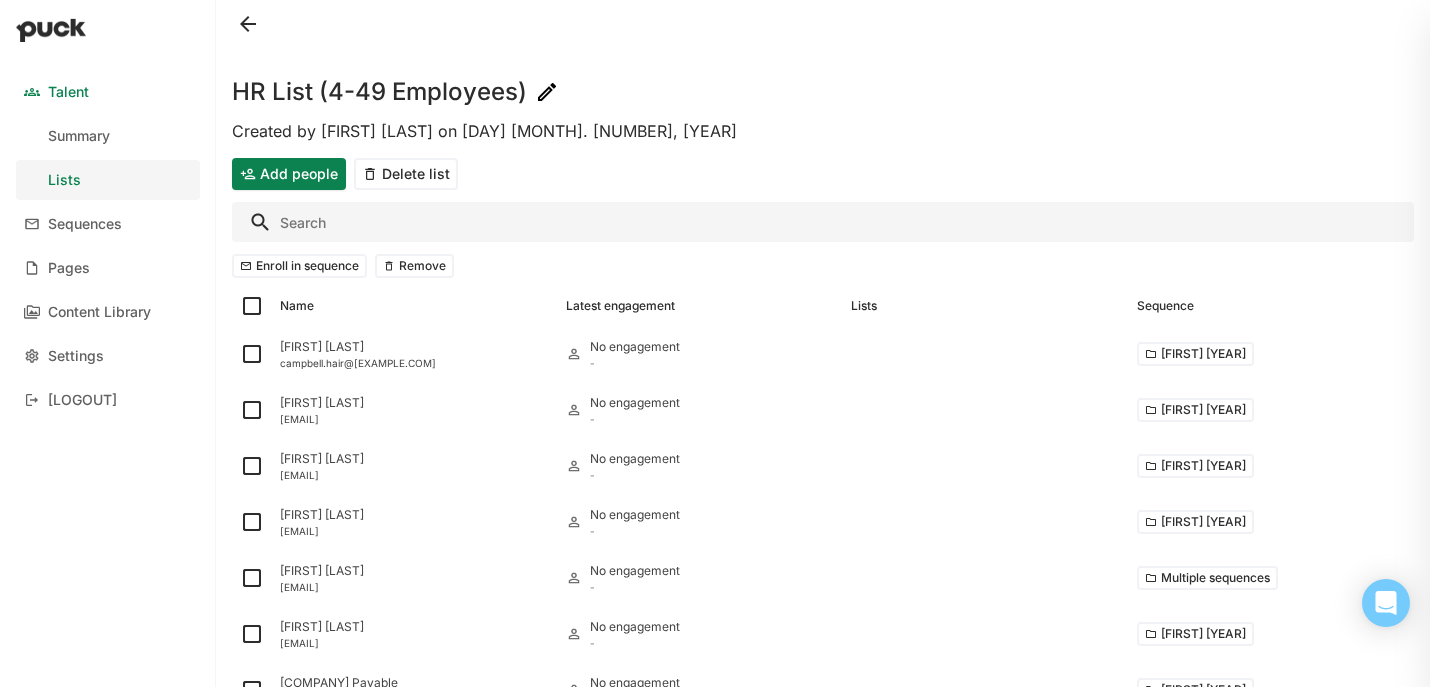 type 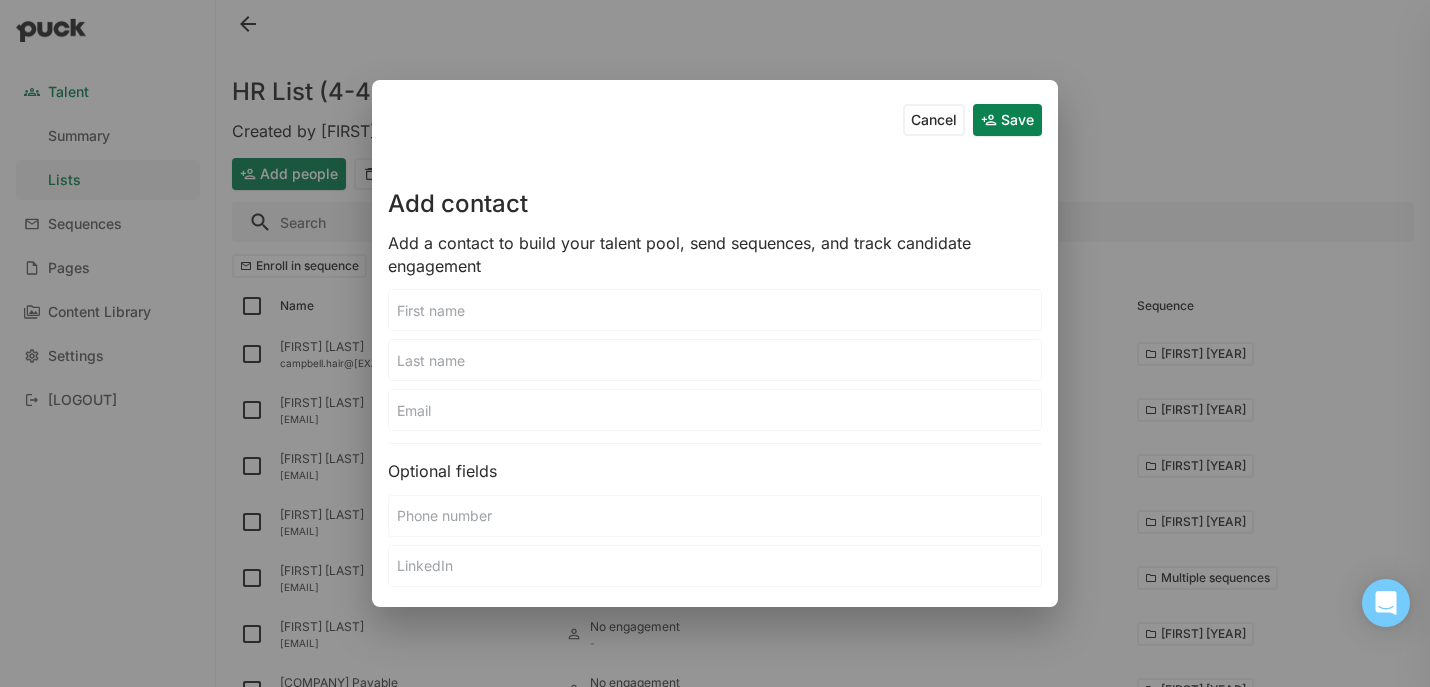click at bounding box center [715, 310] 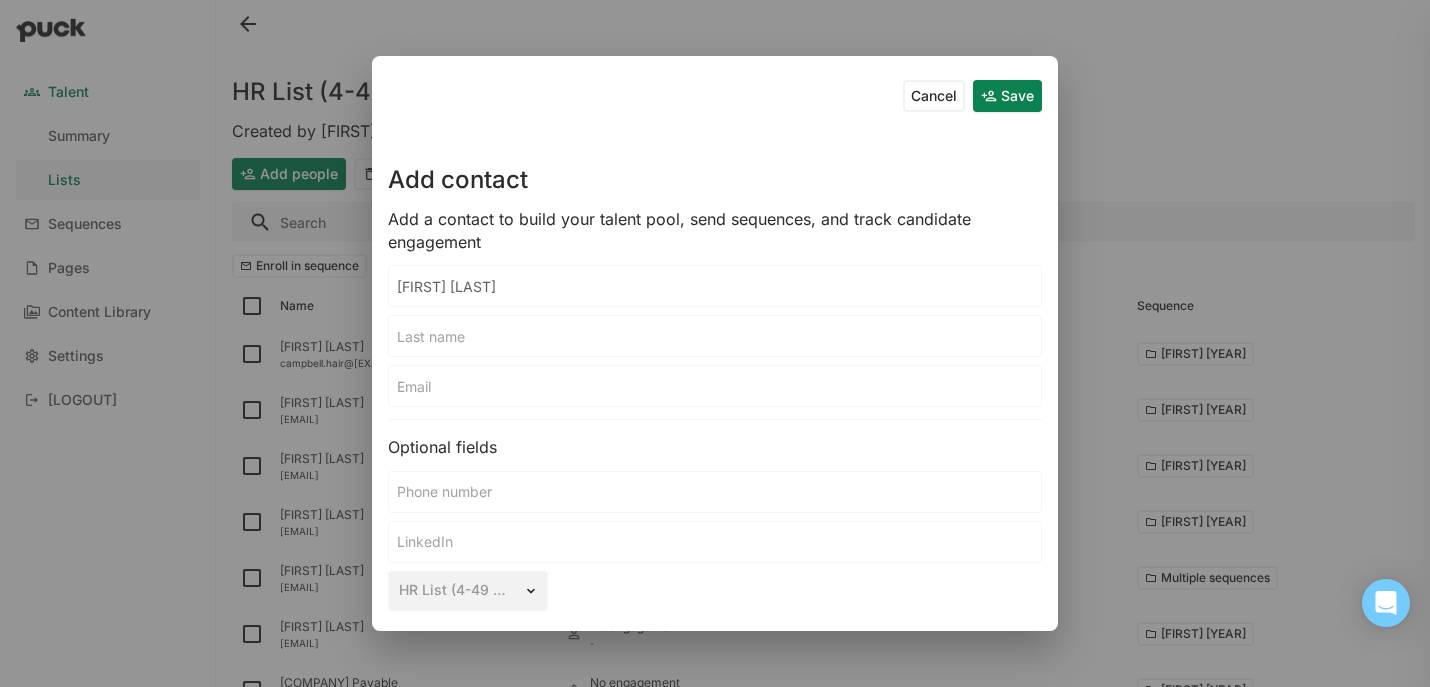 click on "[FIRST] [LAST]" at bounding box center (715, 286) 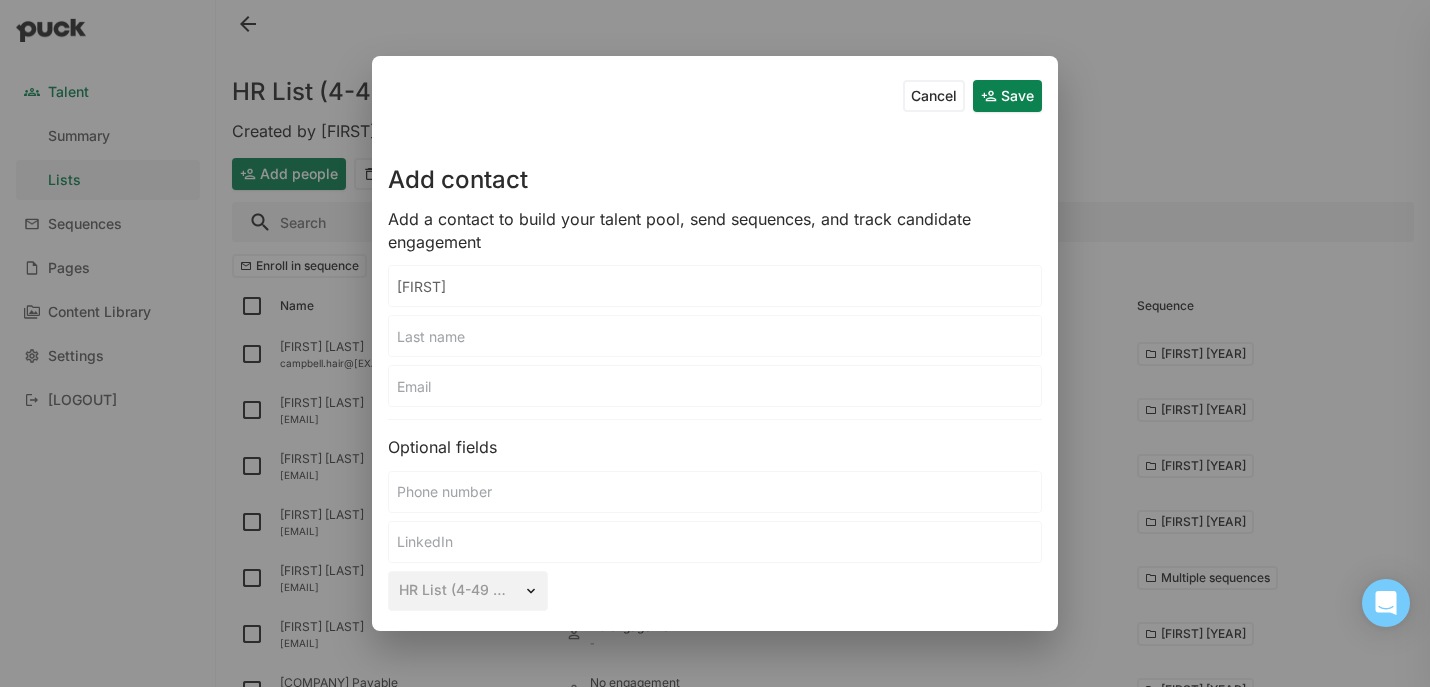 type on "[FIRST]" 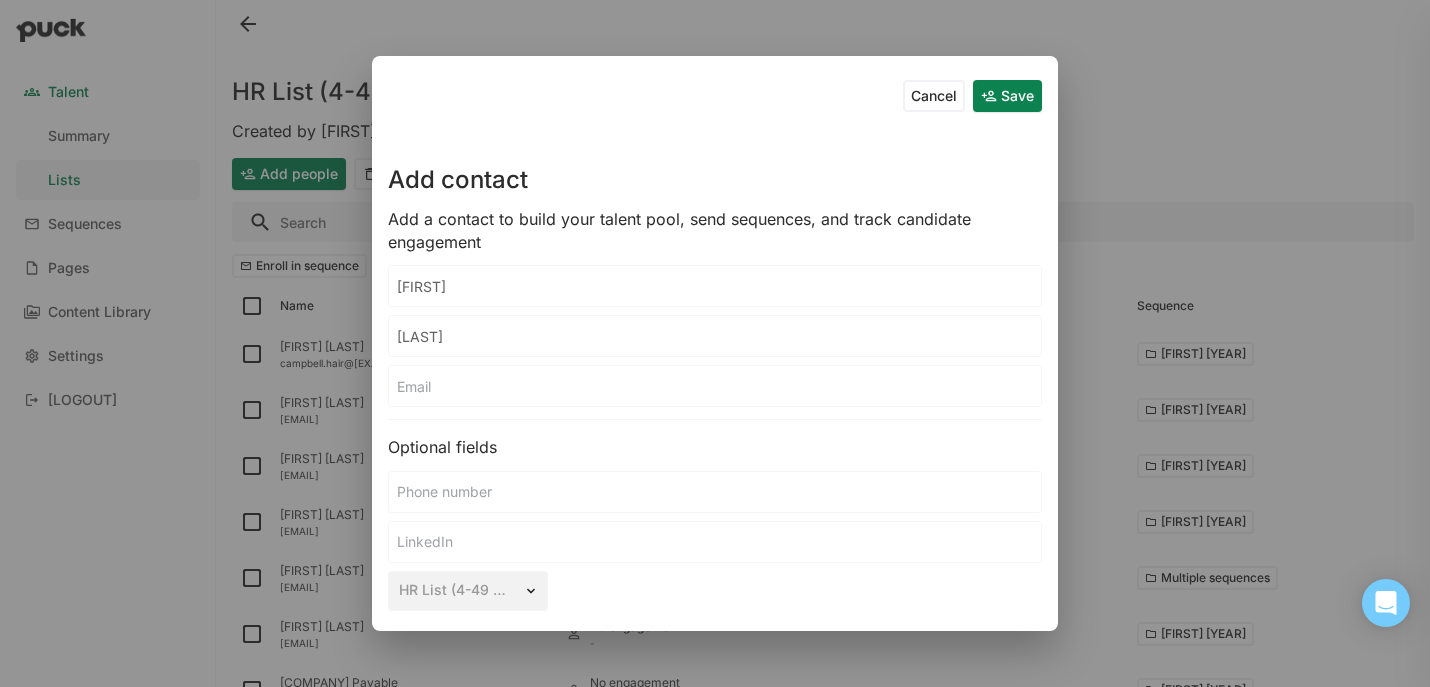 type on "[LAST]" 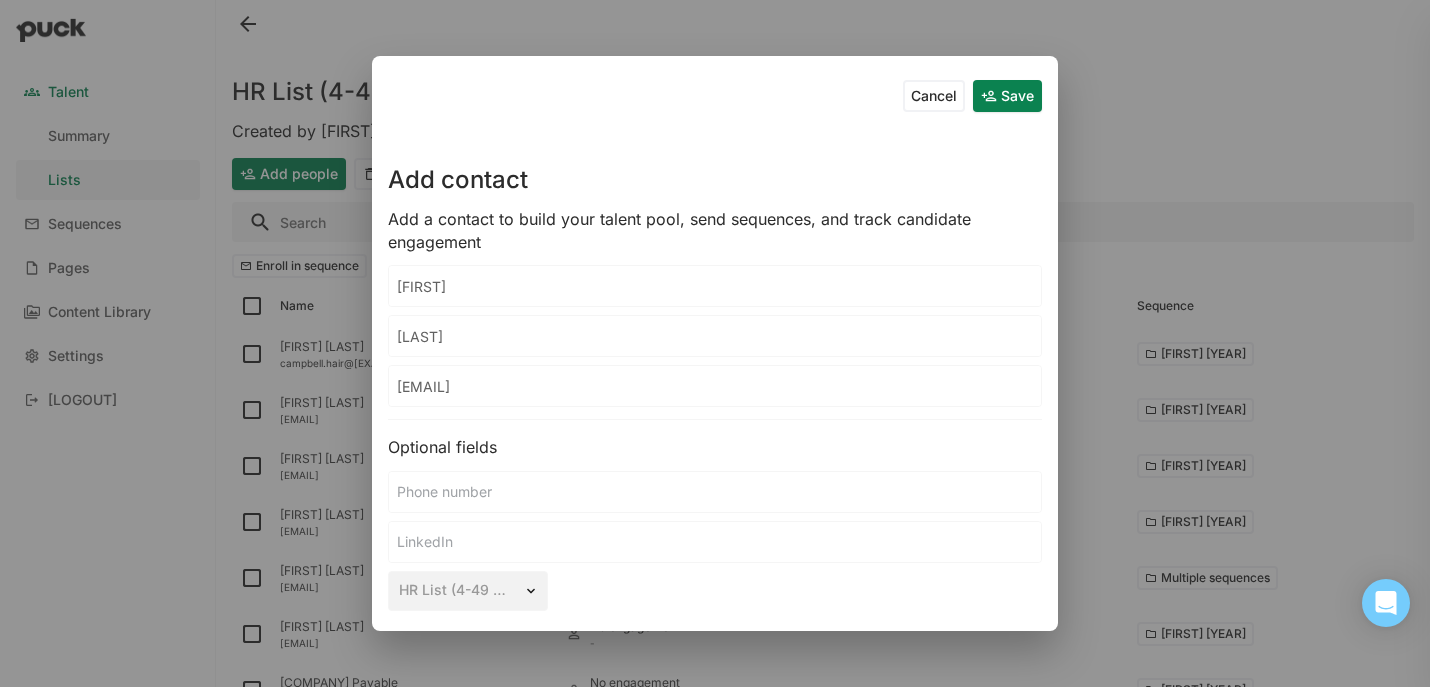 type on "[EMAIL]" 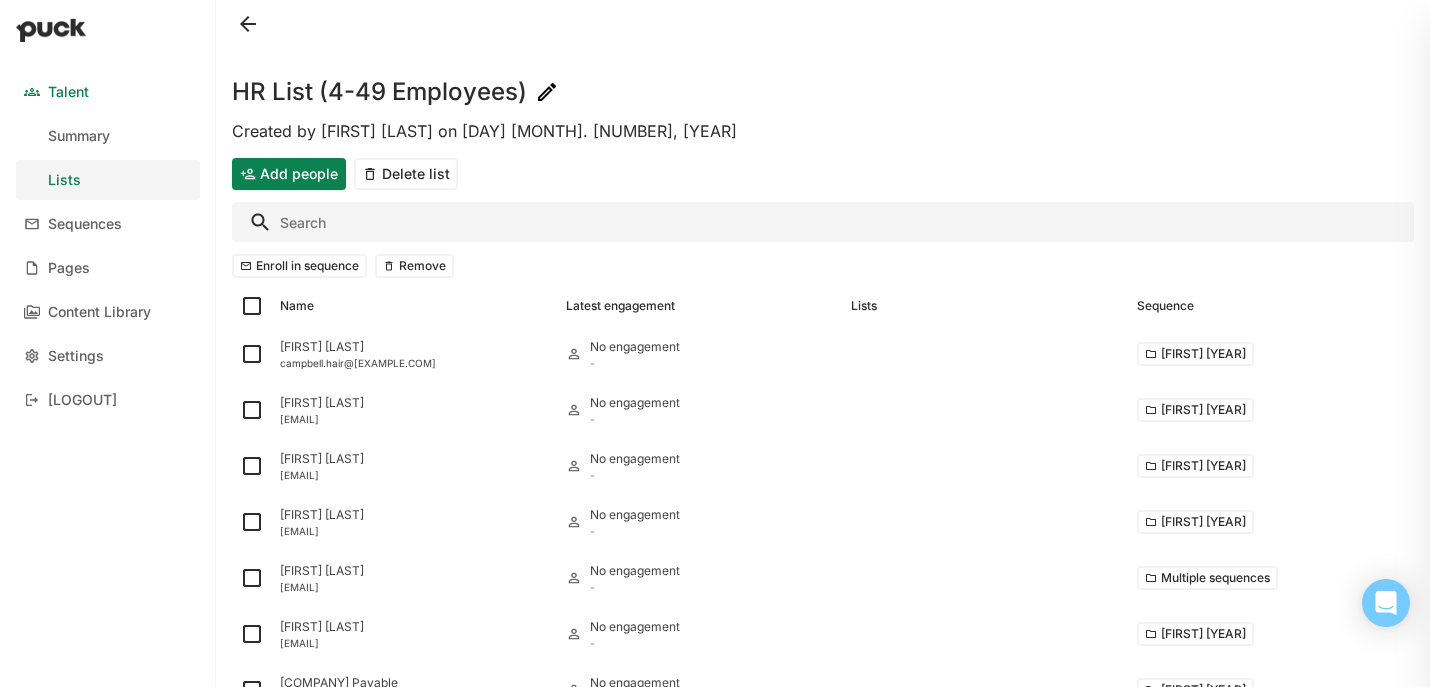 click at bounding box center [823, 222] 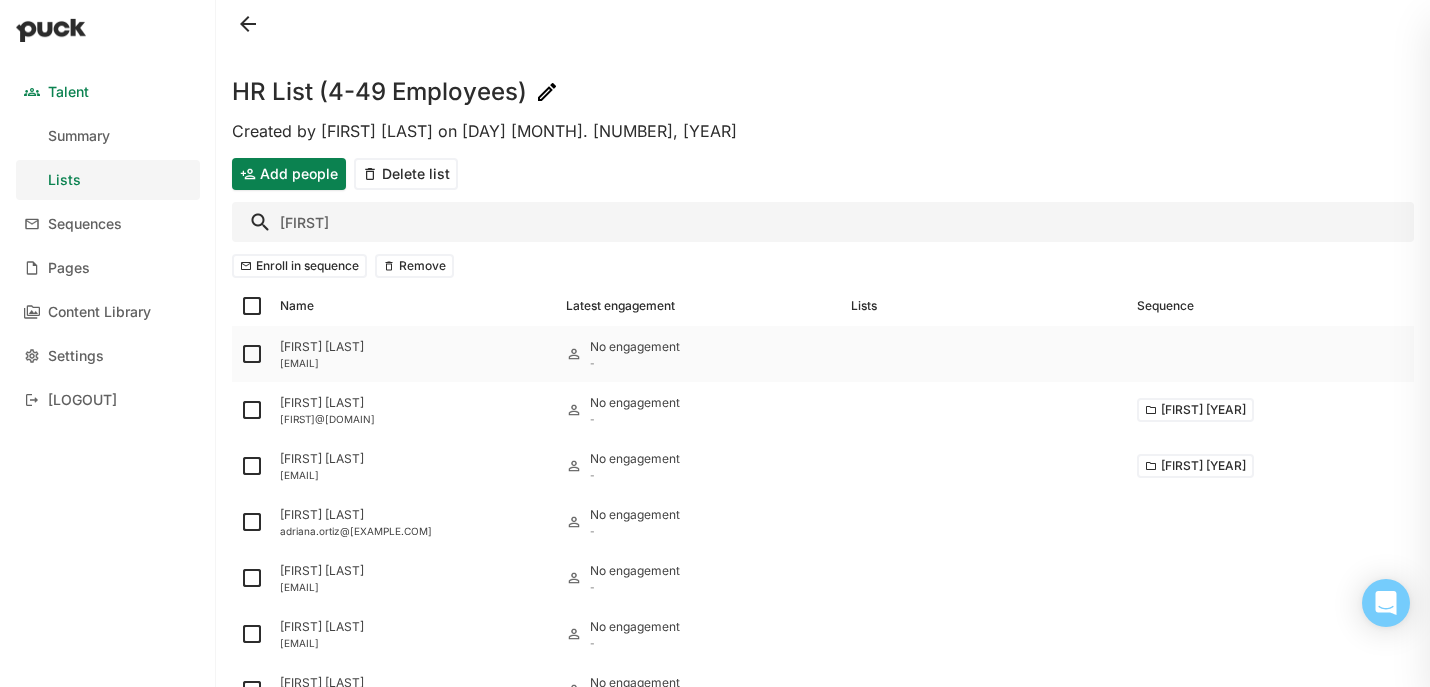 type on "[FIRST]" 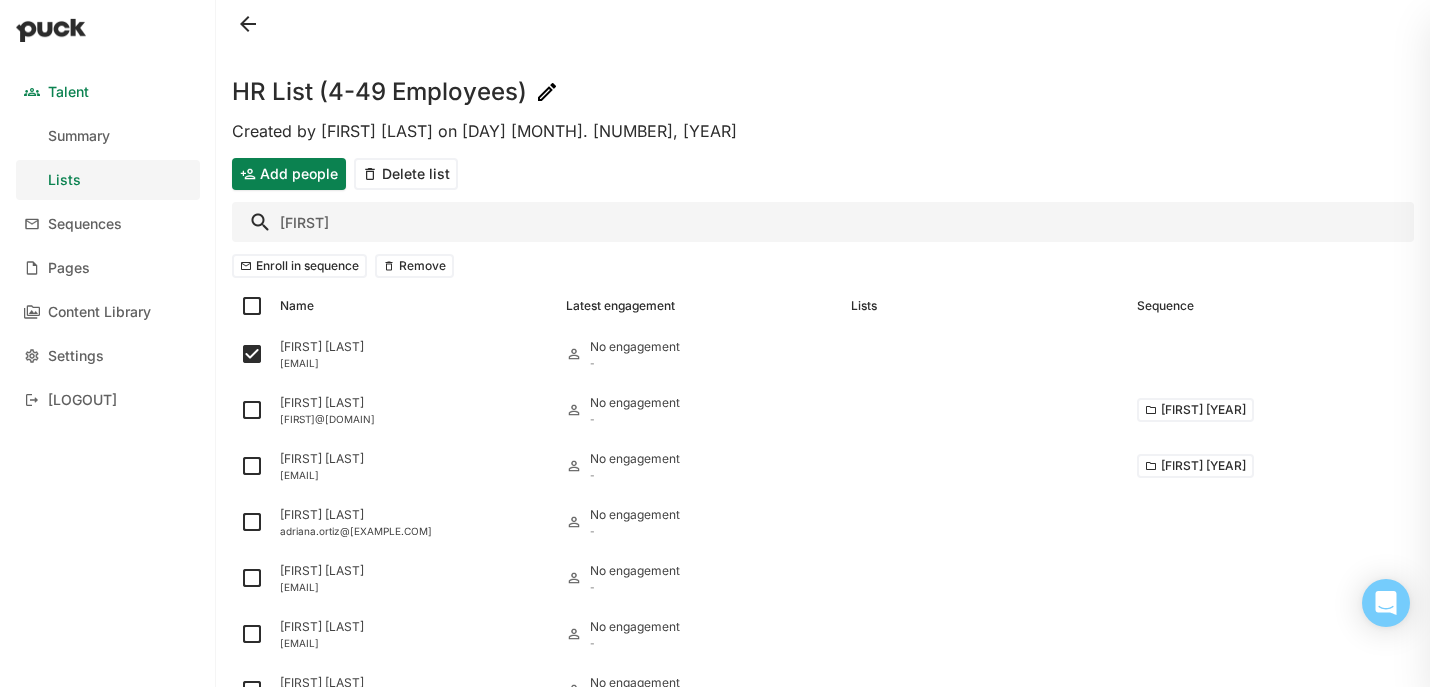 click on "Enroll in sequence" at bounding box center (299, 266) 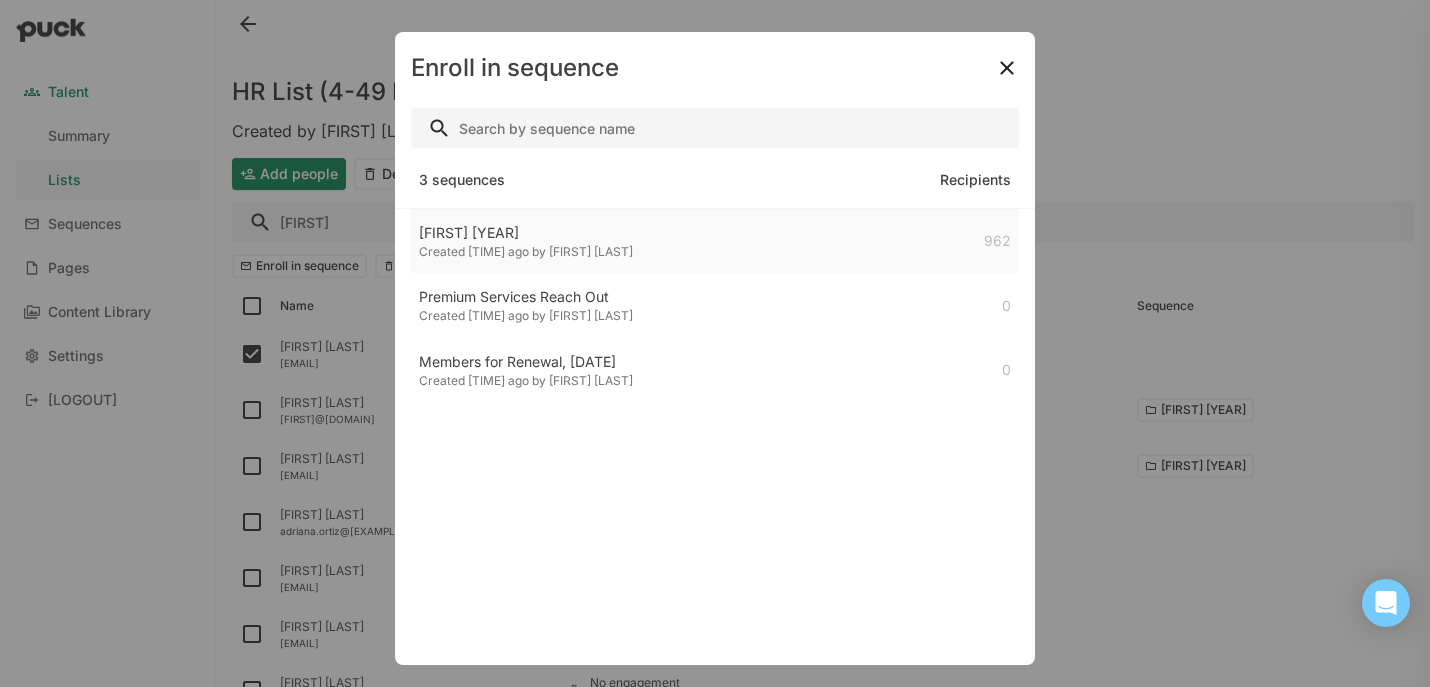 click on "[FIRST] [YEAR]" at bounding box center (526, 233) 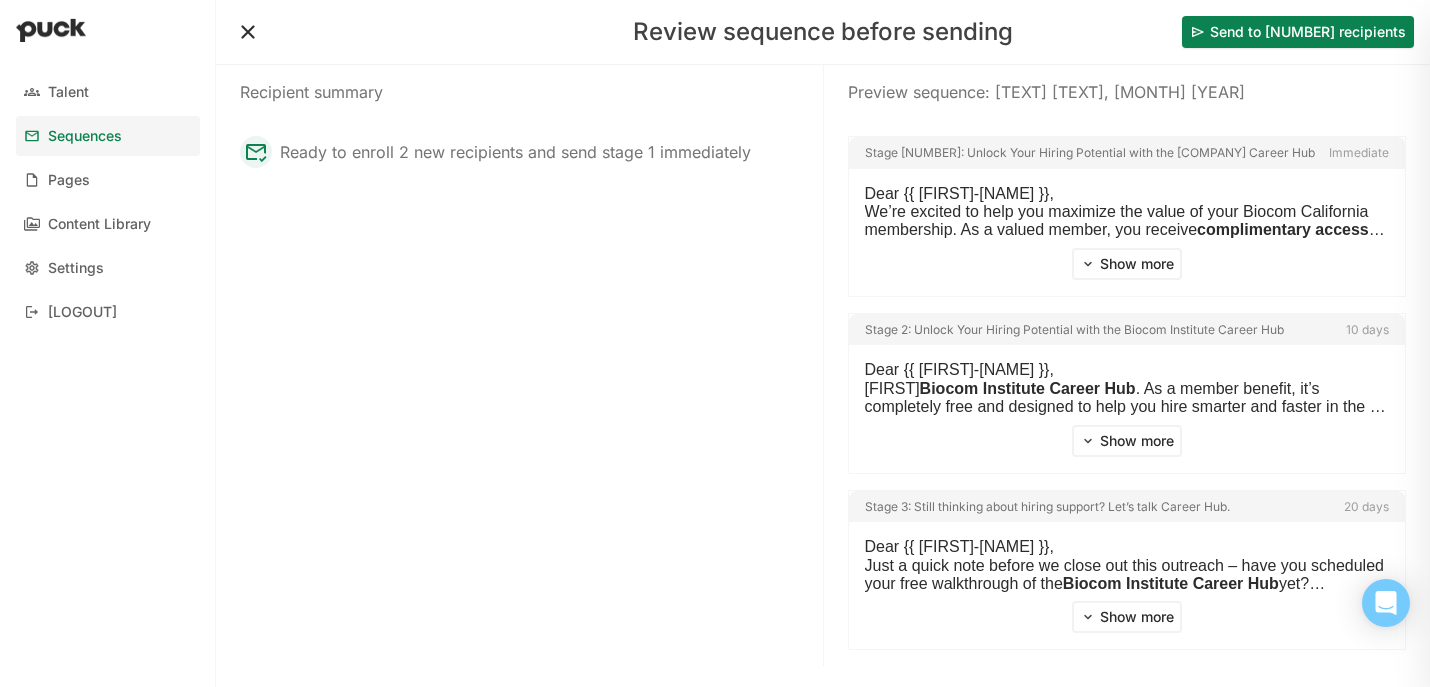 click on "Ready to enroll 2 new recipients and send stage 1 immediately" at bounding box center [515, 152] 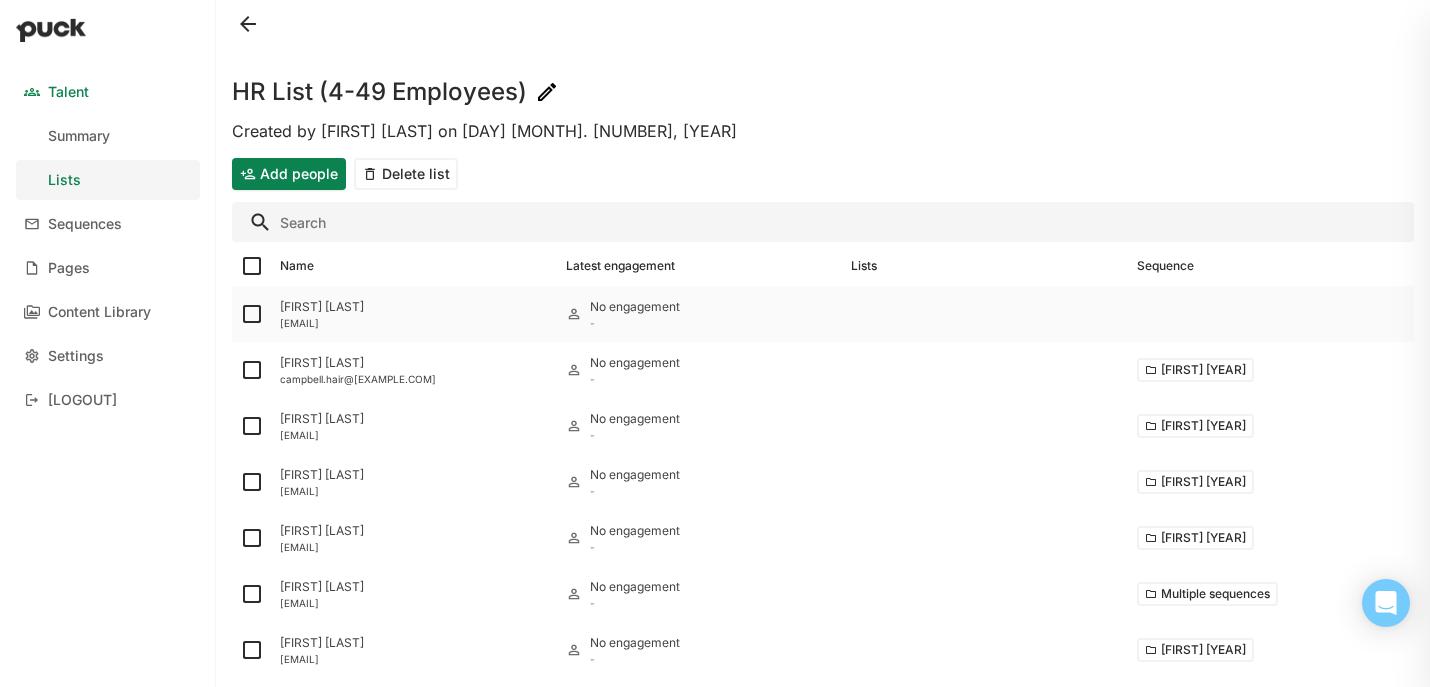click at bounding box center (252, 314) 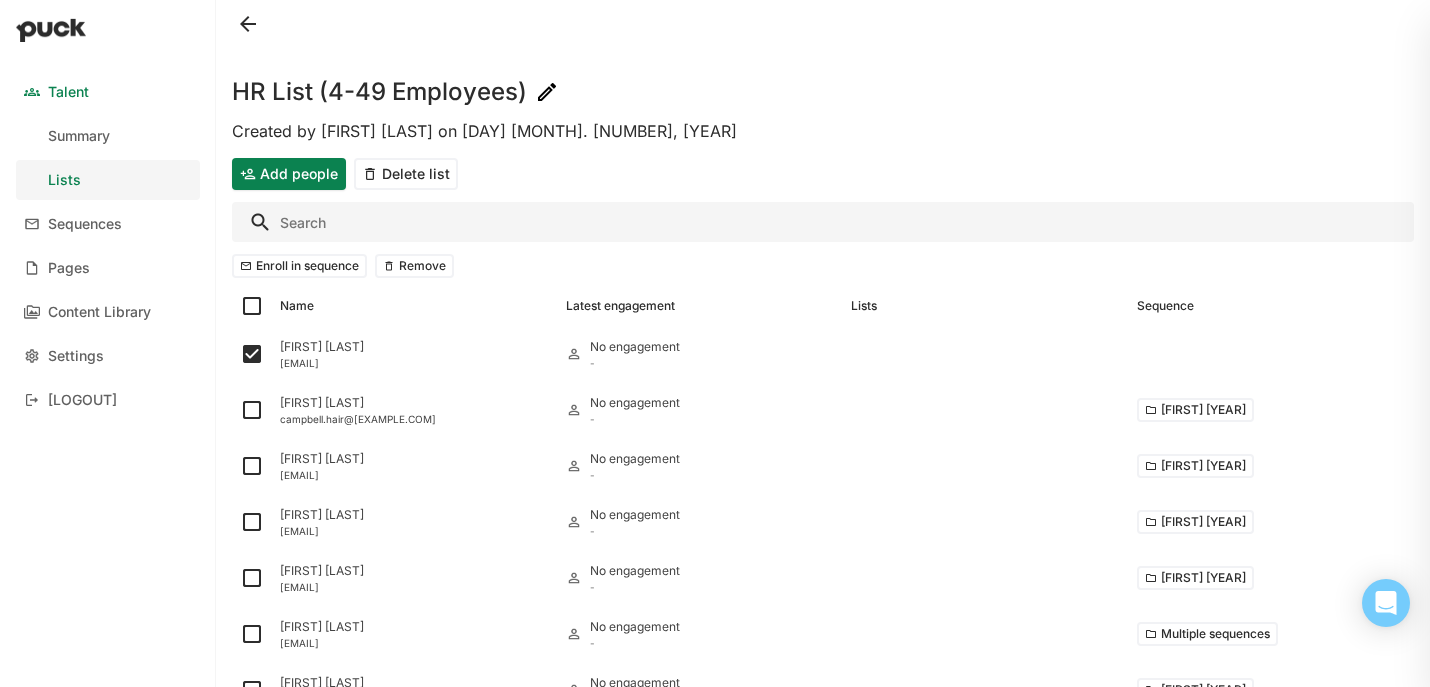 click on "Enroll in sequence" at bounding box center (299, 266) 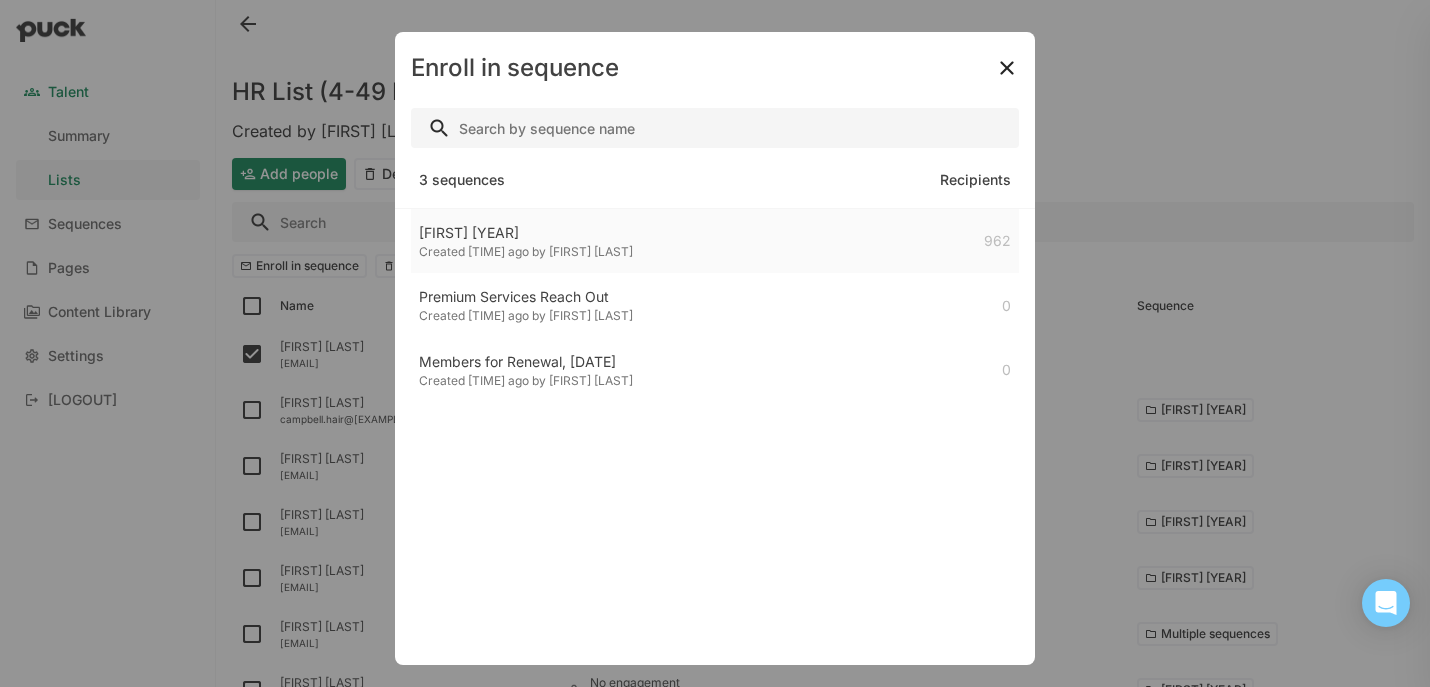 click on "New Member Outreach, [DATE] Created [TIME] ago by [FIRST] [LAST] [NUMBER]" at bounding box center (715, 241) 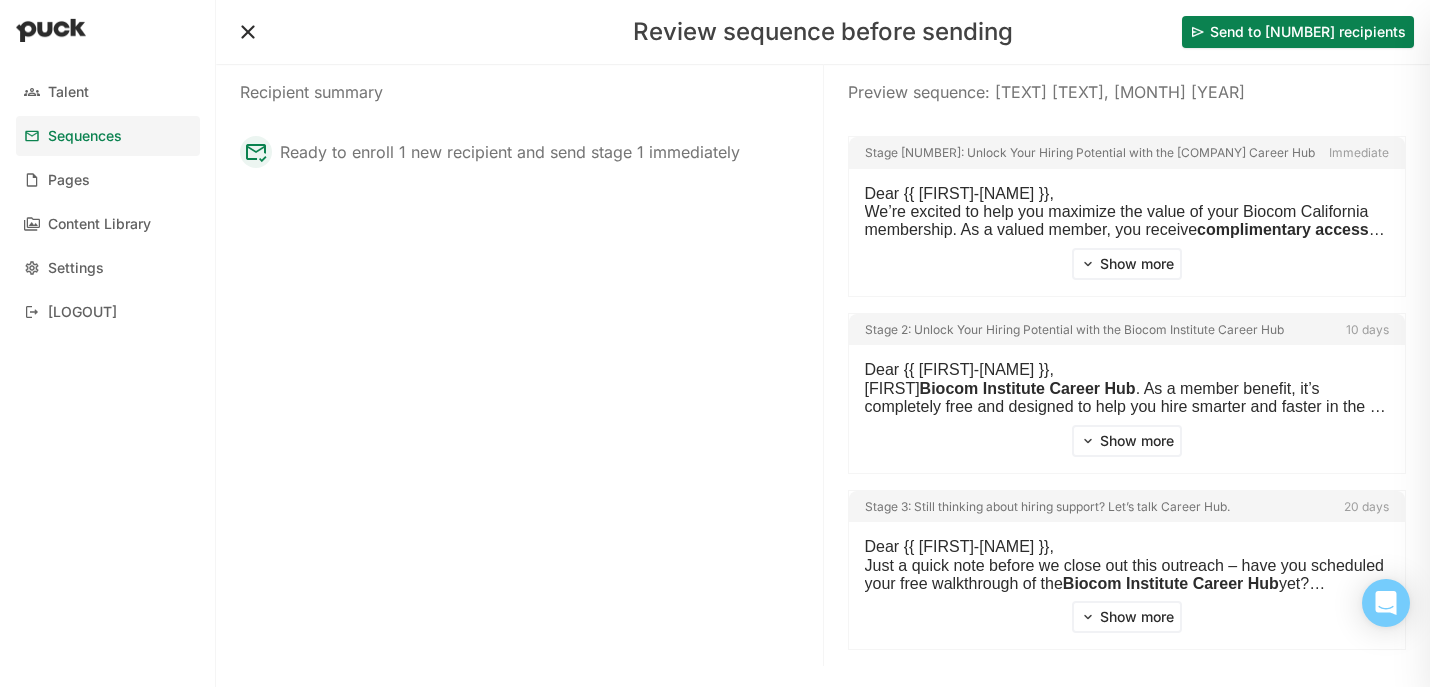 click on "Send to [NUMBER] recipients" at bounding box center (1298, 32) 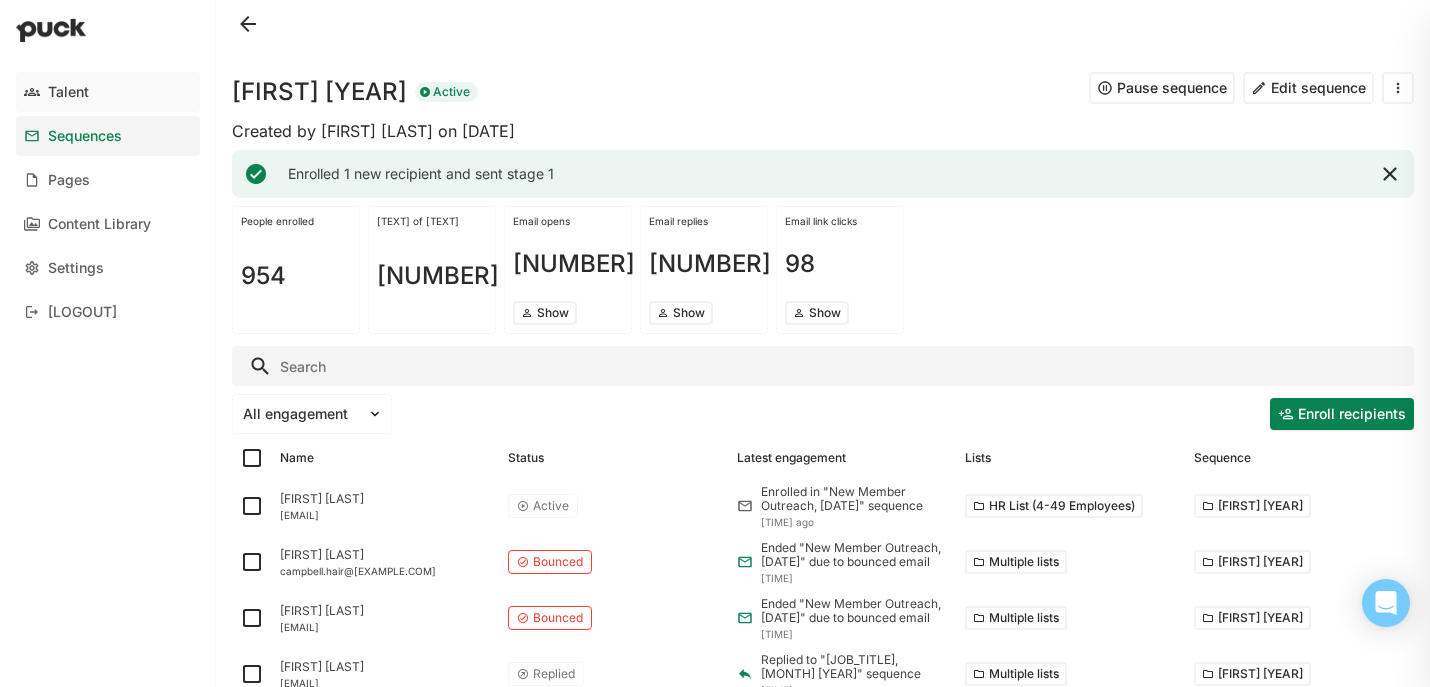 click on "Talent" at bounding box center (108, 92) 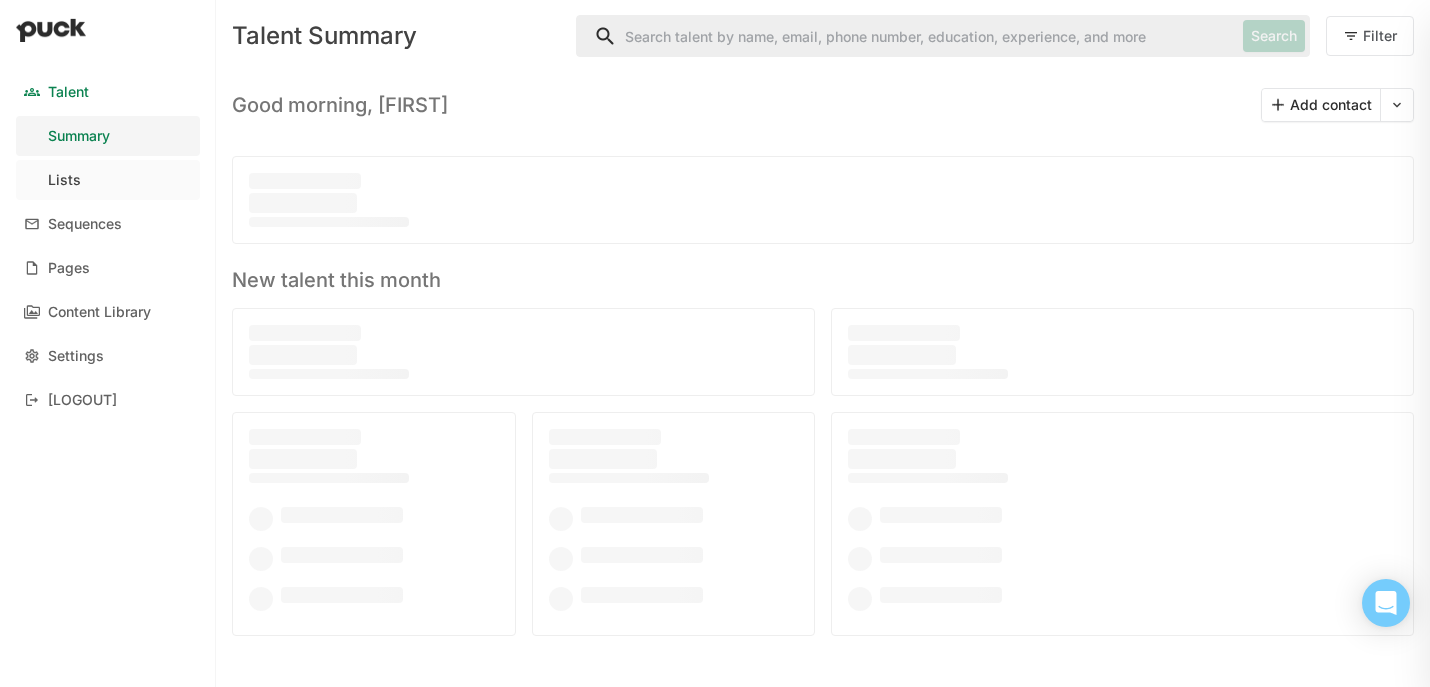 click on "Lists" at bounding box center [108, 180] 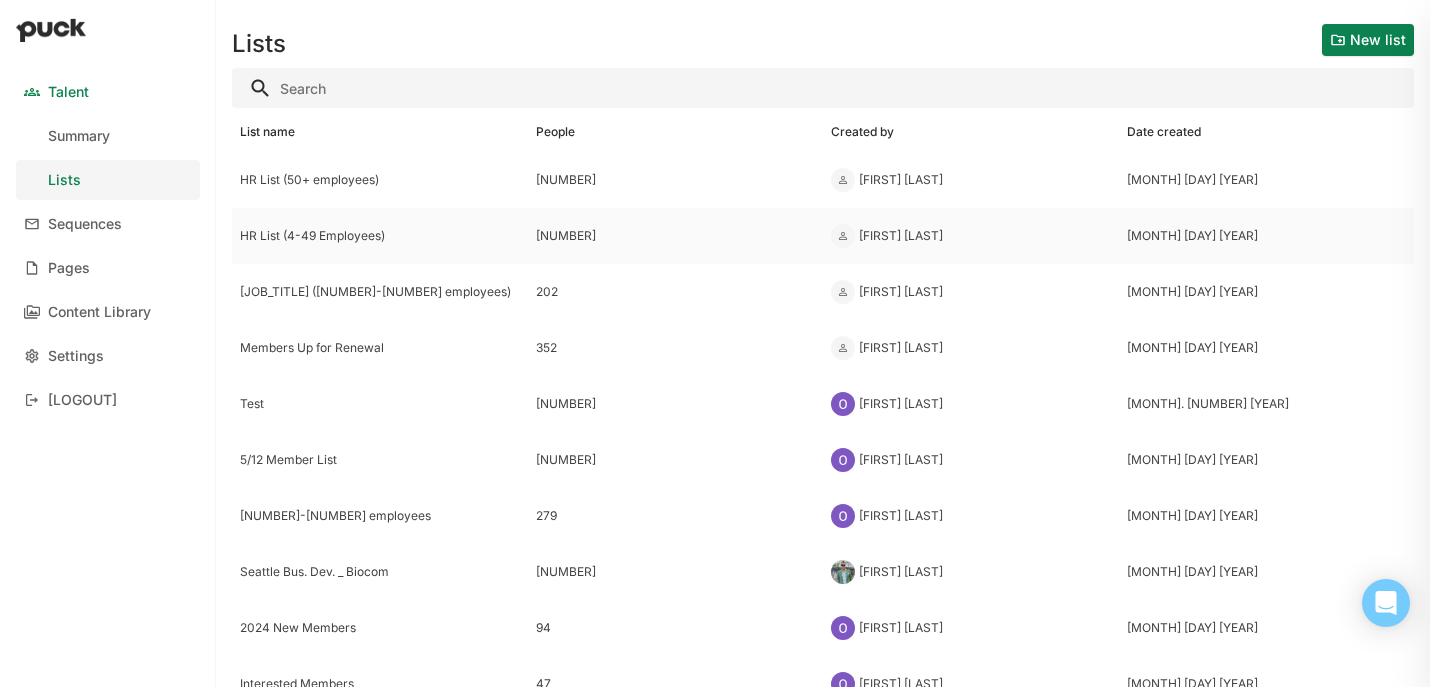 click on "HR List (4-49 Employees)" at bounding box center (380, 180) 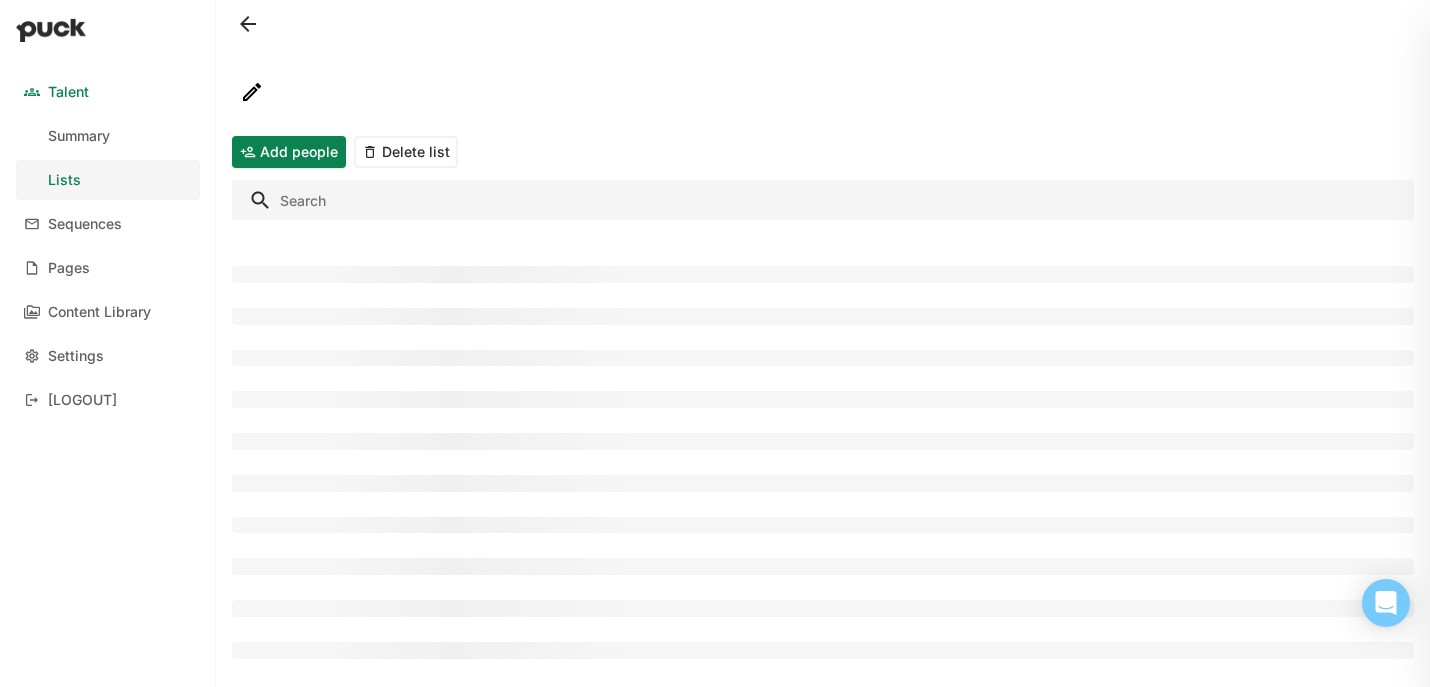 click at bounding box center [823, 200] 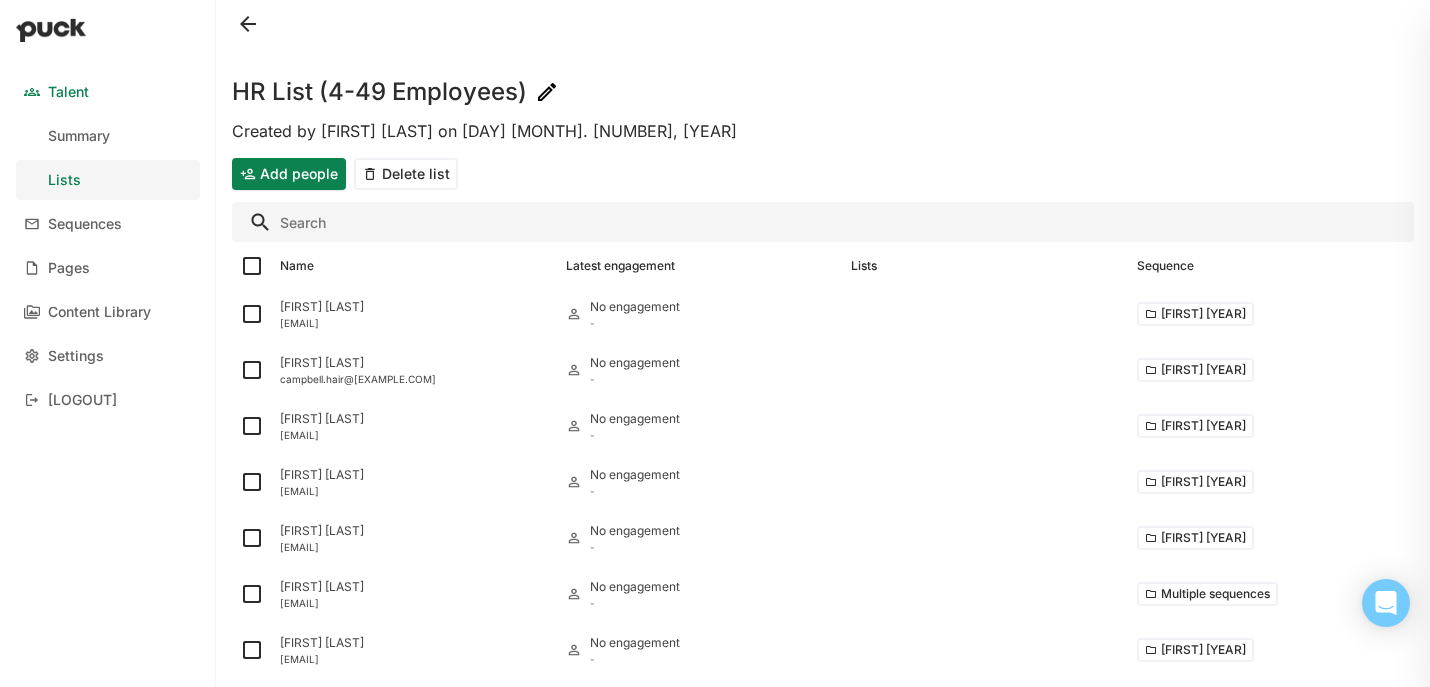 click at bounding box center [823, 222] 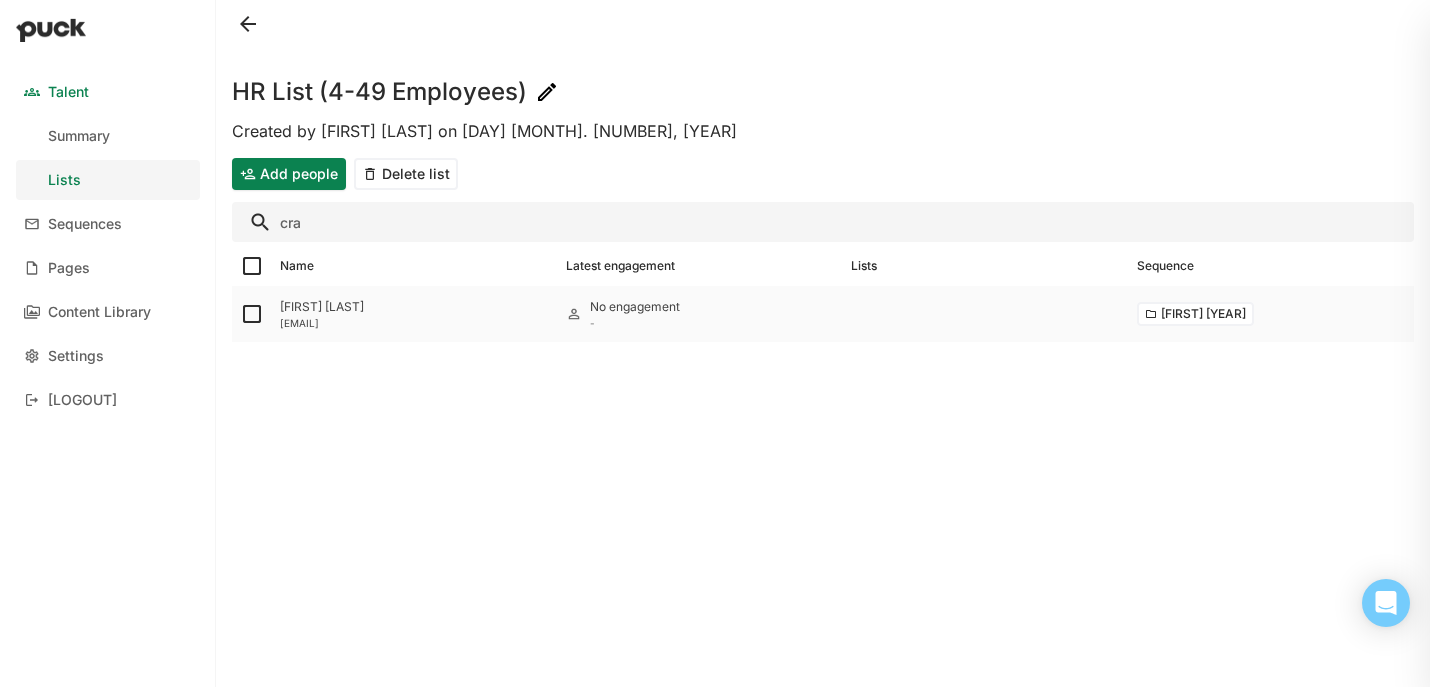 type on "cra" 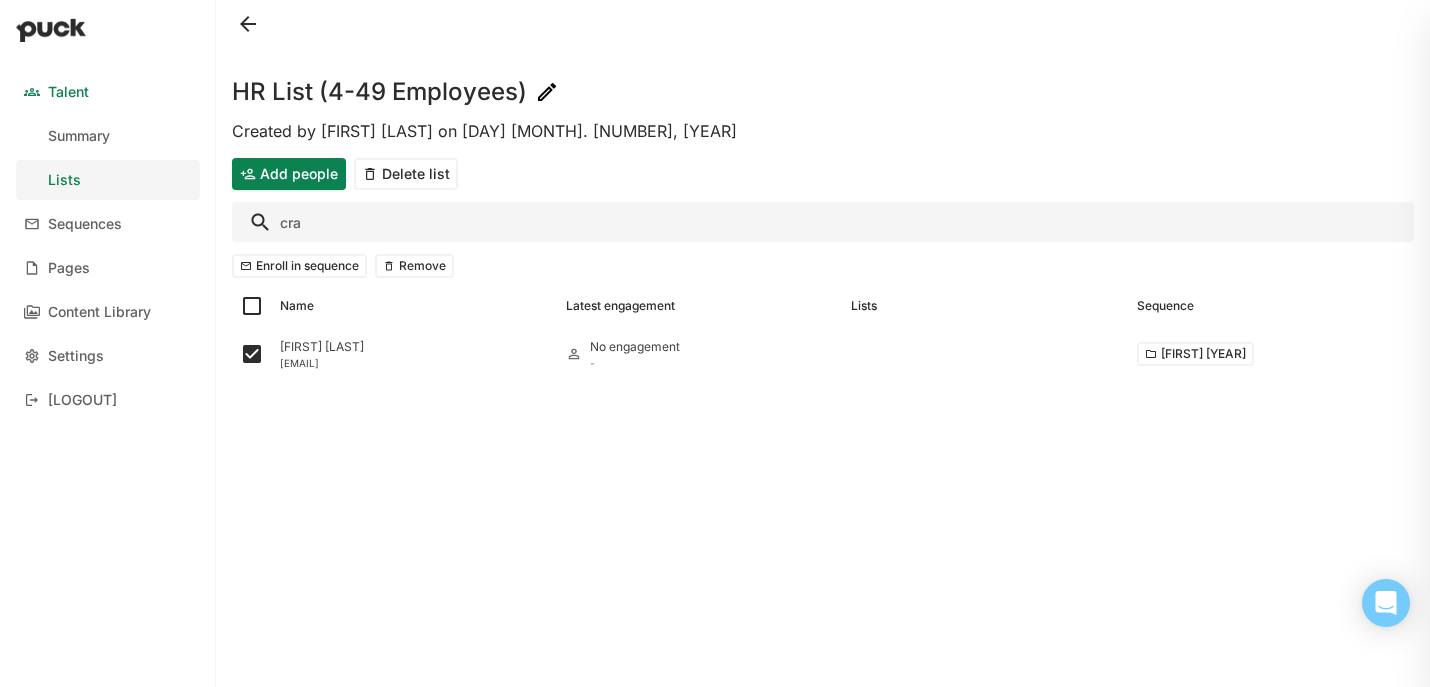 click on "Remove" at bounding box center [414, 266] 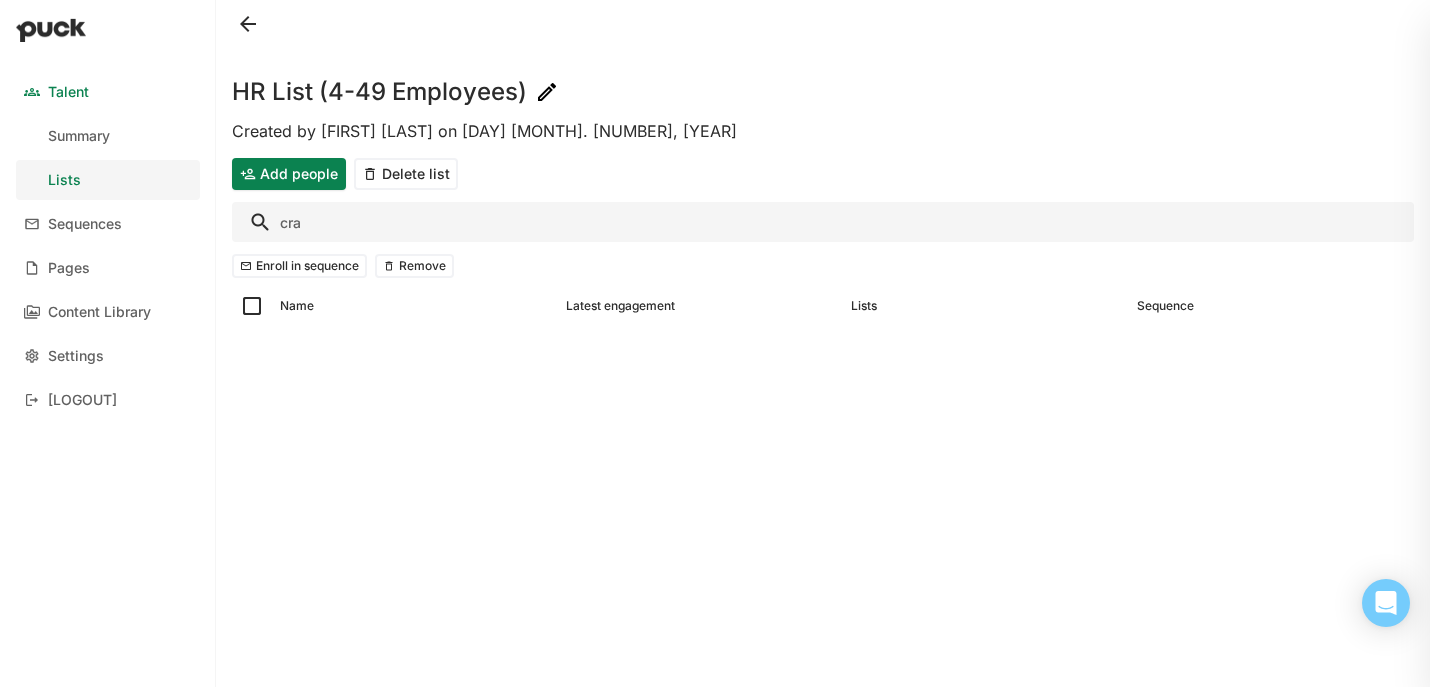 click on "HR List (4-49 Employees) Created by [FIRST] [LAST] on Mon Jun. 30, 2025 Add people Delete list cra Enroll in sequence Remove Name Latest engagement Lists Sequence" at bounding box center [823, 343] 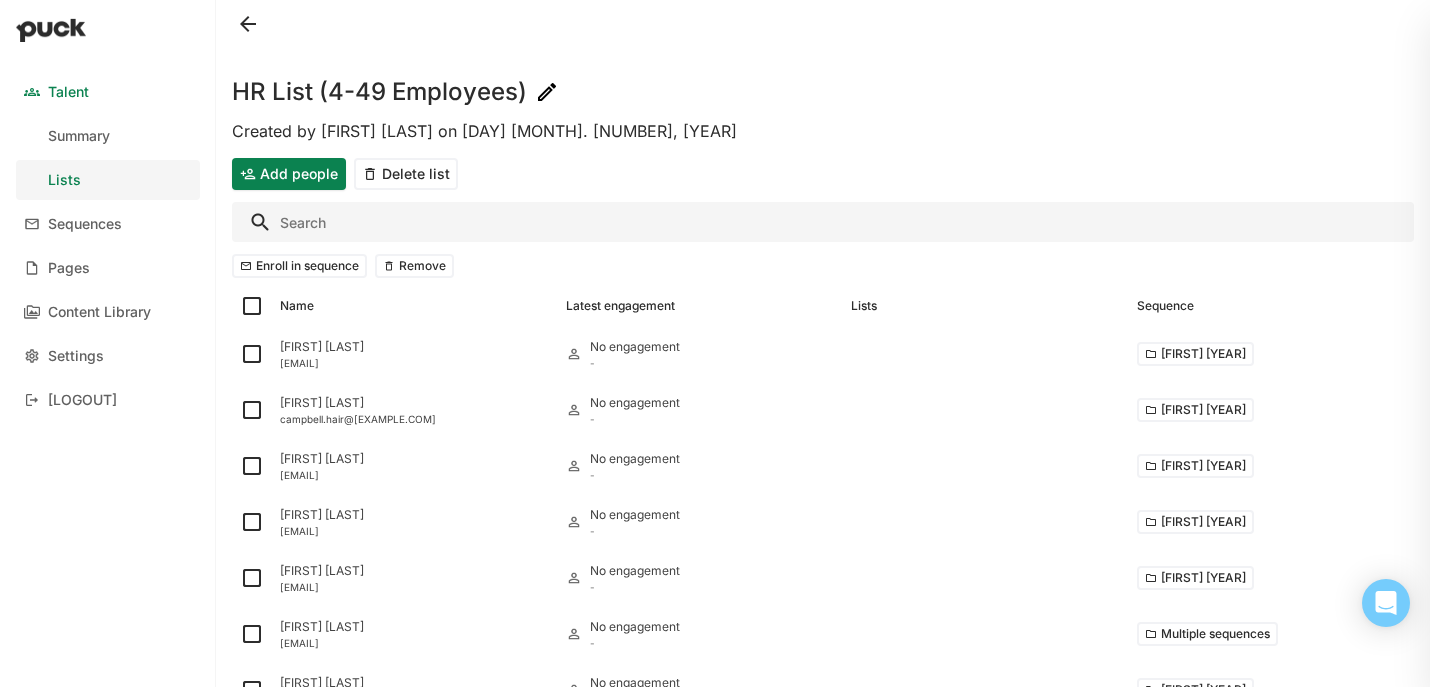 type 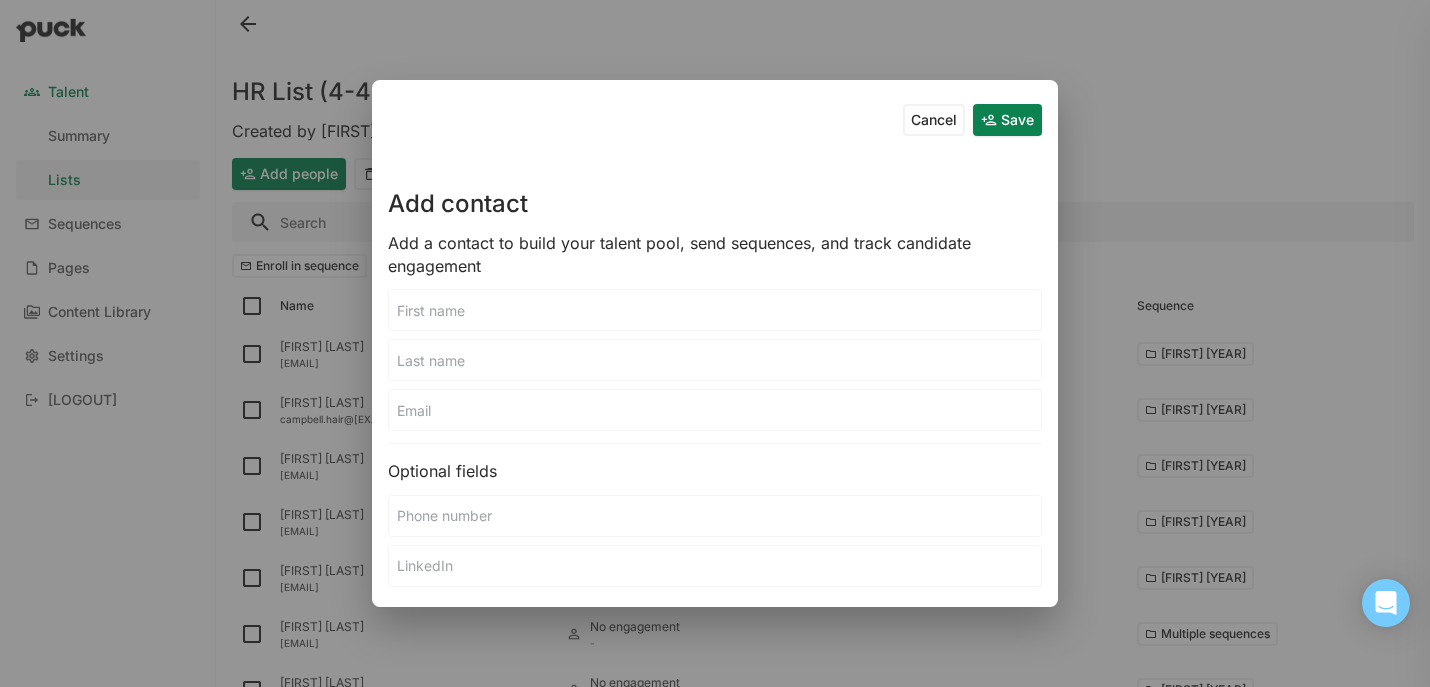 click at bounding box center (715, 310) 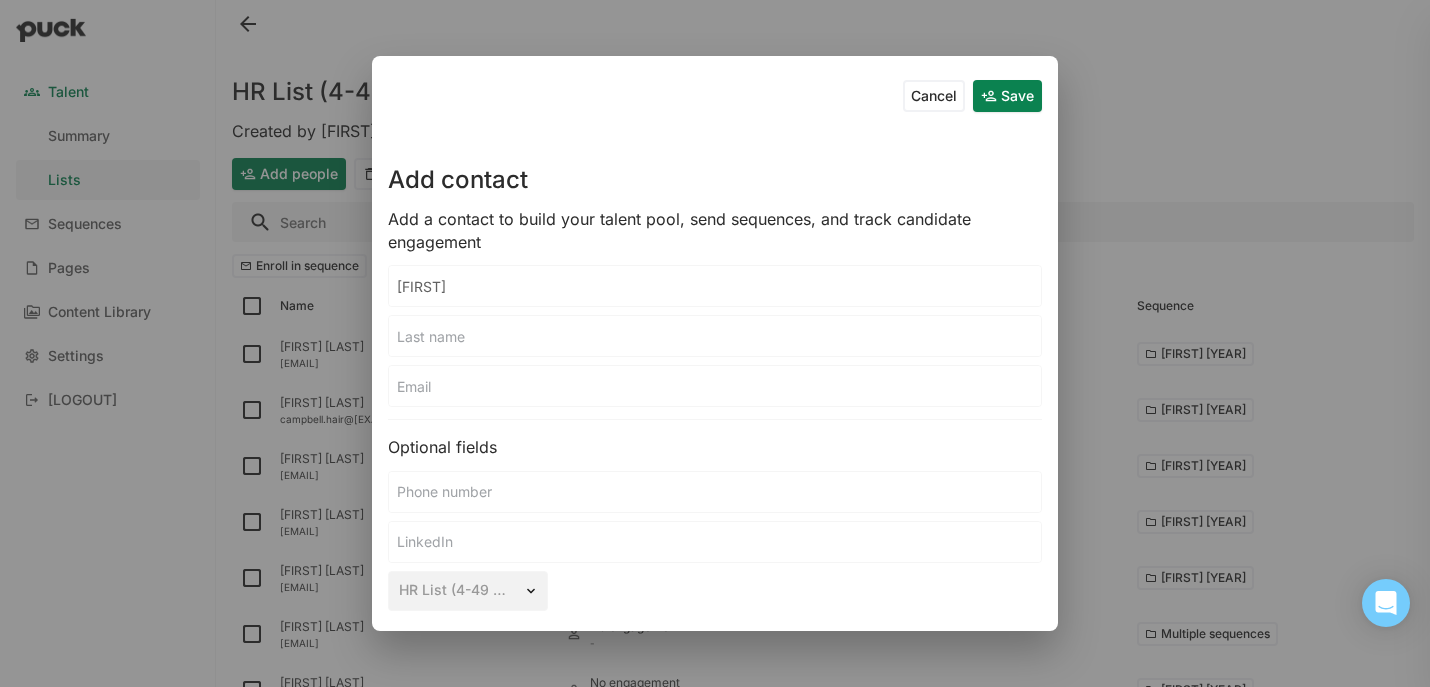 type on "[FIRST]" 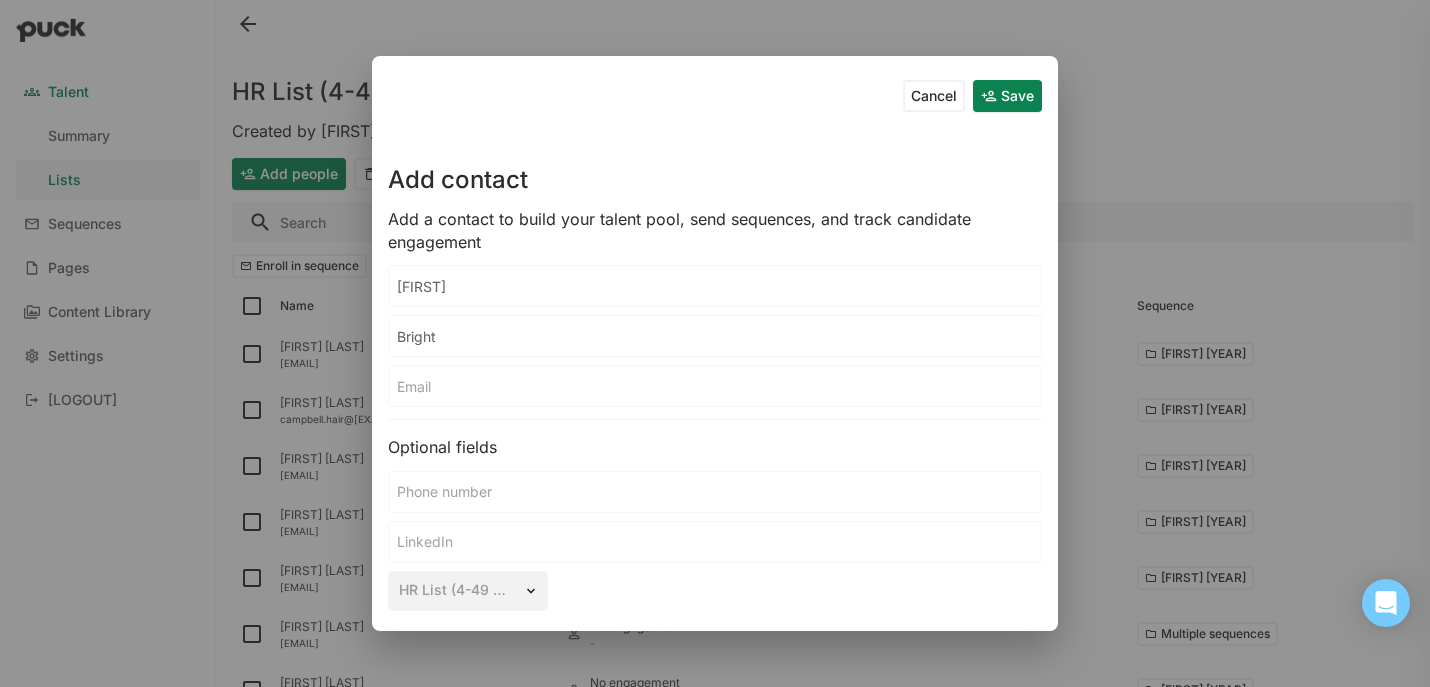 type on "Bright" 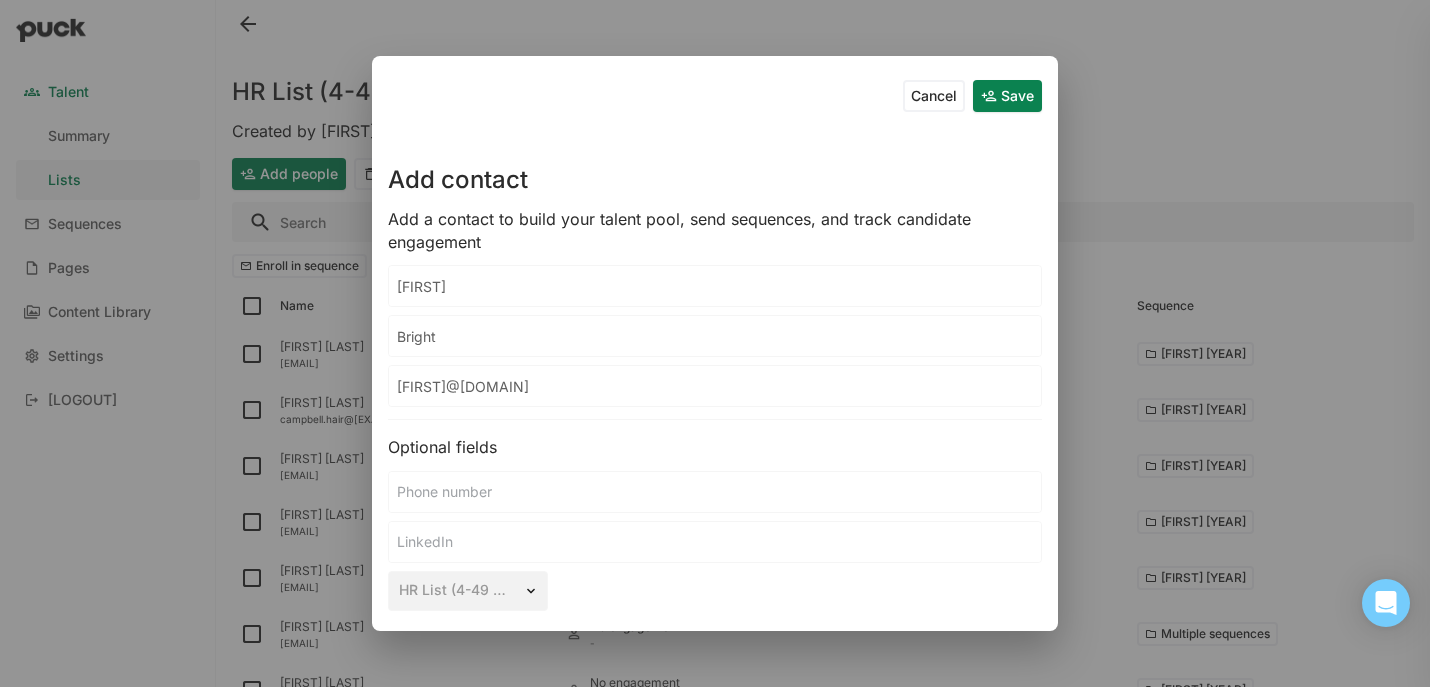 type on "[FIRST]@[DOMAIN]" 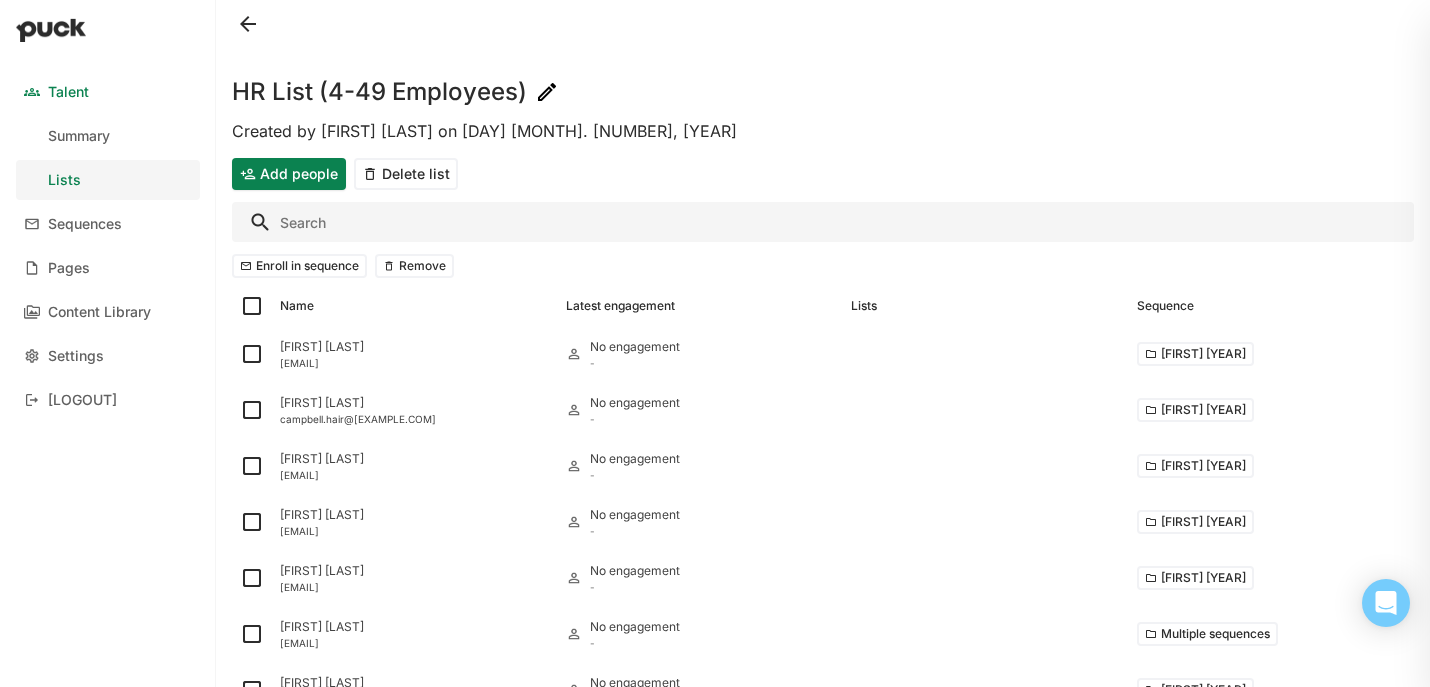 click at bounding box center [823, 222] 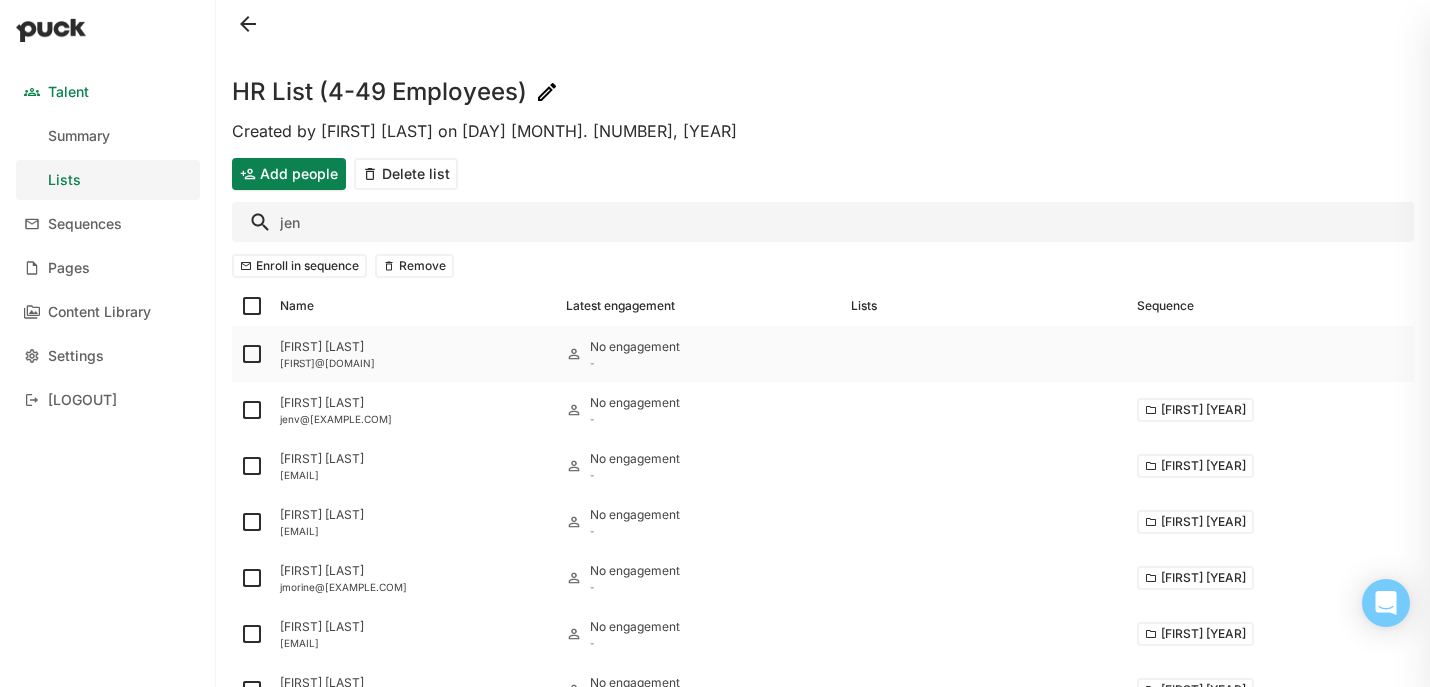 type on "jen" 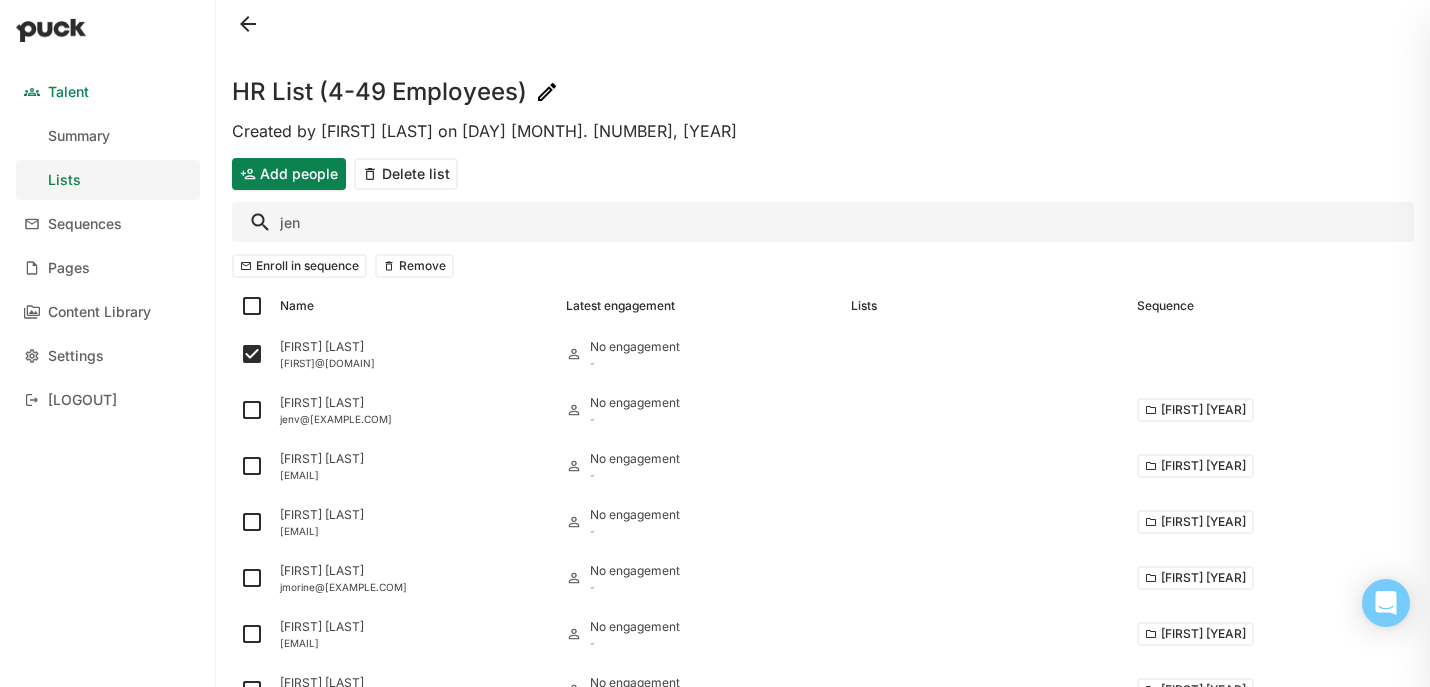 click on "Enroll in sequence" at bounding box center [299, 266] 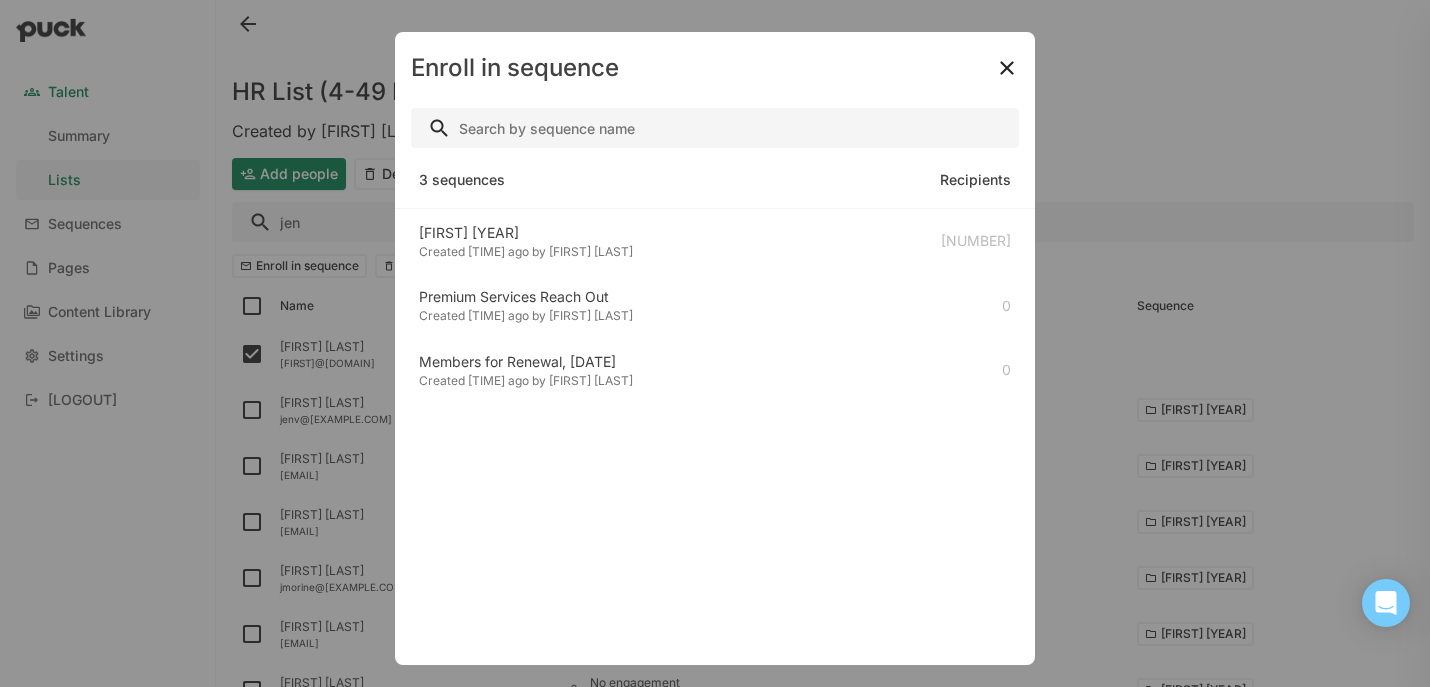 click on "Created [TIME] ago by [FIRST] [LAST]" at bounding box center [526, 252] 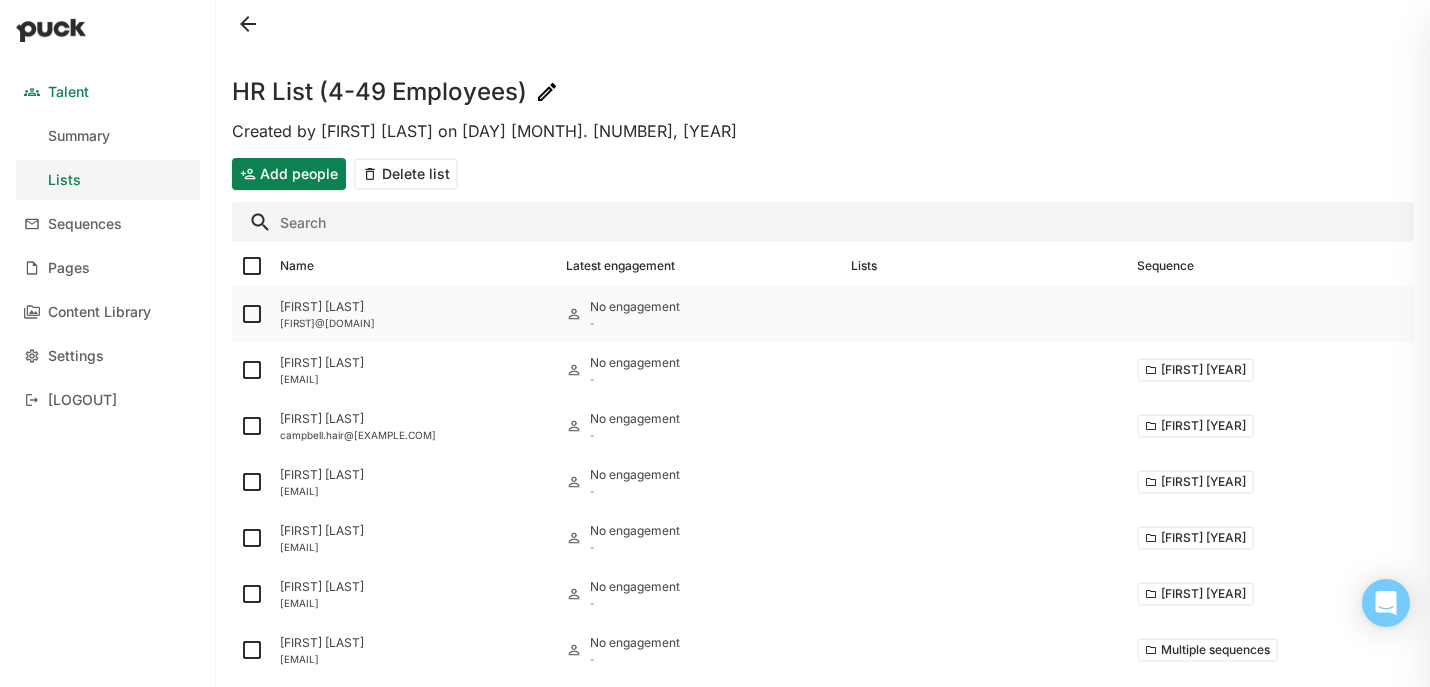 click at bounding box center (252, 314) 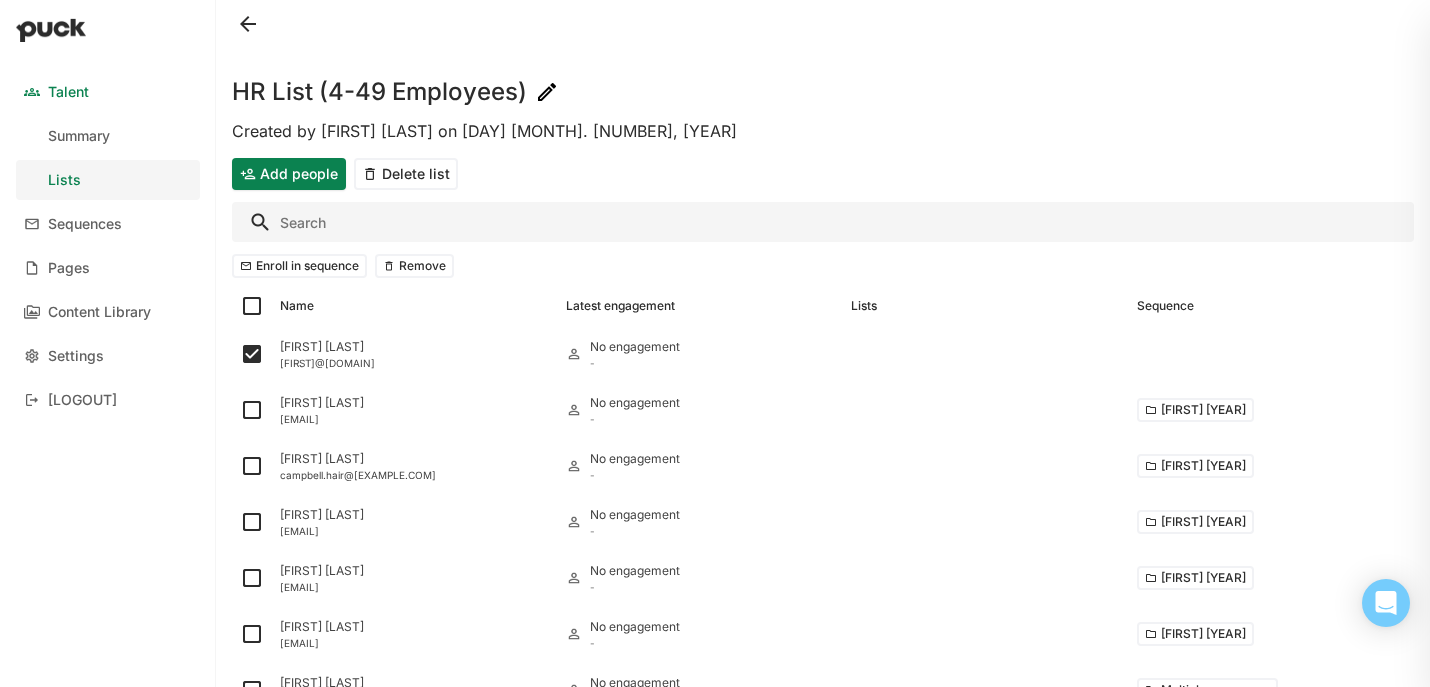 click on "Enroll in sequence" at bounding box center (299, 266) 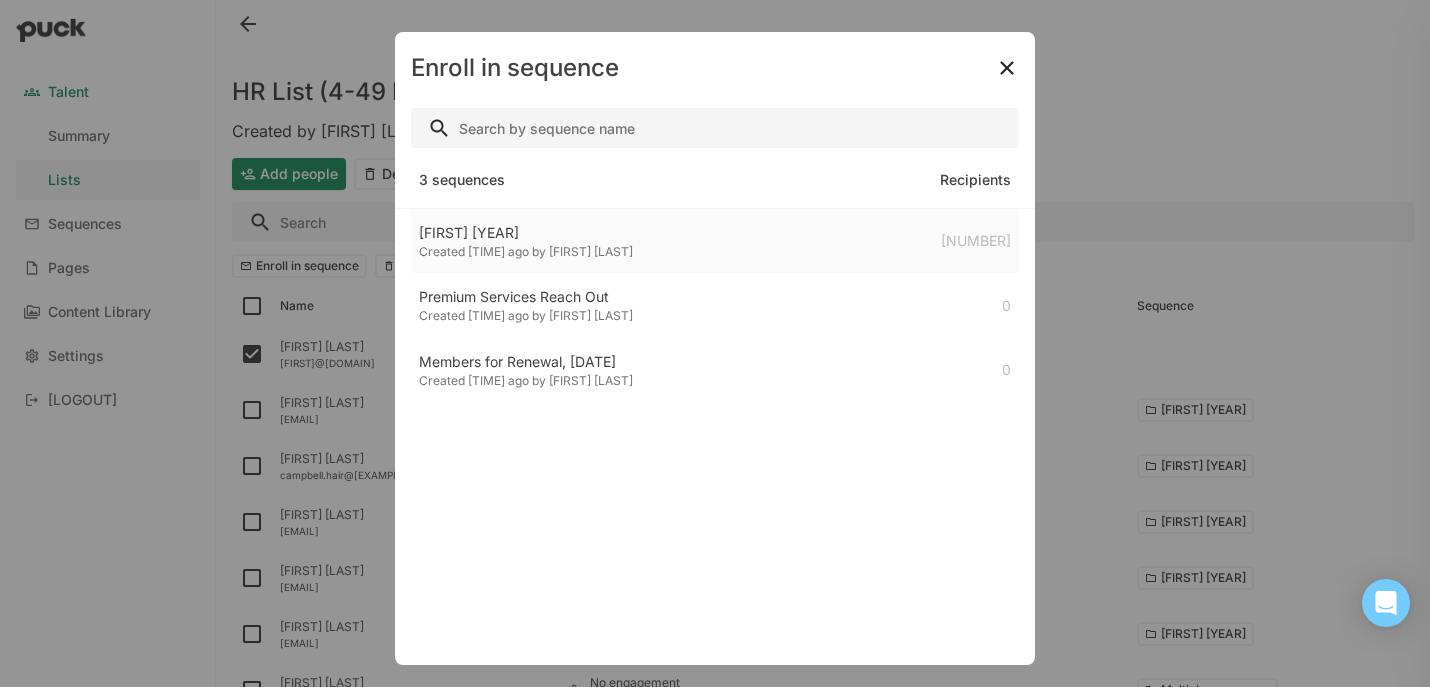 click on "Created [TIME] ago by [FIRST] [LAST]" at bounding box center [526, 252] 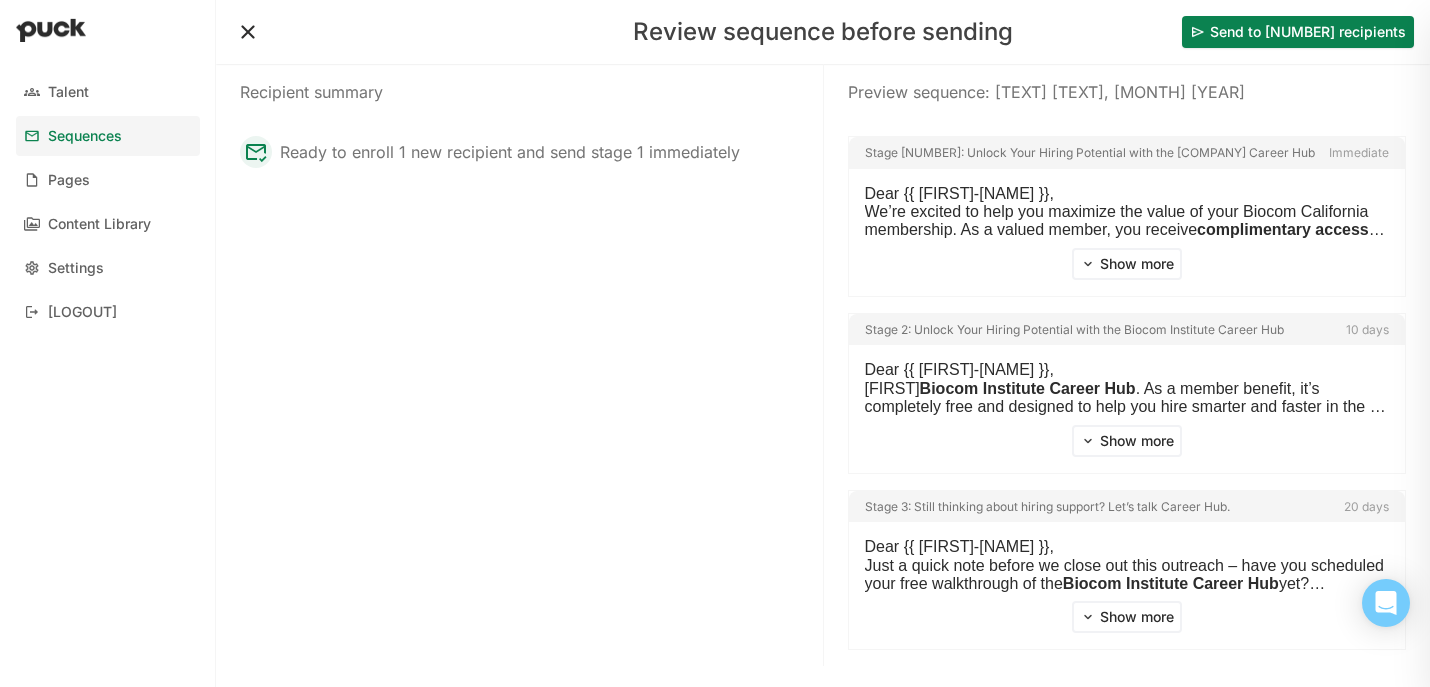 click on "Send to [NUMBER] recipients" at bounding box center (1298, 32) 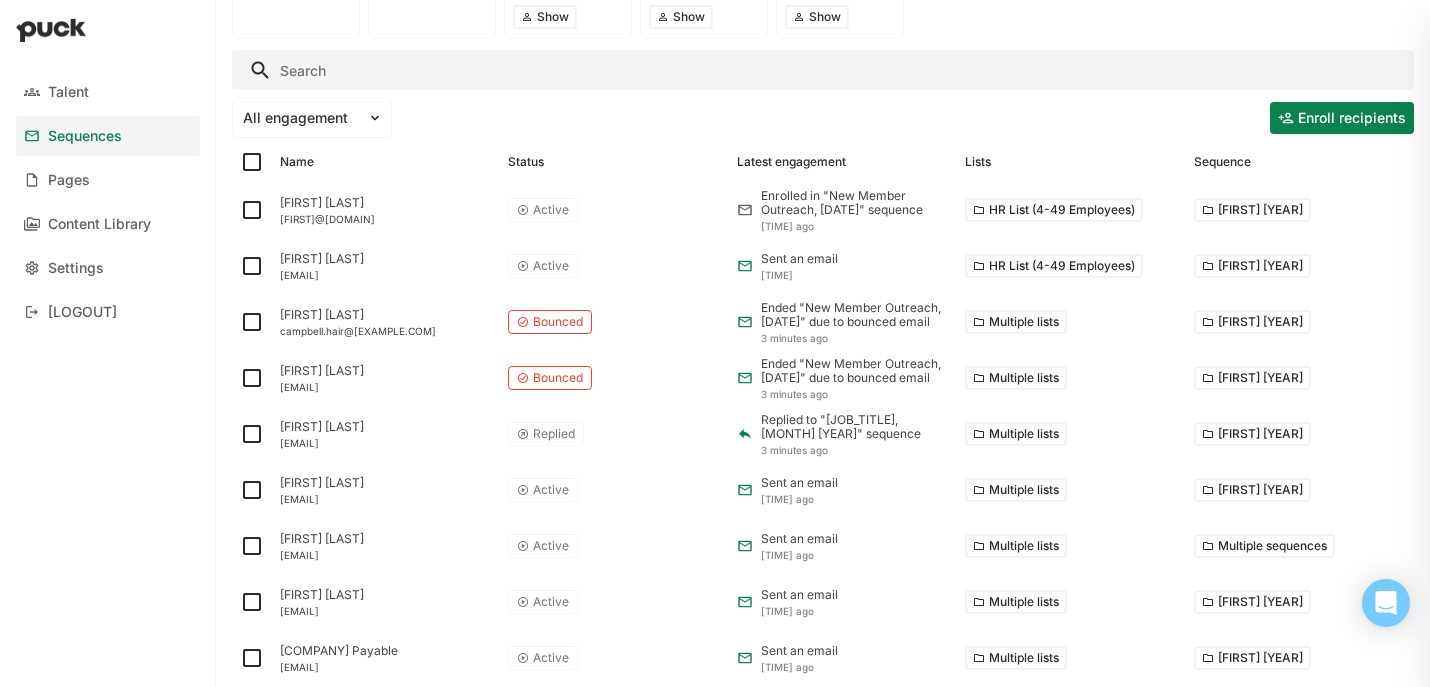 scroll, scrollTop: 331, scrollLeft: 0, axis: vertical 